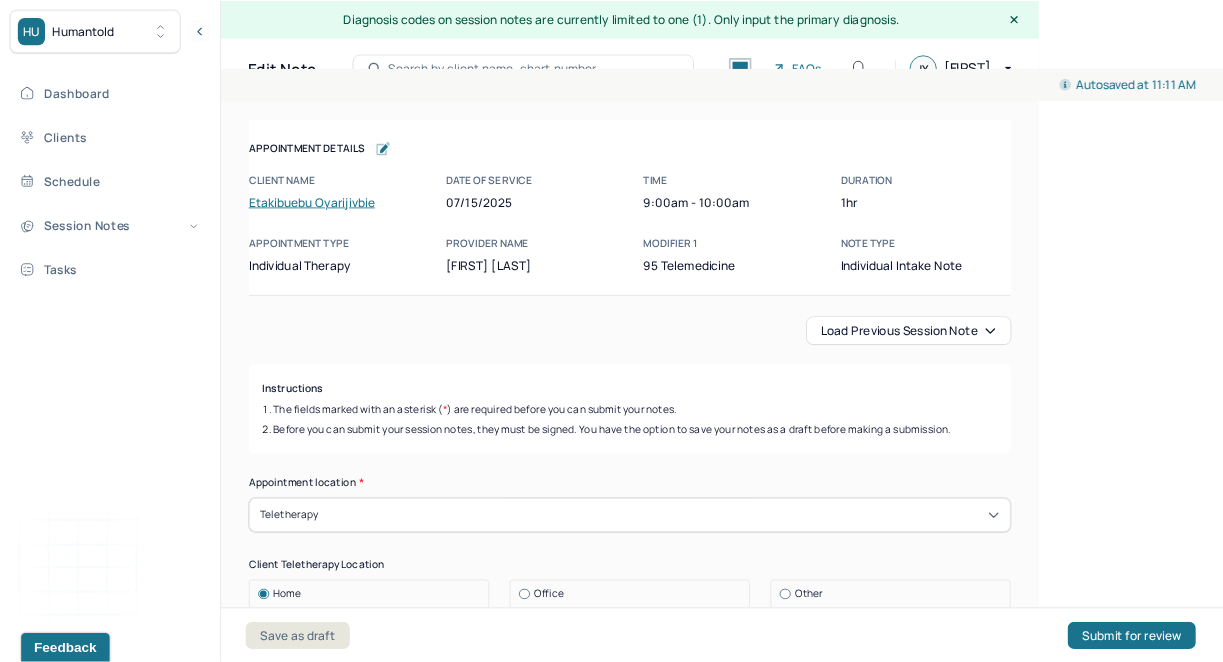 scroll, scrollTop: 0, scrollLeft: 0, axis: both 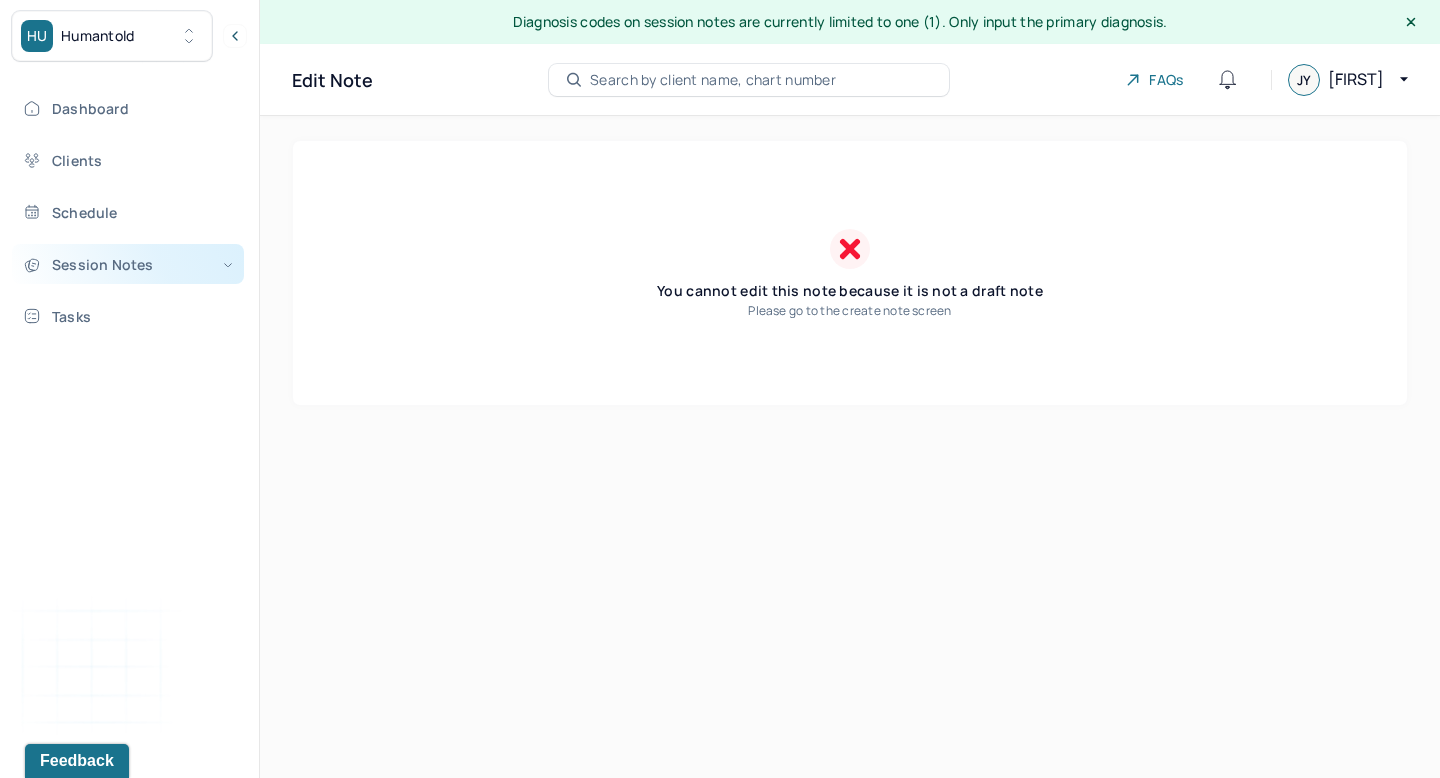 click on "Session Notes" at bounding box center [128, 264] 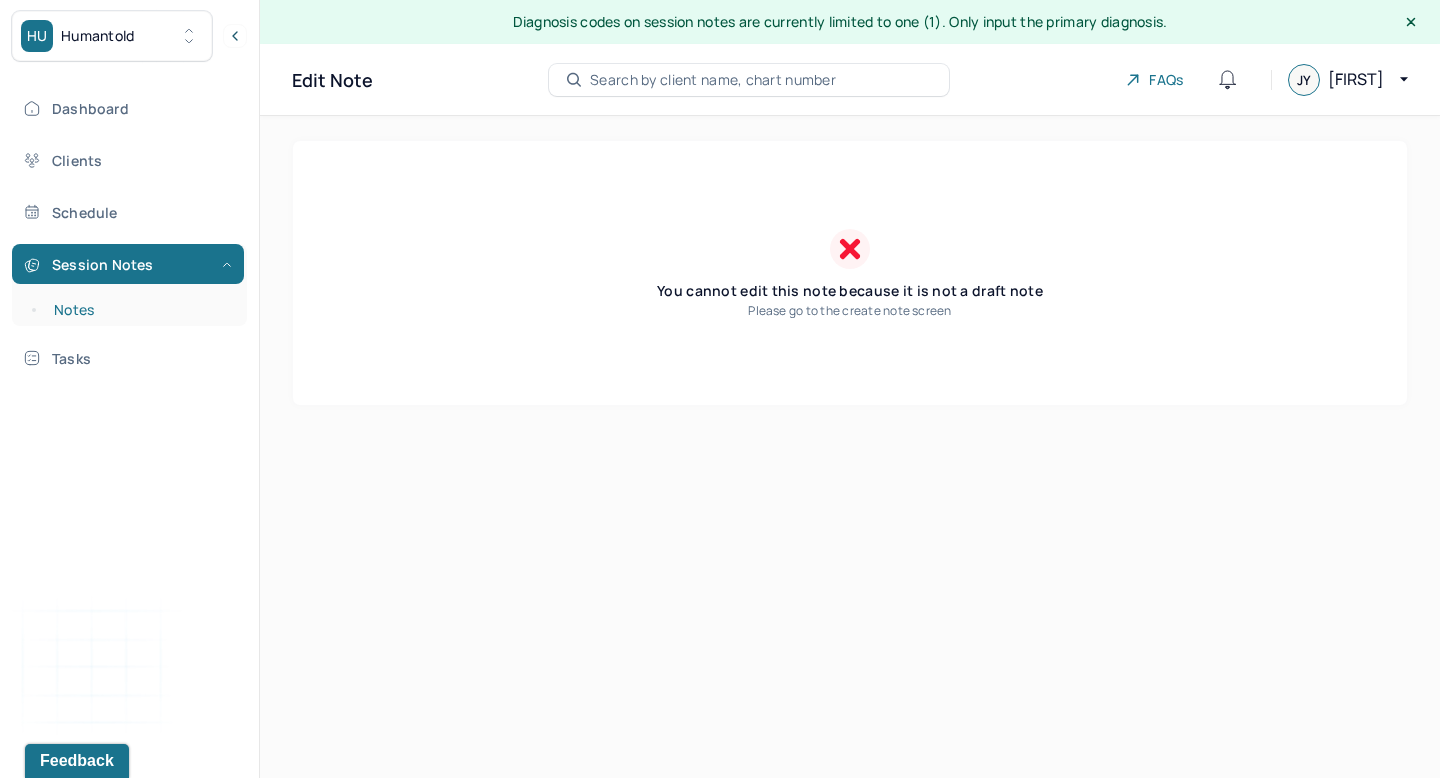 click on "Notes" at bounding box center (139, 310) 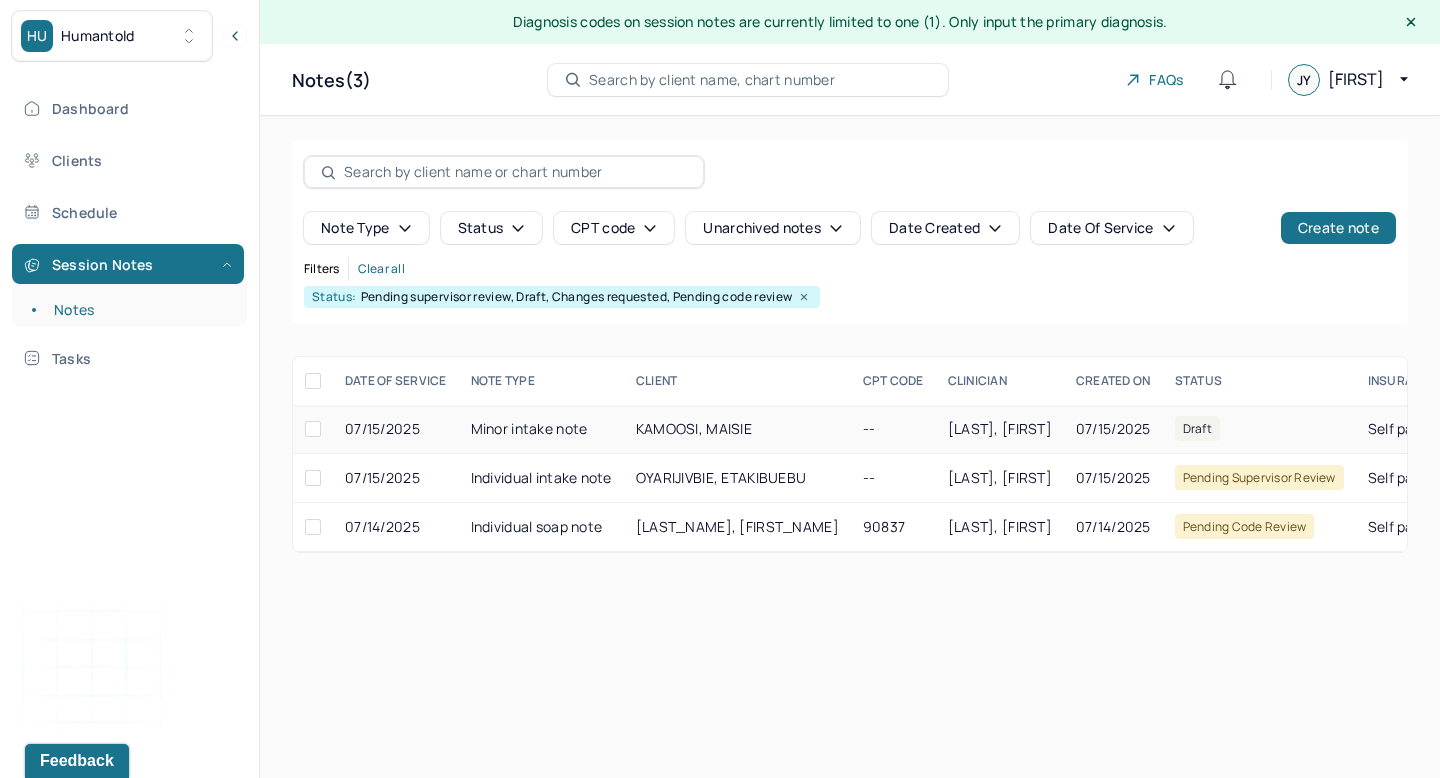 click on "Minor intake note" at bounding box center [541, 429] 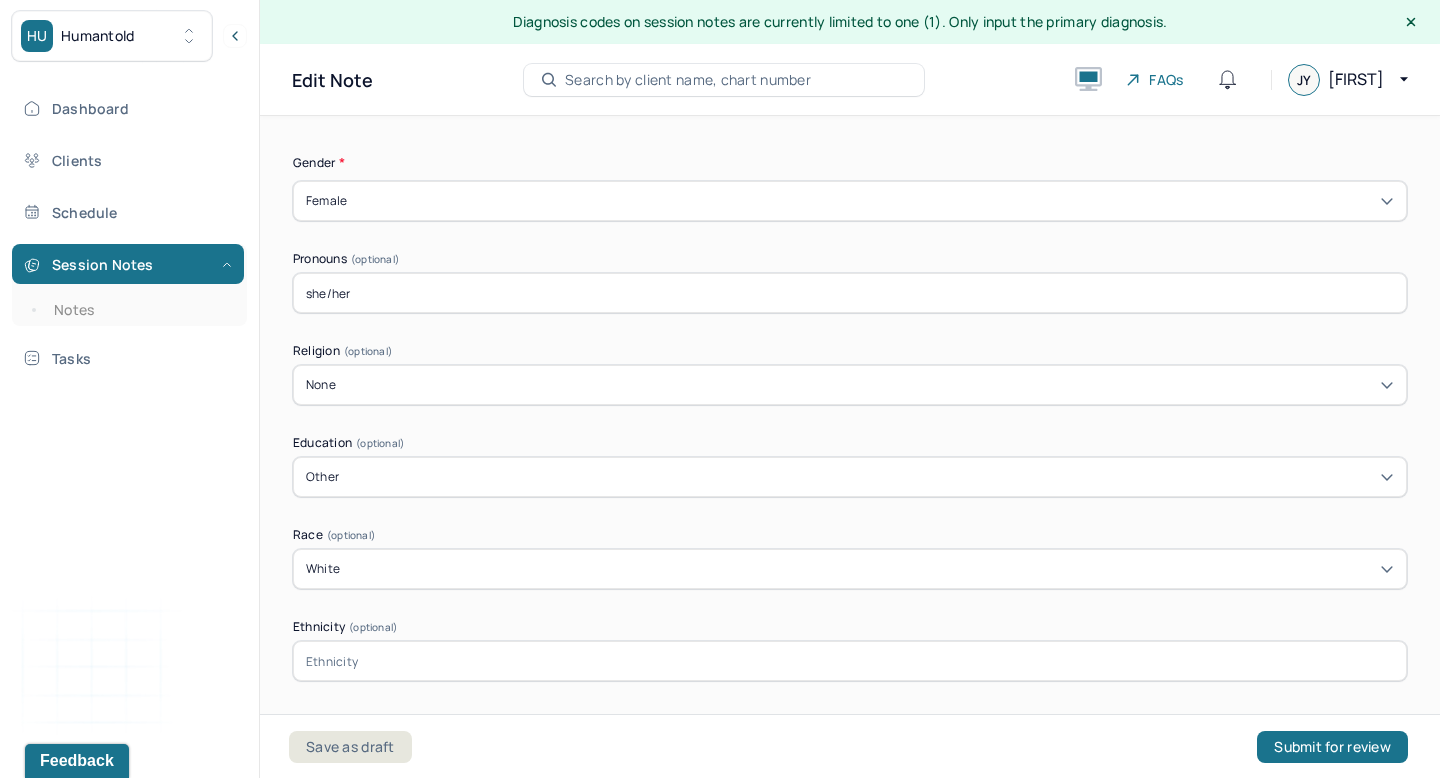 scroll, scrollTop: 1175, scrollLeft: 0, axis: vertical 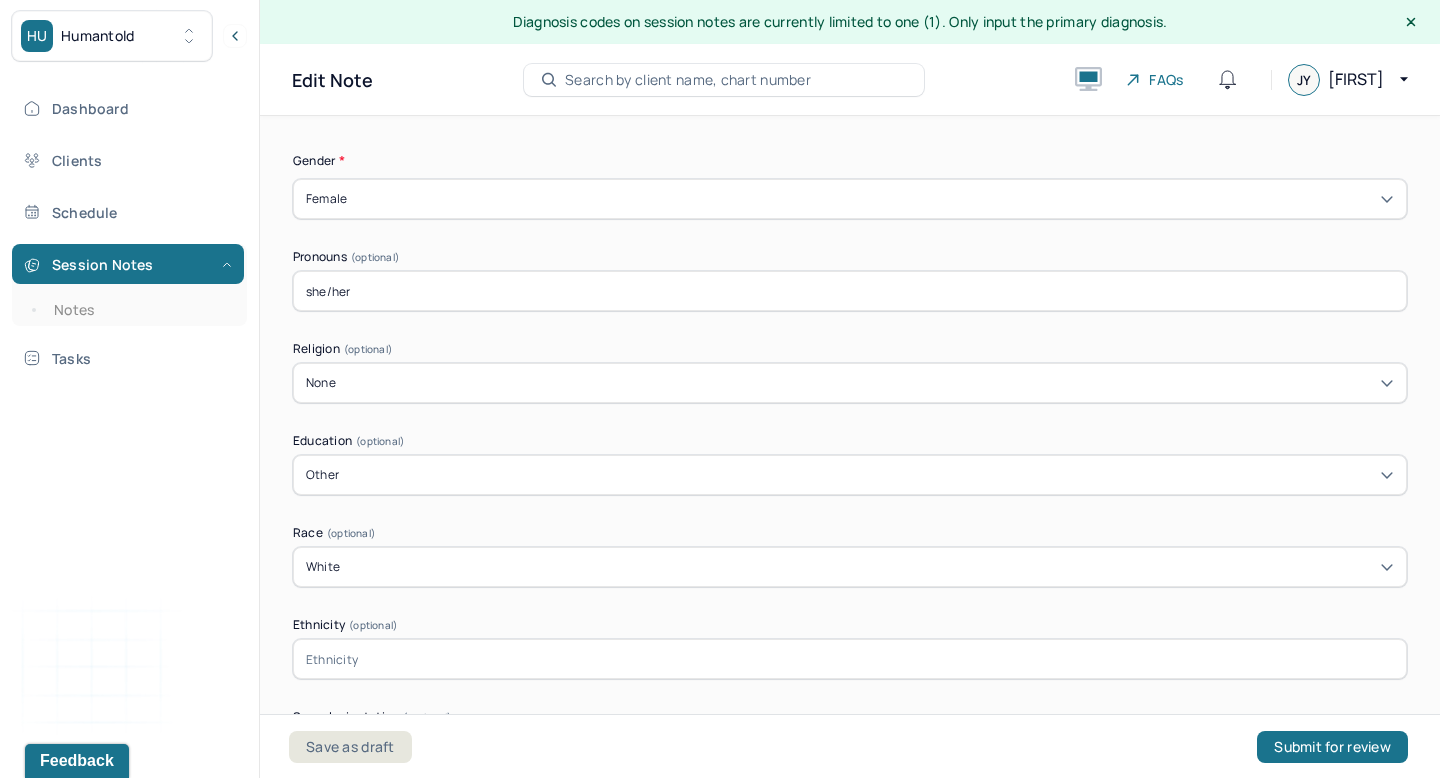 click at bounding box center [850, 659] 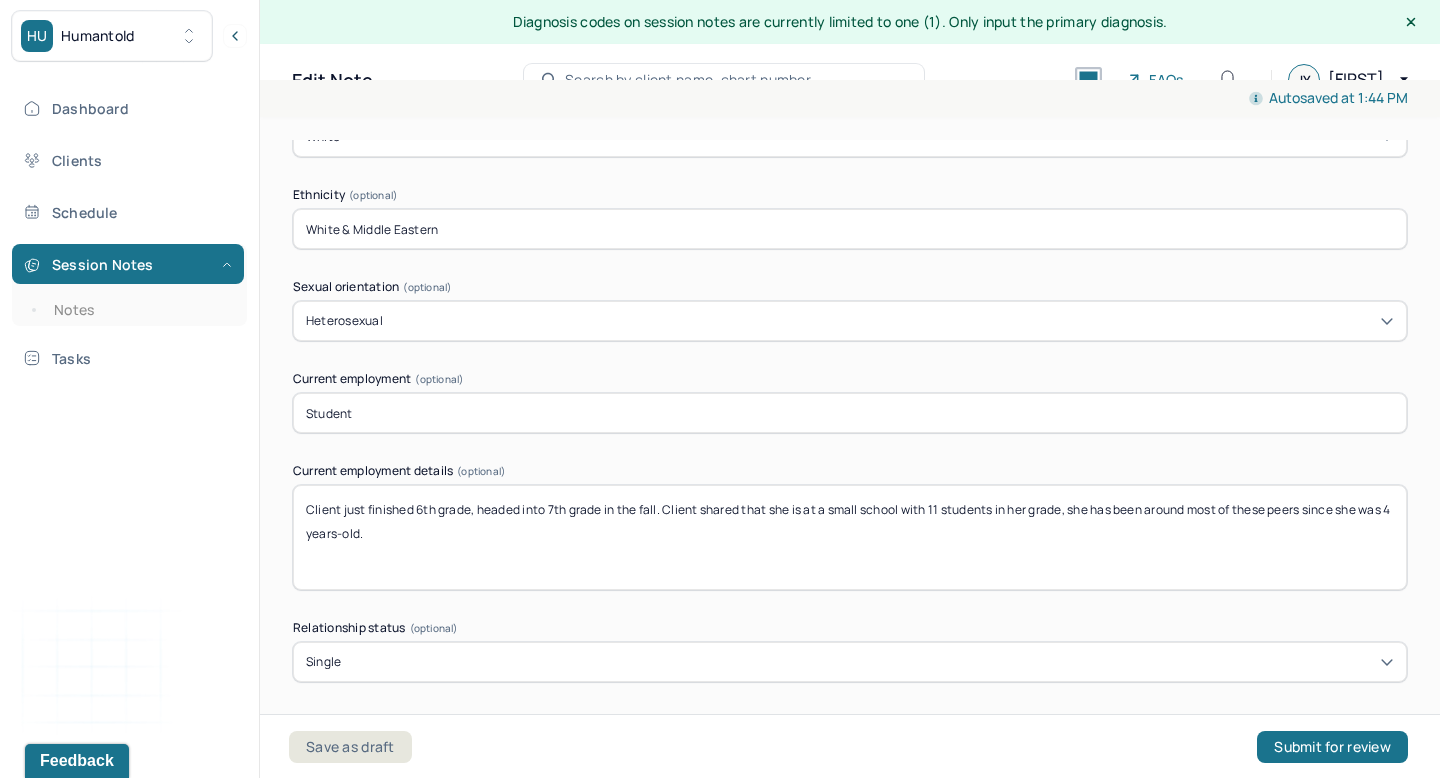 scroll, scrollTop: 1607, scrollLeft: 0, axis: vertical 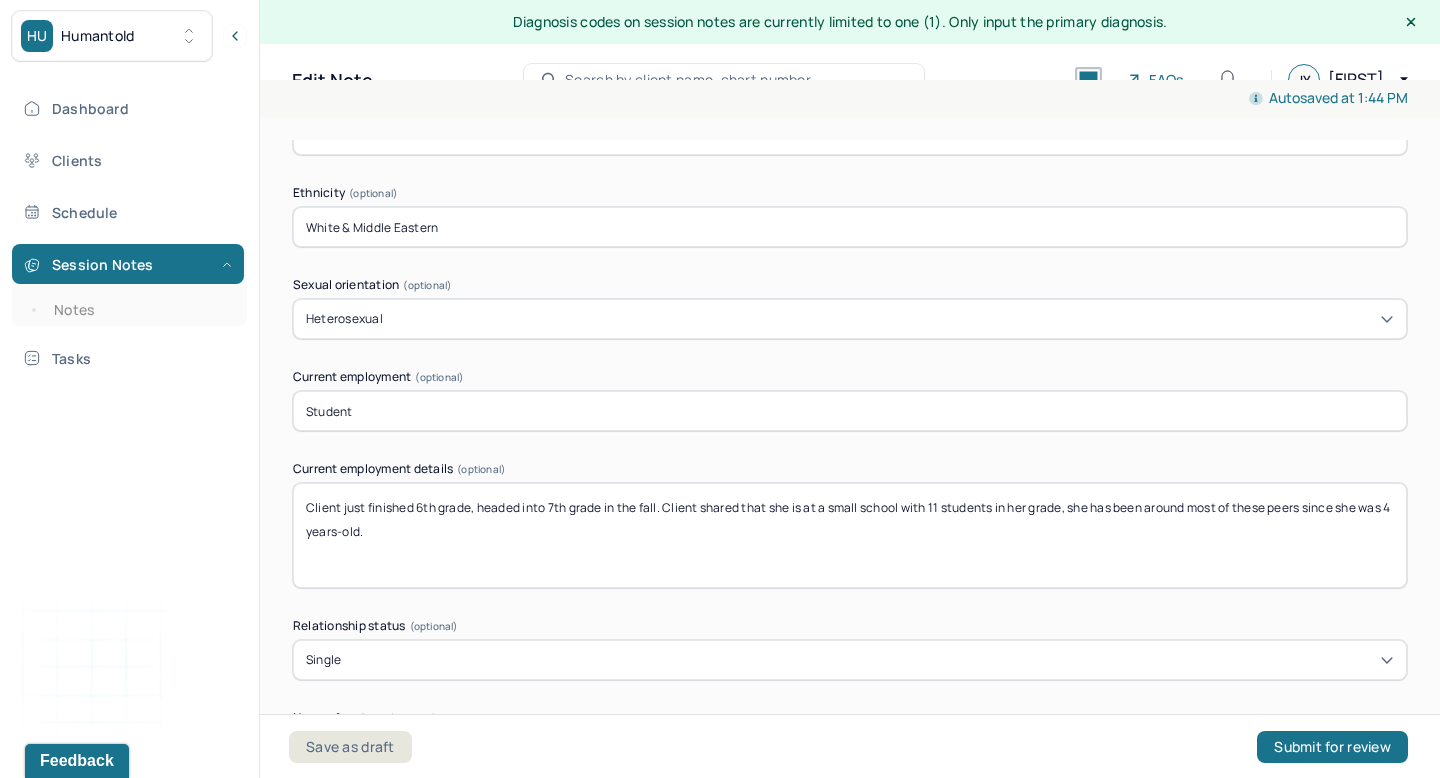 type on "White & Middle Eastern" 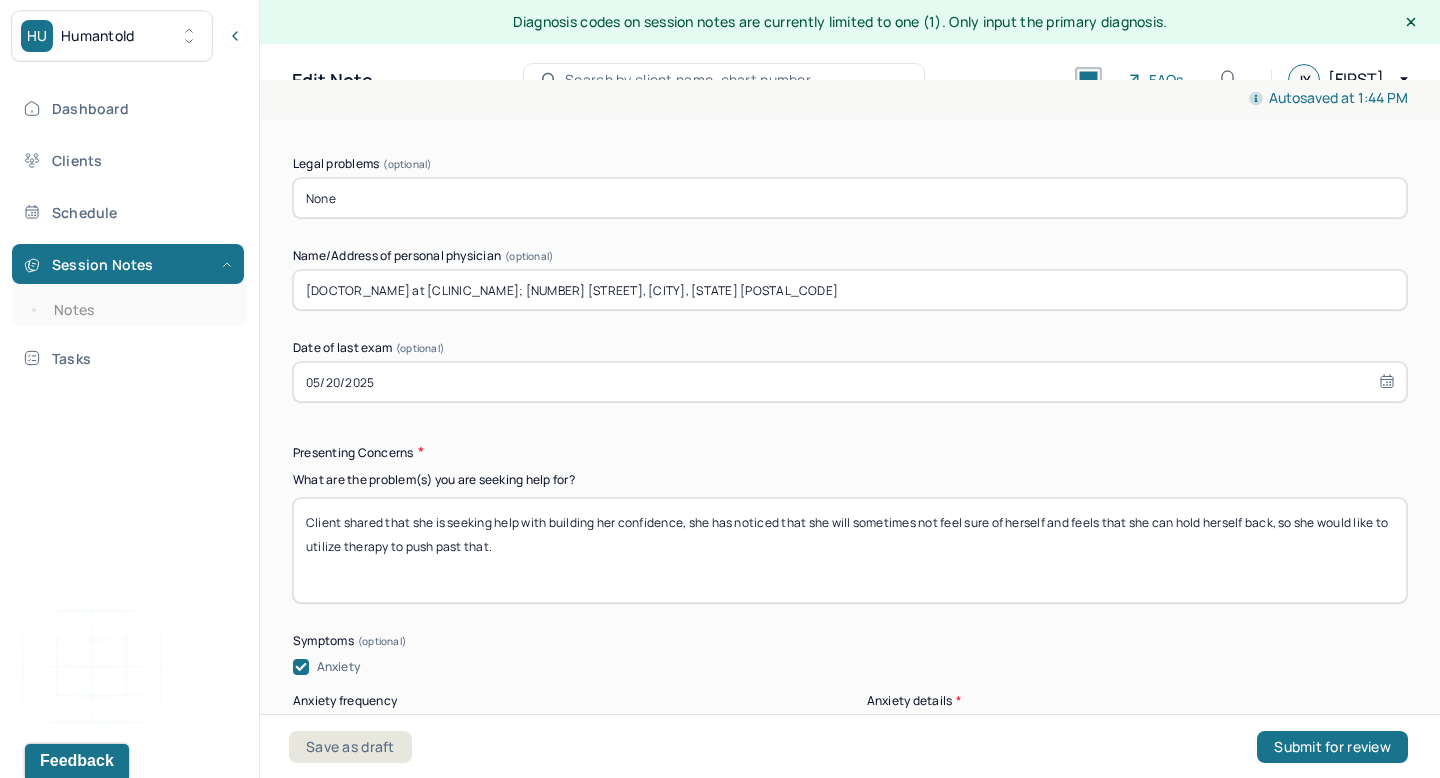scroll, scrollTop: 2463, scrollLeft: 0, axis: vertical 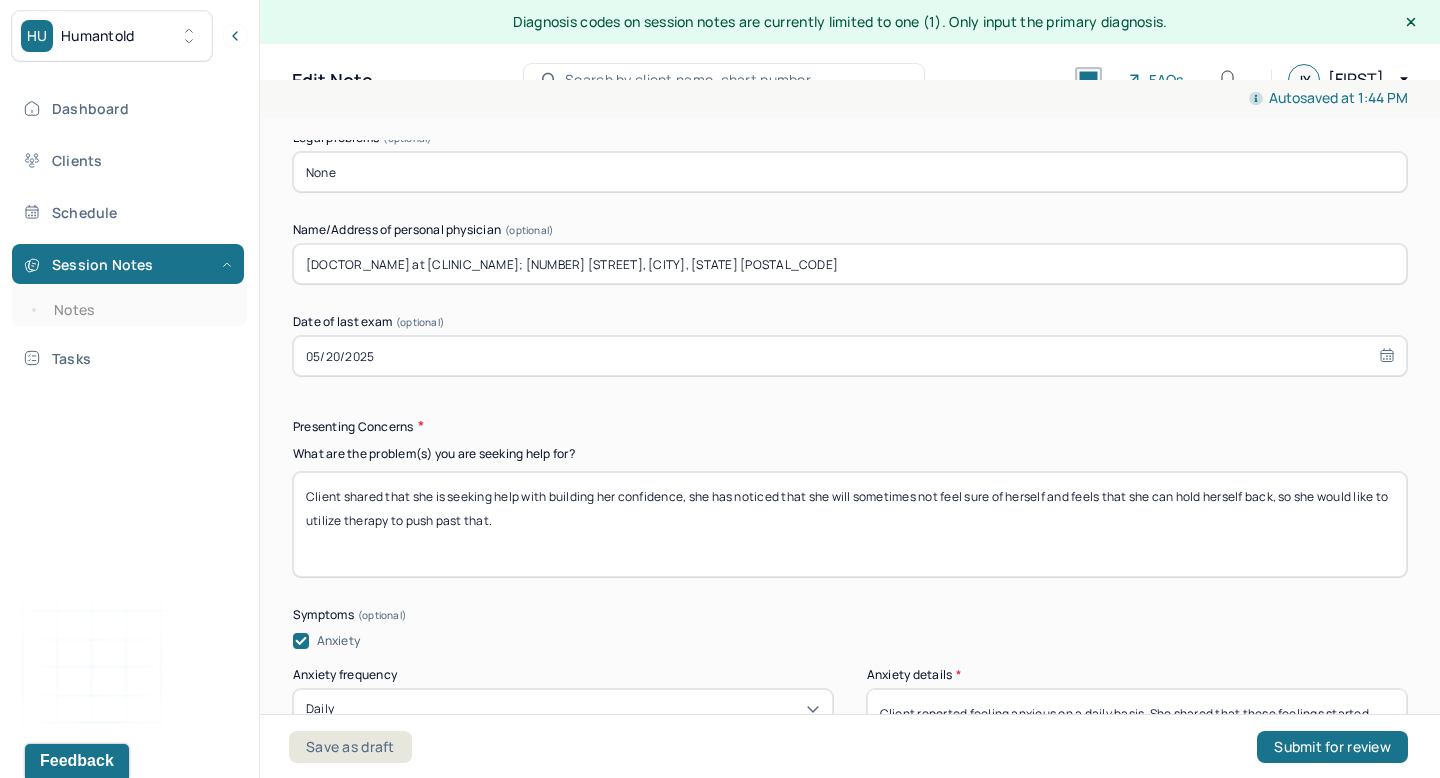 click on "Client shared that she is seeking help with building her confidence, she has noticed that she will sometimes not feel sure of herself and feels that she can hold herself back, so she would like to utilize therapy to push past that." at bounding box center [850, 524] 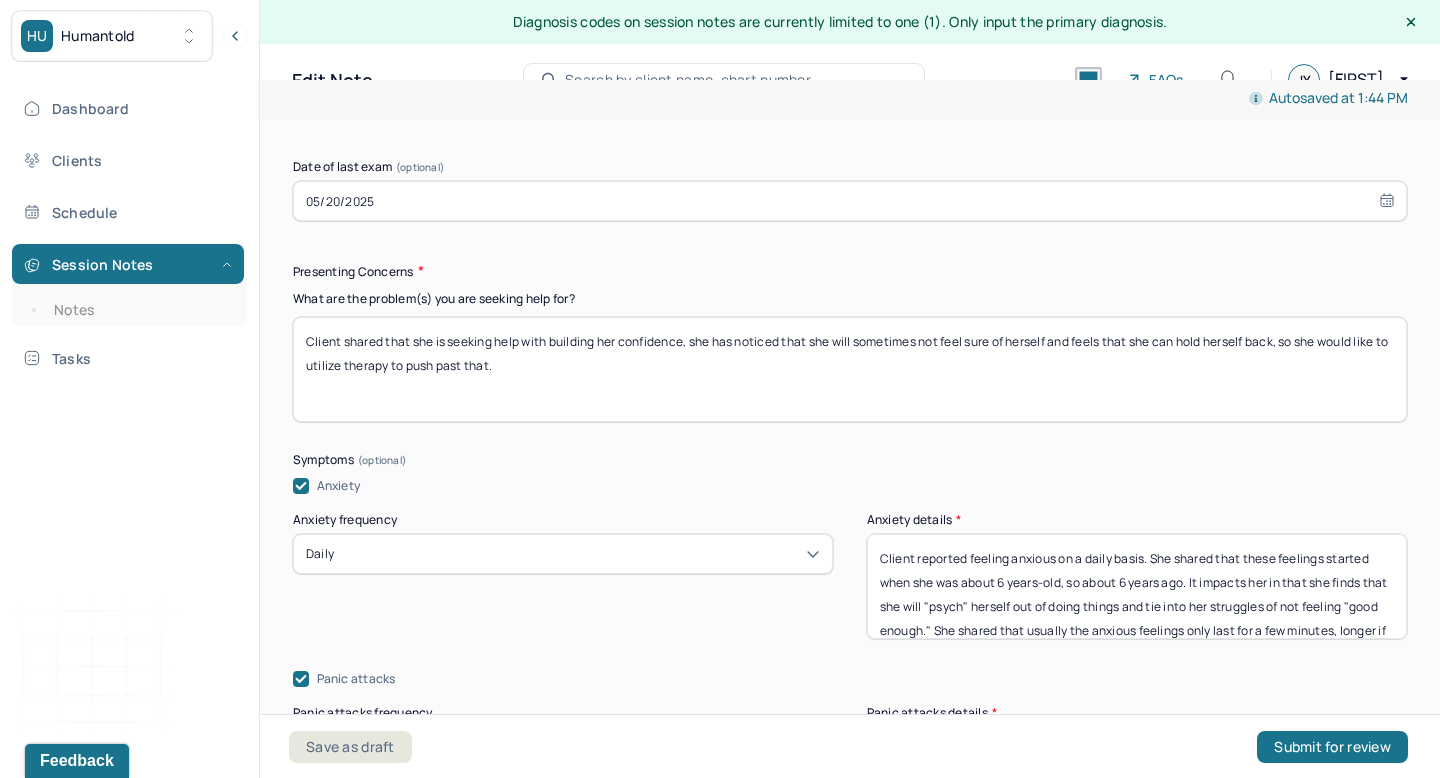 scroll, scrollTop: 2793, scrollLeft: 0, axis: vertical 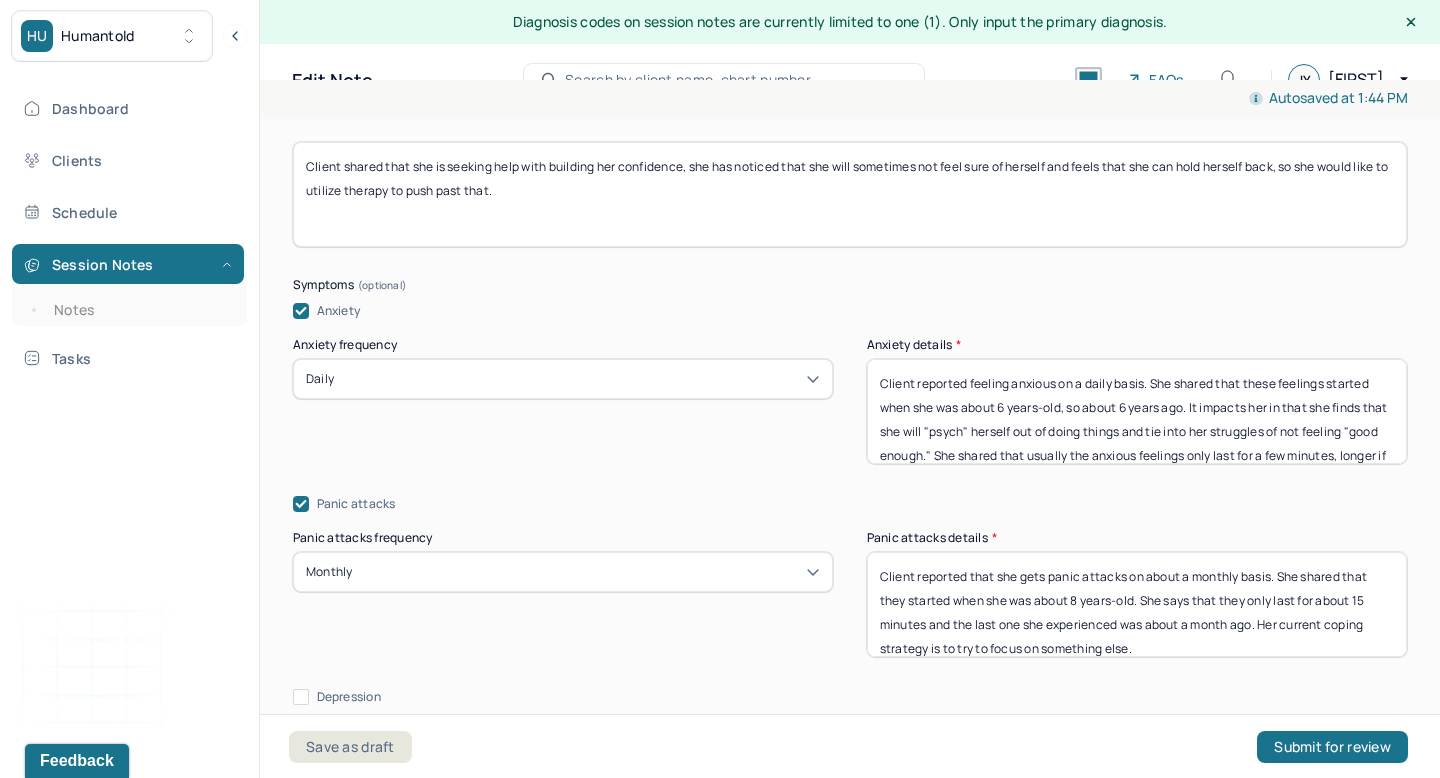 click on "Client reported that she gets panic attacks on about a monthly basis. She shared that they started when she was about 8 years-old. She says that they only last for about 15 minutes and the last one she experienced was about a month ago. Her current coping strategy is to try to focus on something else." at bounding box center (1137, 604) 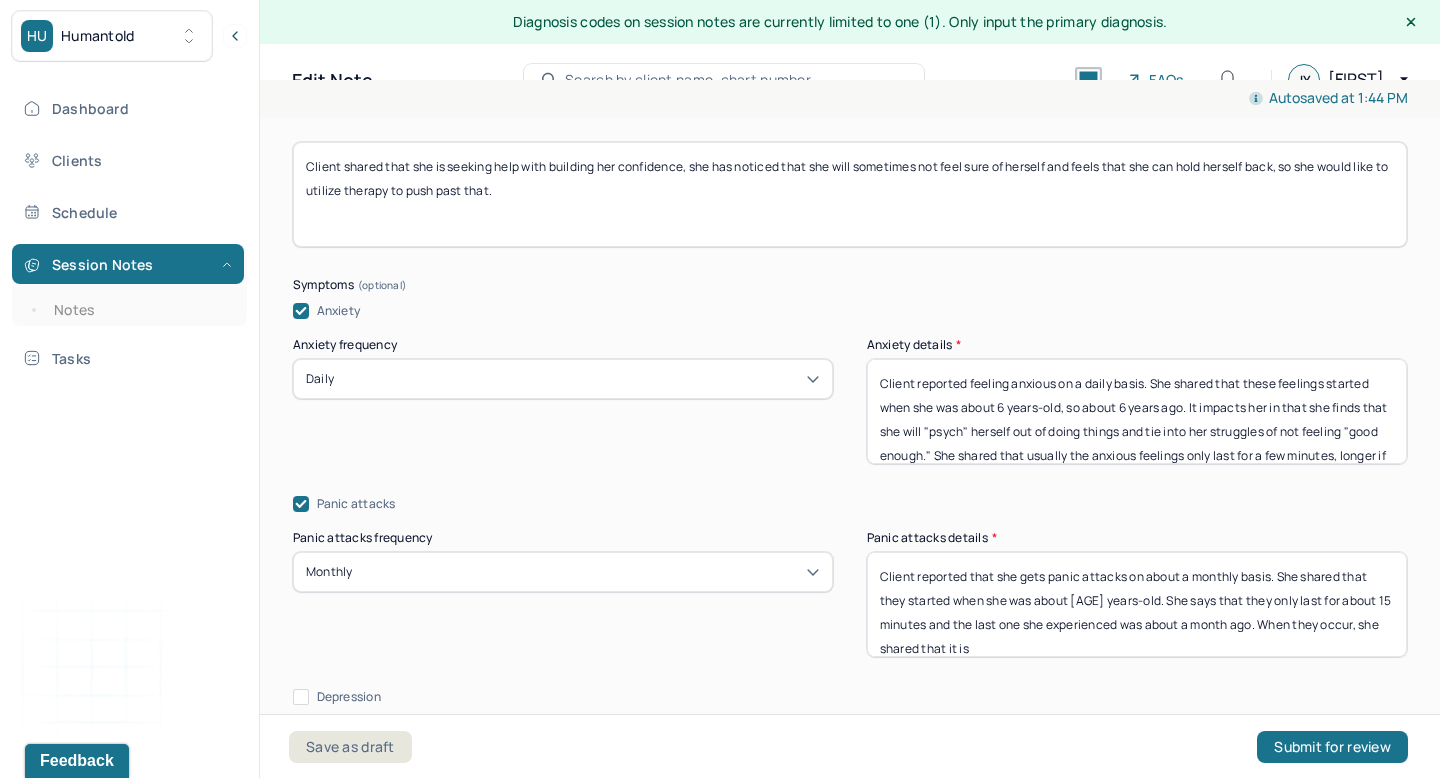 scroll, scrollTop: 24, scrollLeft: 0, axis: vertical 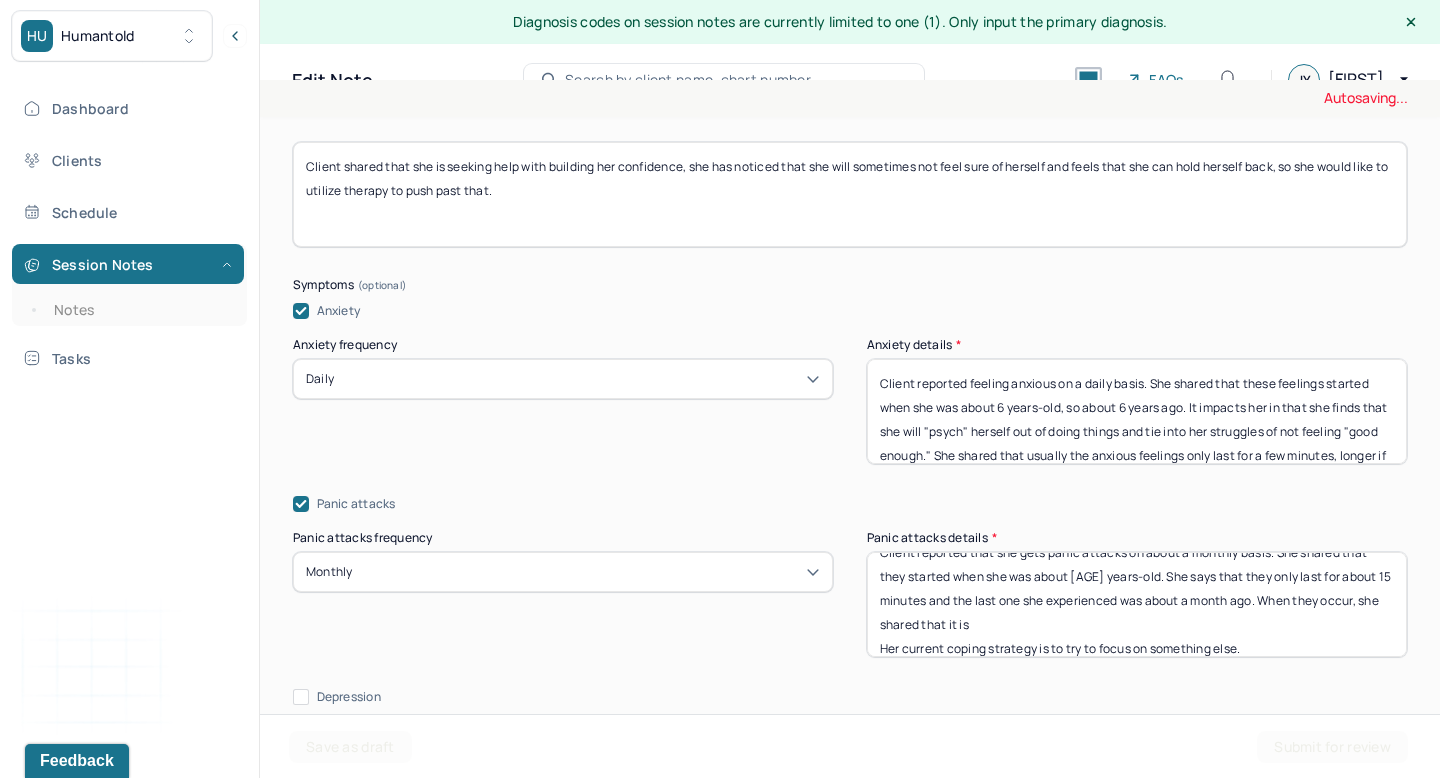 click on "Client reported that she gets panic attacks on about a [MONTHLY] basis. She shared that they started when she was about [AGE] years-old. She says that they only last for about 15 minutes and the last one she experienced was about a month ago. When they occur, she shared that it Her current coping strategy is to try to focus on something else." at bounding box center (1137, 604) 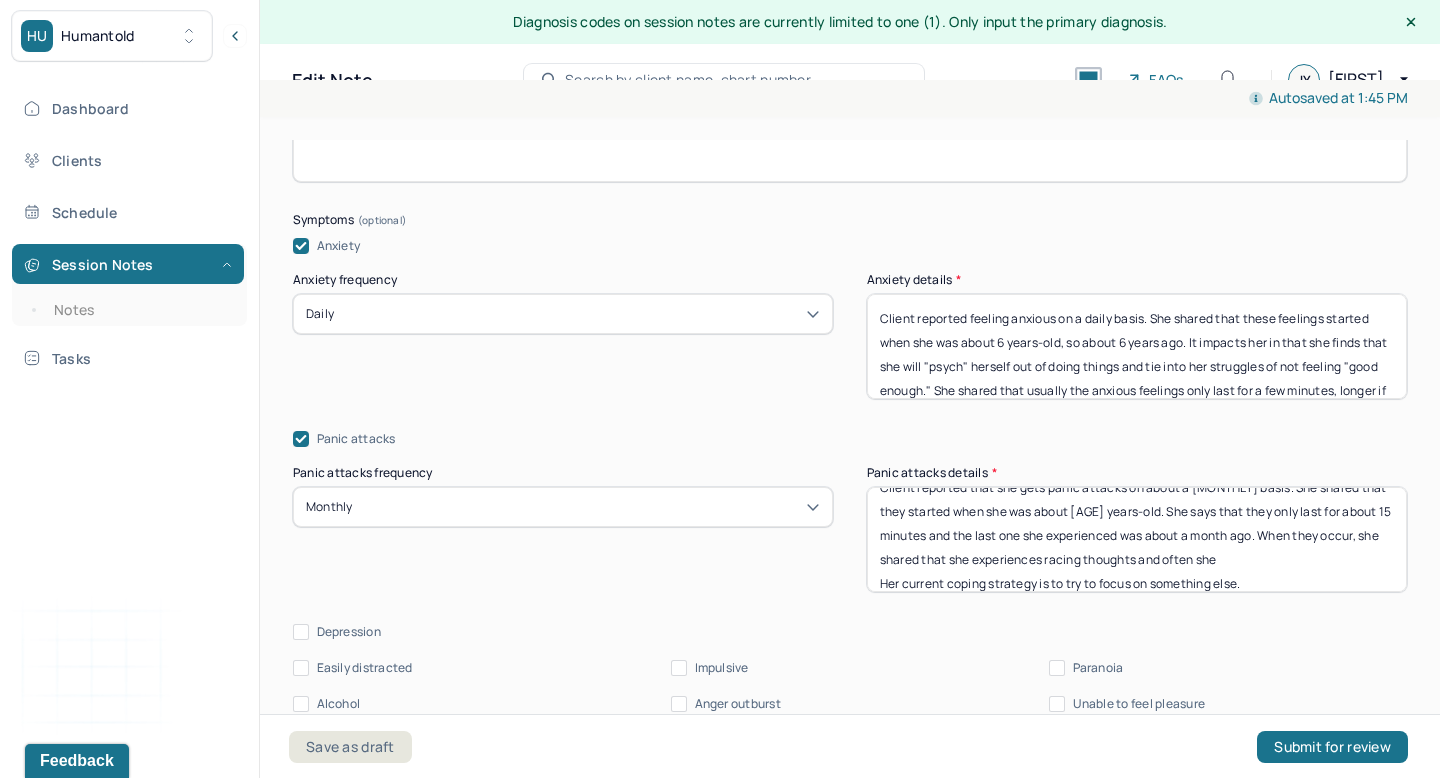scroll, scrollTop: 2863, scrollLeft: 0, axis: vertical 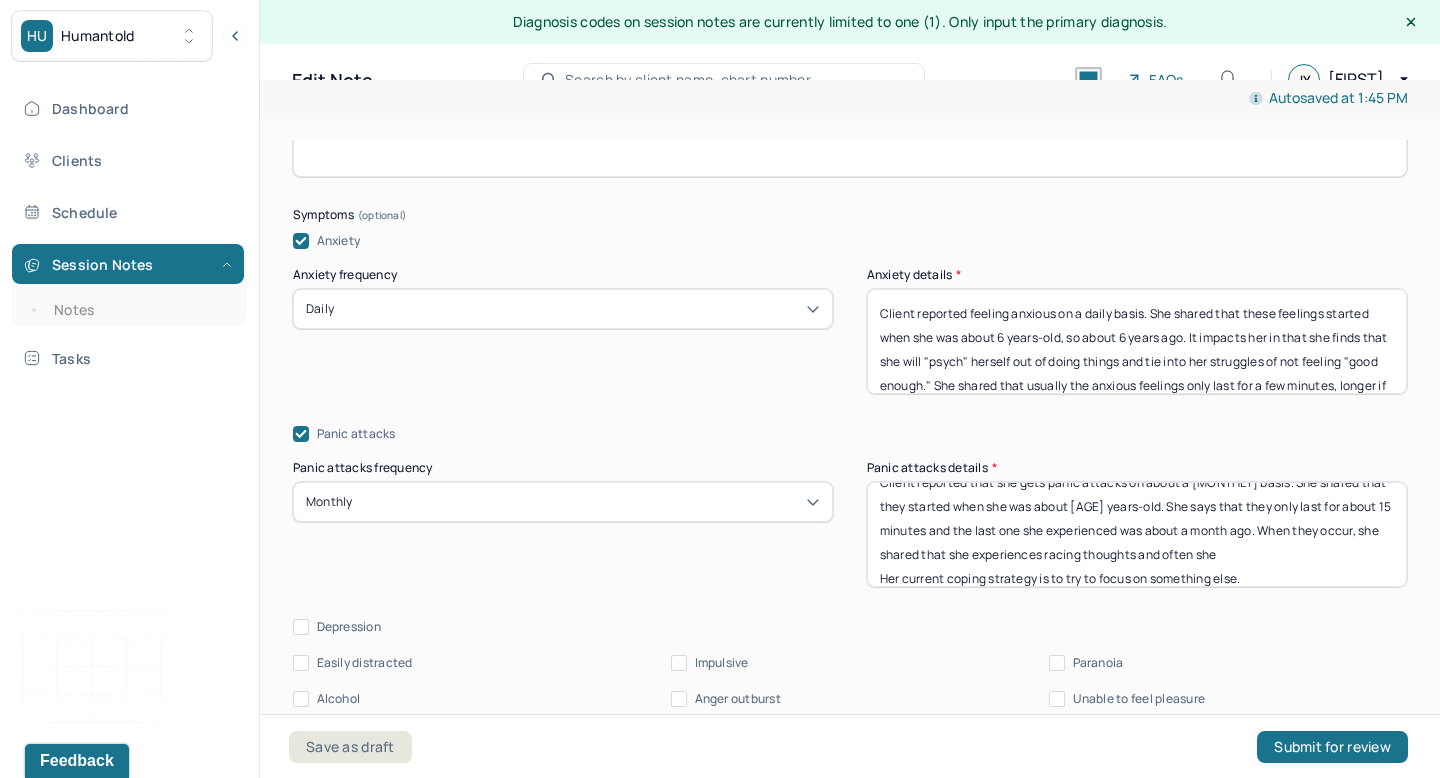 drag, startPoint x: 1235, startPoint y: 549, endPoint x: 1138, endPoint y: 549, distance: 97 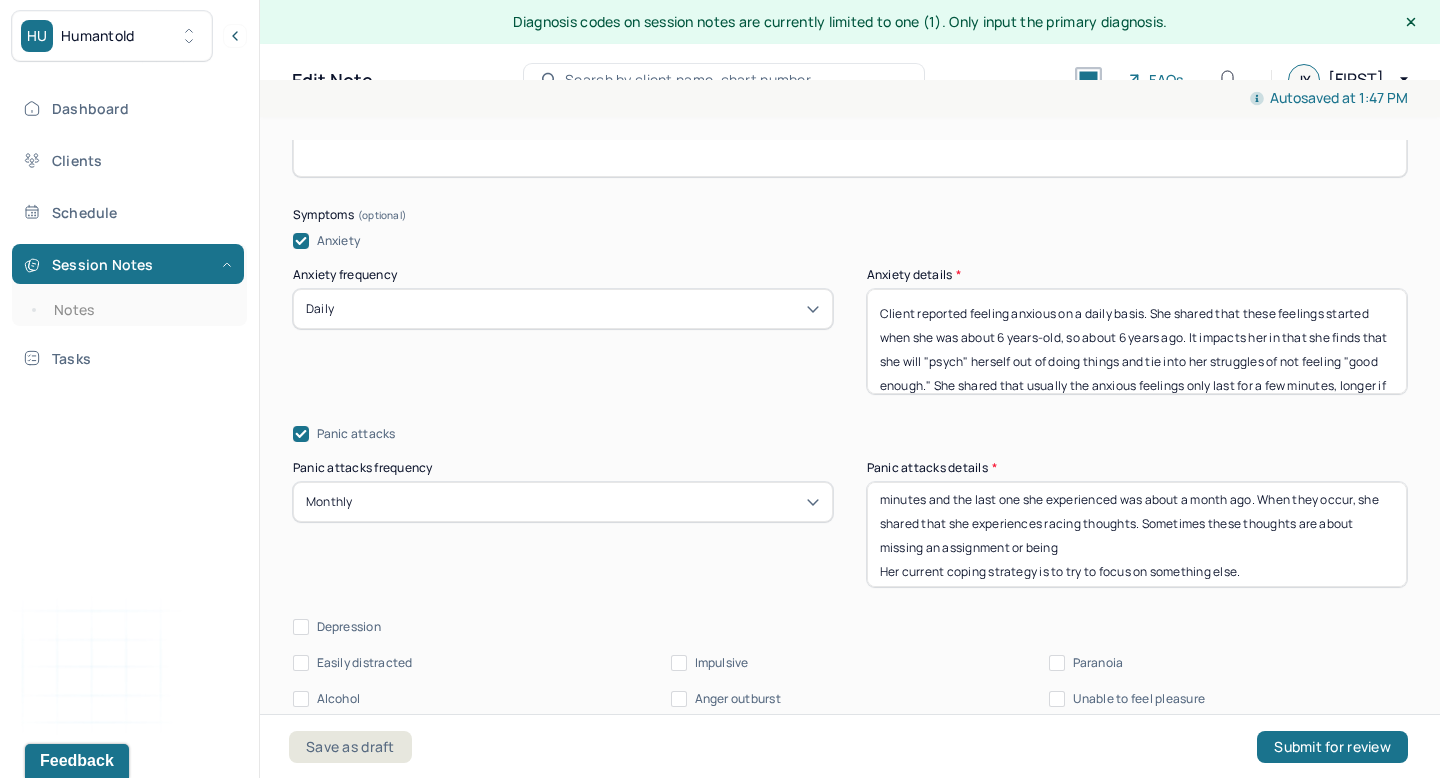 scroll, scrollTop: 64, scrollLeft: 0, axis: vertical 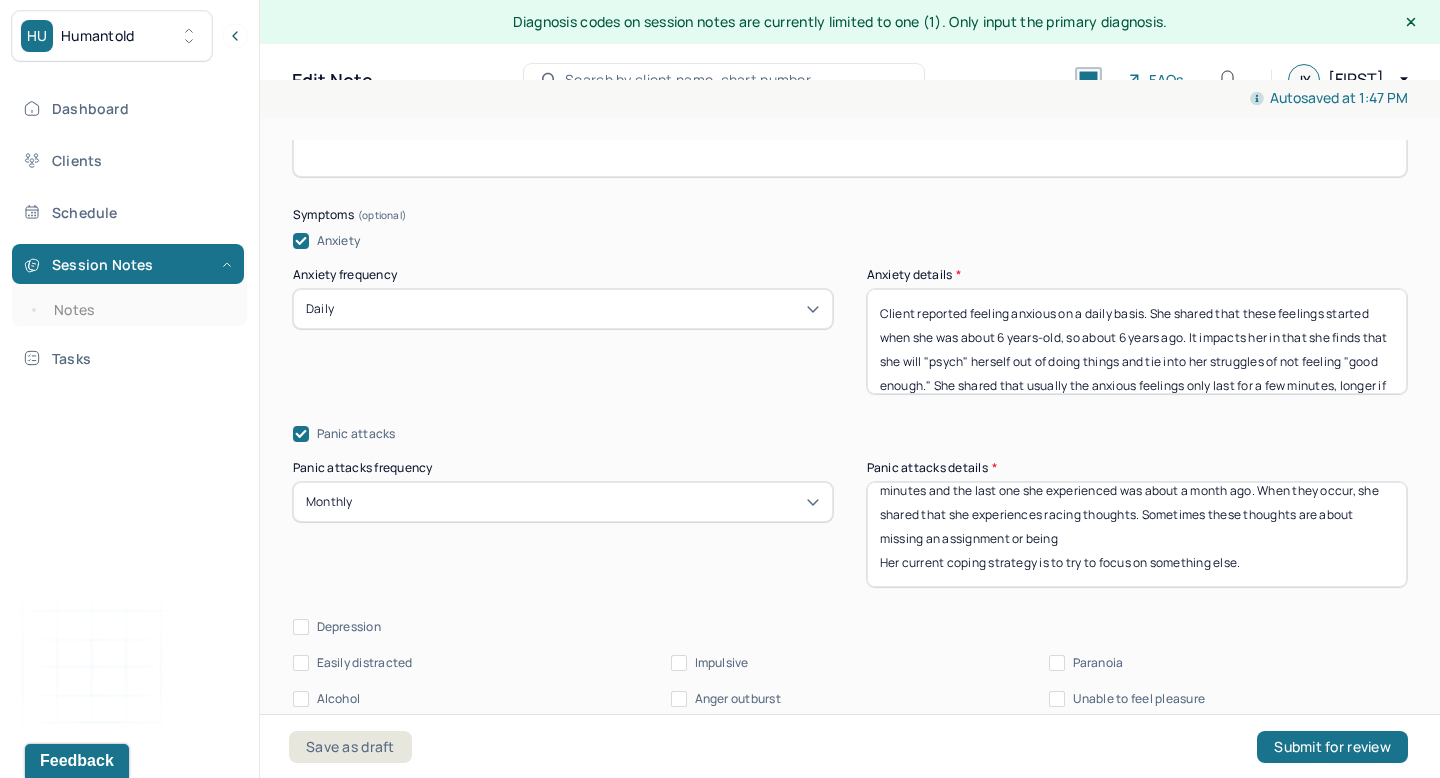 drag, startPoint x: 1066, startPoint y: 576, endPoint x: 867, endPoint y: 539, distance: 202.41048 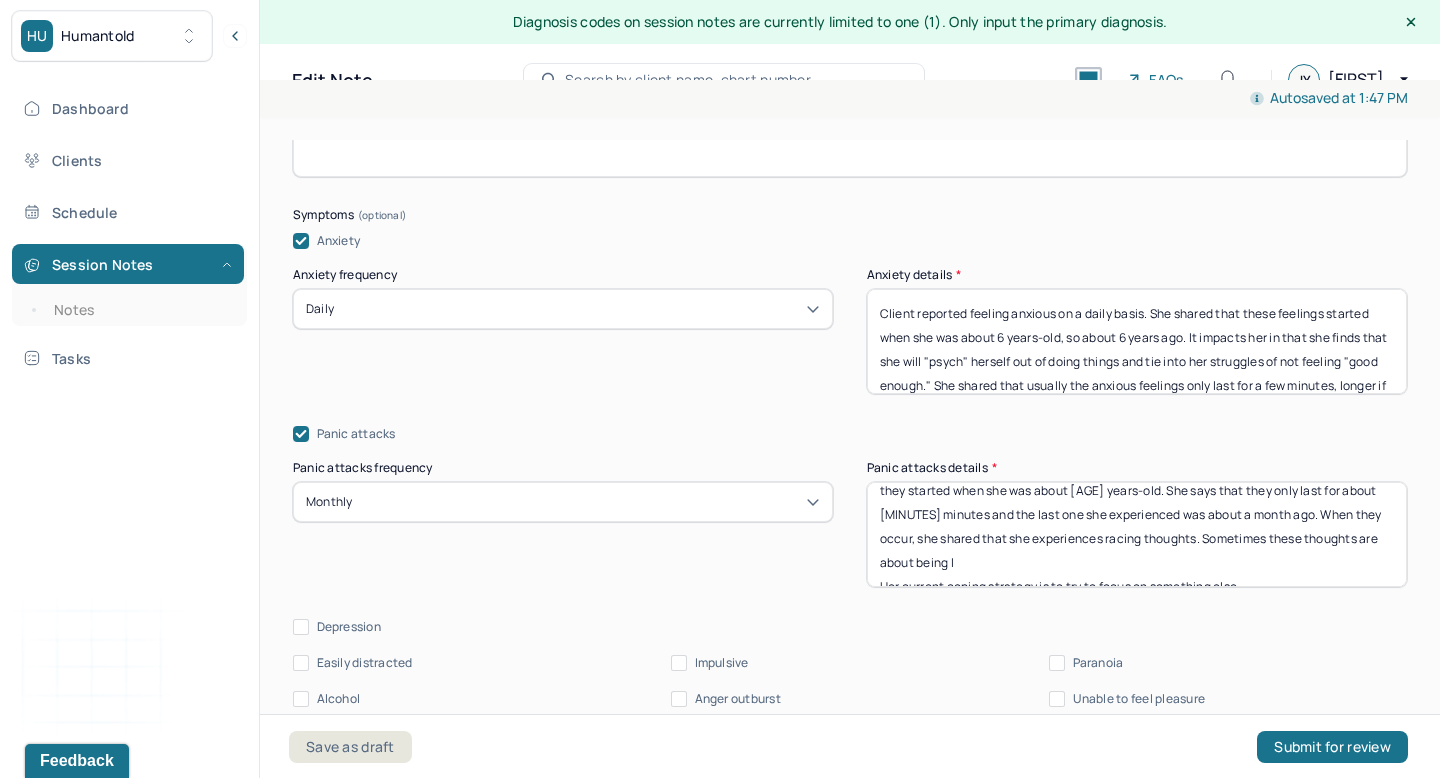 scroll, scrollTop: 64, scrollLeft: 0, axis: vertical 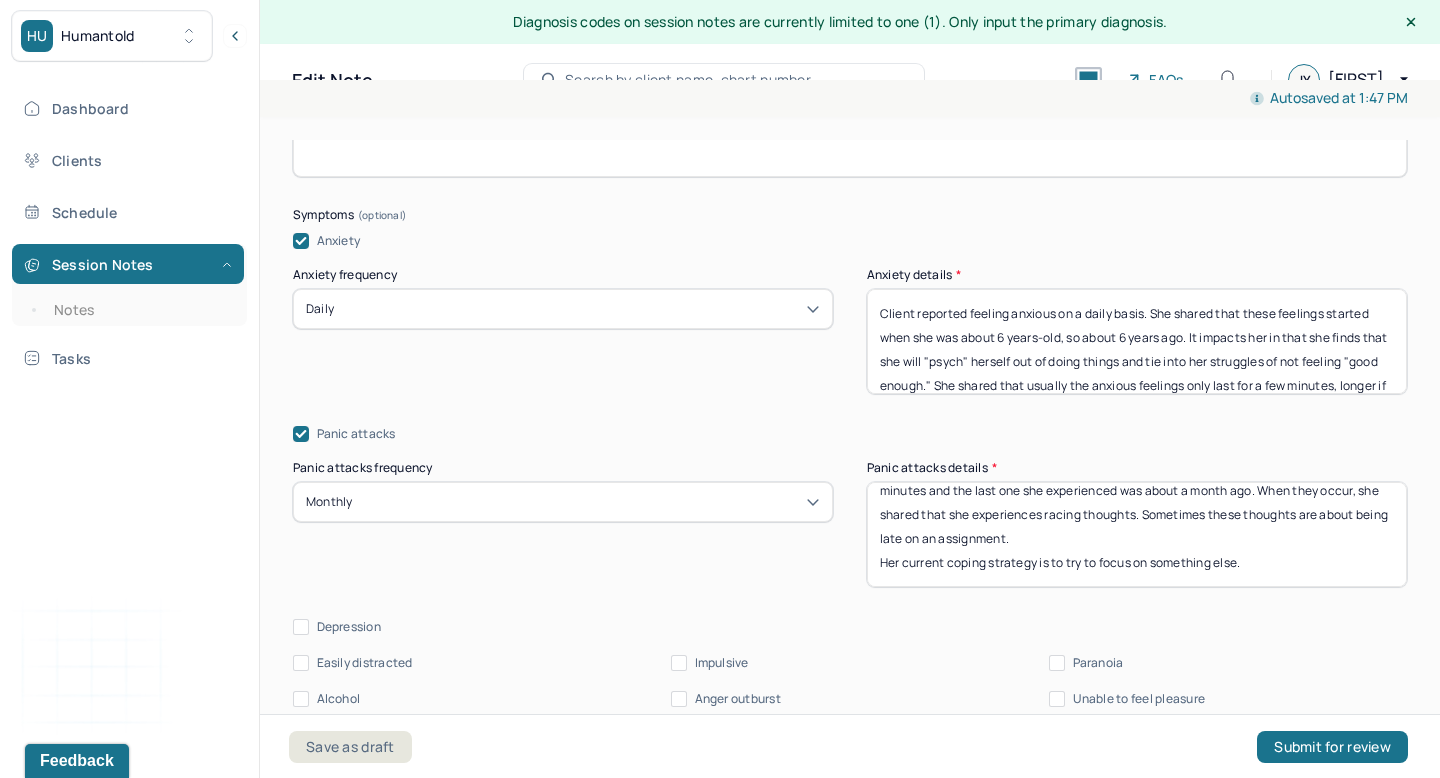 click on "Client reported that she gets panic attacks on about a monthly basis. She shared that they started when she was about [AGE] years-old. She says that they only last for about 15 minutes and the last one she experienced was about a month ago. When they occur, she shared that she experiences racing thoughts. Sometimes these thoughts are about being late on an assignment.
Her current coping strategy is to try to focus on something else." at bounding box center [1137, 534] 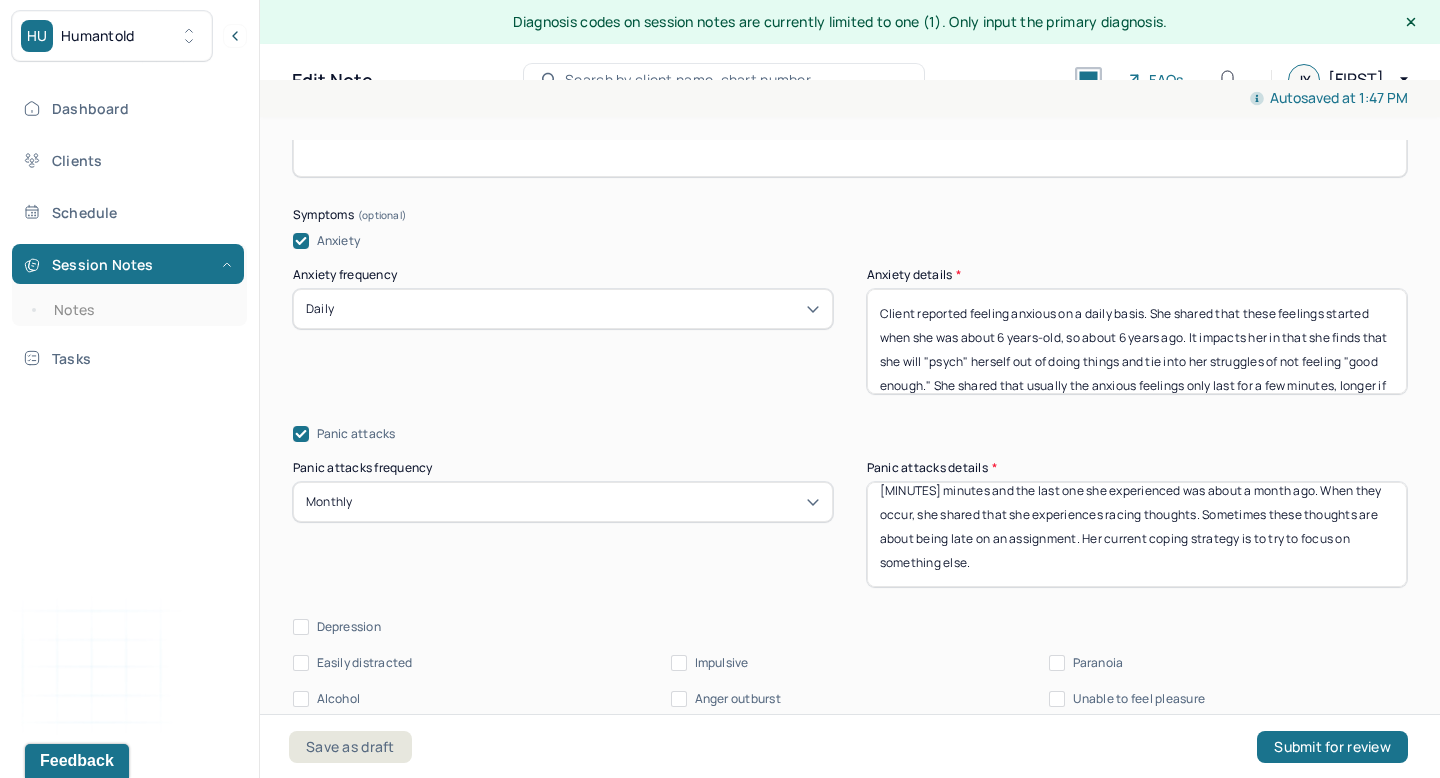 scroll, scrollTop: 40, scrollLeft: 0, axis: vertical 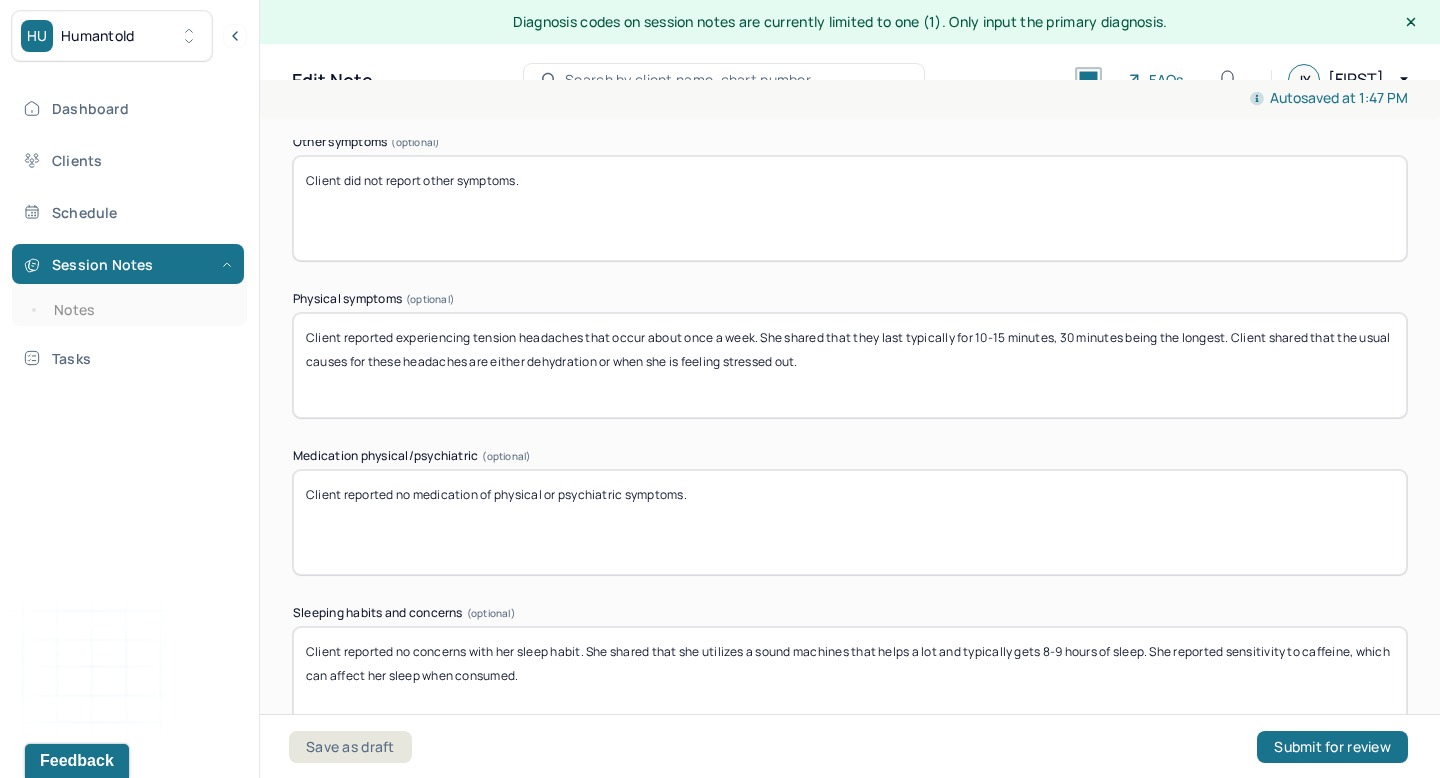 type on "Client reported that she gets panic attacks on about a monthly basis. She shared that they started when she was about [AGE] years-old. She says that they only last for about [MINUTES] minutes and the last one she experienced was about a month ago. When they occur, she shared that she experiences racing thoughts. Sometimes these thoughts are about being late on an assignment. Her current coping strategy is to try to focus on something else." 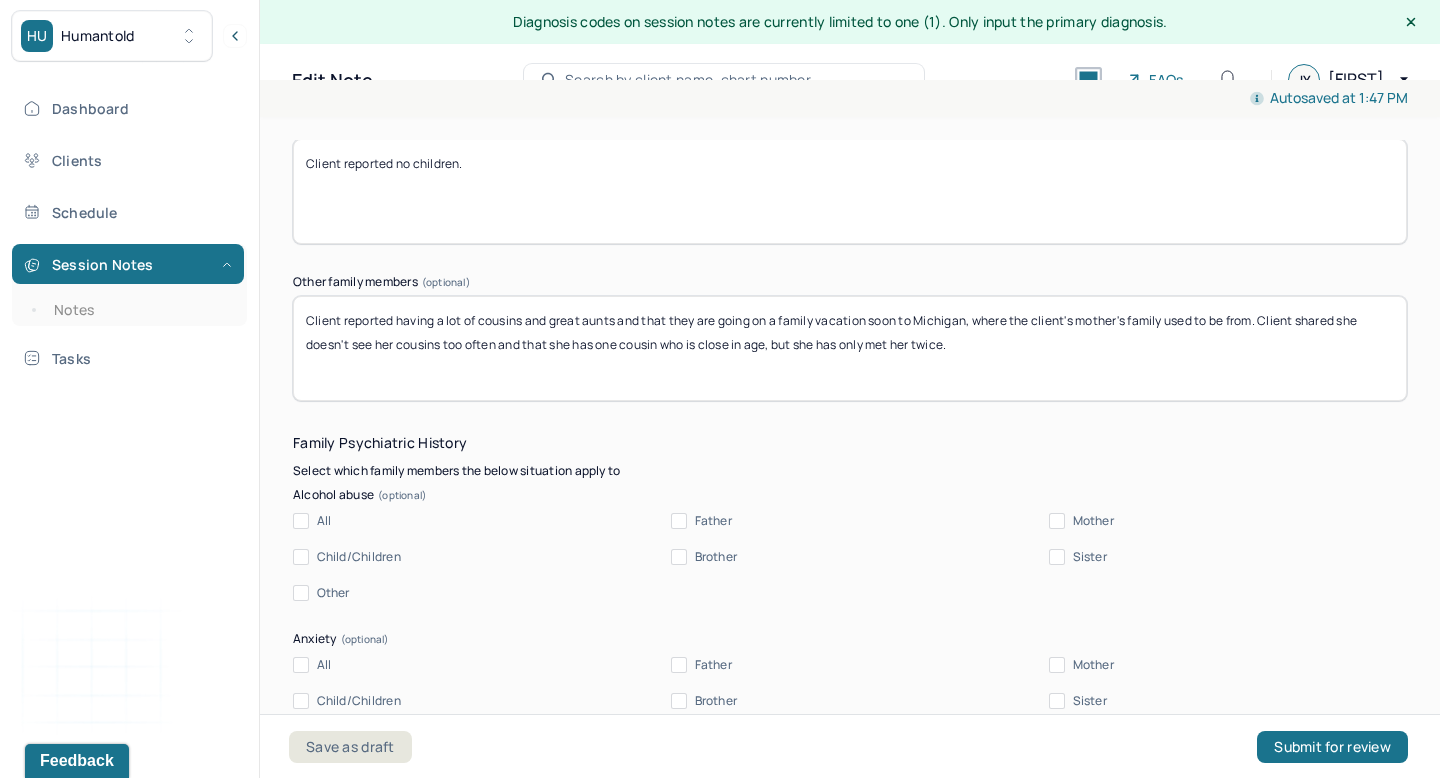 scroll, scrollTop: 4886, scrollLeft: 0, axis: vertical 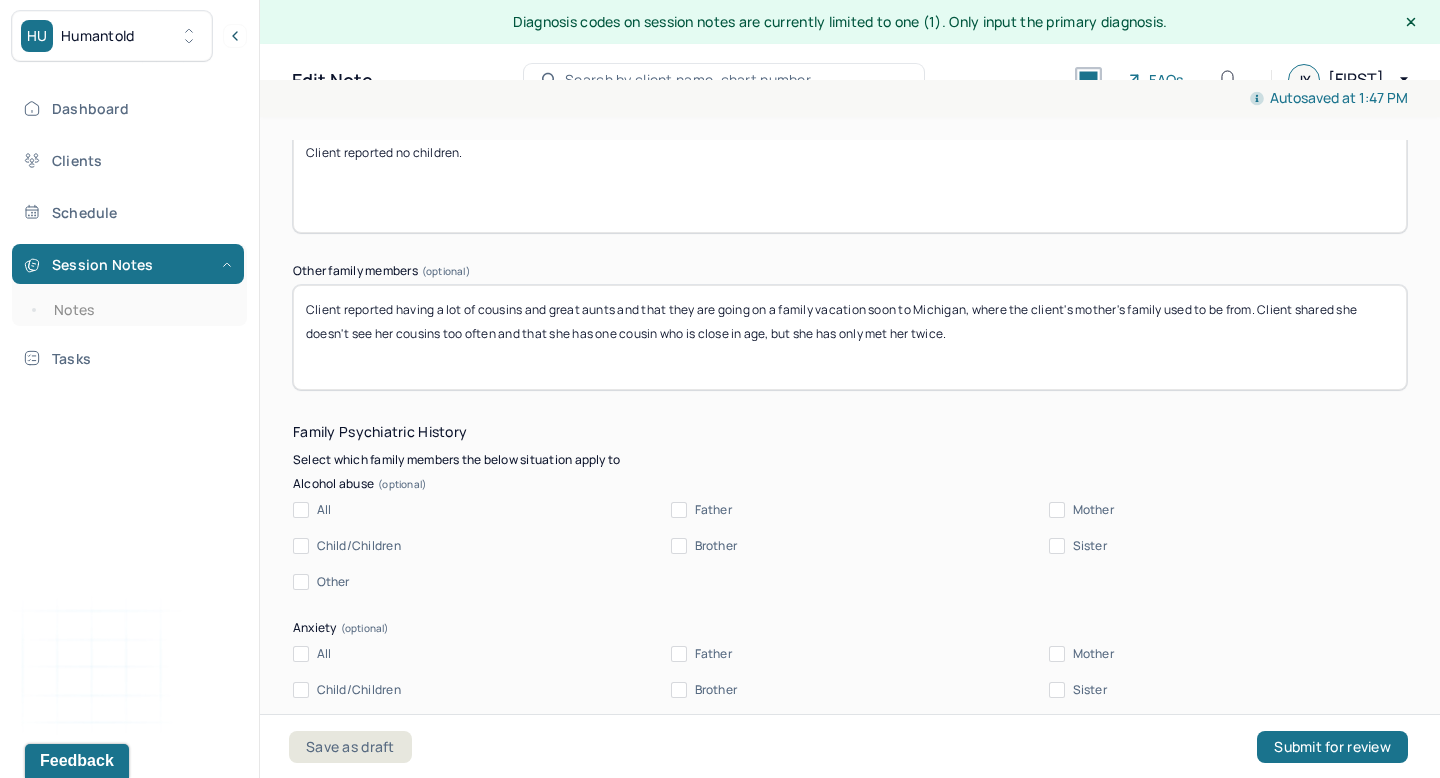 click on "Other" at bounding box center [321, 582] 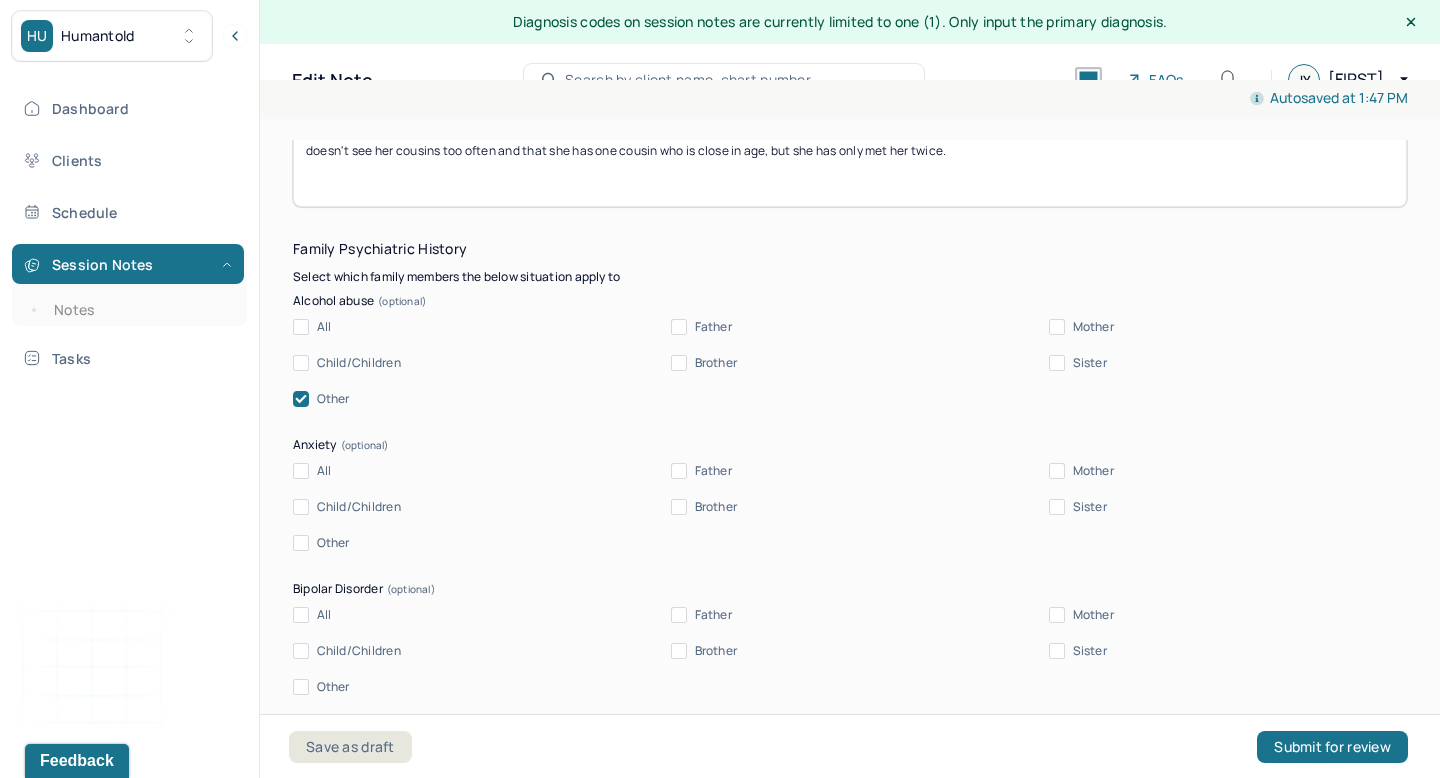 scroll, scrollTop: 5093, scrollLeft: 0, axis: vertical 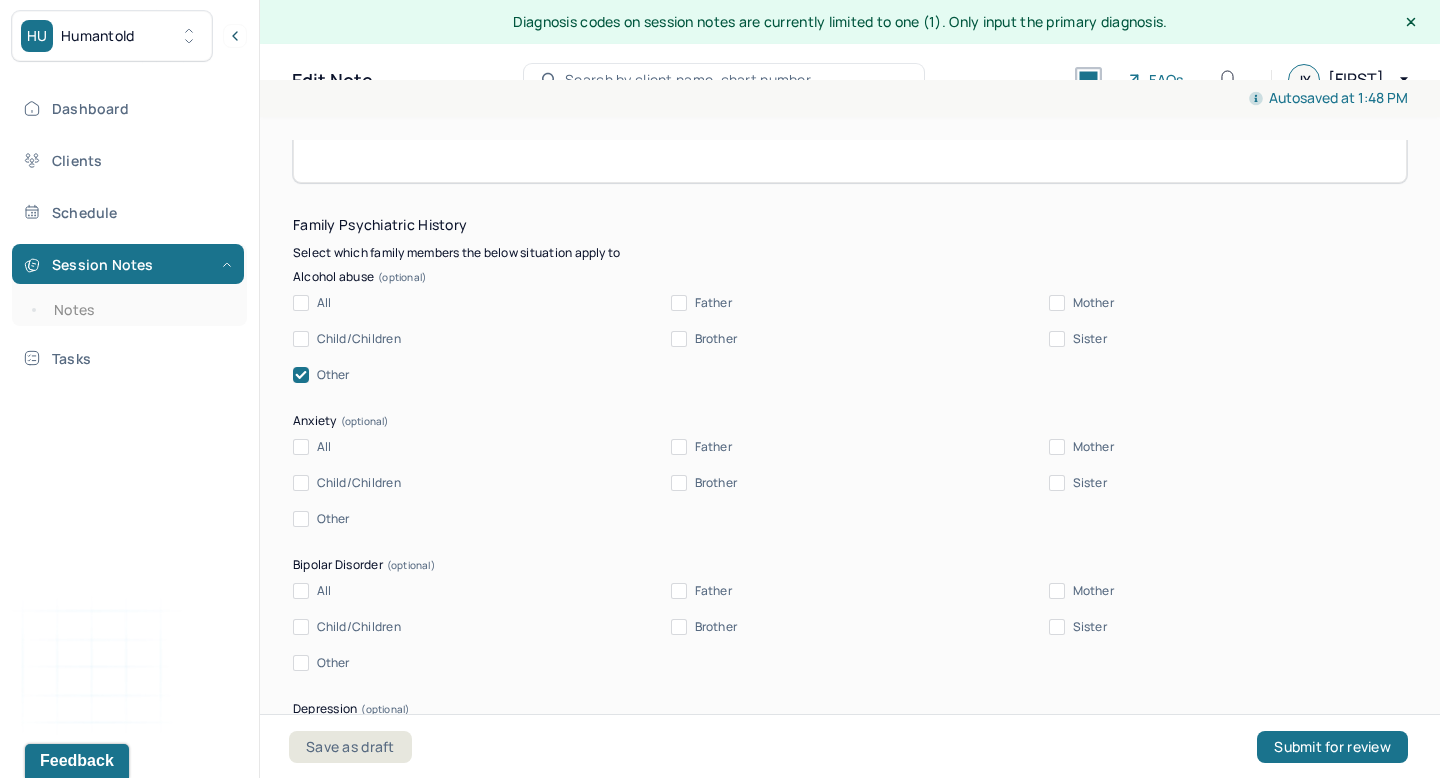 click on "Mother" at bounding box center [1057, 447] 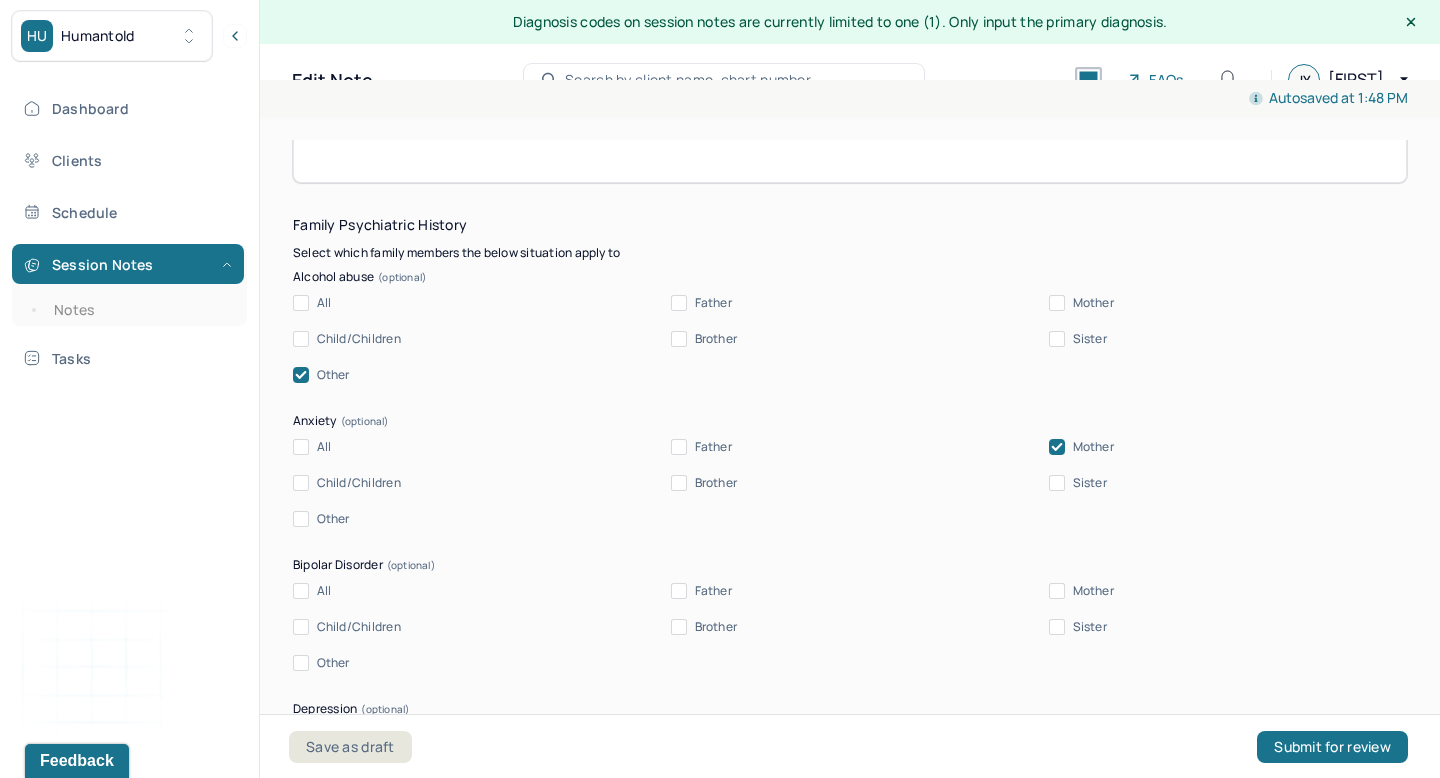 click on "All Father Mother Child/Children Brother Sister Other" at bounding box center (850, 627) 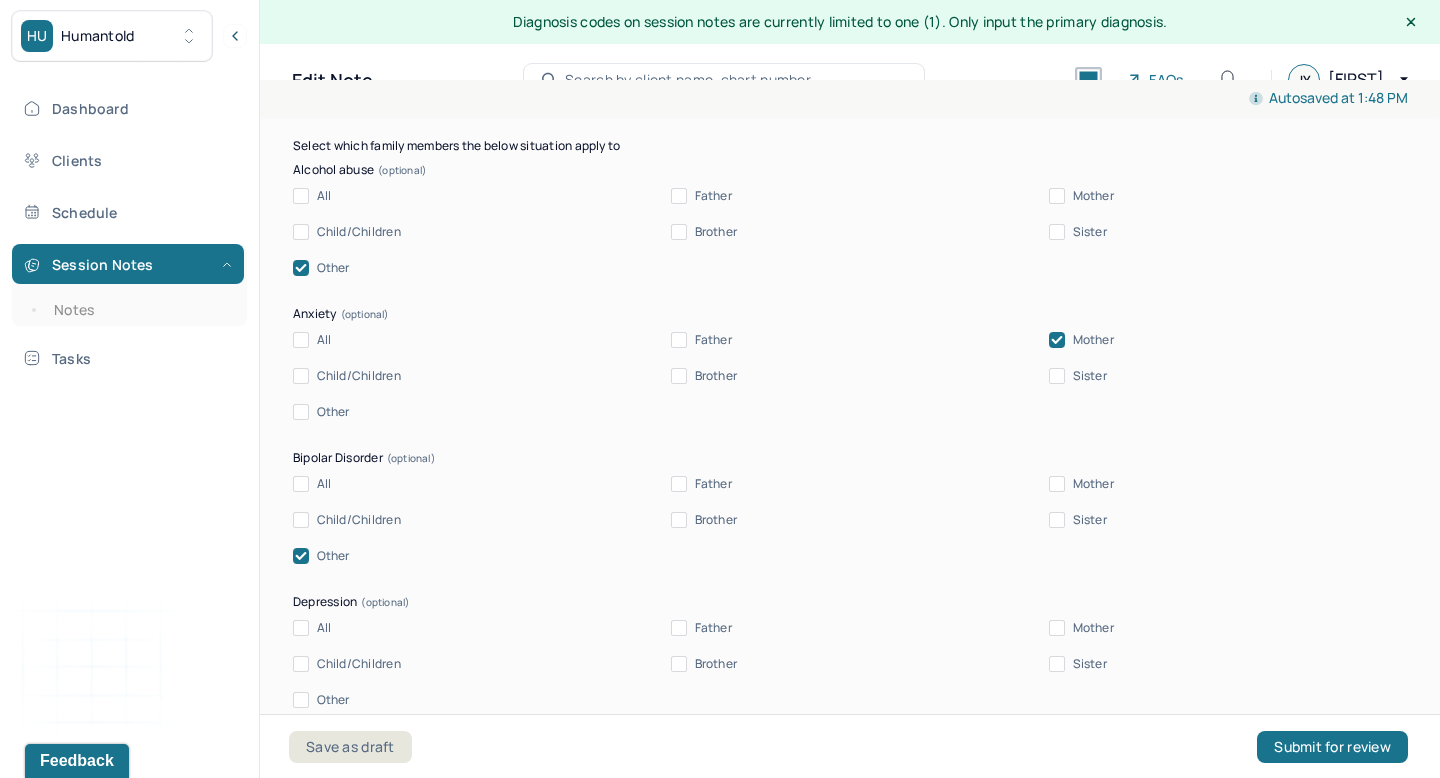 scroll, scrollTop: 5248, scrollLeft: 0, axis: vertical 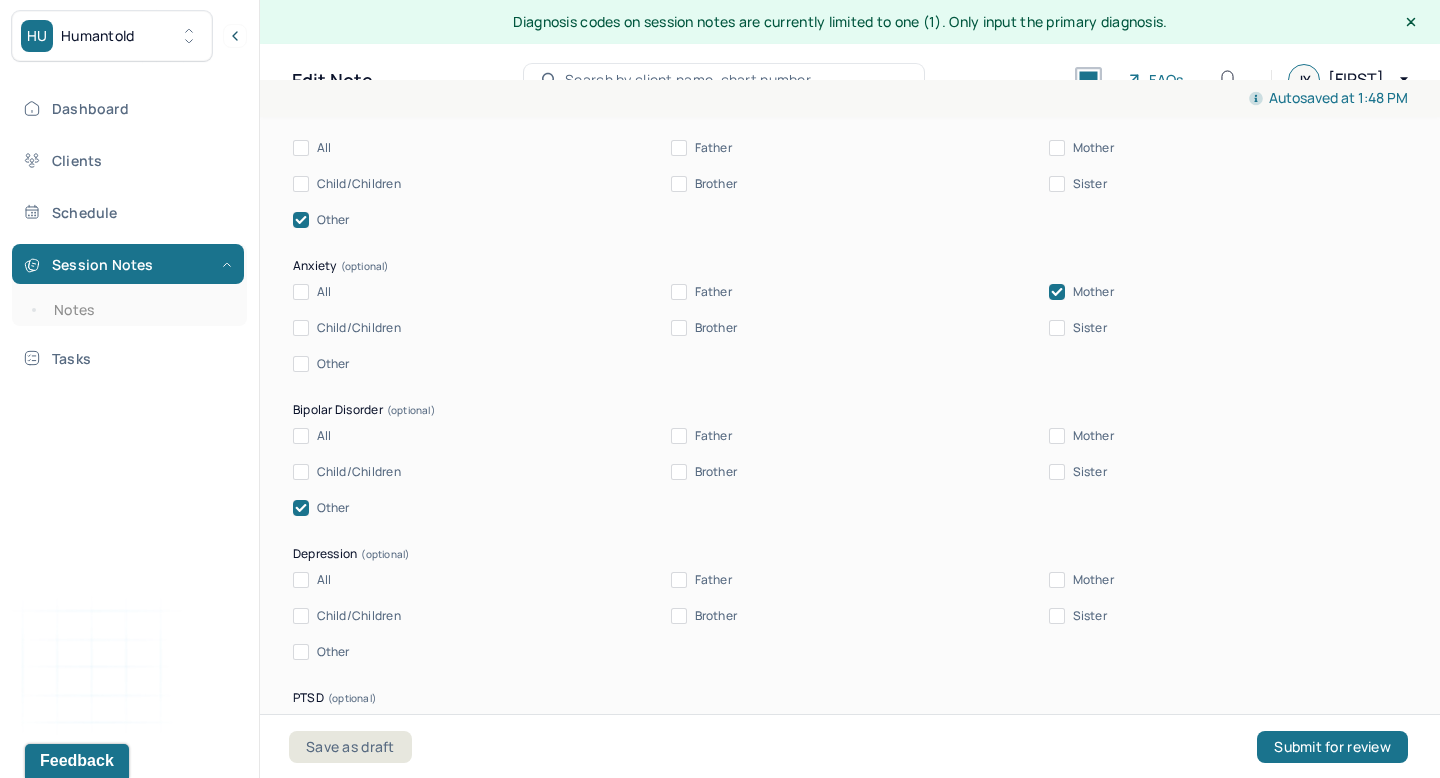 click on "Mother" at bounding box center [1057, 580] 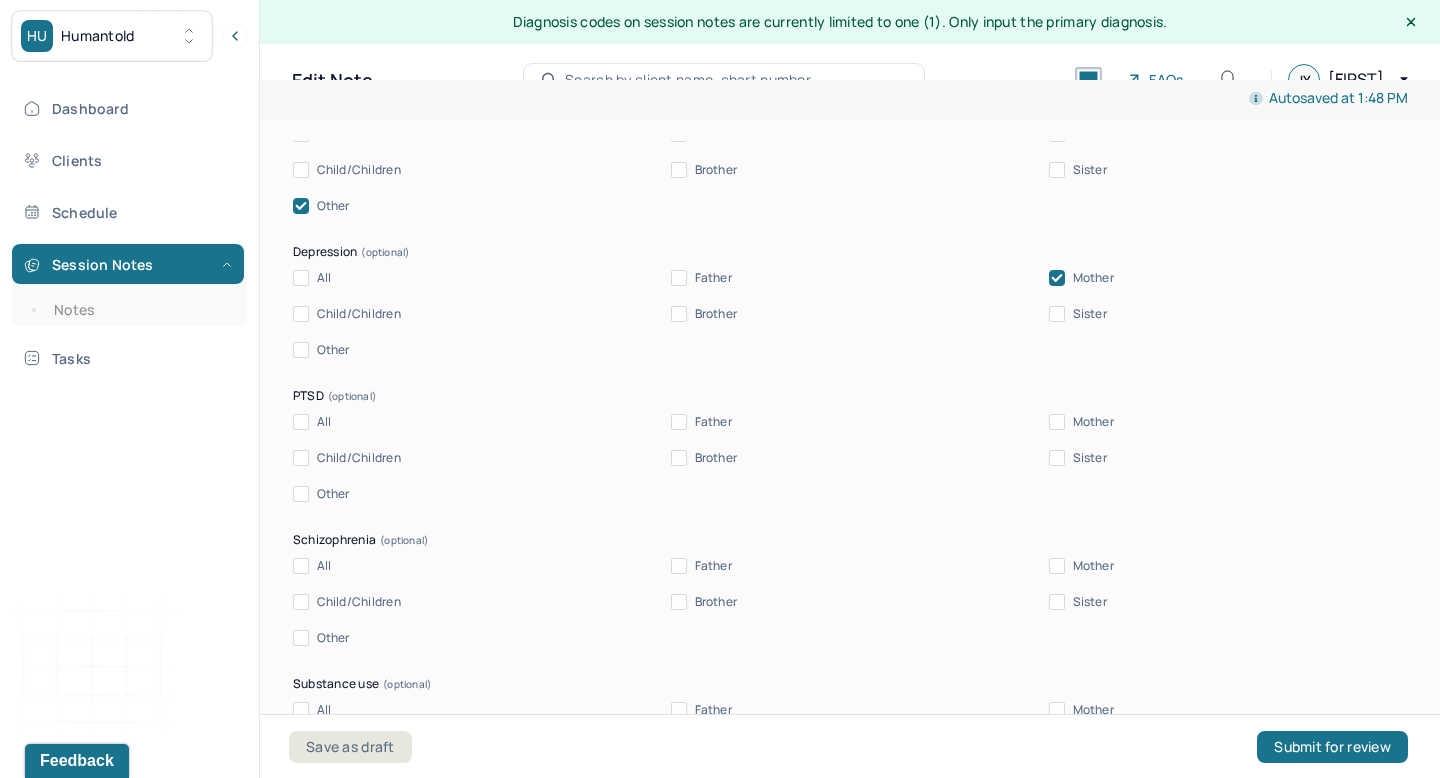 scroll, scrollTop: 5559, scrollLeft: 0, axis: vertical 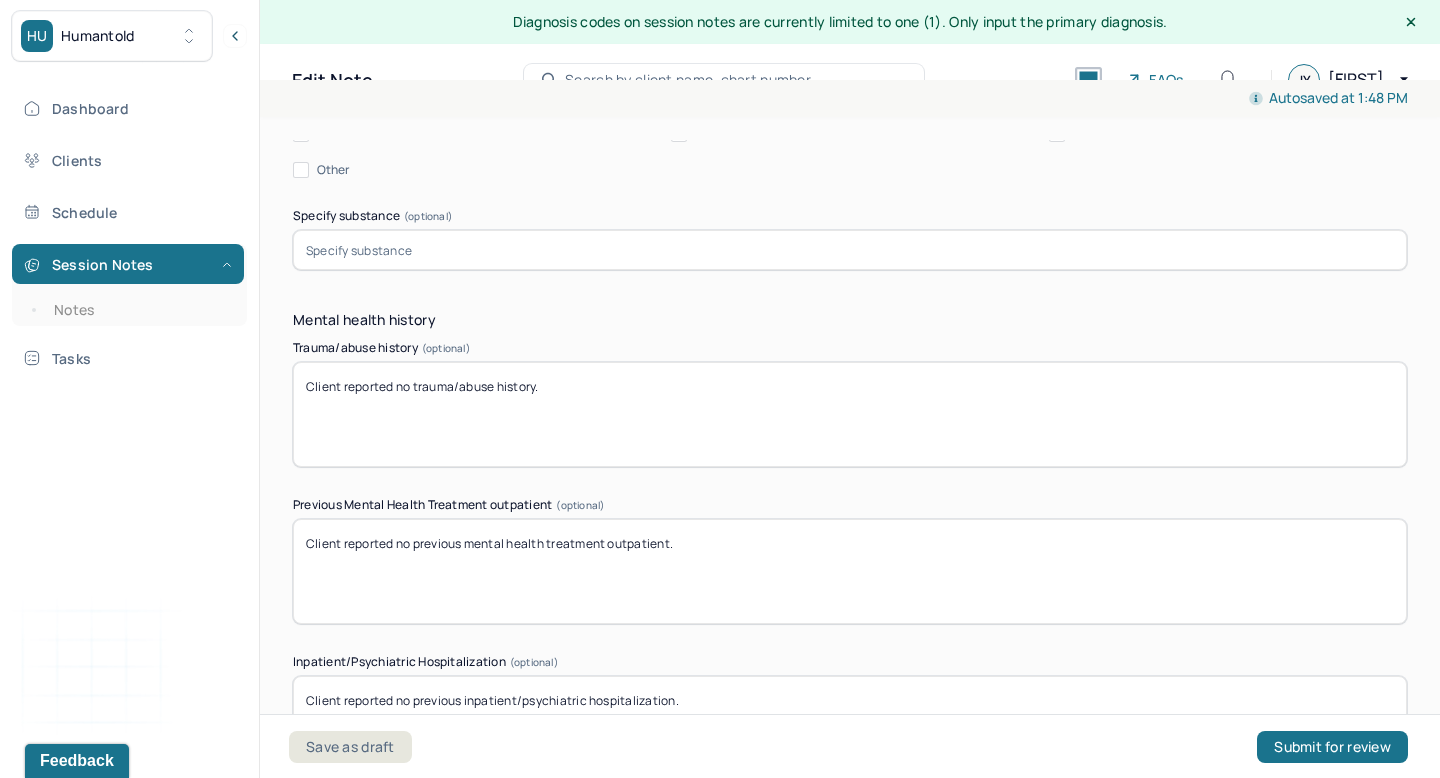 click on "Client reported no trauma/abuse history." at bounding box center [850, 414] 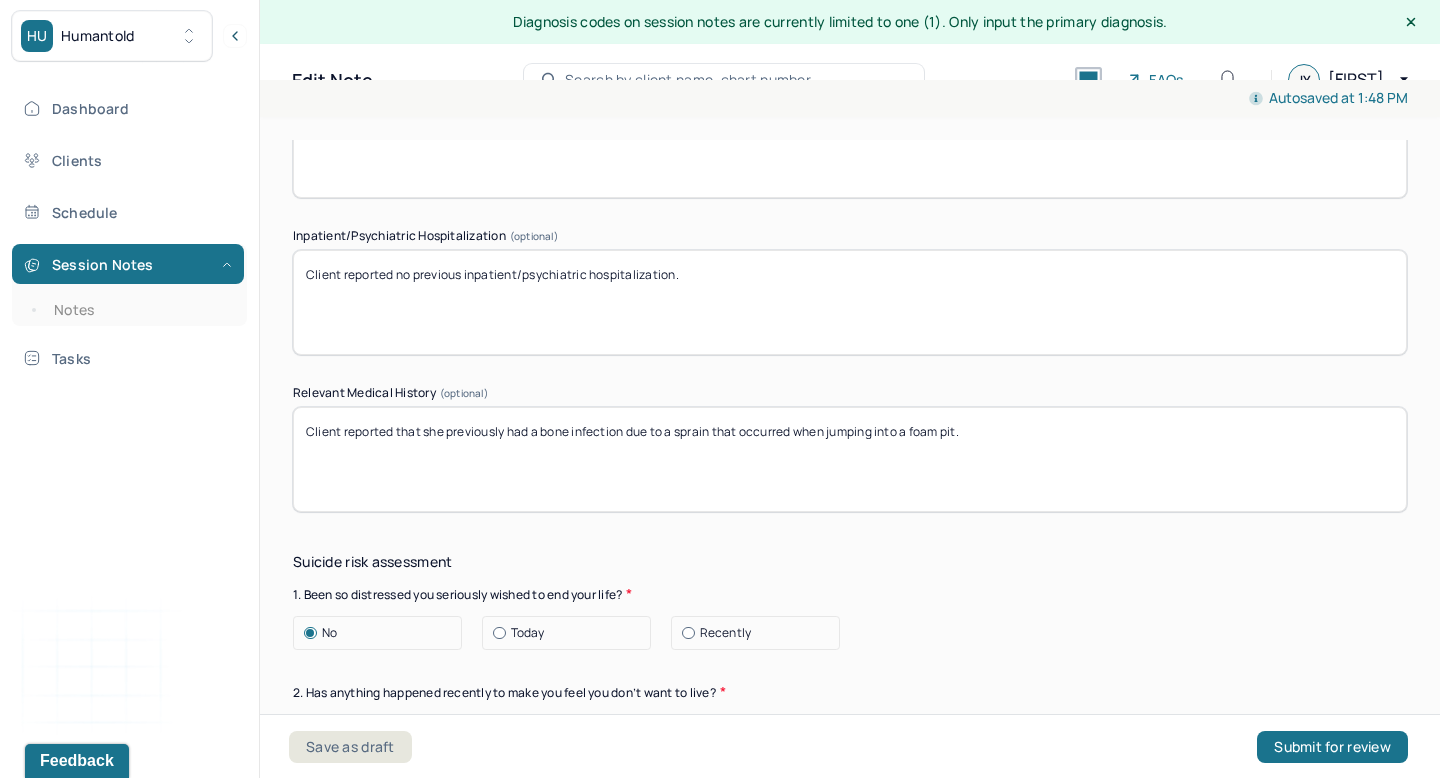 scroll, scrollTop: 6609, scrollLeft: 0, axis: vertical 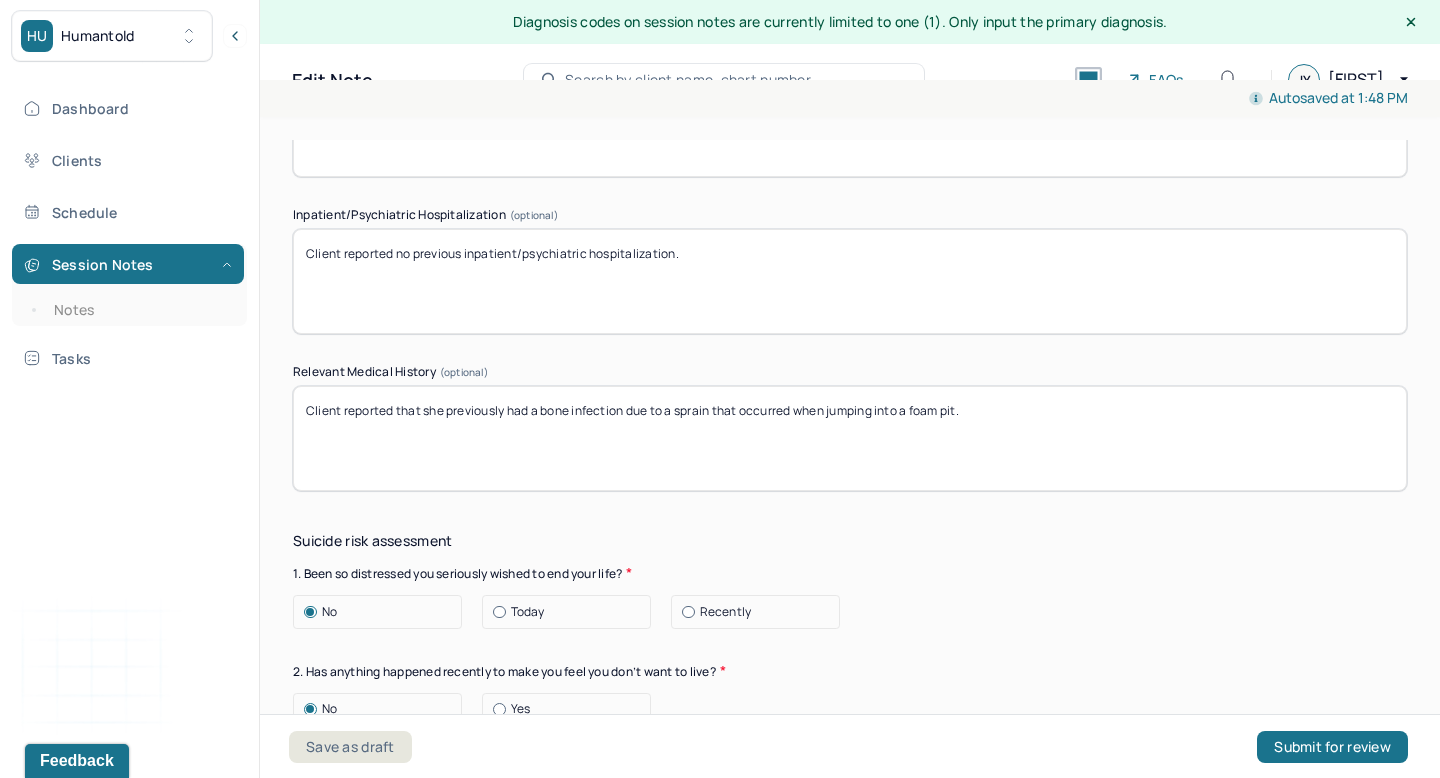 click on "Client reported that she previously had a bone infection due to a sprain that occurred when jumping into a foam pit." at bounding box center [850, 438] 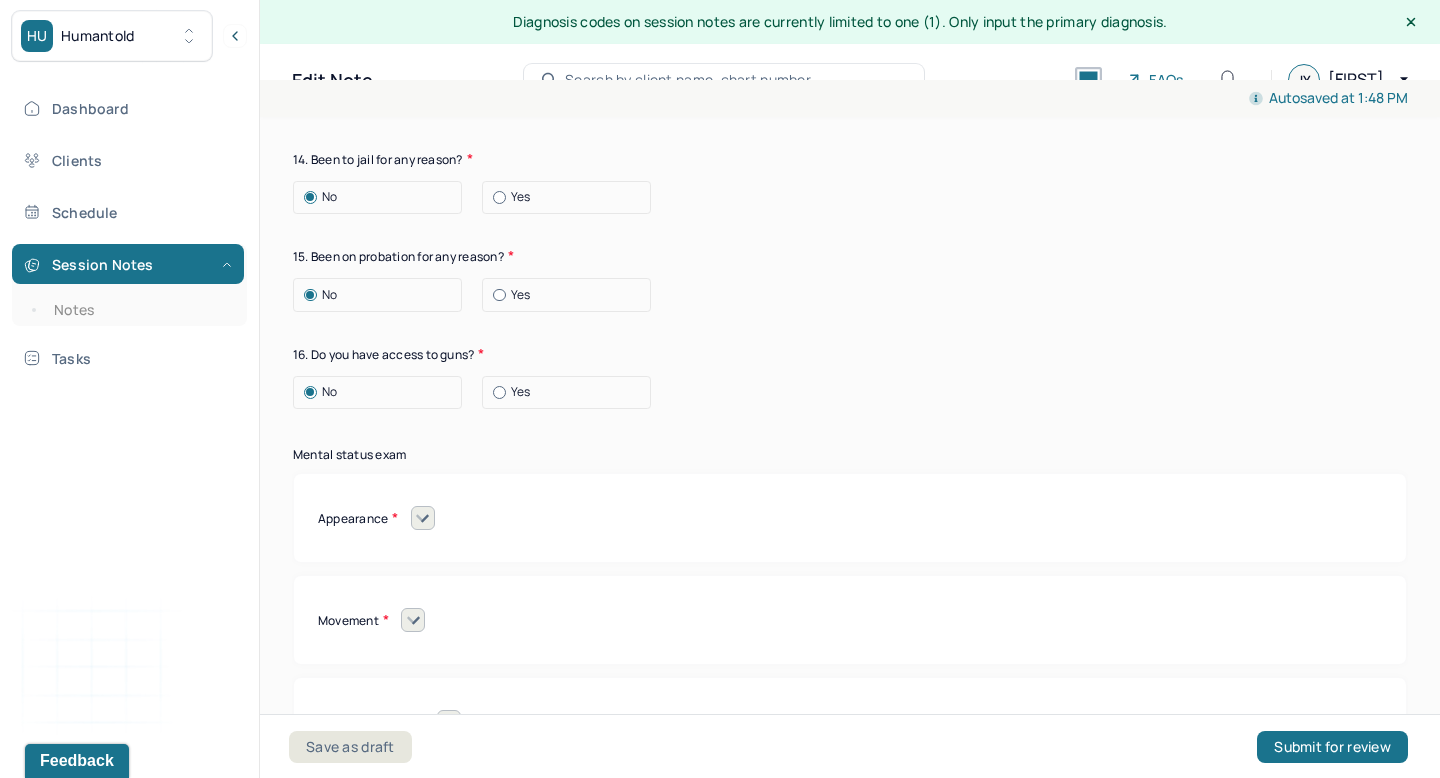 scroll, scrollTop: 8800, scrollLeft: 0, axis: vertical 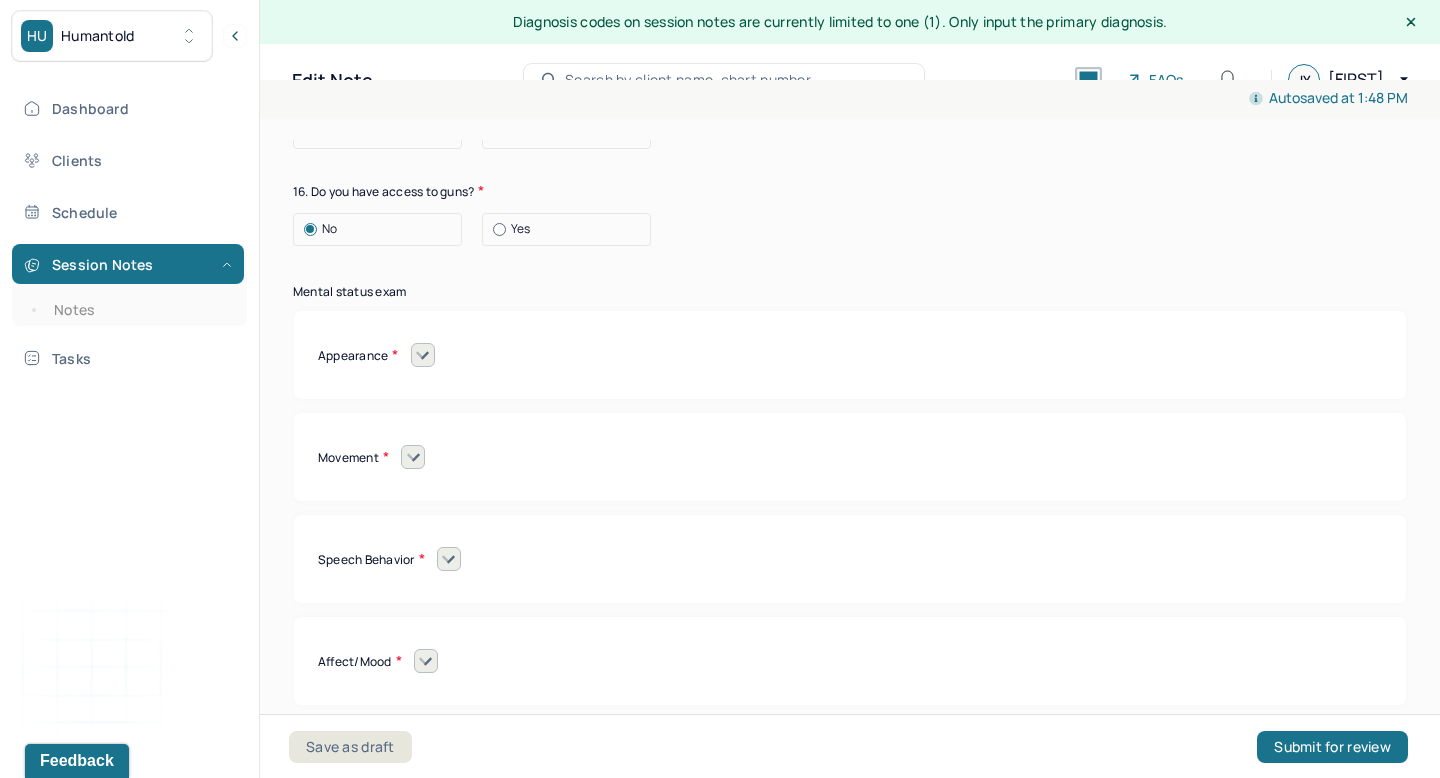 click 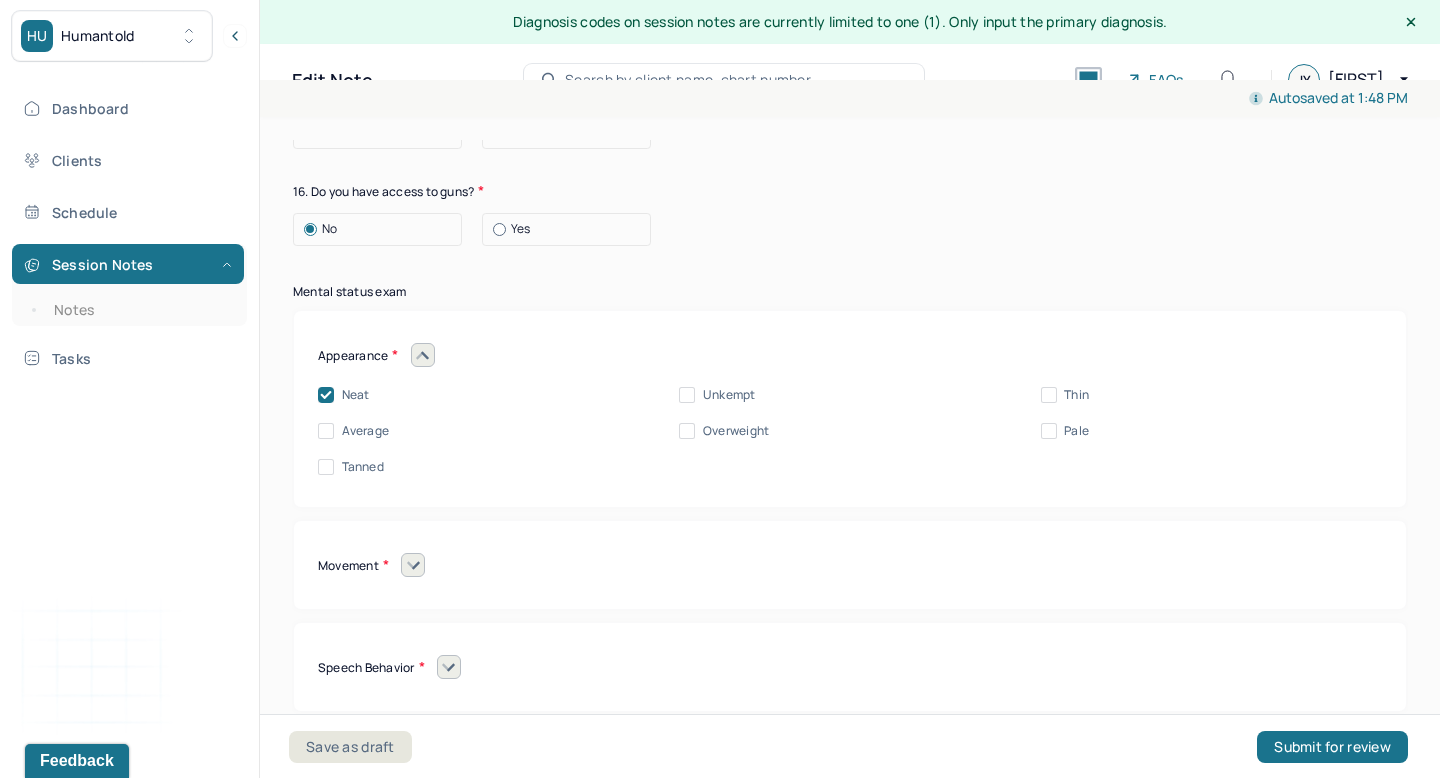 click 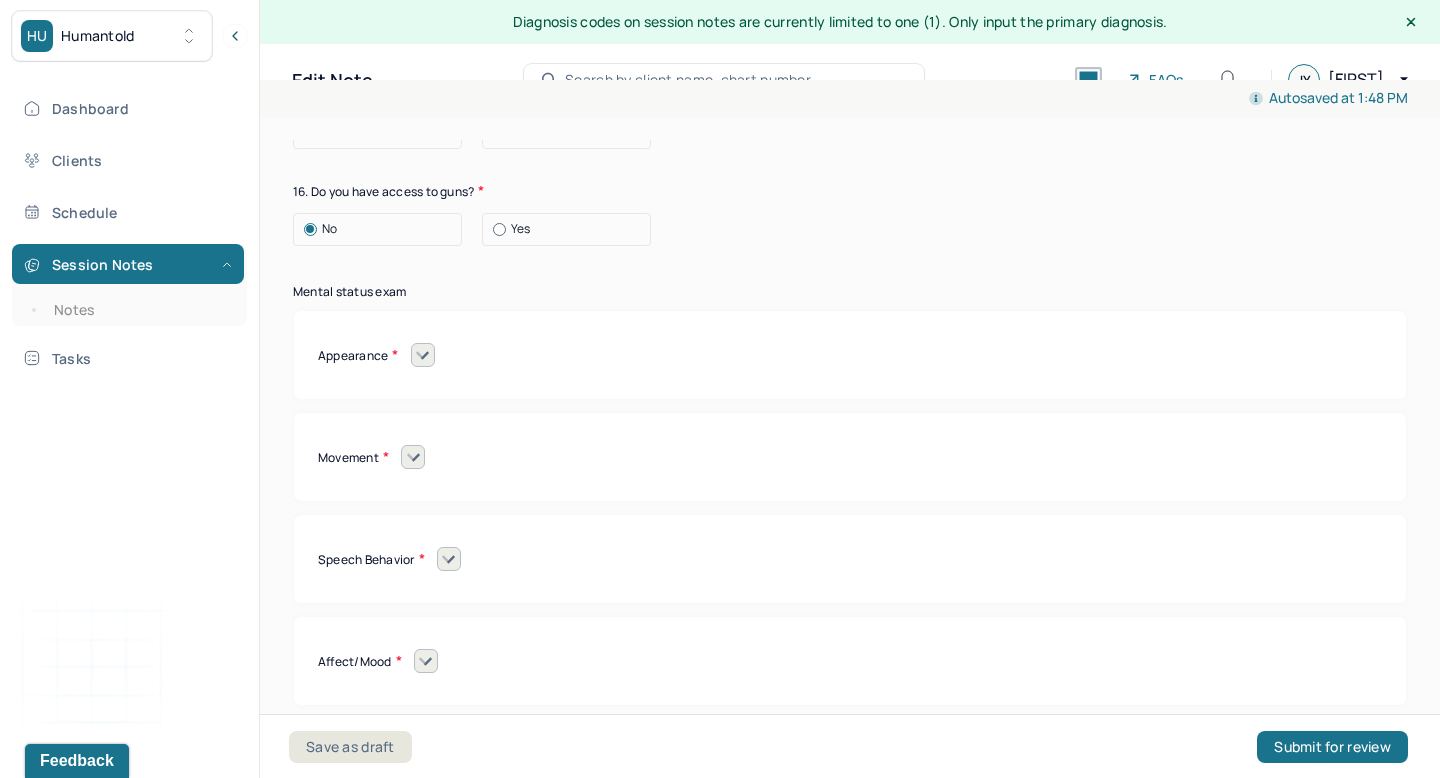 click 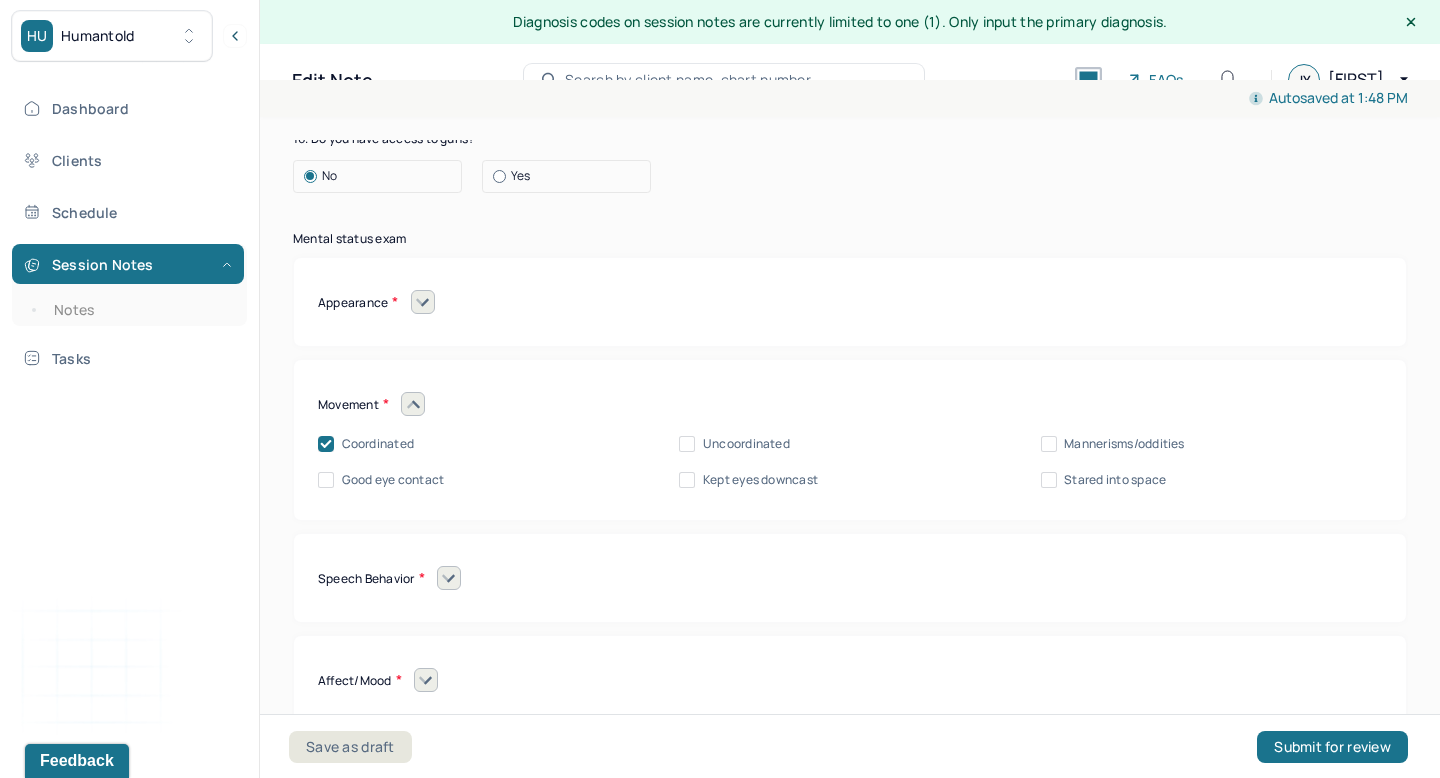 scroll, scrollTop: 8855, scrollLeft: 0, axis: vertical 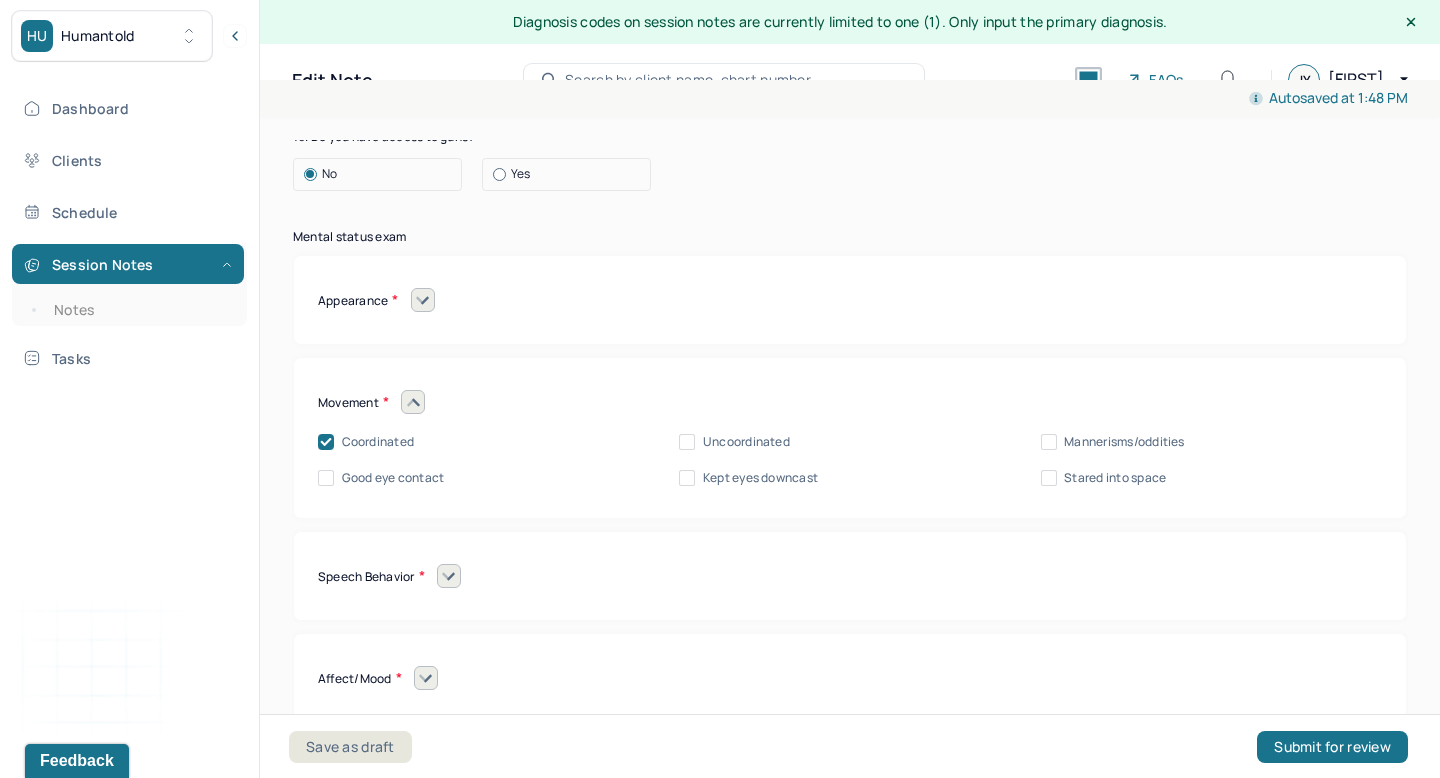 click 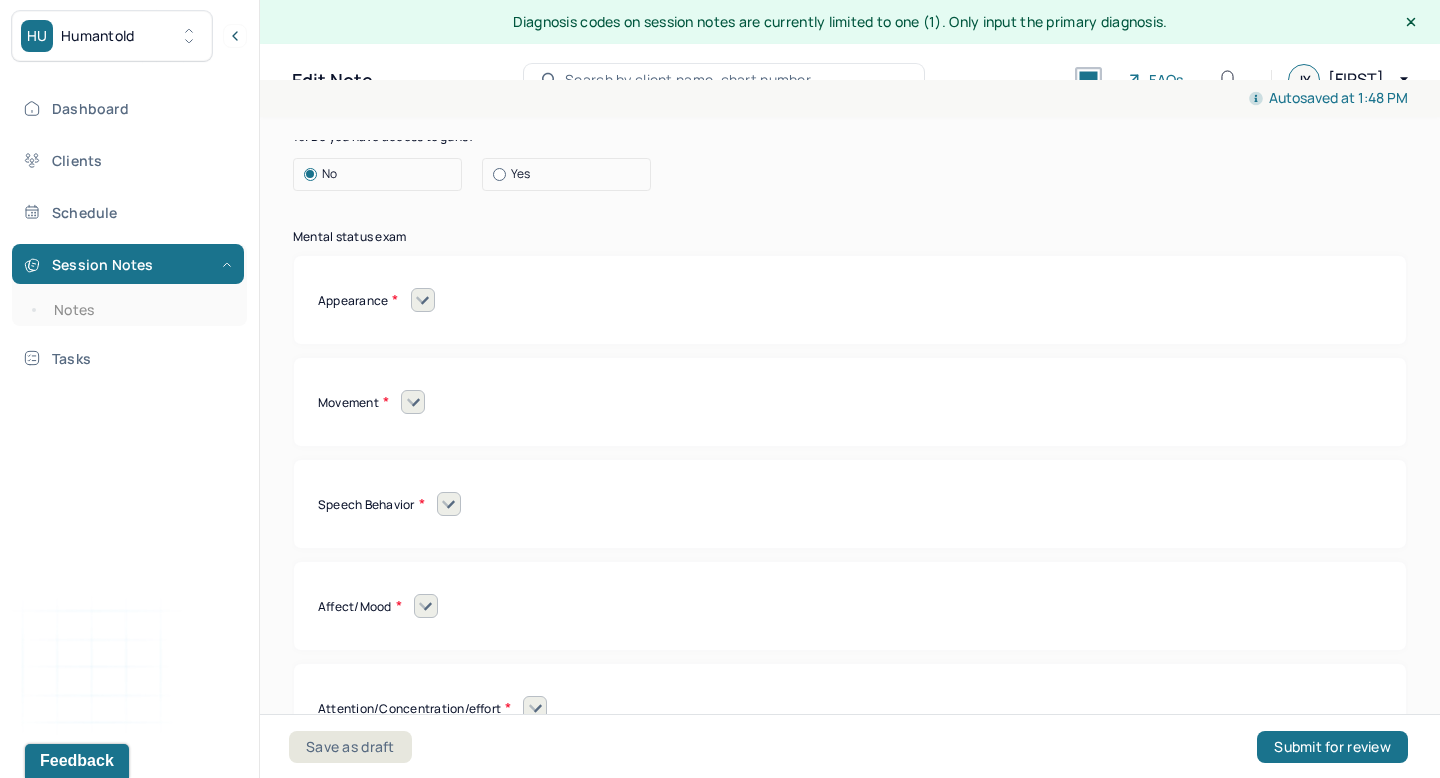 click 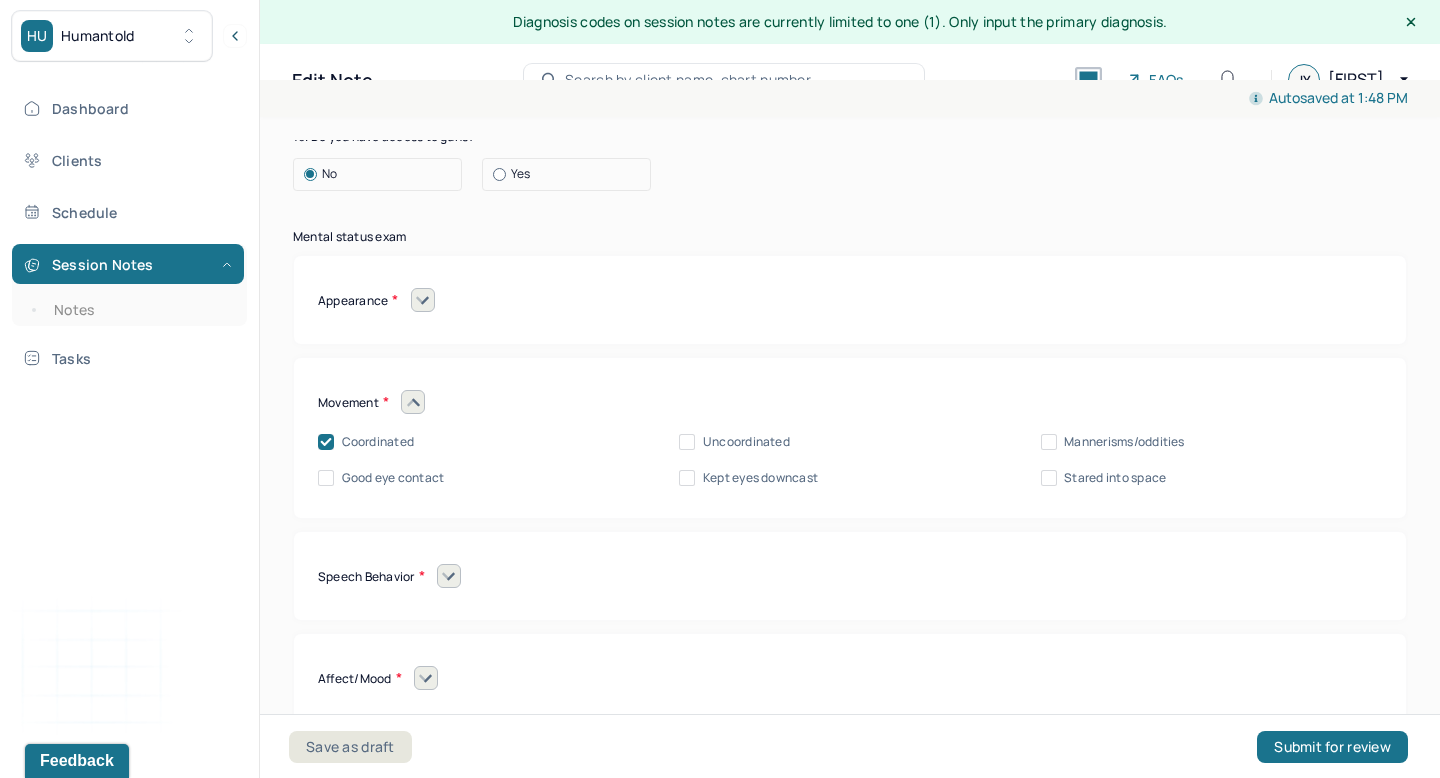 click on "Kept eyes downcast" at bounding box center (687, 478) 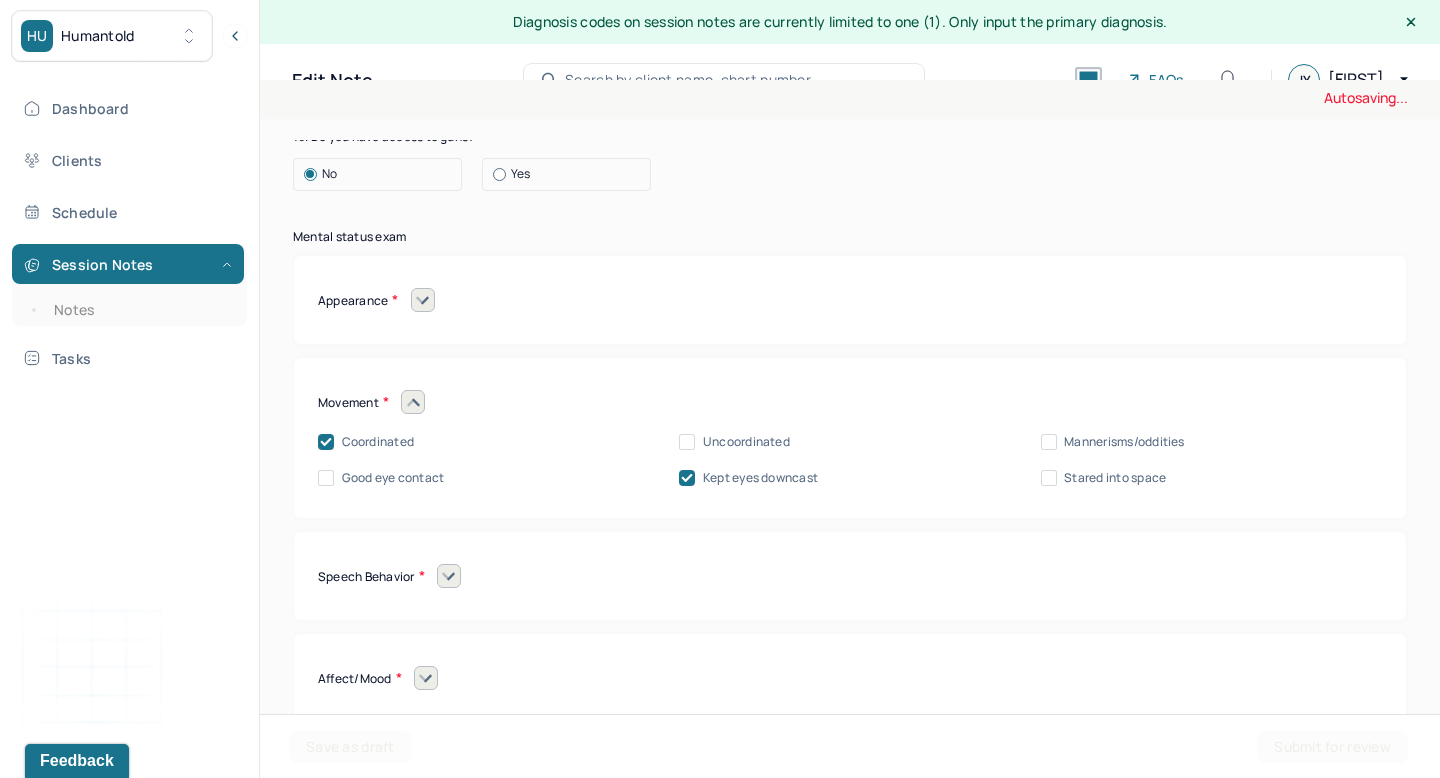 click 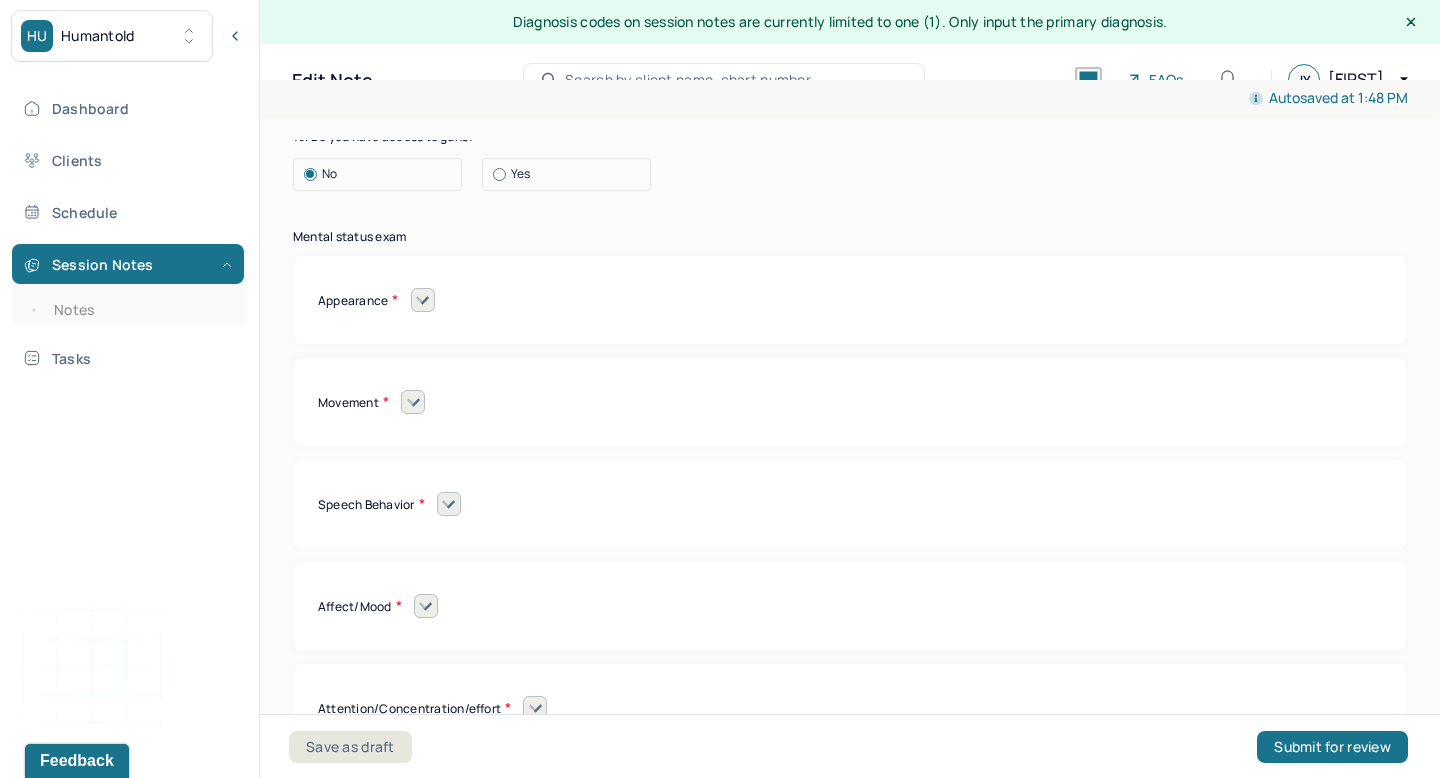 click 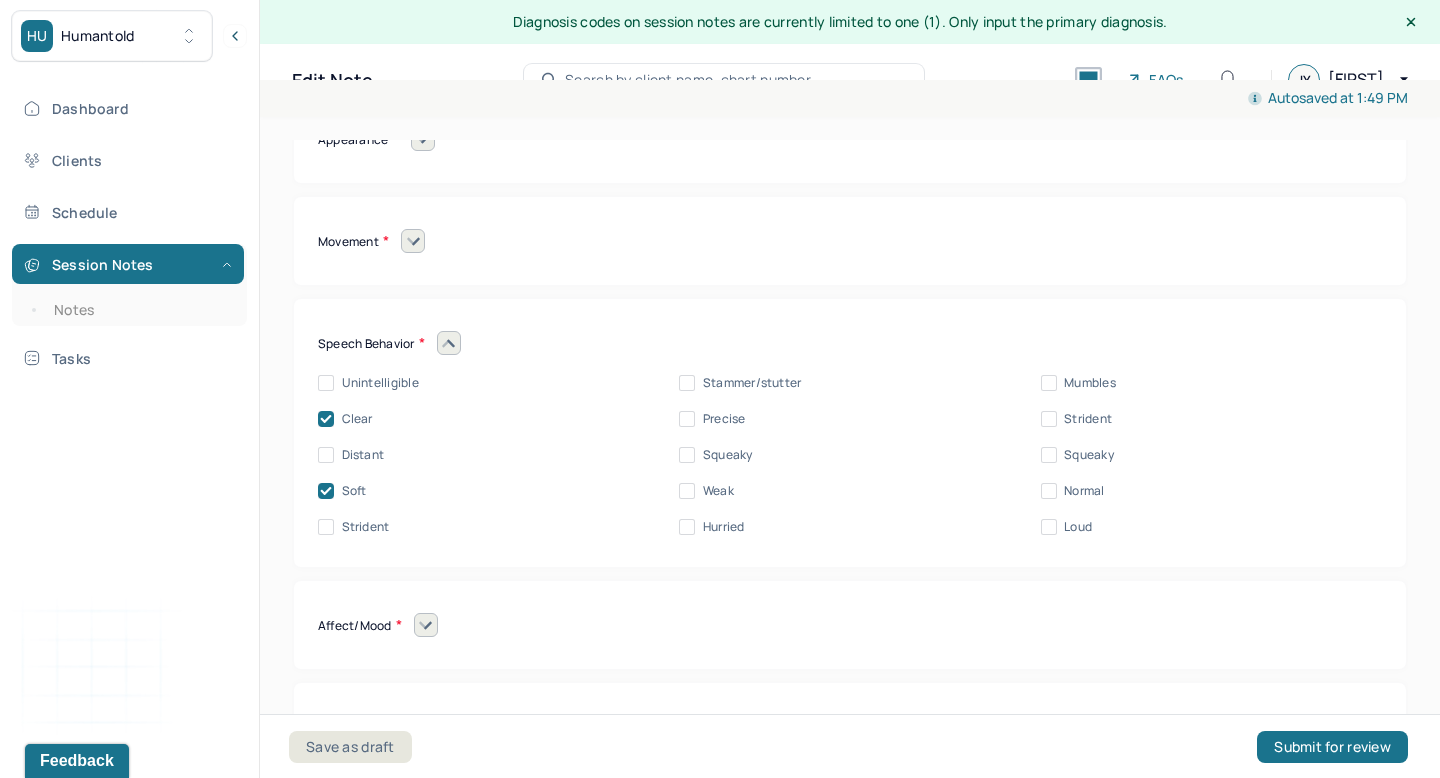 scroll, scrollTop: 9018, scrollLeft: 0, axis: vertical 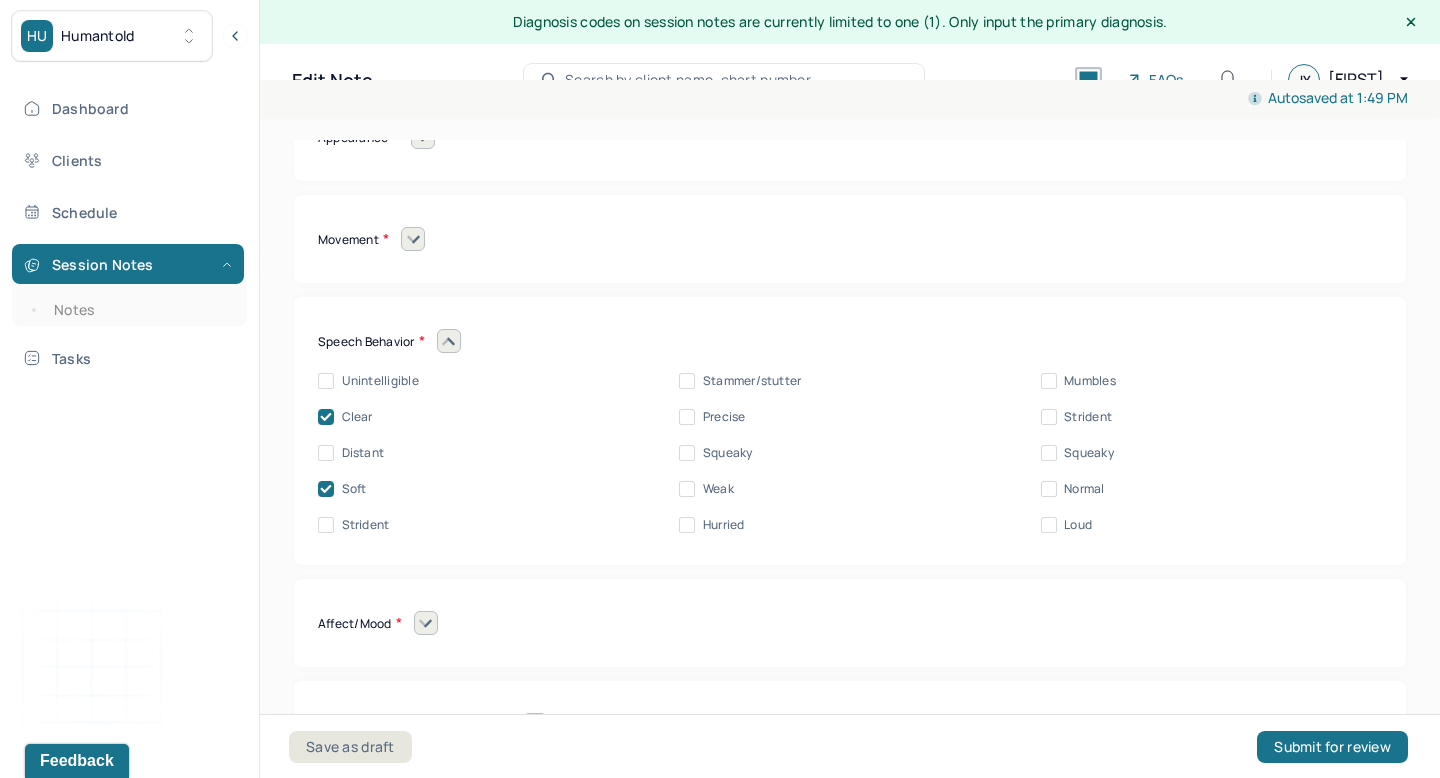 click 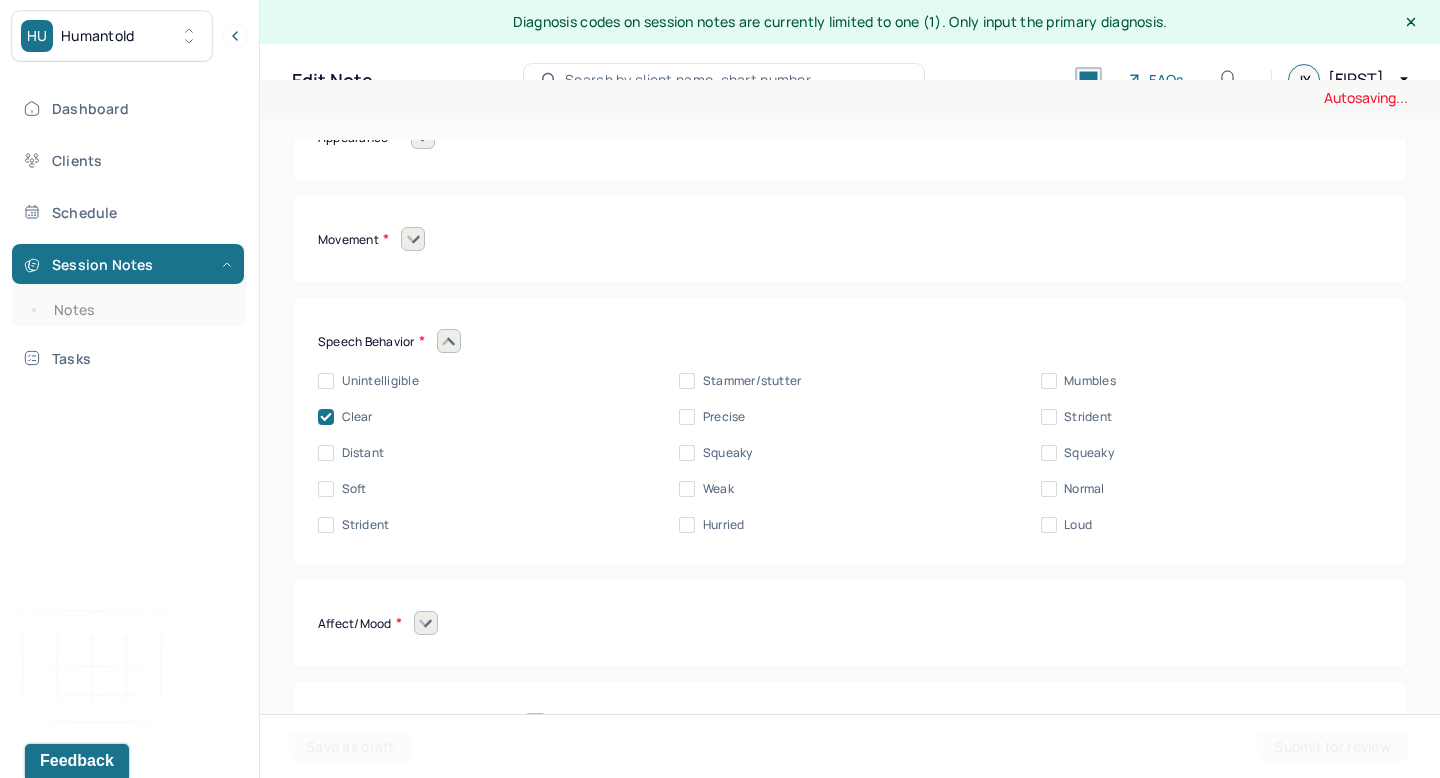 click on "Normal" at bounding box center [1073, 489] 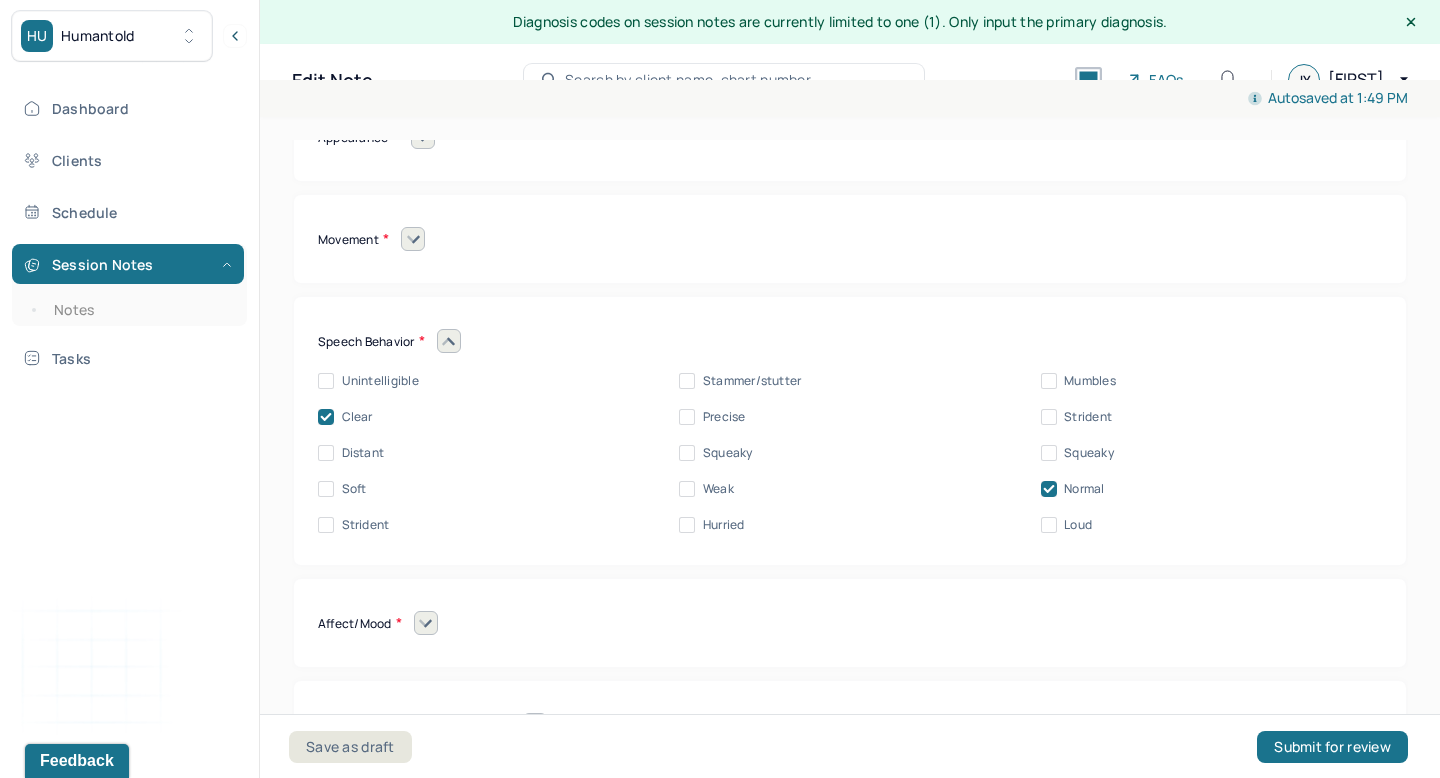 click at bounding box center (449, 341) 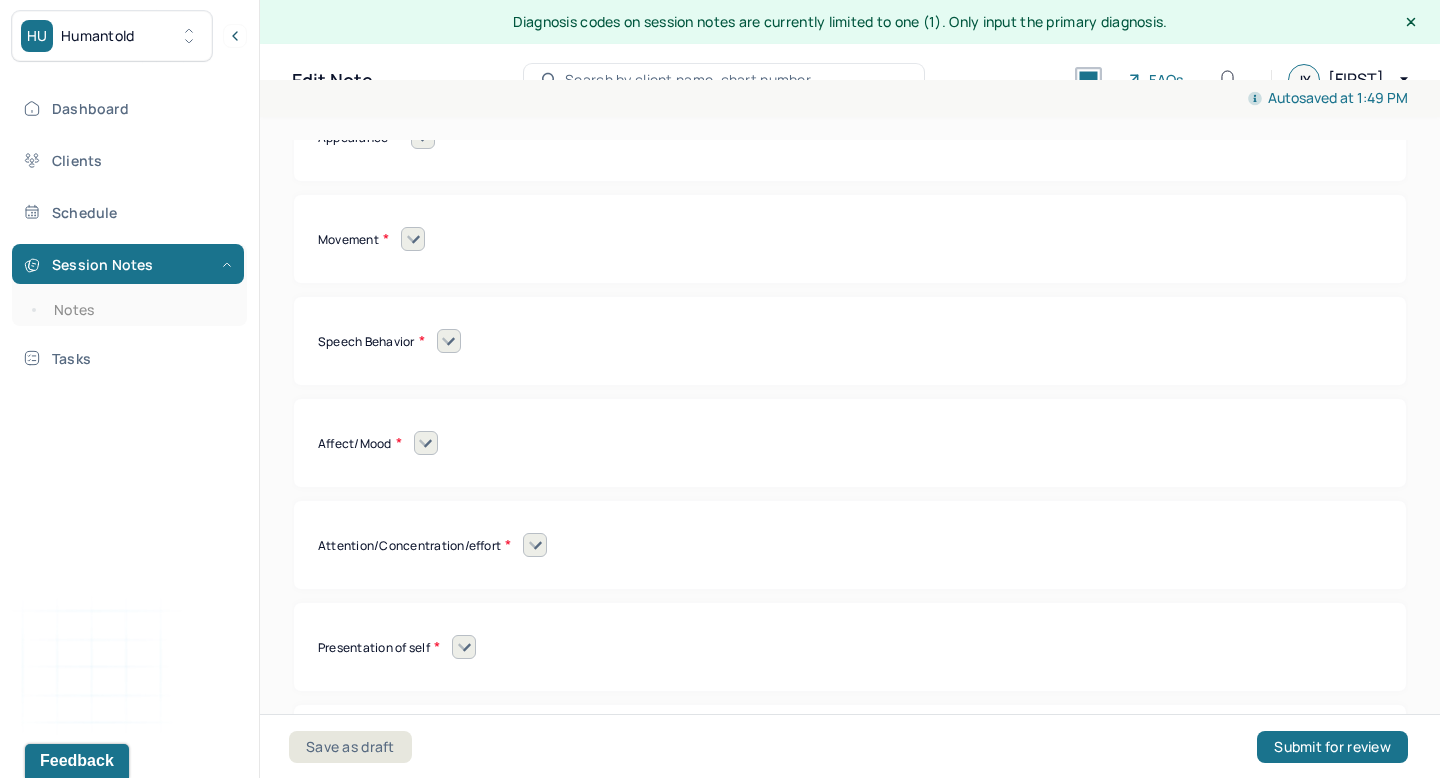 click on "Affect/Mood" at bounding box center [850, 443] 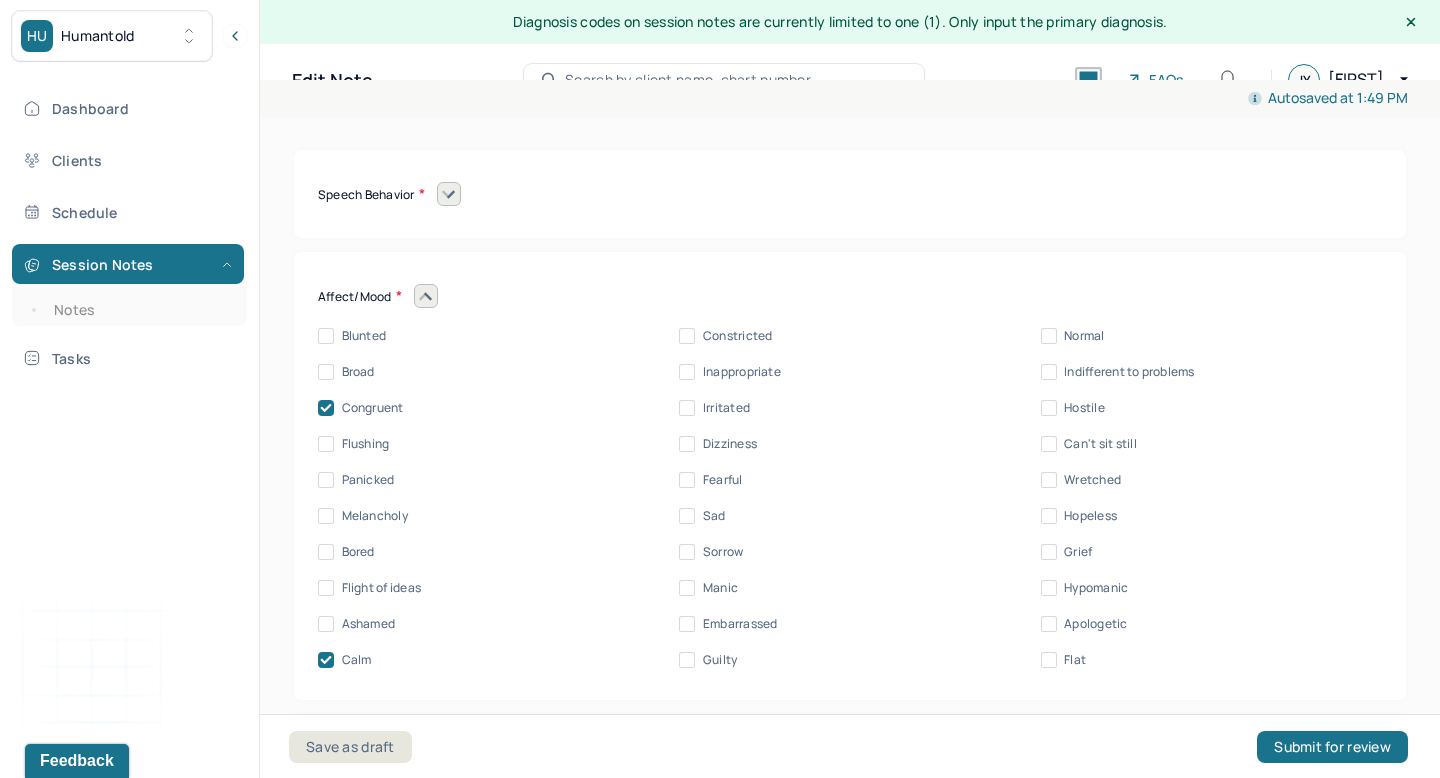scroll, scrollTop: 9167, scrollLeft: 0, axis: vertical 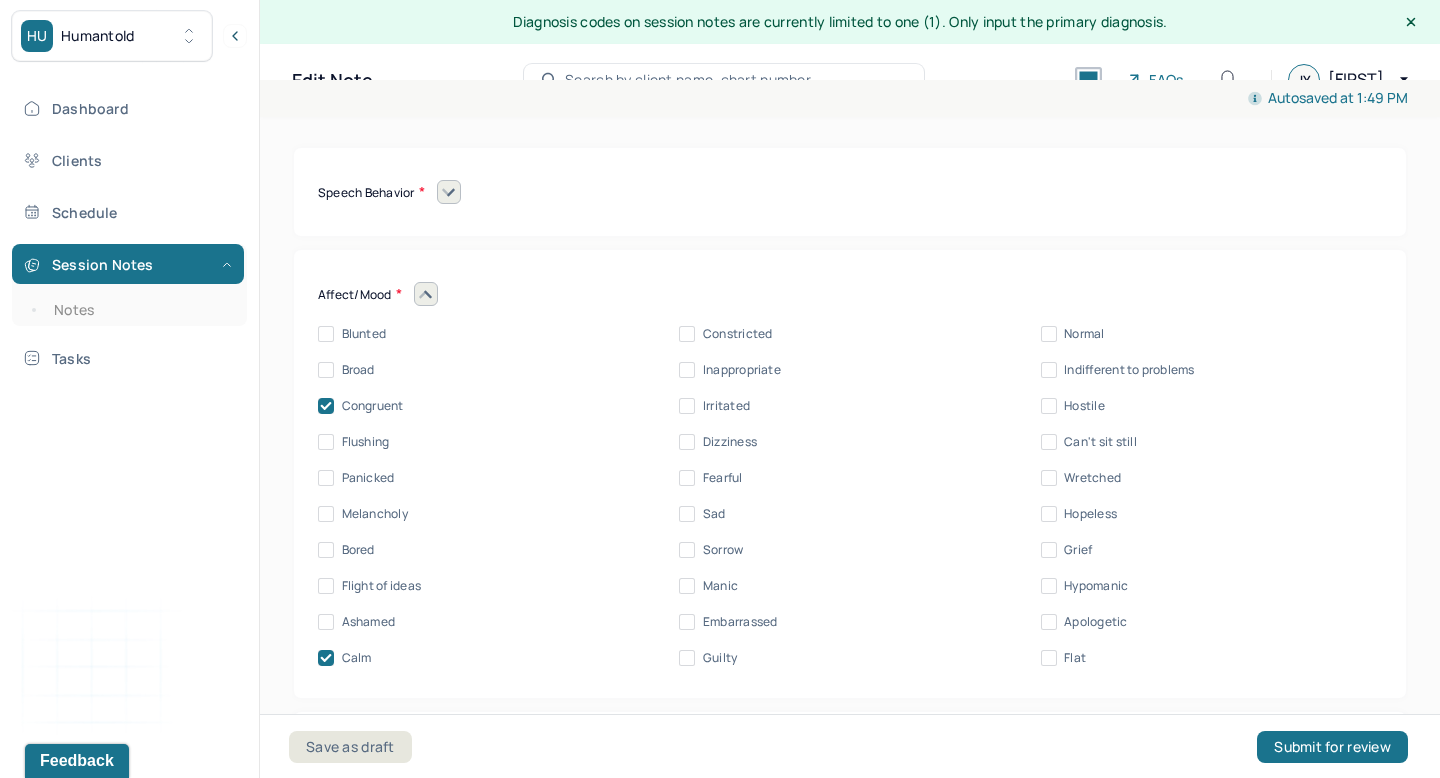 click on "Congruent" at bounding box center [373, 406] 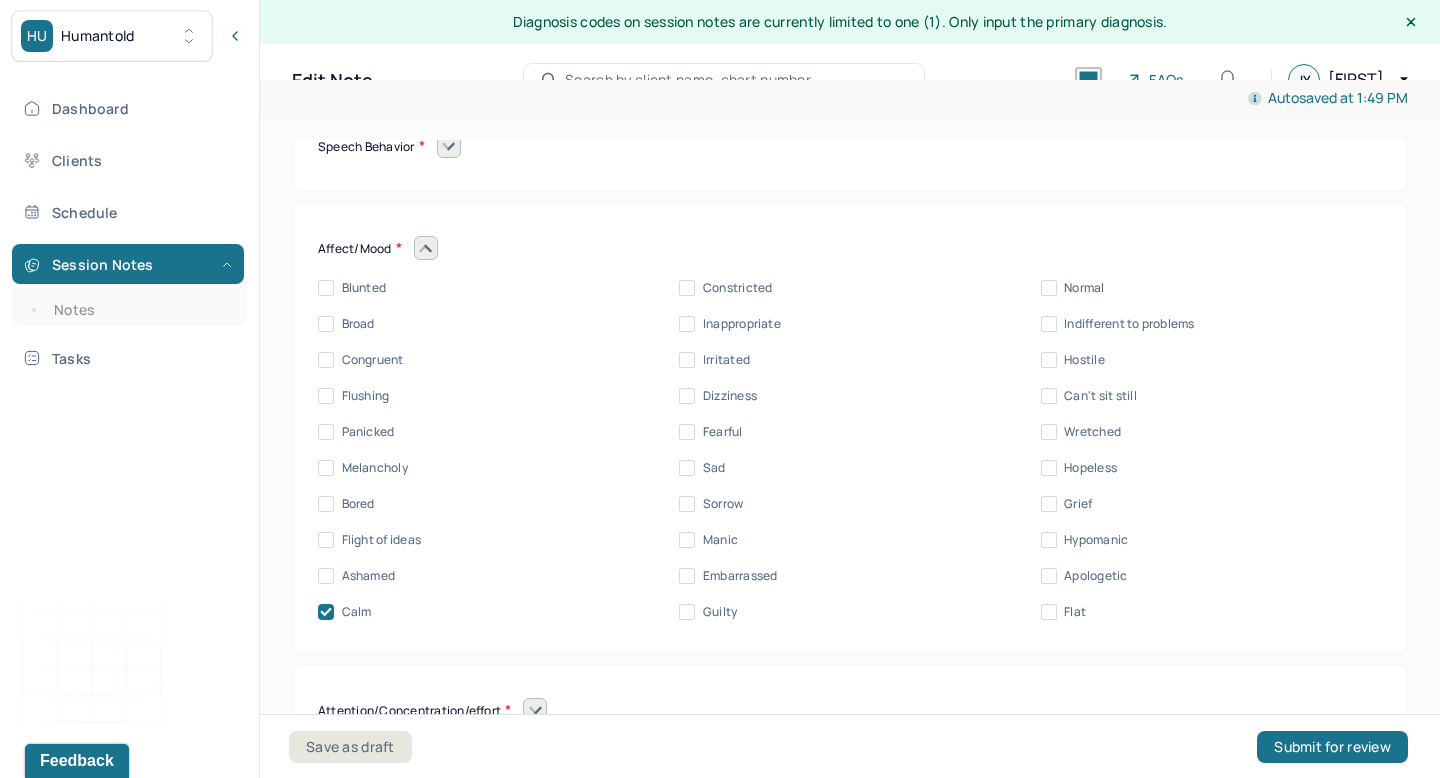 scroll, scrollTop: 9227, scrollLeft: 0, axis: vertical 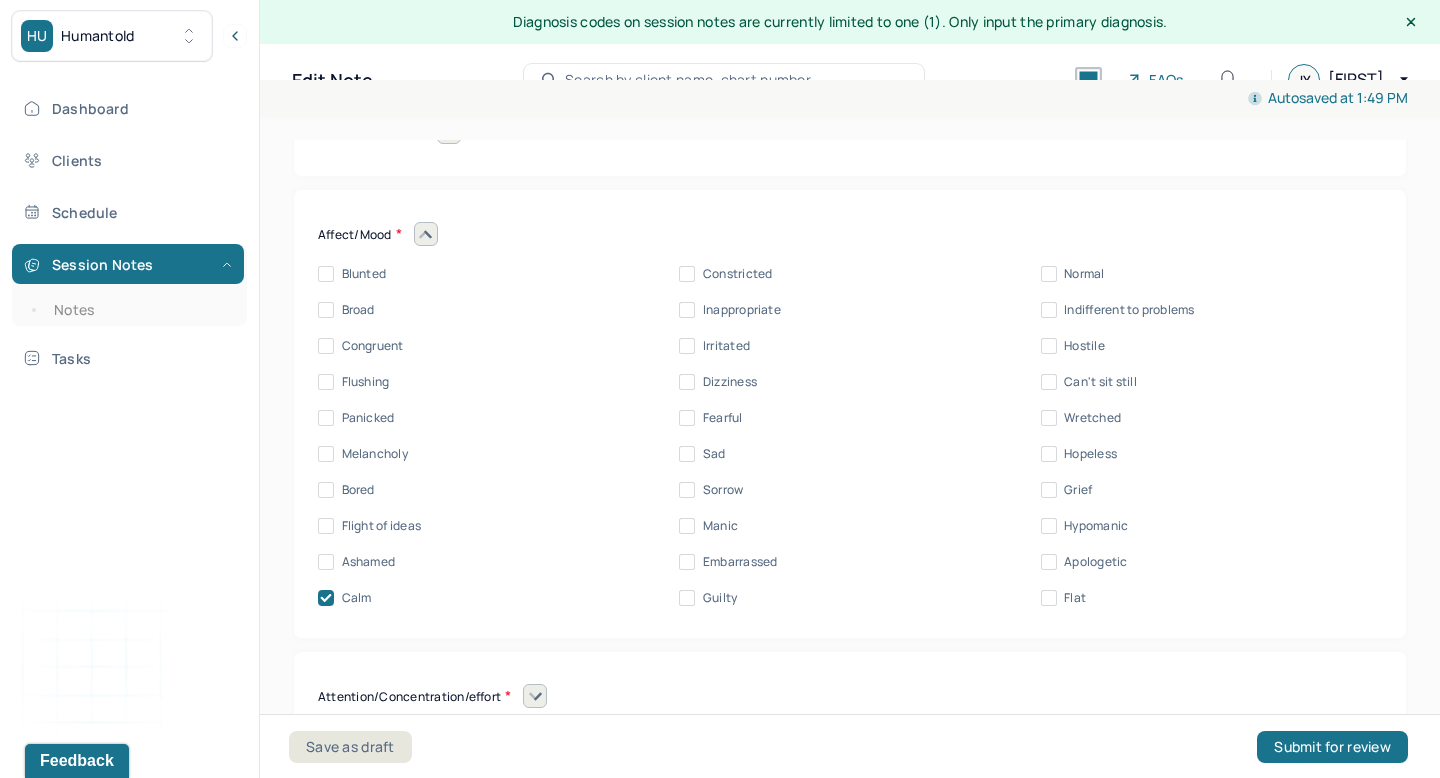 click 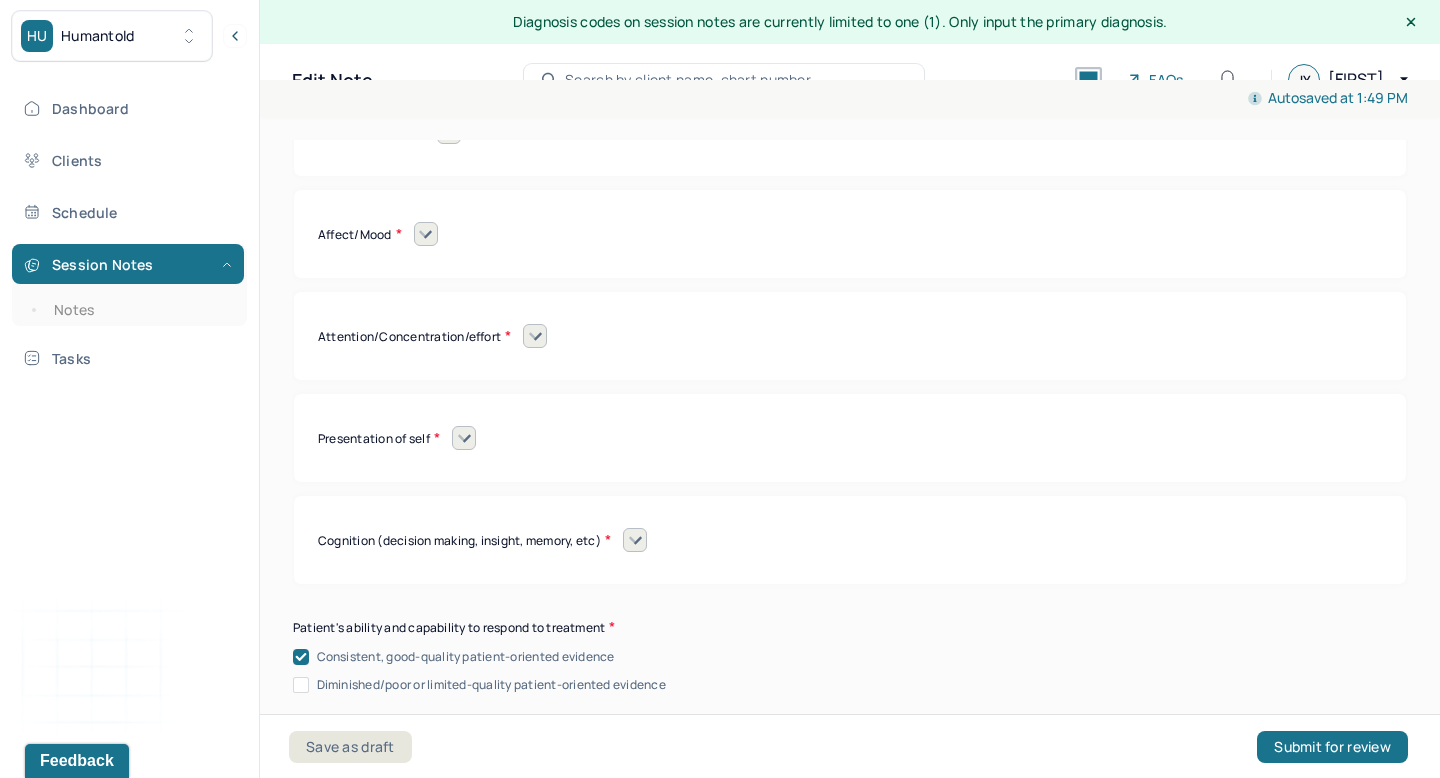click at bounding box center [535, 336] 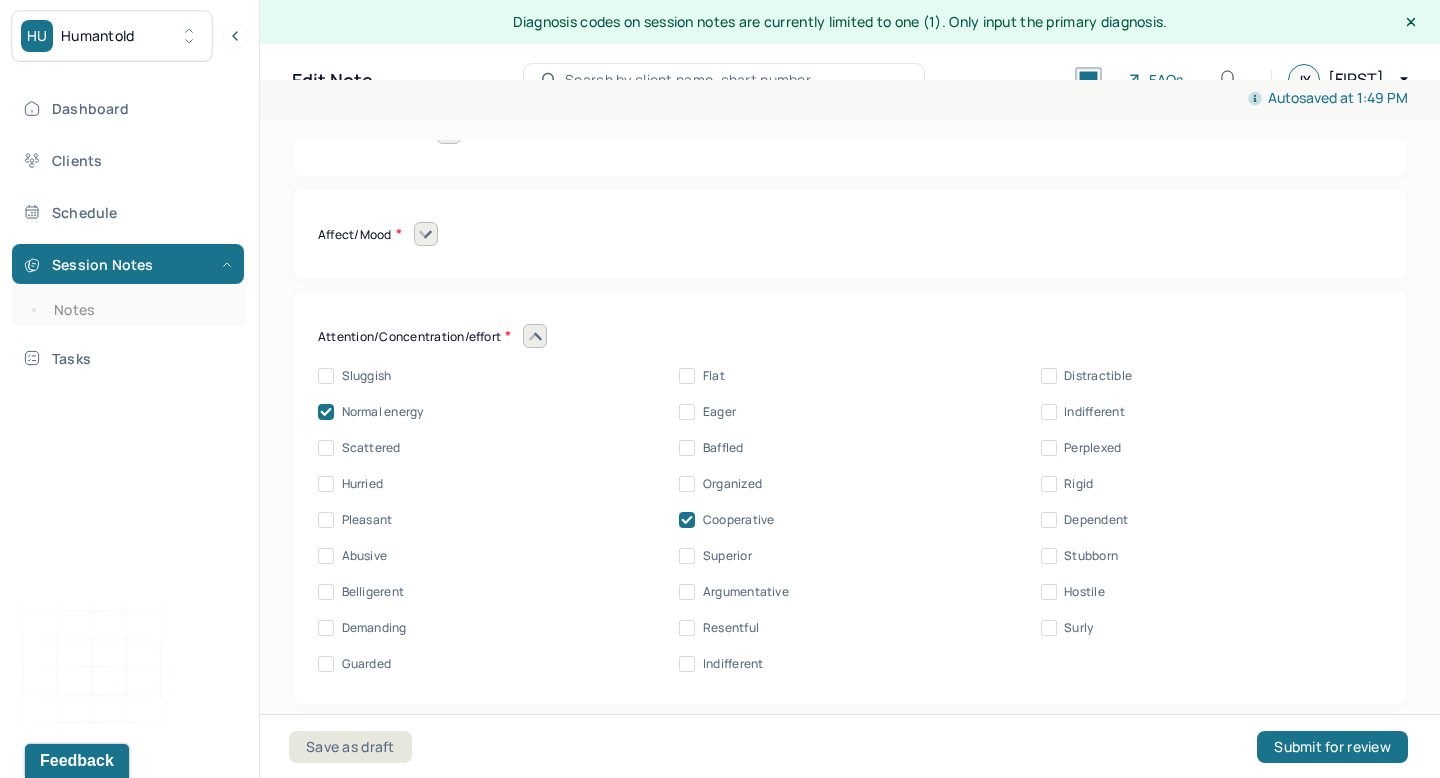 click 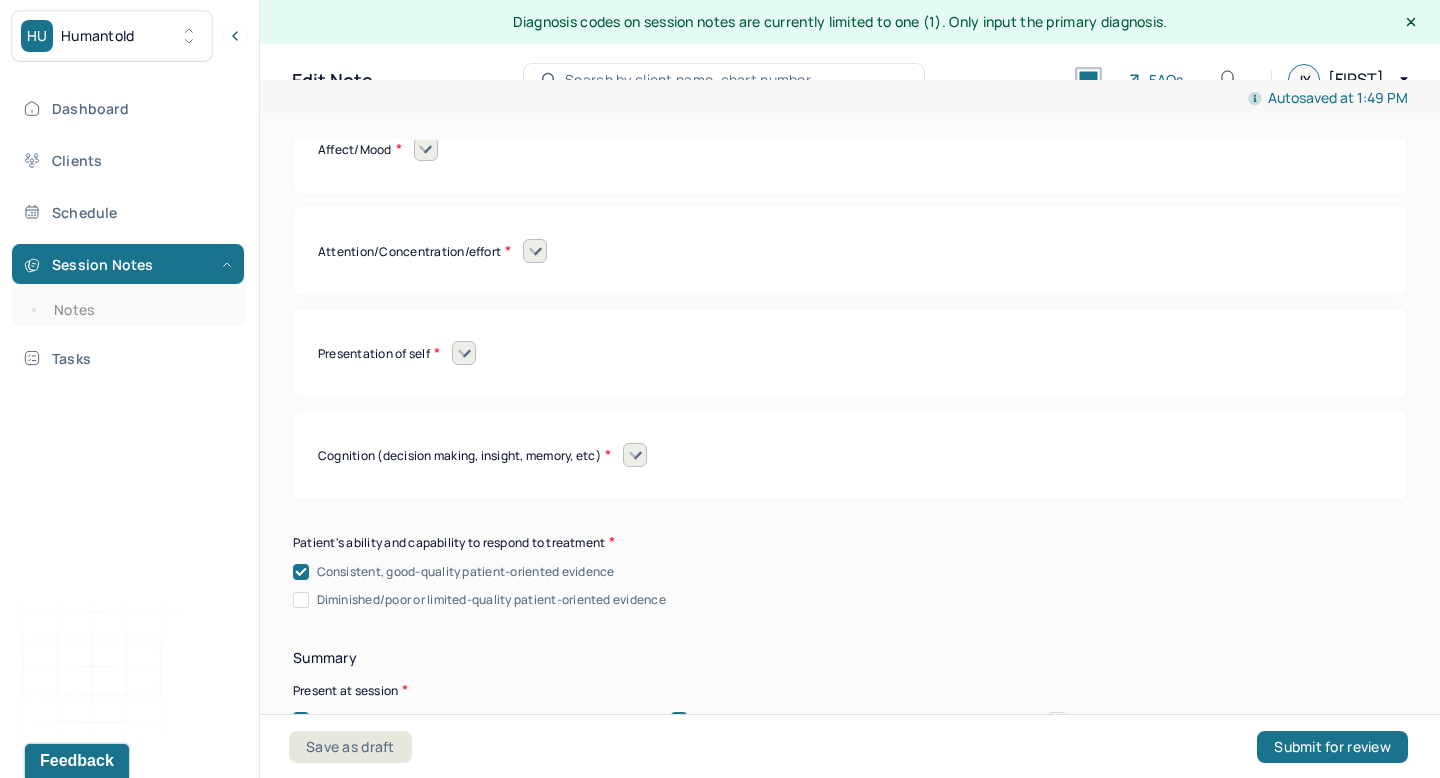 scroll, scrollTop: 9316, scrollLeft: 0, axis: vertical 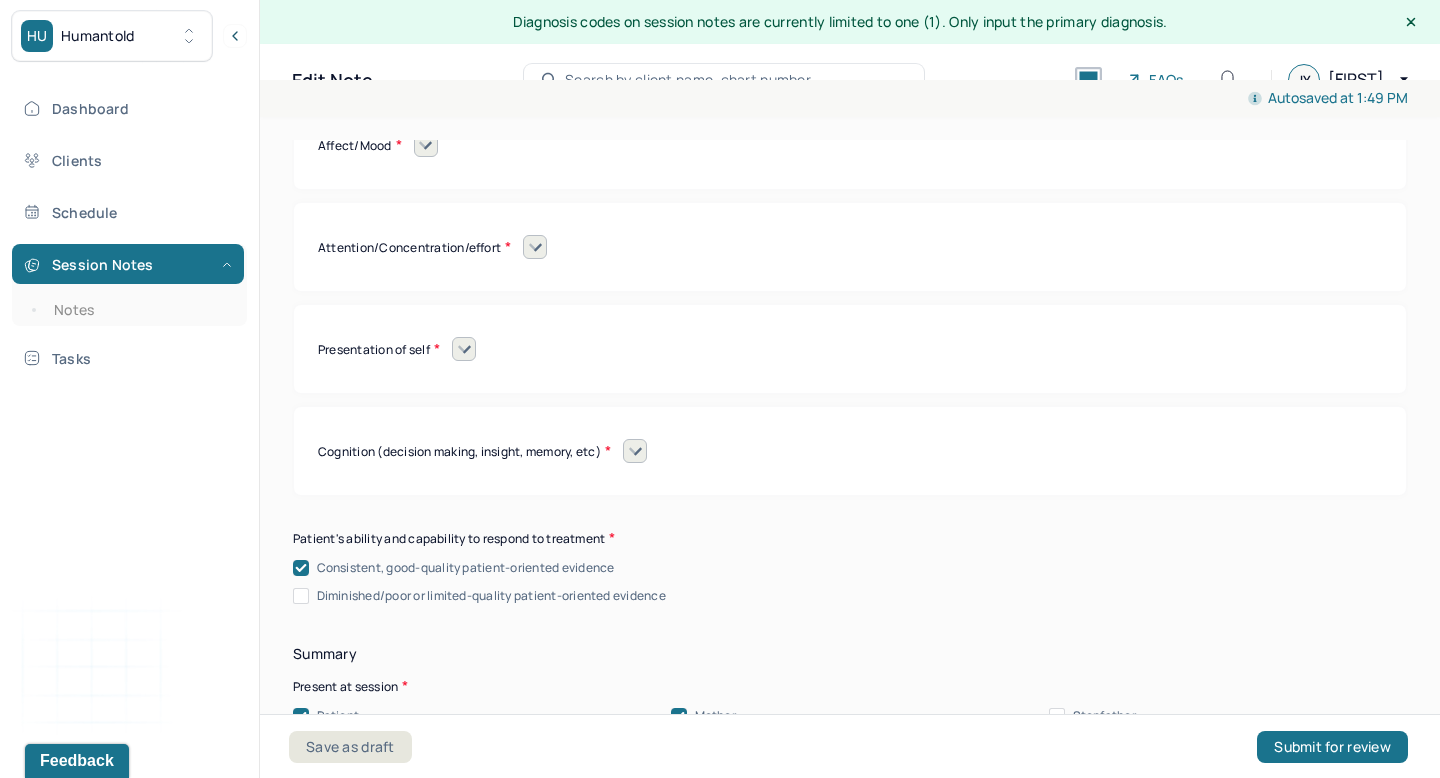 click at bounding box center [464, 349] 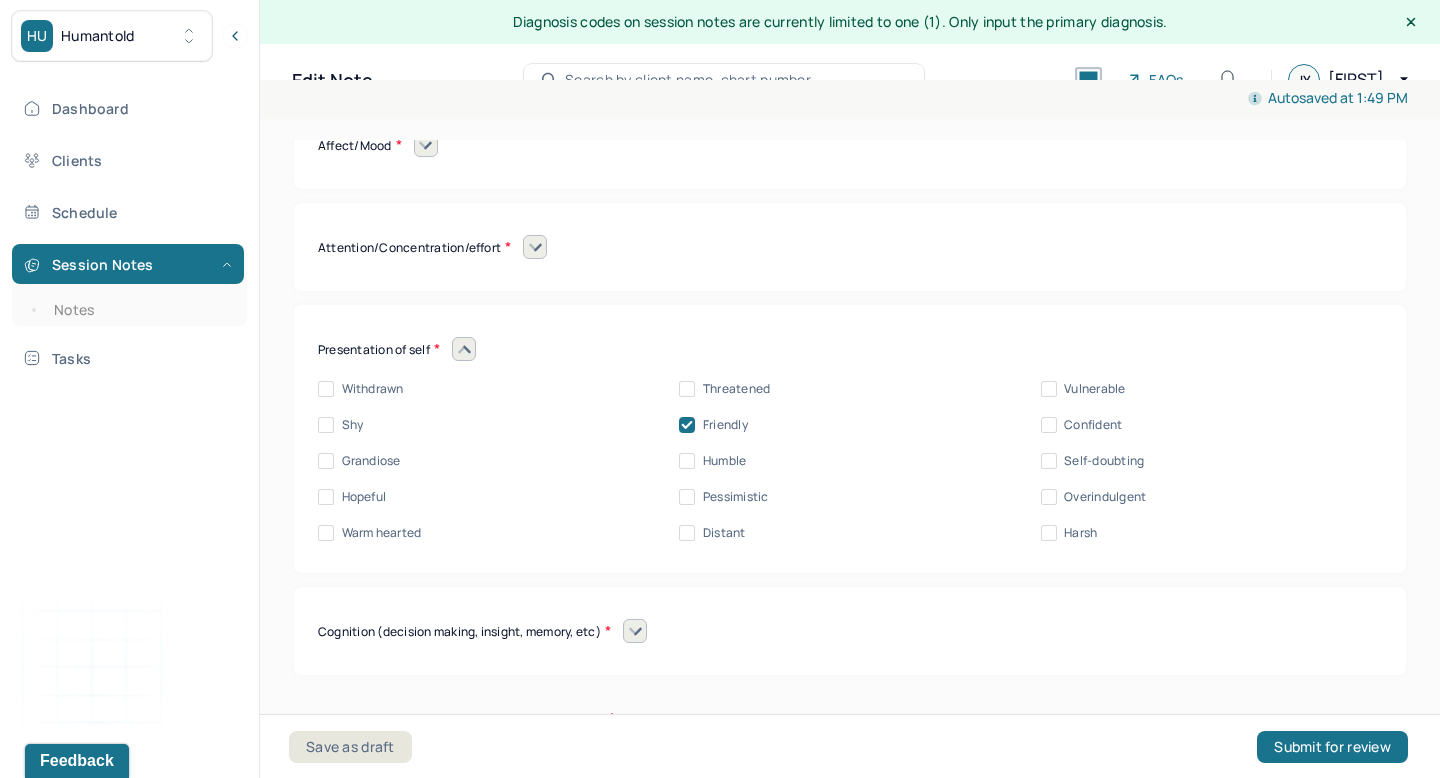 click at bounding box center (464, 349) 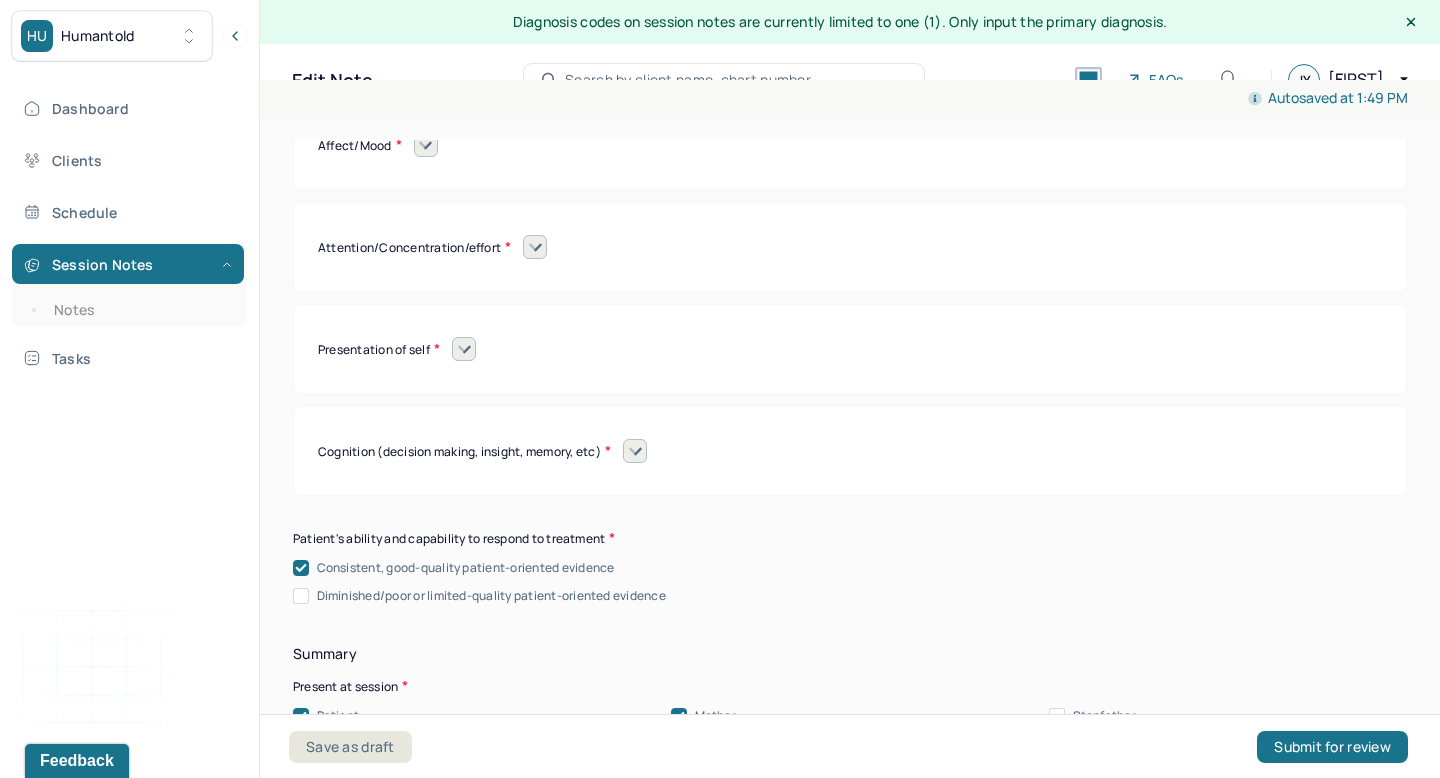 click on "Cognition (decision making, insight, memory, etc)" at bounding box center [464, 451] 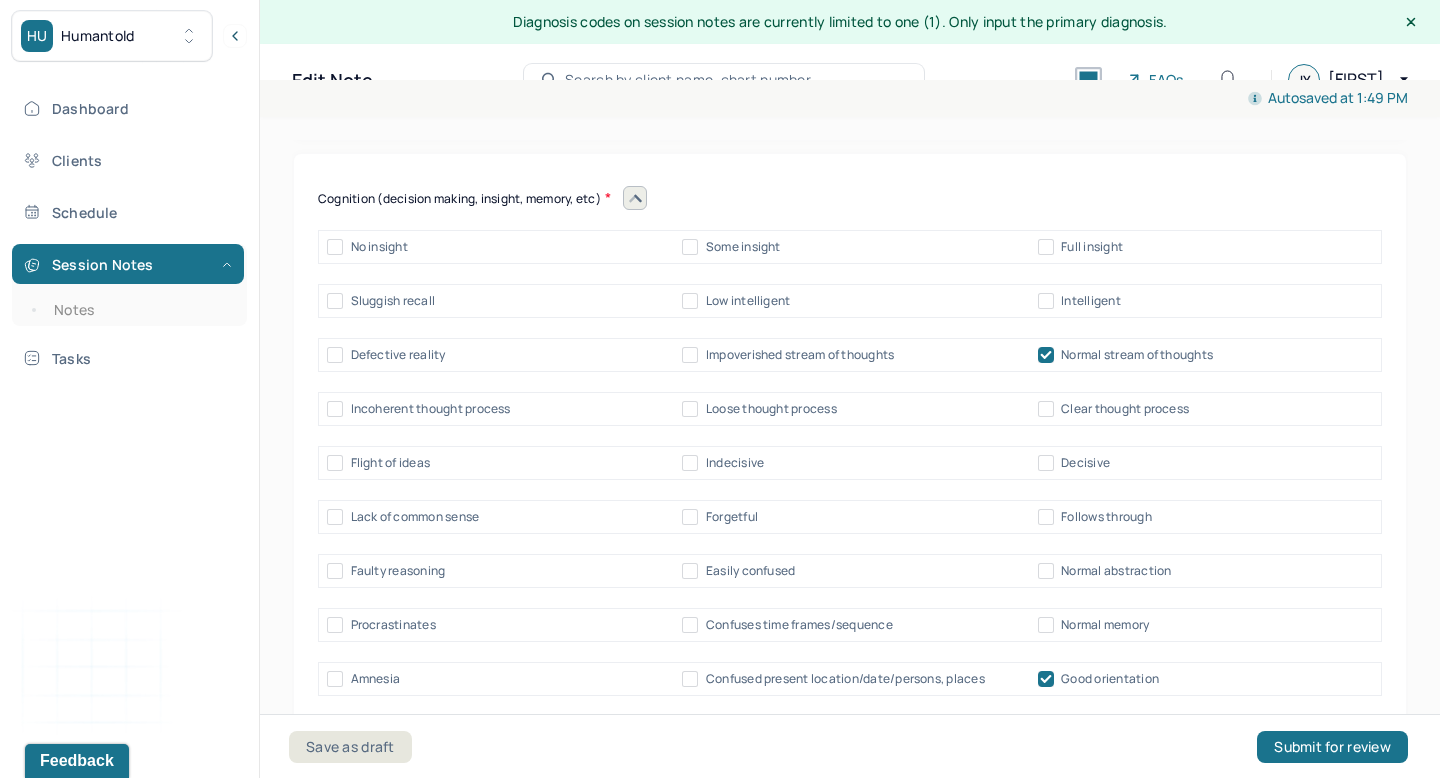 scroll, scrollTop: 9489, scrollLeft: 0, axis: vertical 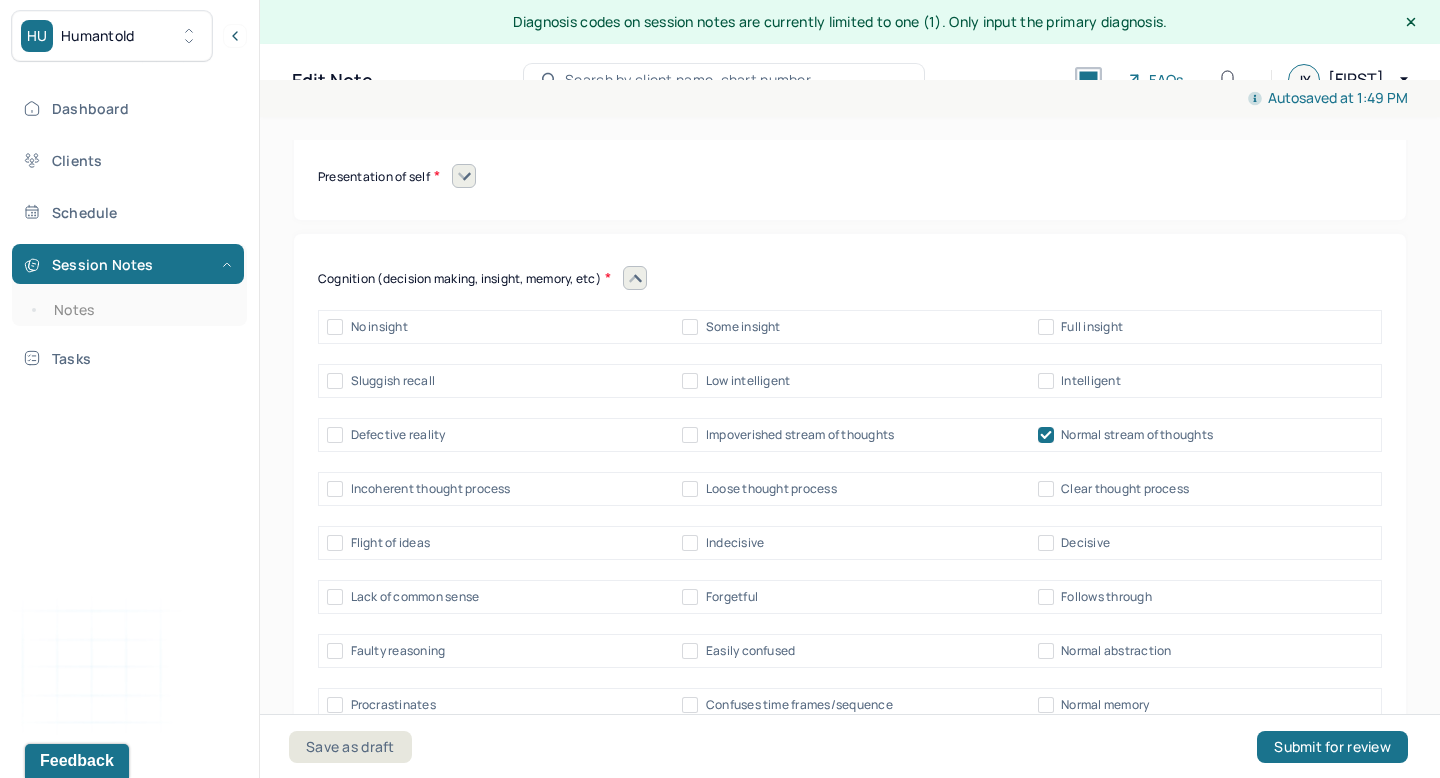 click 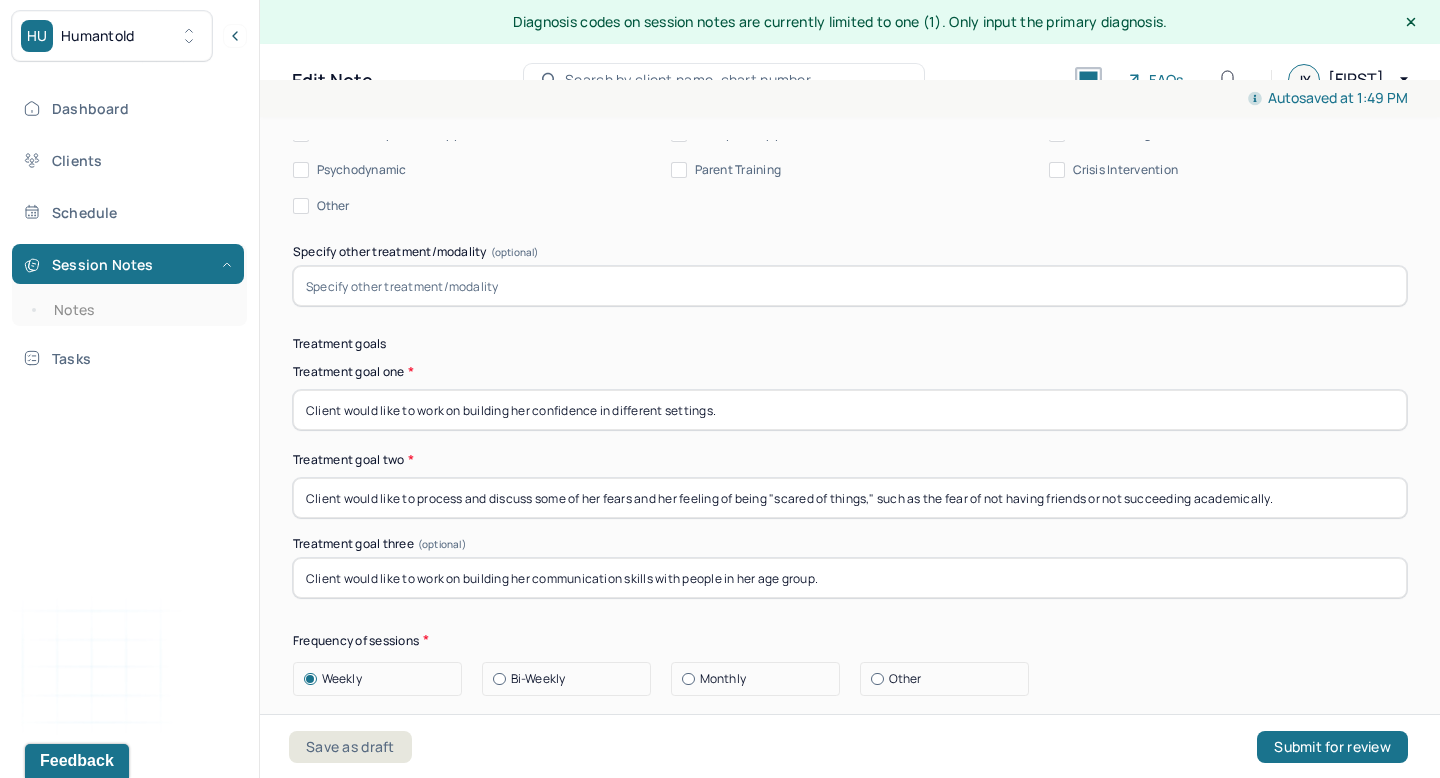 scroll, scrollTop: 10296, scrollLeft: 0, axis: vertical 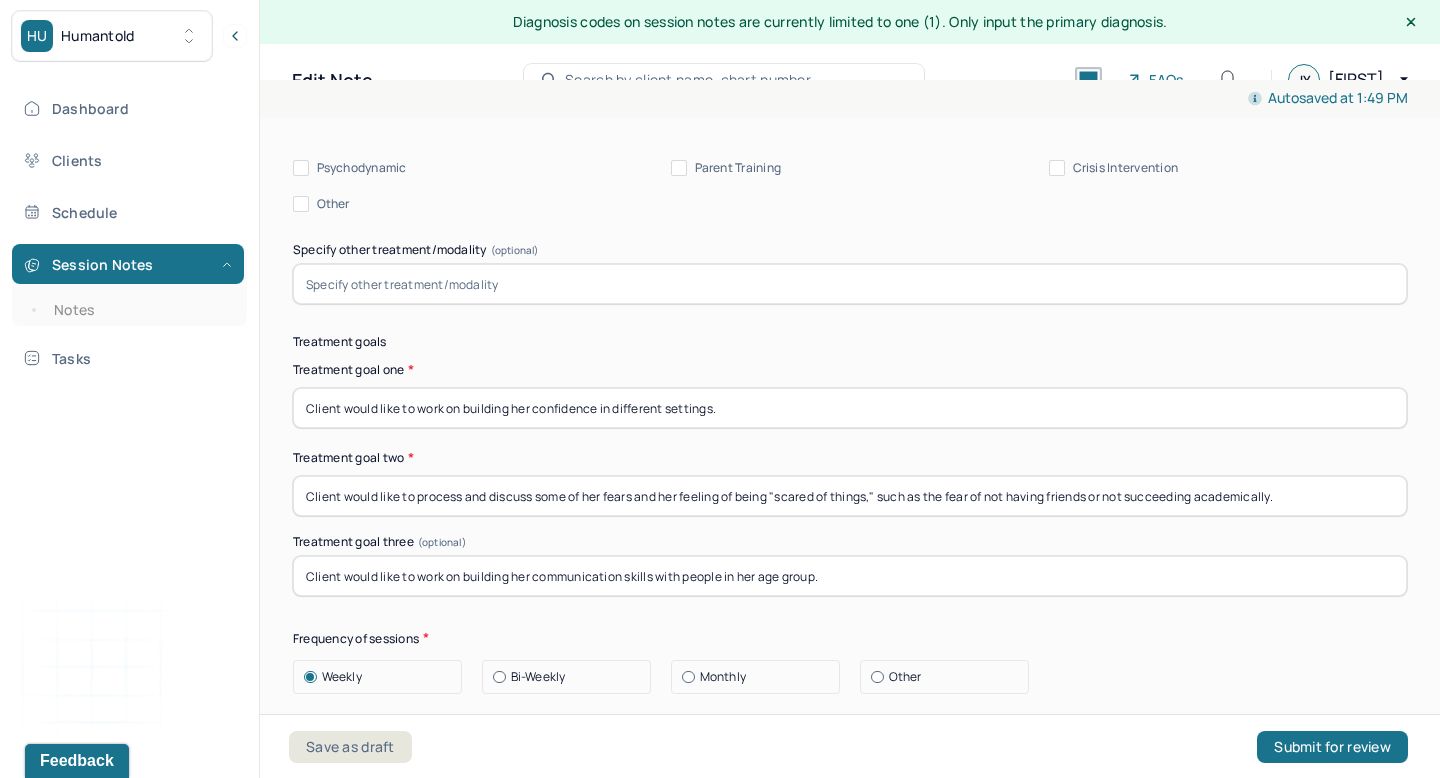 drag, startPoint x: 524, startPoint y: 388, endPoint x: 553, endPoint y: 409, distance: 35.805027 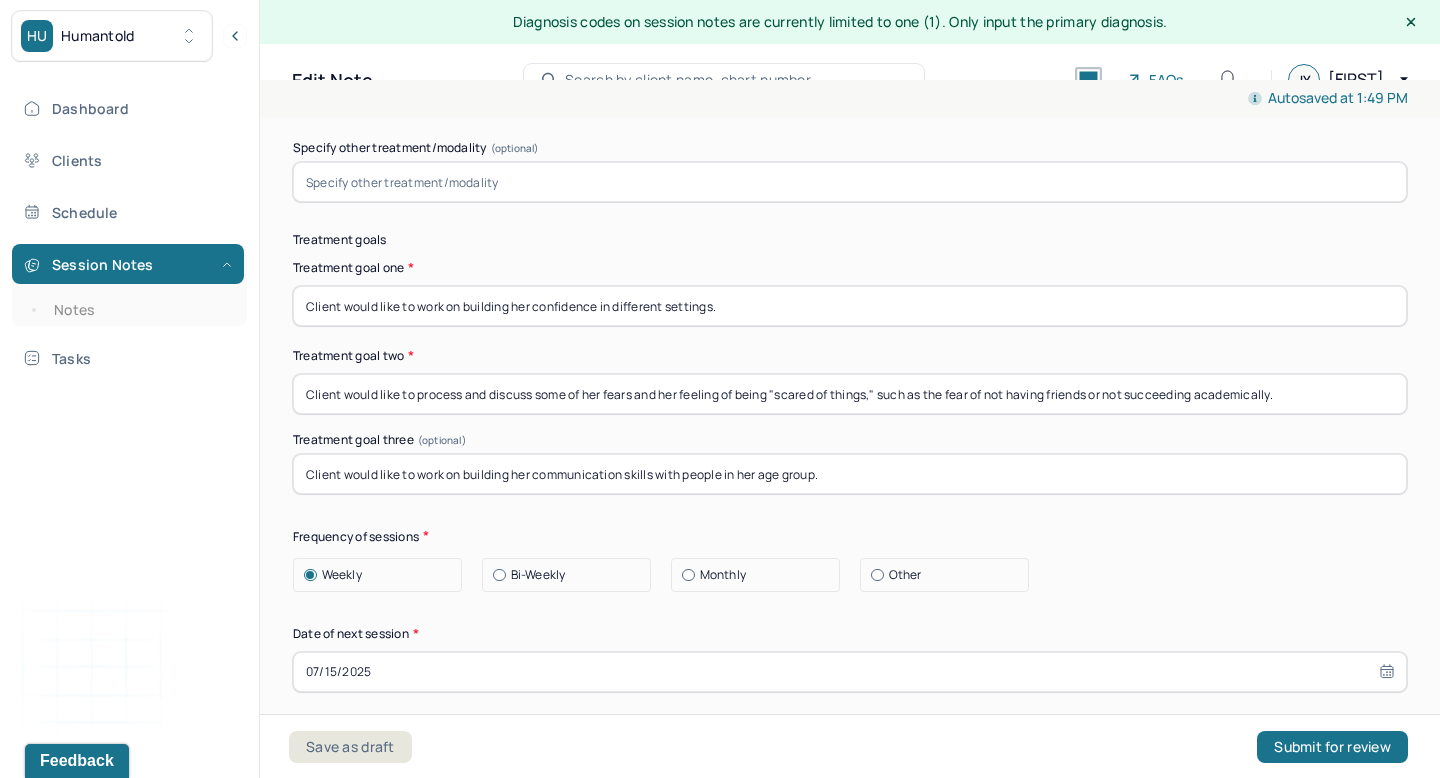 scroll, scrollTop: 10404, scrollLeft: 0, axis: vertical 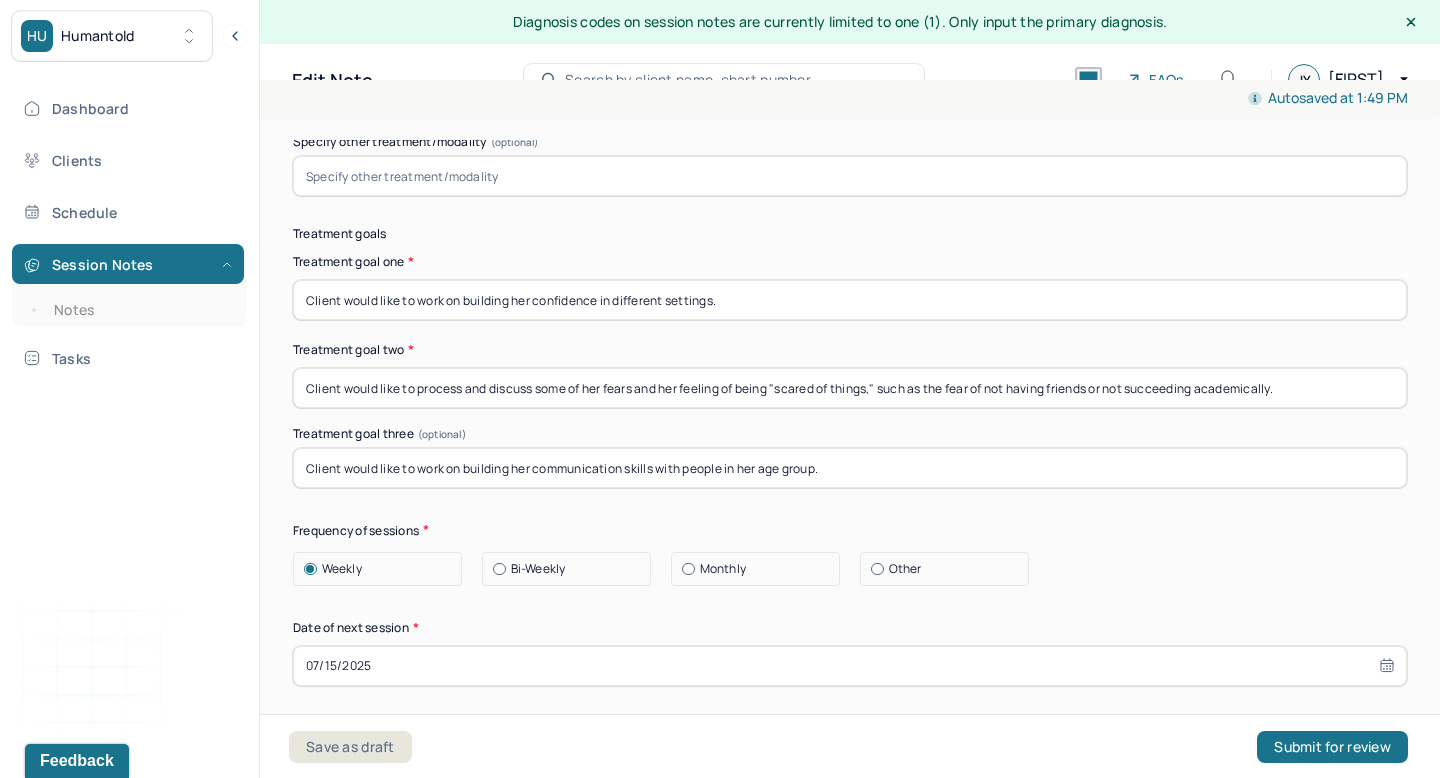 click on "Client would like to work on building her communication skills with people in her age group." at bounding box center (850, 468) 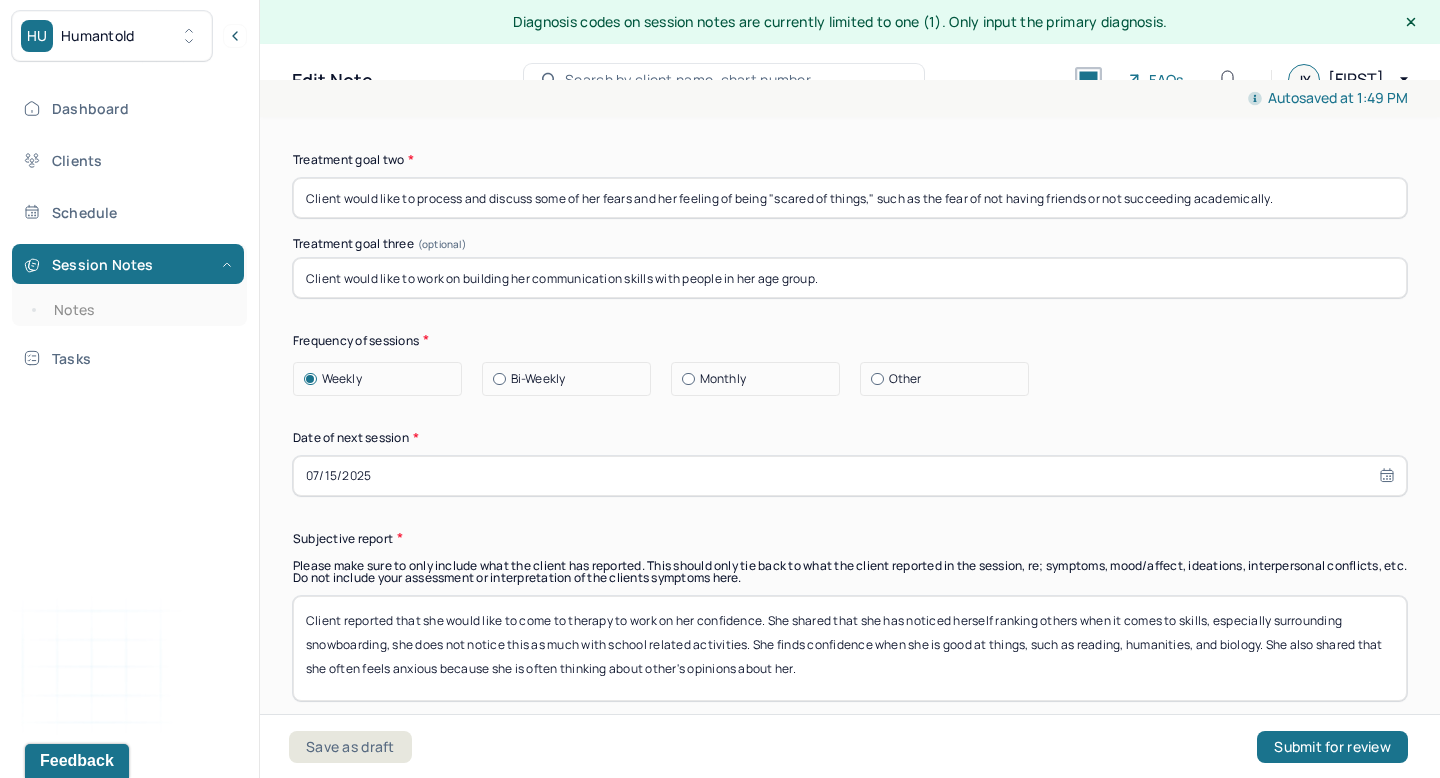 scroll, scrollTop: 10607, scrollLeft: 0, axis: vertical 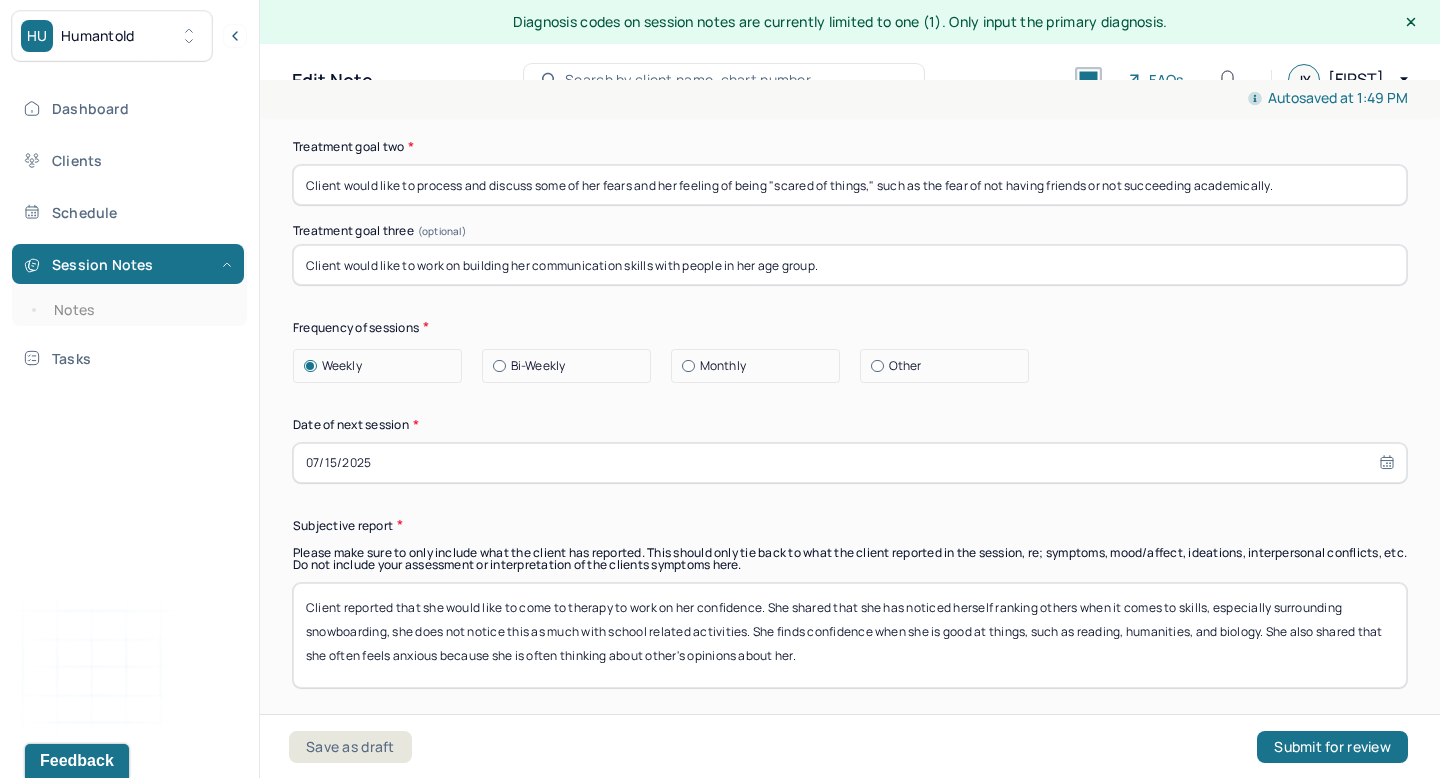click on "07/15/2025" at bounding box center (850, 463) 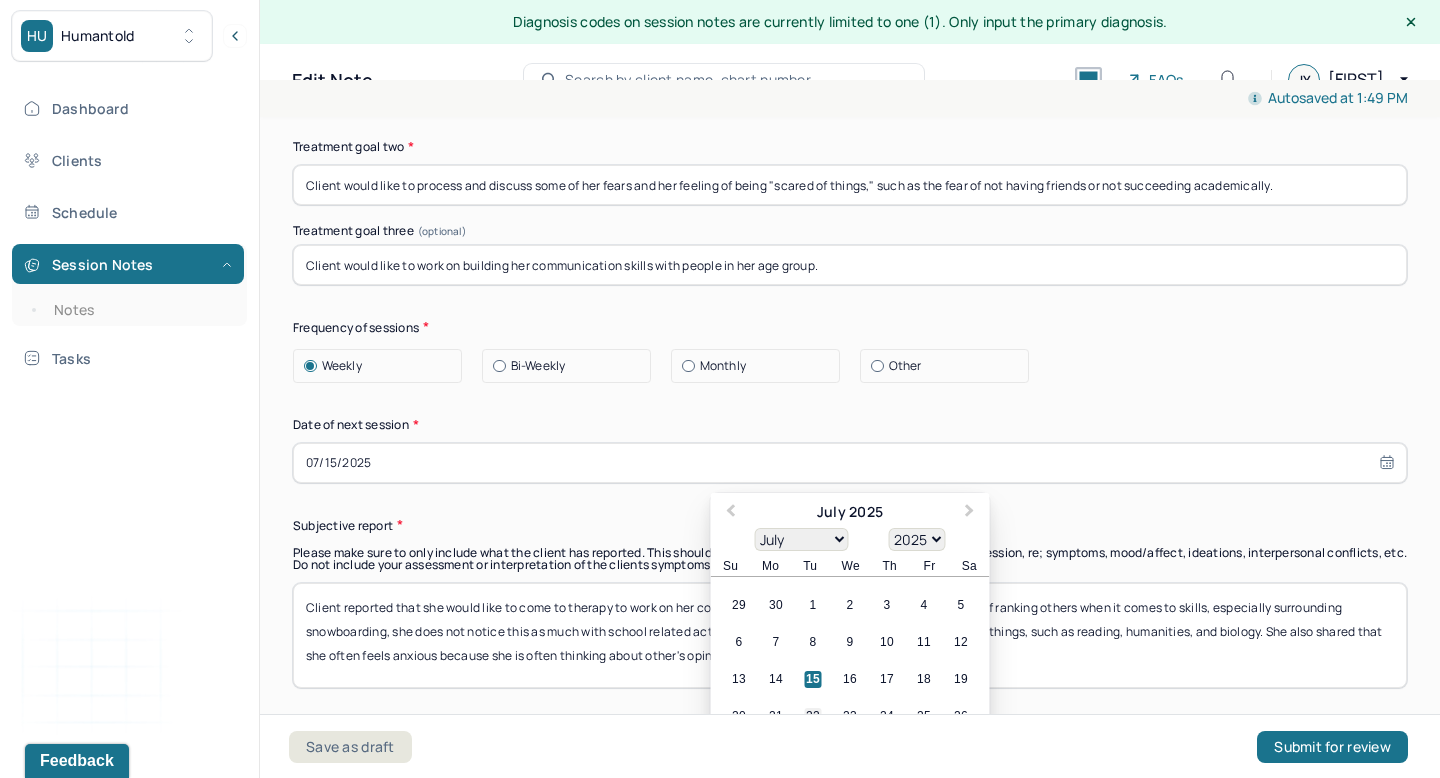 click on "22" at bounding box center (813, 716) 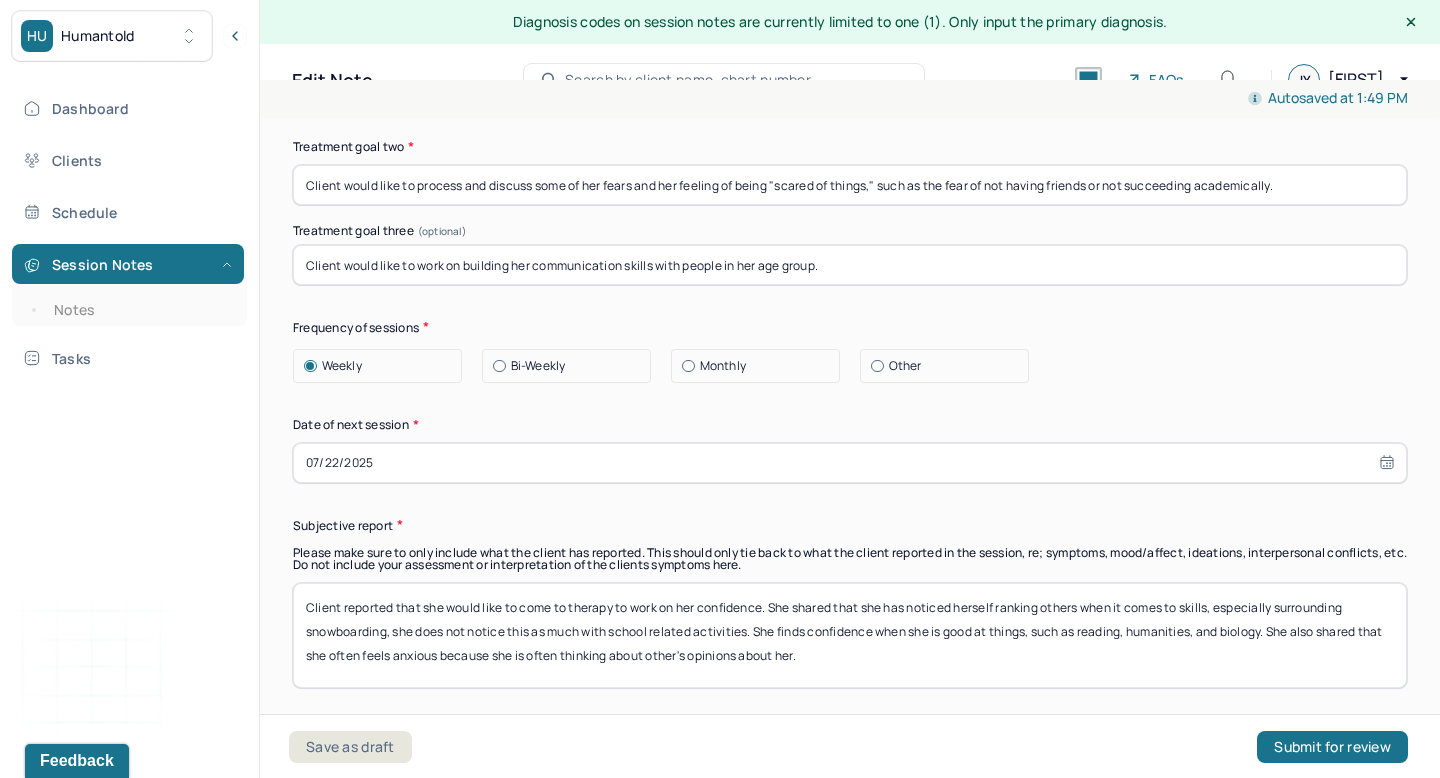 scroll, scrollTop: 10694, scrollLeft: 0, axis: vertical 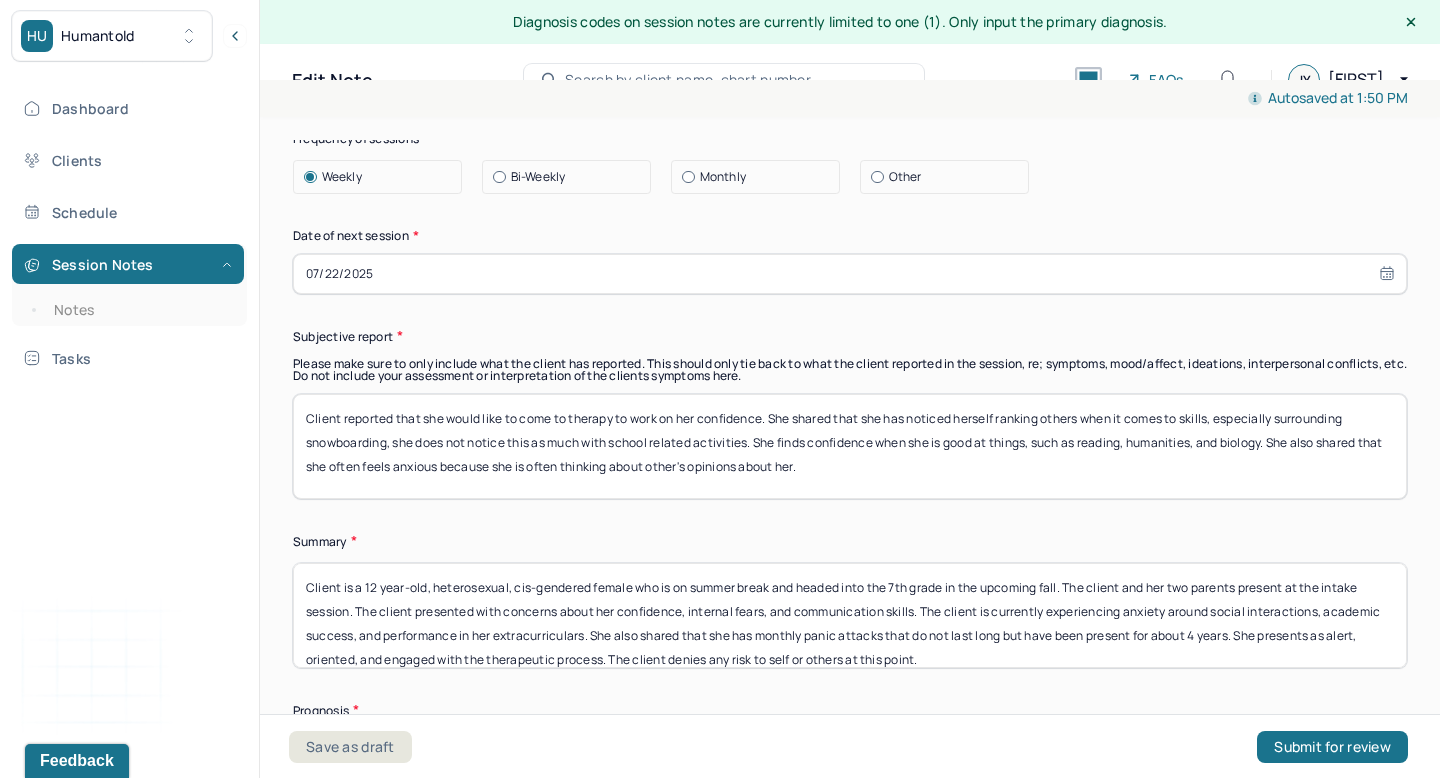 click on "Client reported that she would like to come to therapy to work on her confidence. She shared that she has noticed herself ranking others when it comes to skills, especially surrounding snowboarding, she does not notice this as much with school related activities. She finds confidence when she is good at things, such as reading, humanities, and biology. She also shared that she often feels anxious because she is often thinking about other's opinions about her." at bounding box center (850, 446) 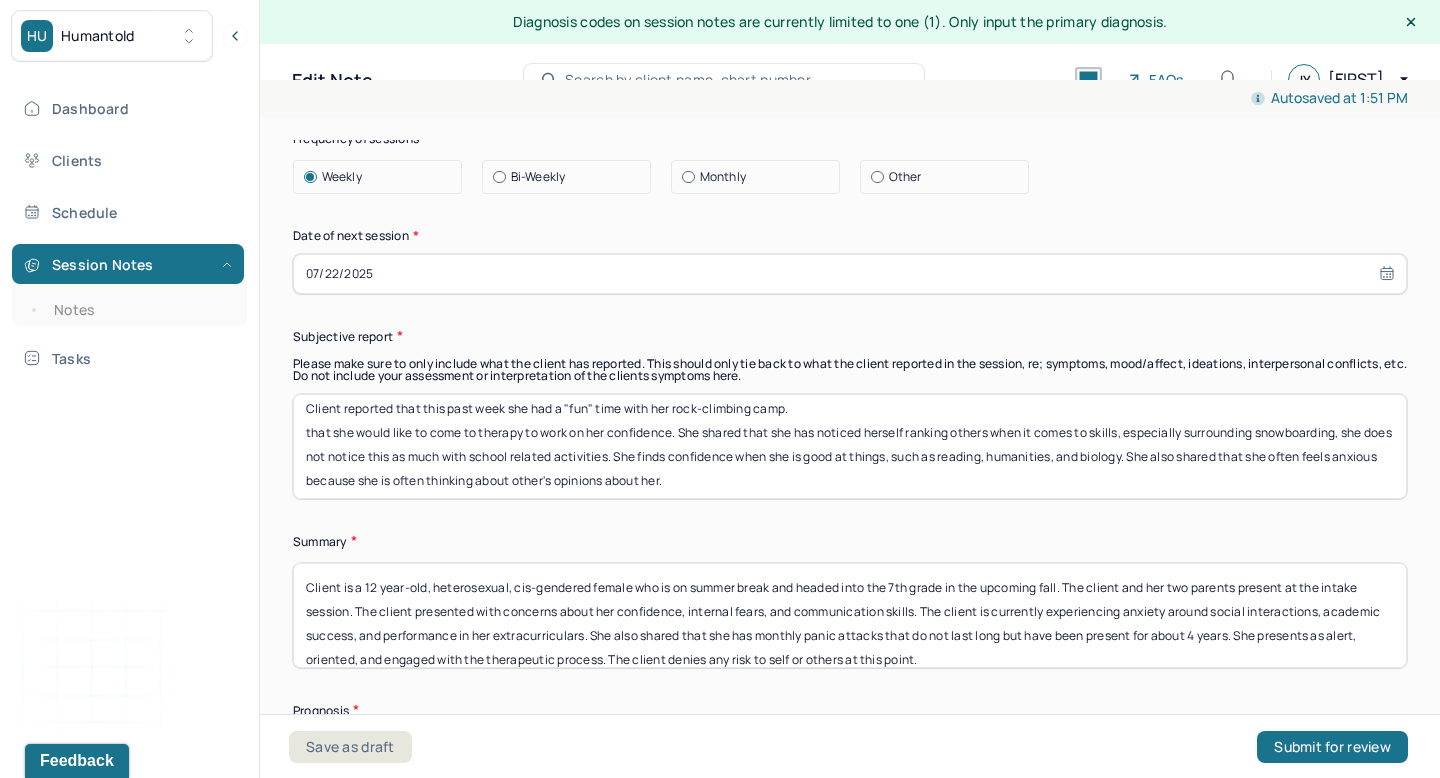 scroll, scrollTop: 0, scrollLeft: 0, axis: both 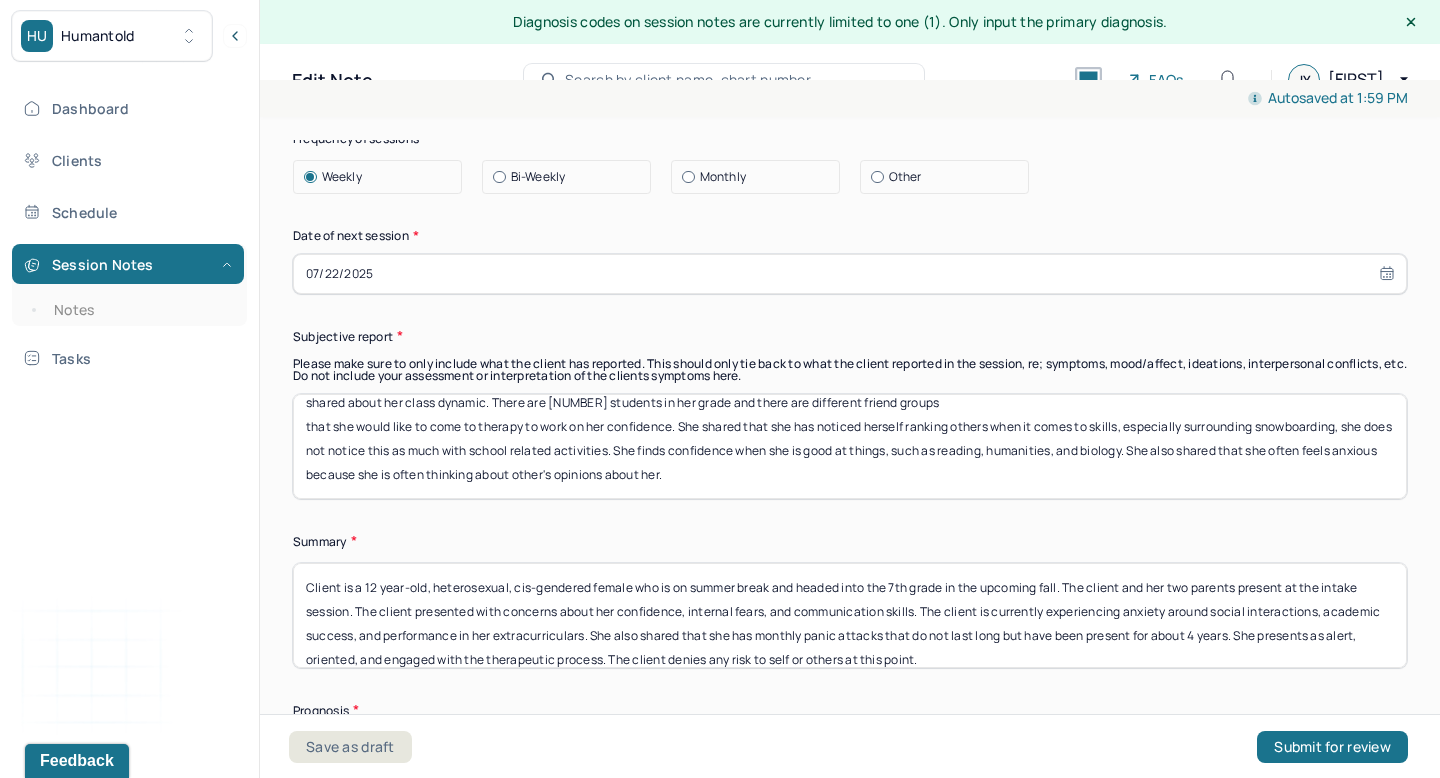 drag, startPoint x: 955, startPoint y: 425, endPoint x: 952, endPoint y: 505, distance: 80.05623 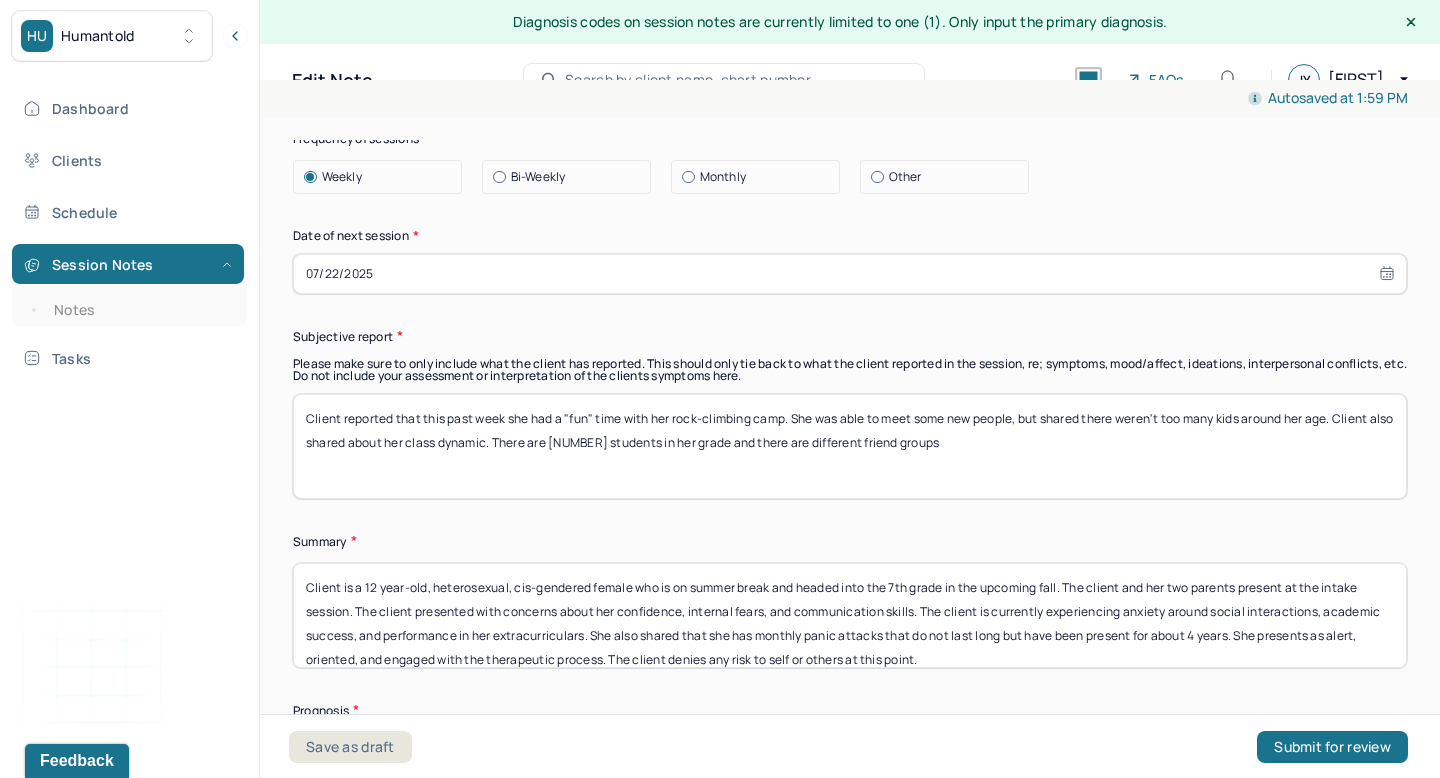 scroll, scrollTop: 0, scrollLeft: 0, axis: both 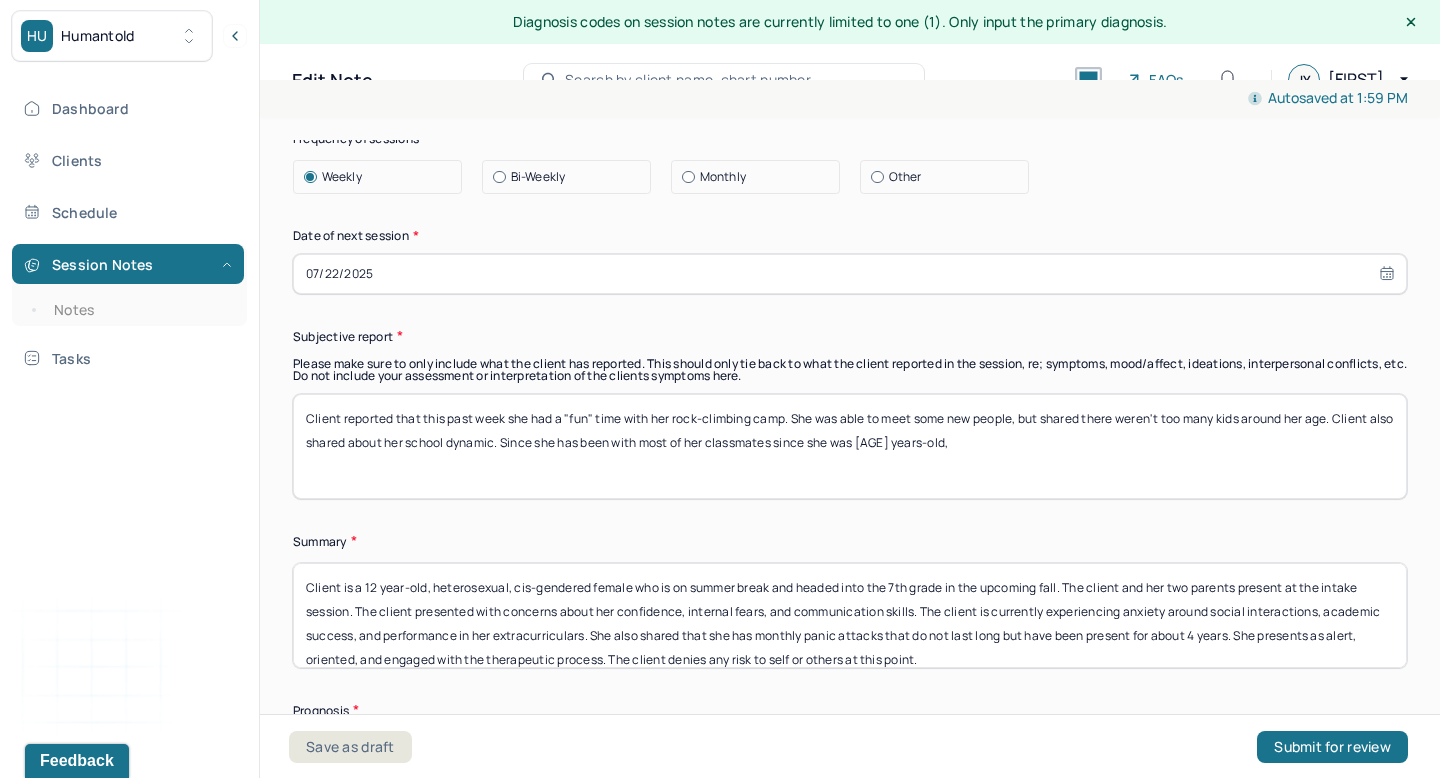 click on "Client reported that this past week she had a "fun" time with her rock-climbing camp. She was able to meet some new people, but shared there weren't too many kids around her age. Client also shared about her school dynamic." at bounding box center (850, 446) 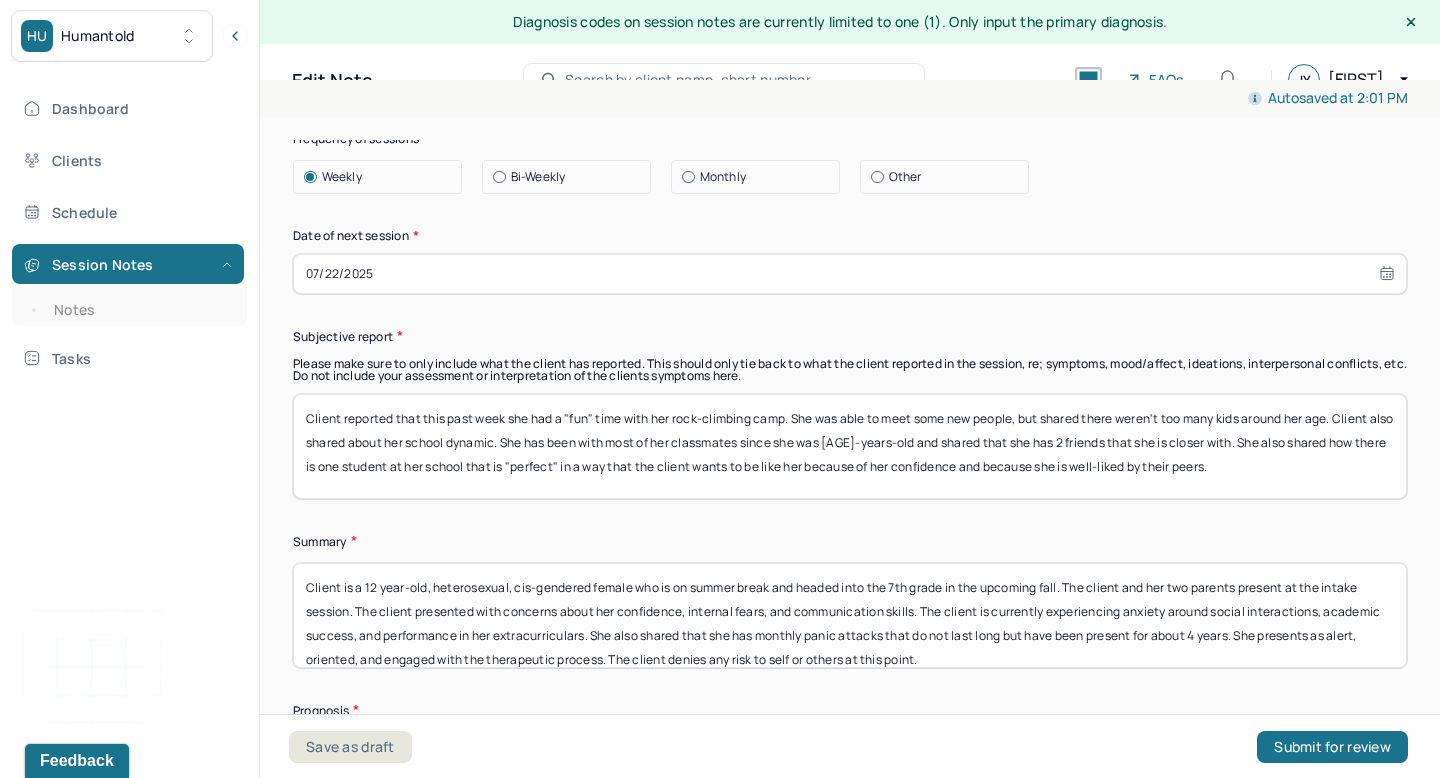 drag, startPoint x: 837, startPoint y: 422, endPoint x: 869, endPoint y: 449, distance: 41.868843 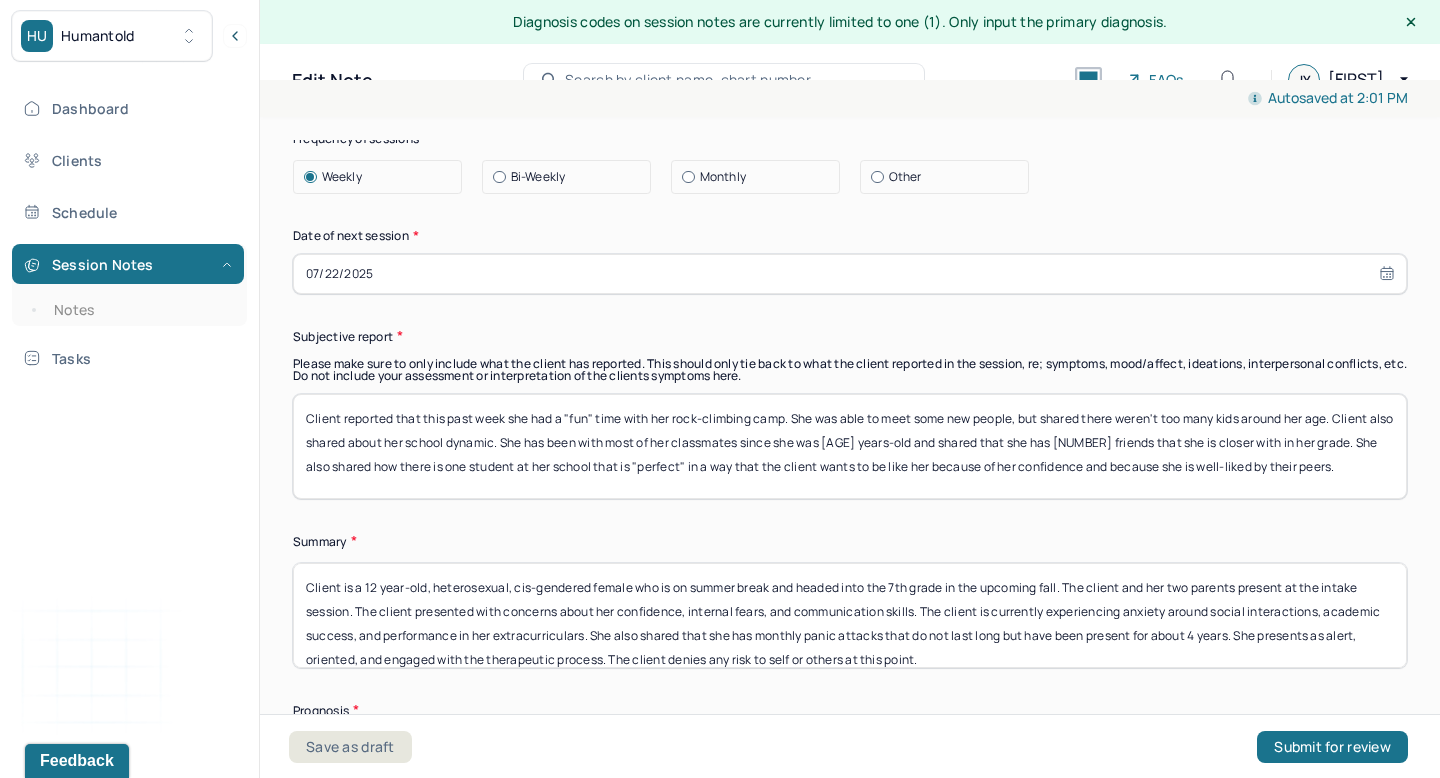 drag, startPoint x: 732, startPoint y: 398, endPoint x: 664, endPoint y: 431, distance: 75.58439 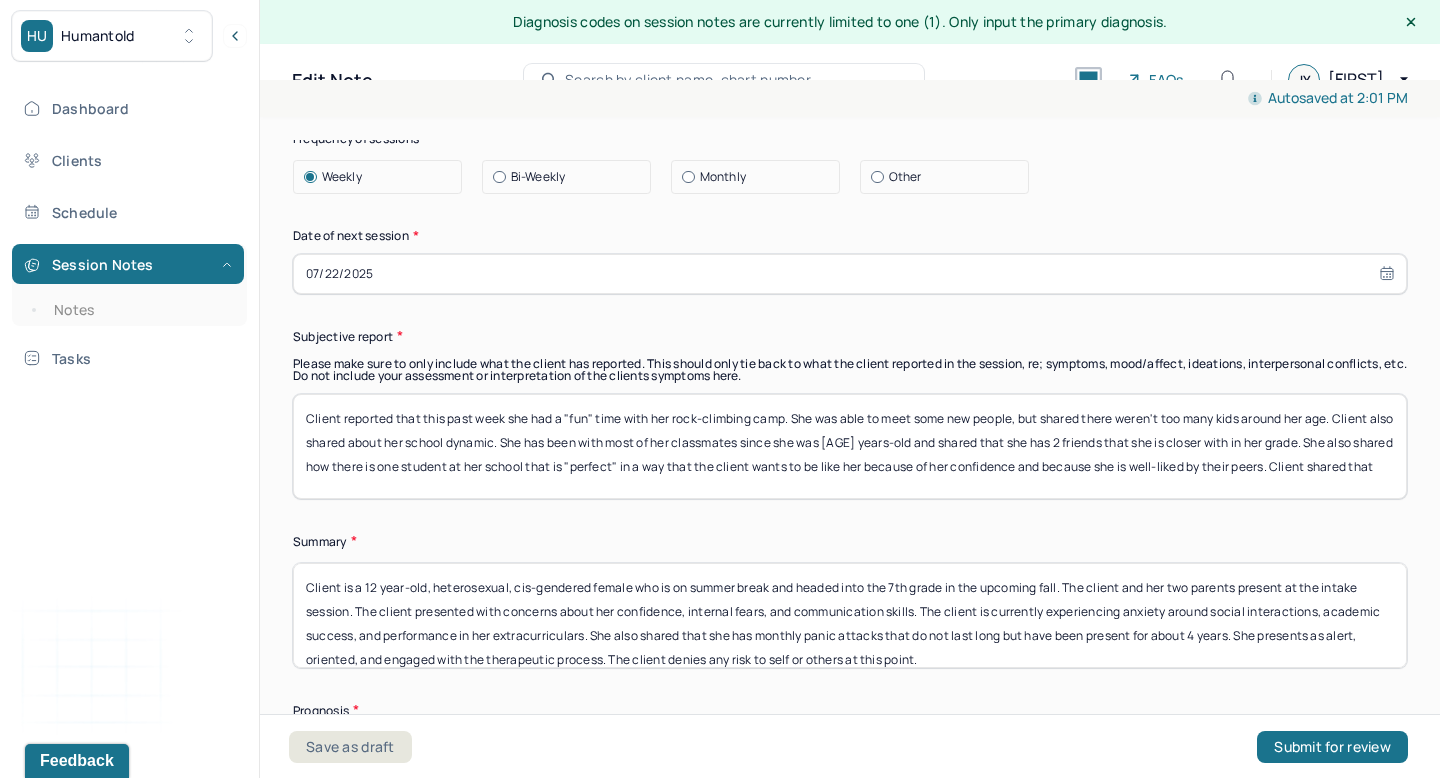 scroll, scrollTop: 24, scrollLeft: 0, axis: vertical 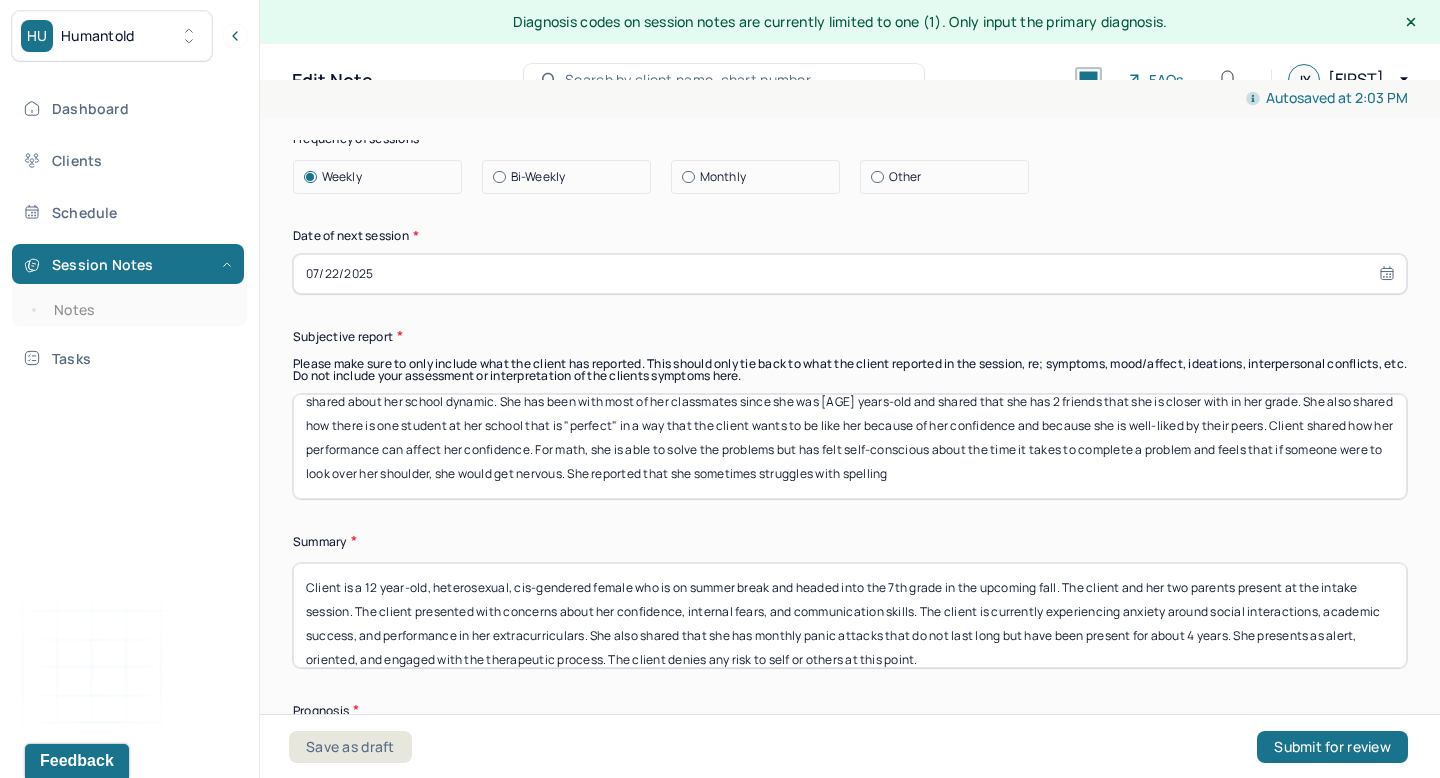 click on "Client reported that this past week she had a "fun" time with her rock-climbing camp. She was able to meet some new people, but shared there weren't too many kids around her age. Client also shared about her school dynamic. She has been with most of her classmates since she was [AGE] years-old and shared that she has 2 friends that she is closer with in her grade. She also shared how there is one student at her school that is "perfect" in a way that the client wants to be like her because of her confidence and because she is well-liked by their peers. Client shared how her performance can affect her confidence. For math, she is able to solve the problems but has felt self-conscious about the time it takes to complete a problem and feels that if someone were to look over her shoulder, she would get nervous. She reported that she sometimes struggles with spelling" at bounding box center (850, 446) 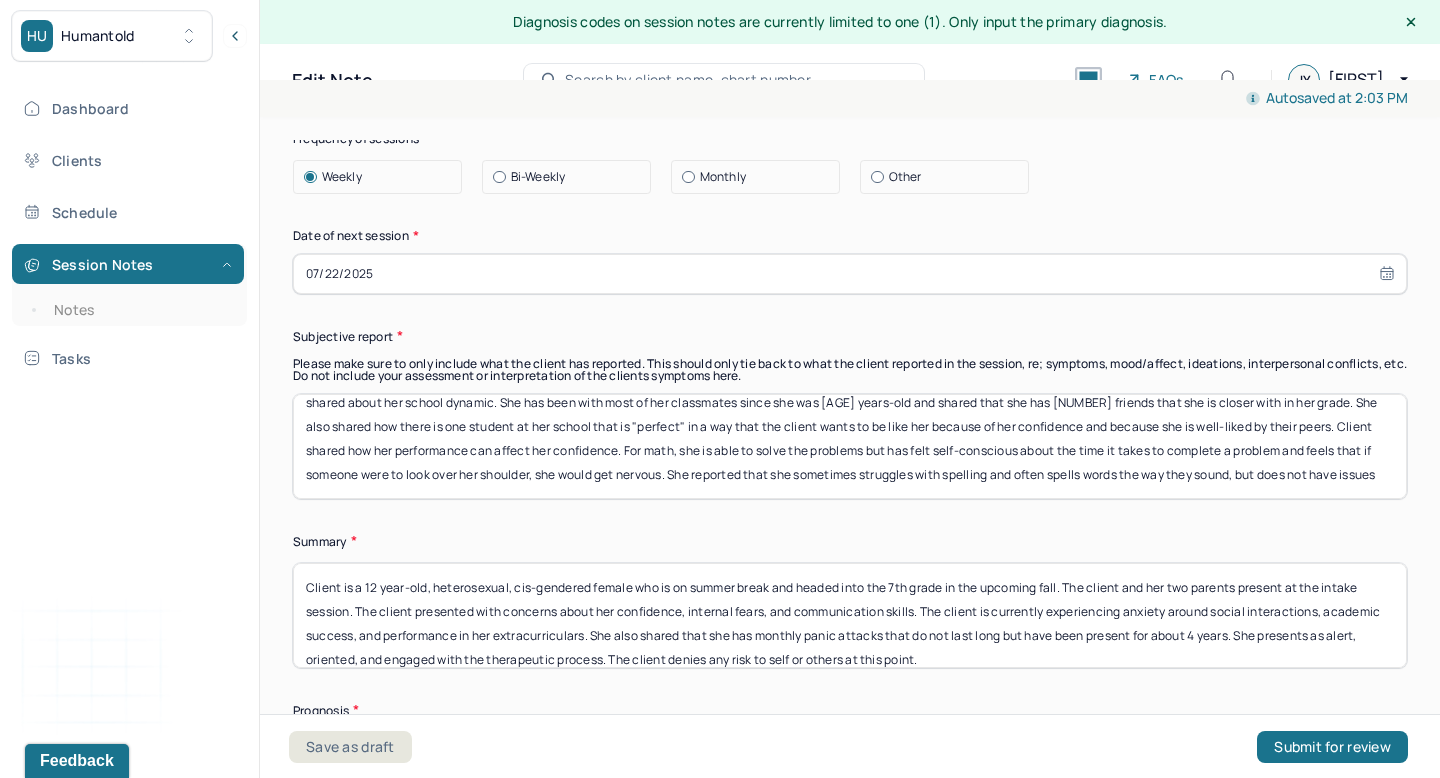 scroll, scrollTop: 64, scrollLeft: 0, axis: vertical 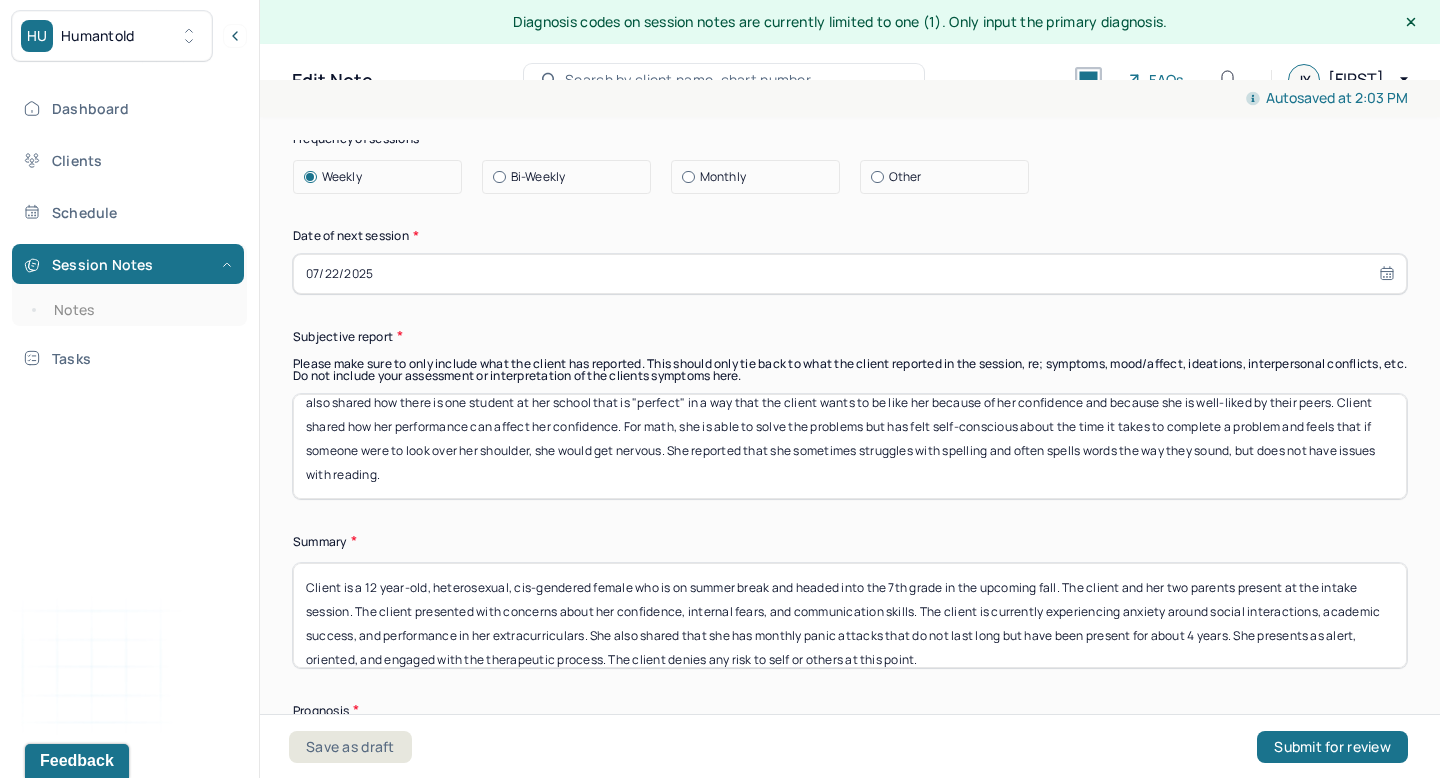 drag, startPoint x: 841, startPoint y: 445, endPoint x: 621, endPoint y: 410, distance: 222.7667 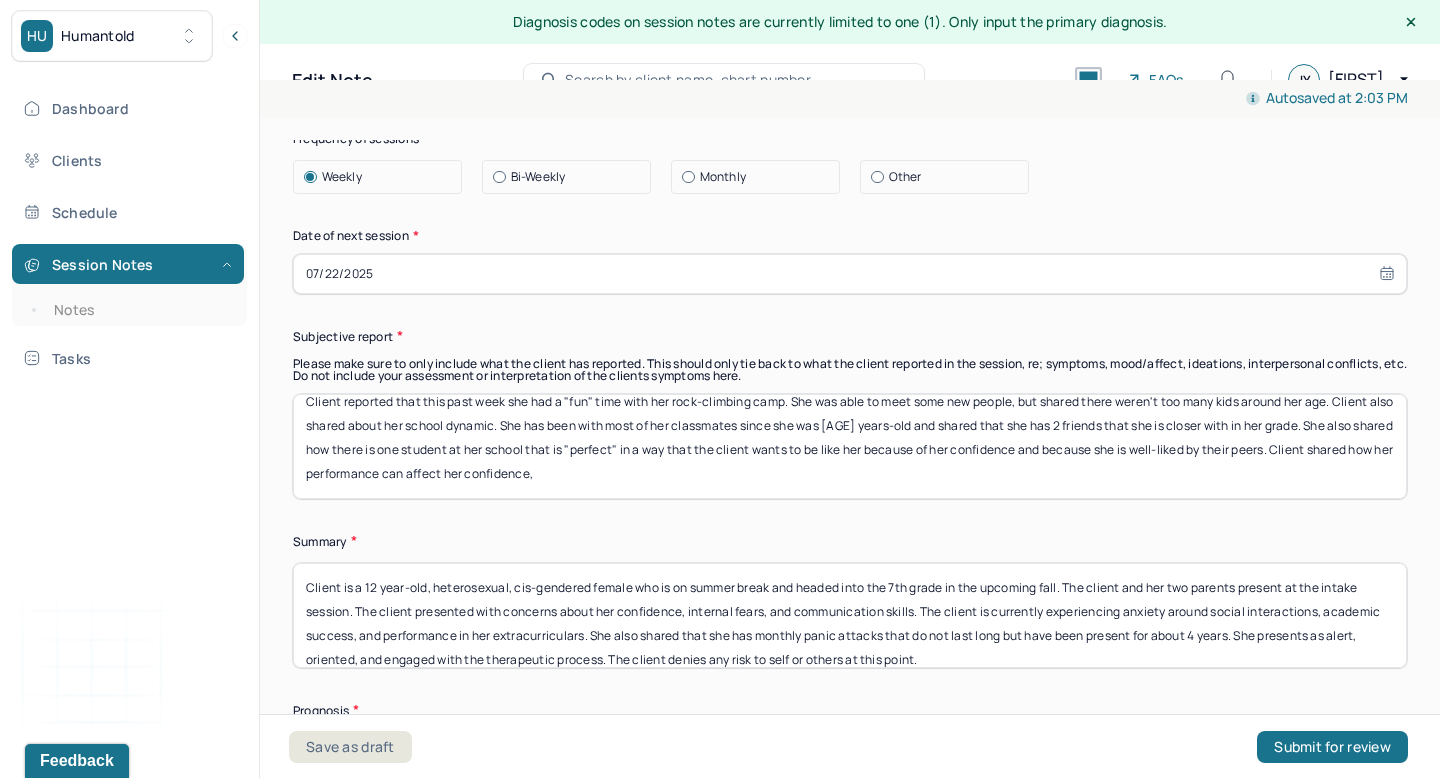 scroll, scrollTop: 16, scrollLeft: 0, axis: vertical 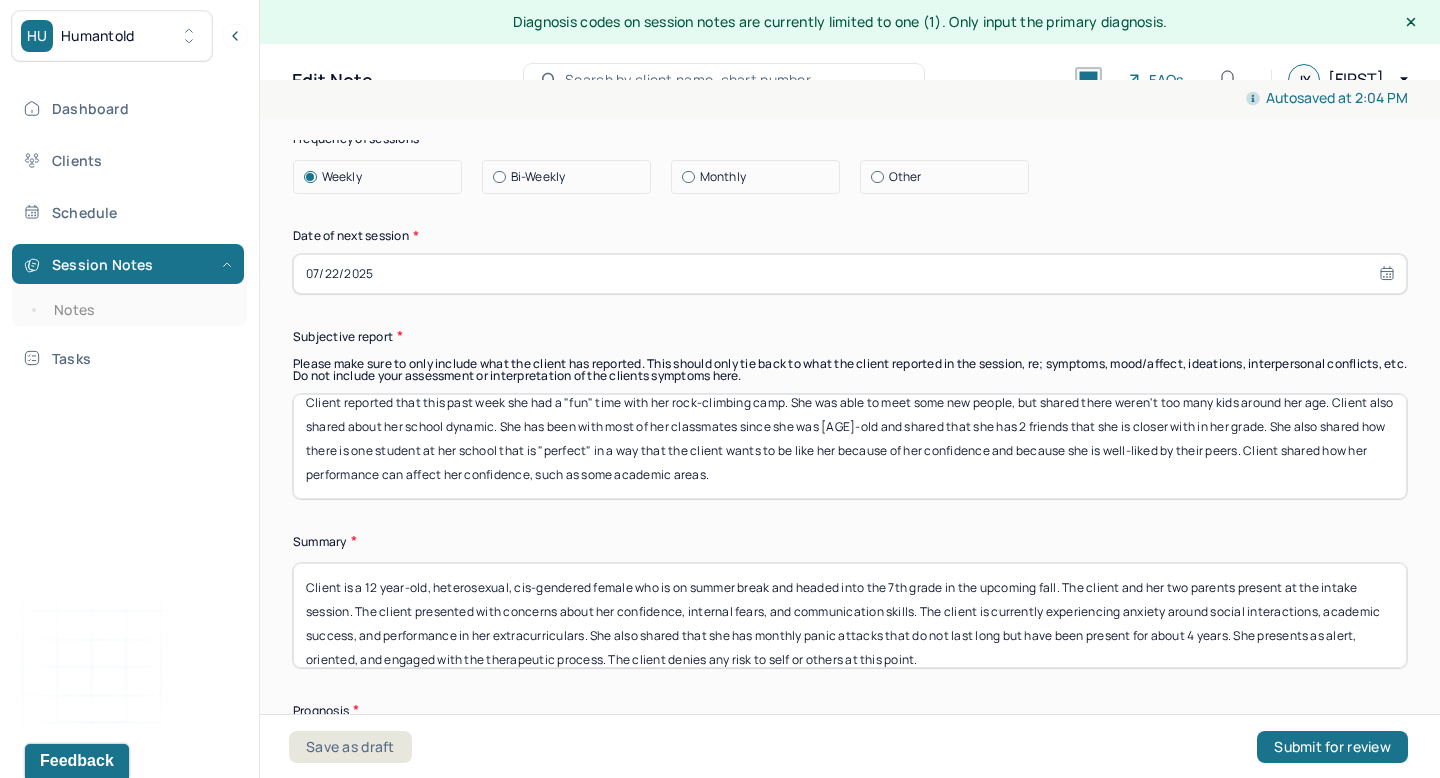 click on "Client reported that this past week she had a "fun" time with her rock-climbing camp. She was able to meet some new people, but shared there weren't too many kids around her age. Client also shared about her school dynamic. She has been with most of her classmates since she was [AGE]-old and shared that she has 2 friends that she is closer with in her grade. She also shared how there is one student at her school that is "perfect" in a way that the client wants to be like her because of her confidence and because she is well-liked by their peers. Client shared how her performance can affect her confidence, such as some academic areas." at bounding box center [850, 446] 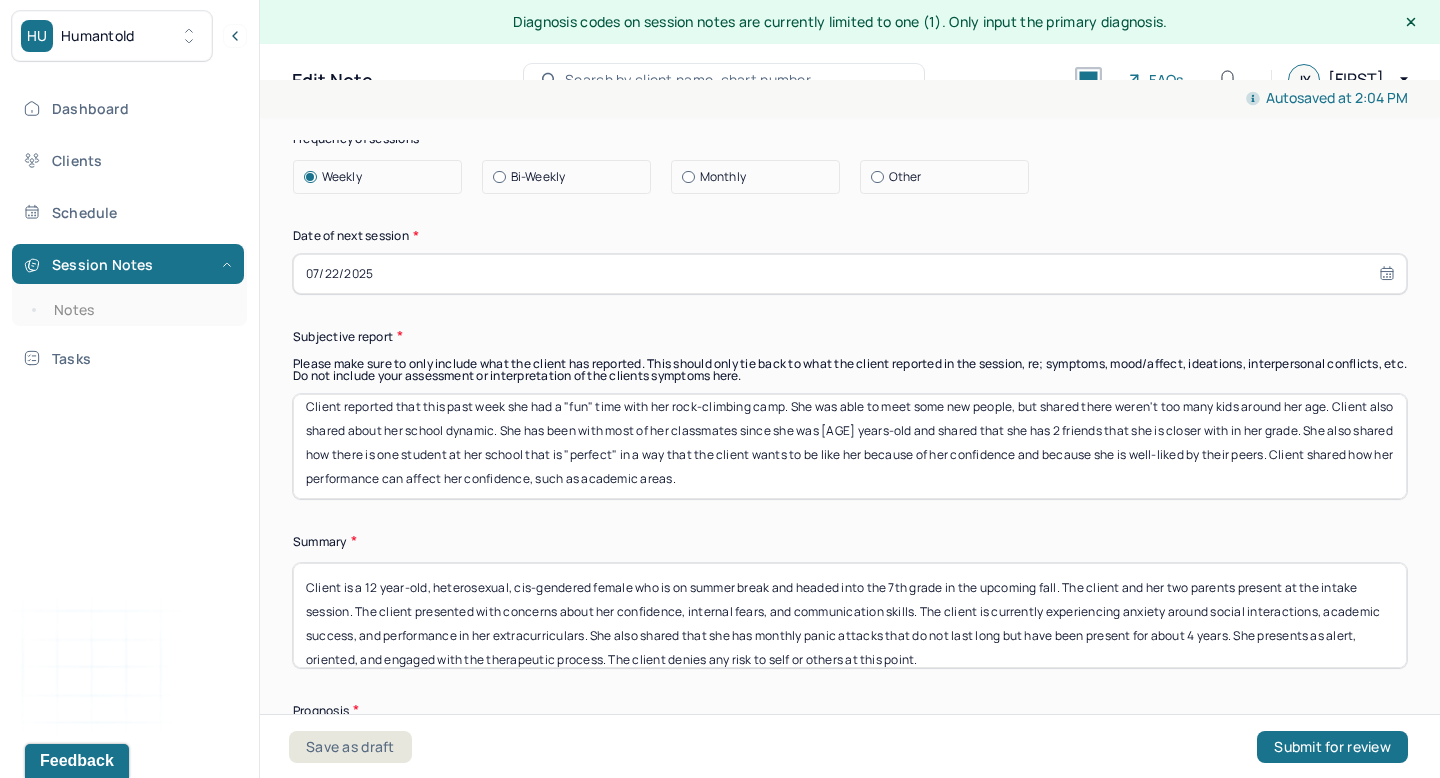 scroll, scrollTop: 16, scrollLeft: 0, axis: vertical 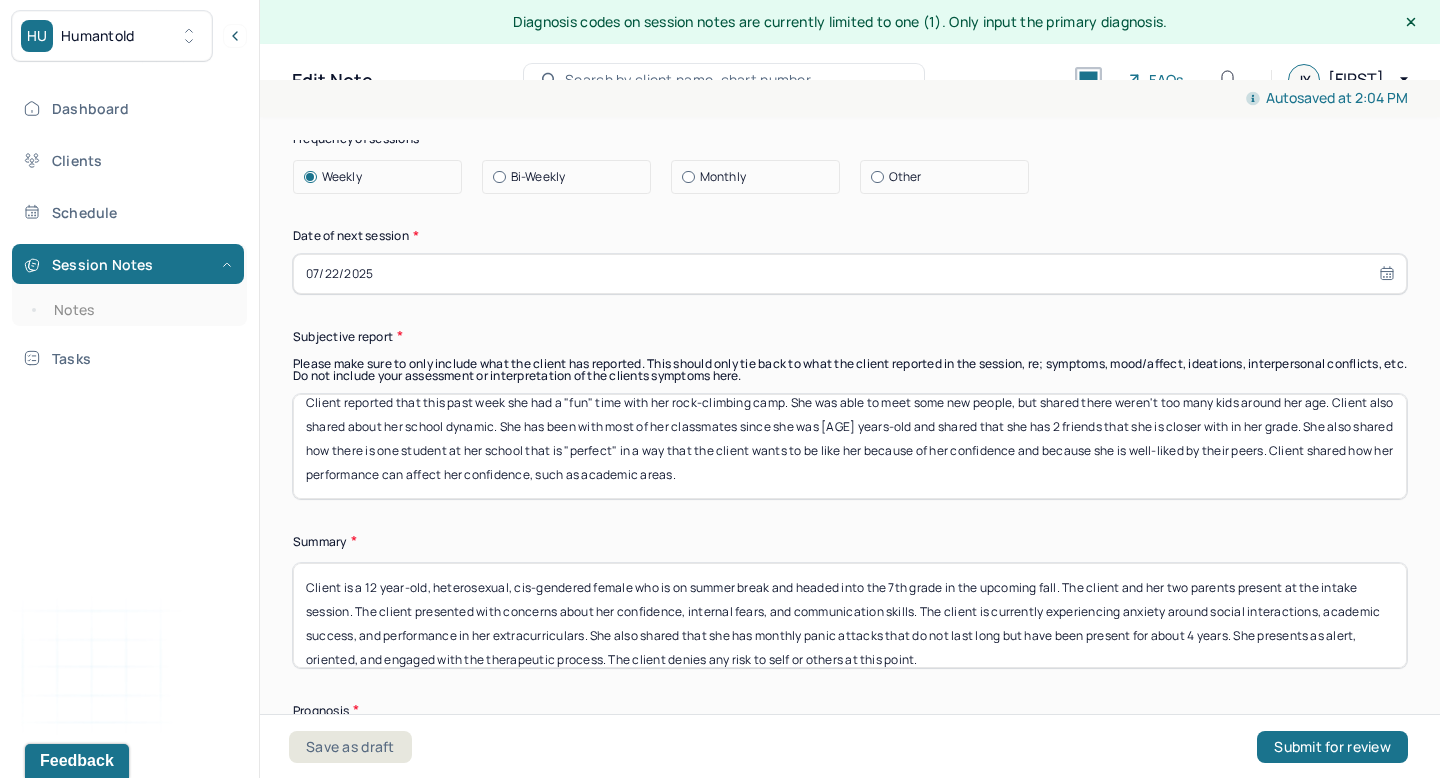 click on "Client reported that this past week she had a "fun" time with her rock-climbing camp. She was able to meet some new people, but shared there weren't too many kids around her age. Client also shared about her school dynamic. She has been with most of her classmates since she was [AGE] years-old and shared that she has 2 friends that she is closer with in her grade. She also shared how there is one student at her school that is "perfect" in a way that the client wants to be like her because of her confidence and because she is well-liked by their peers. Client shared how her performance can affect her confidence, such as academic areas." at bounding box center (850, 446) 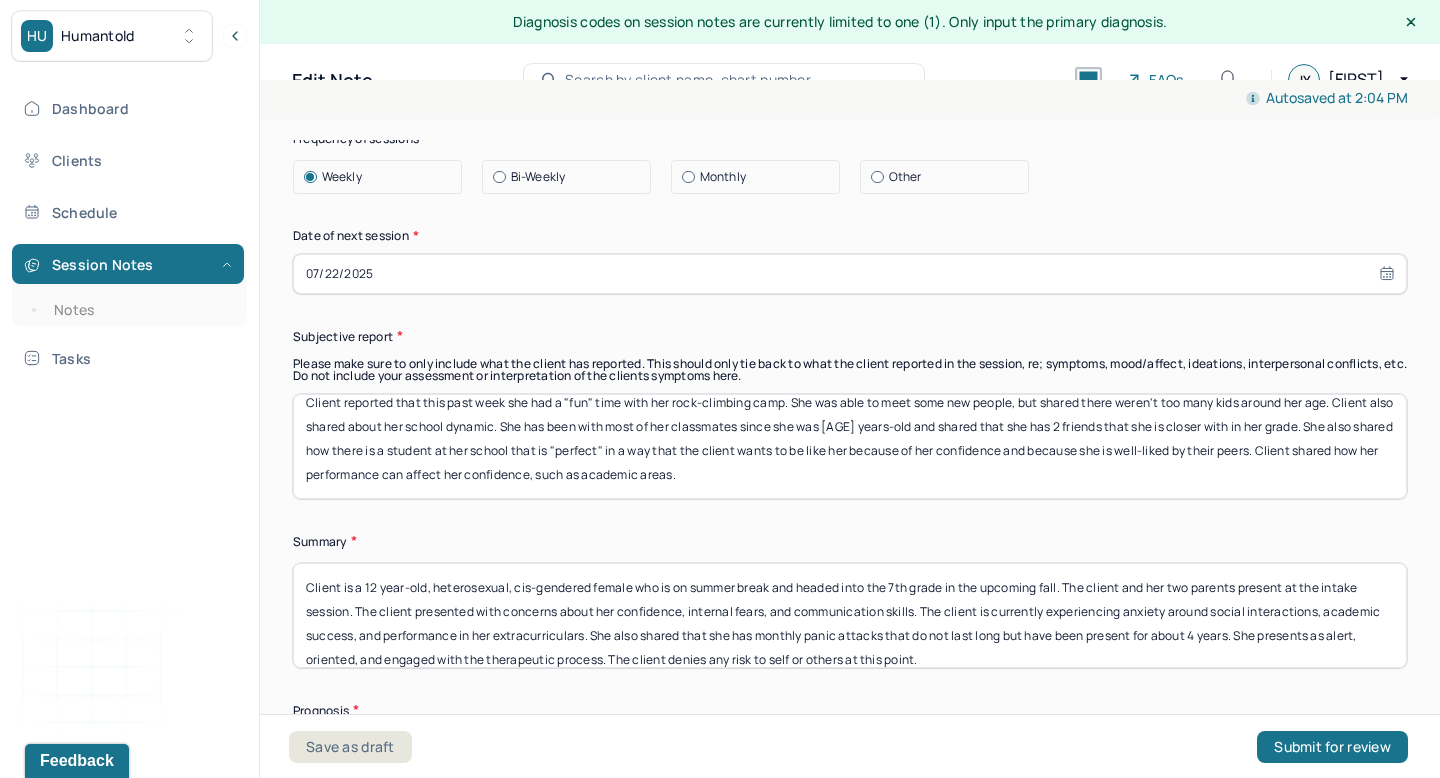 click on "Client reported that this past week she had a "fun" time with her rock-climbing camp. She was able to meet some new people, but shared there weren't too many kids around her age. Client also shared about her school dynamic. She has been with most of her classmates since she was [AGE] years-old and shared that she has 2 friends that she is closer with in her grade. She also shared how there is a student at her school that is "perfect" in a way that the client wants to be like her because of her confidence and because she is well-liked by their peers. Client shared how her performance can affect her confidence, such as academic areas." at bounding box center [850, 446] 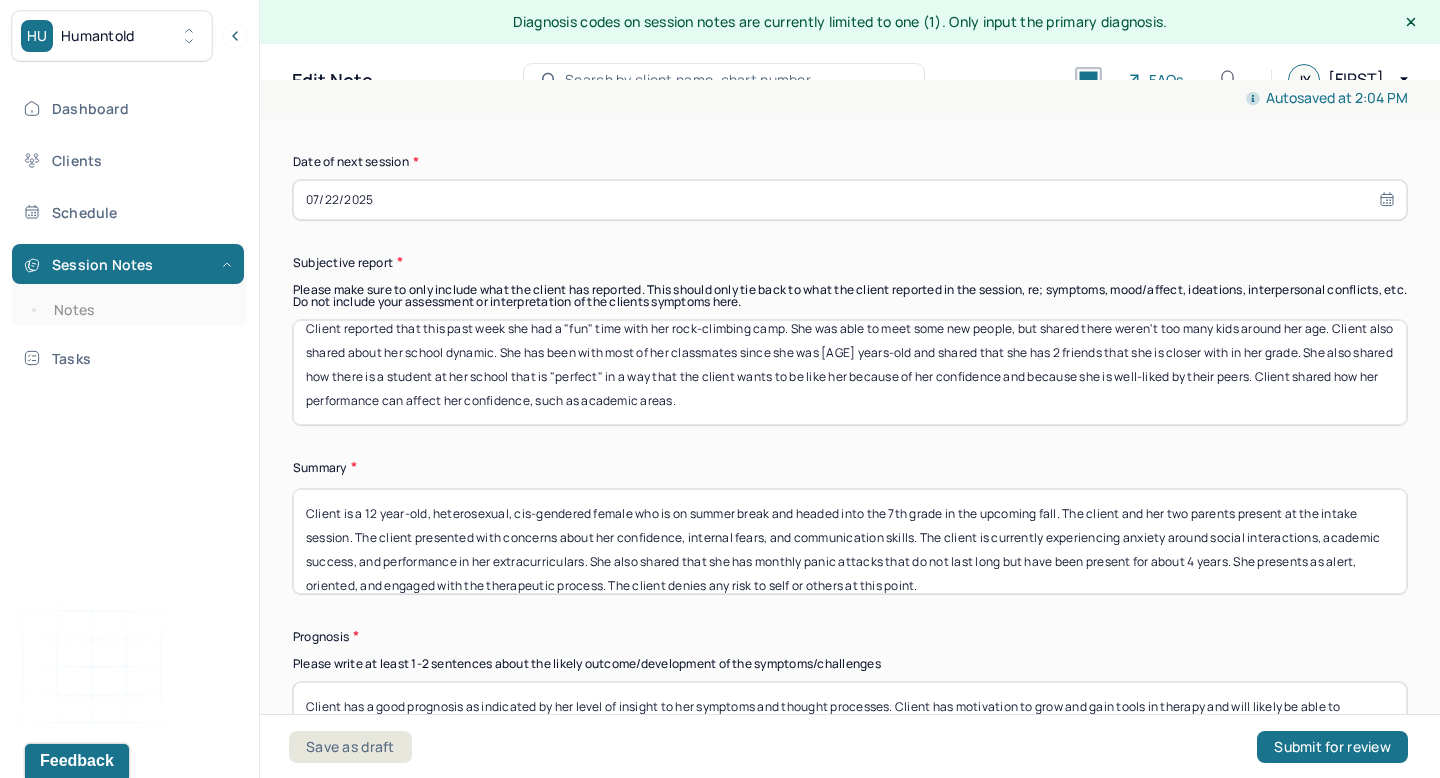 scroll, scrollTop: 10904, scrollLeft: 0, axis: vertical 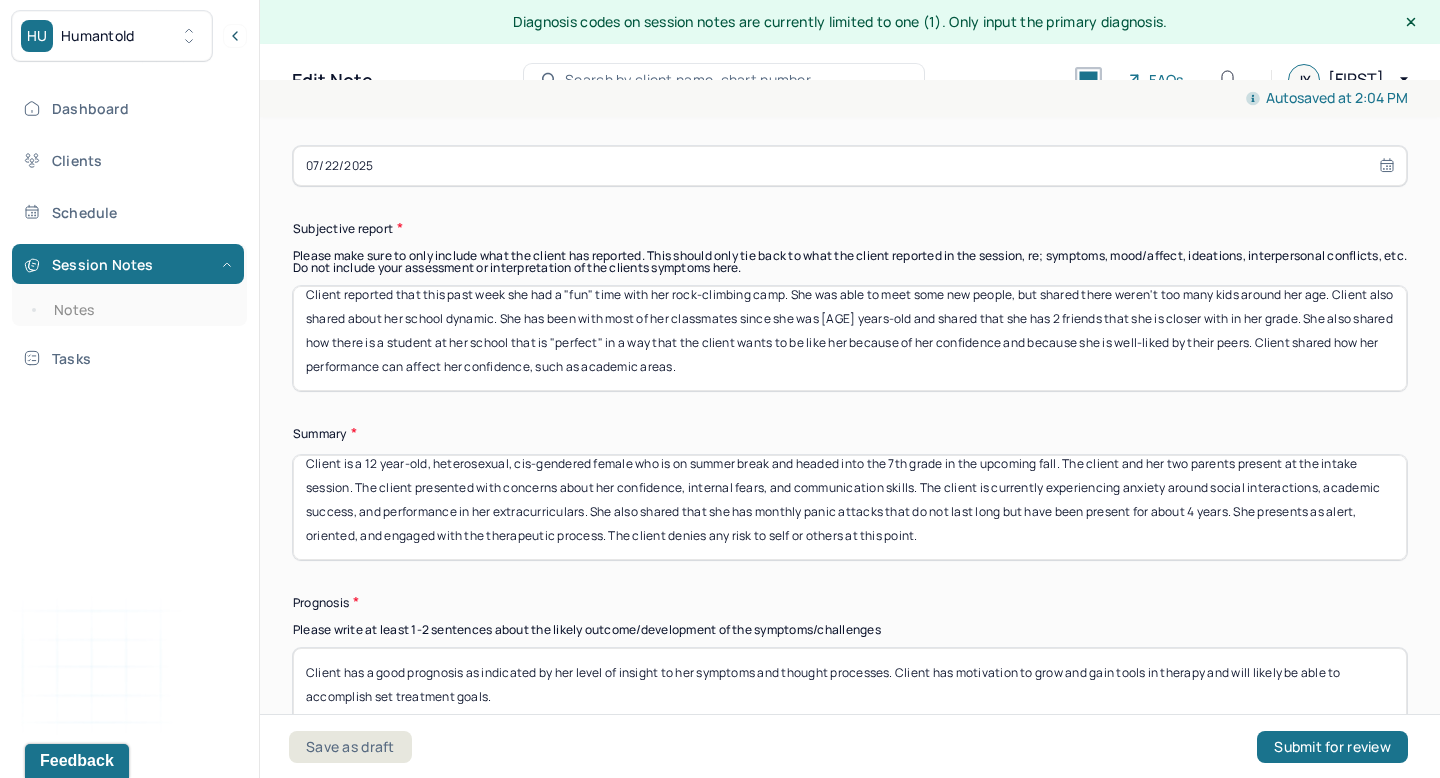 type on "Client reported that this past week she had a "fun" time with her rock-climbing camp. She was able to meet some new people, but shared there weren't too many kids around her age. Client also shared about her school dynamic. She has been with most of her classmates since she was [AGE] years-old and shared that she has 2 friends that she is closer with in her grade. She also shared how there is a student at her school that is "perfect" in a way that the client wants to be like her because of her confidence and because she is well-liked by their peers. Client shared how her performance can affect her confidence, such as academic areas." 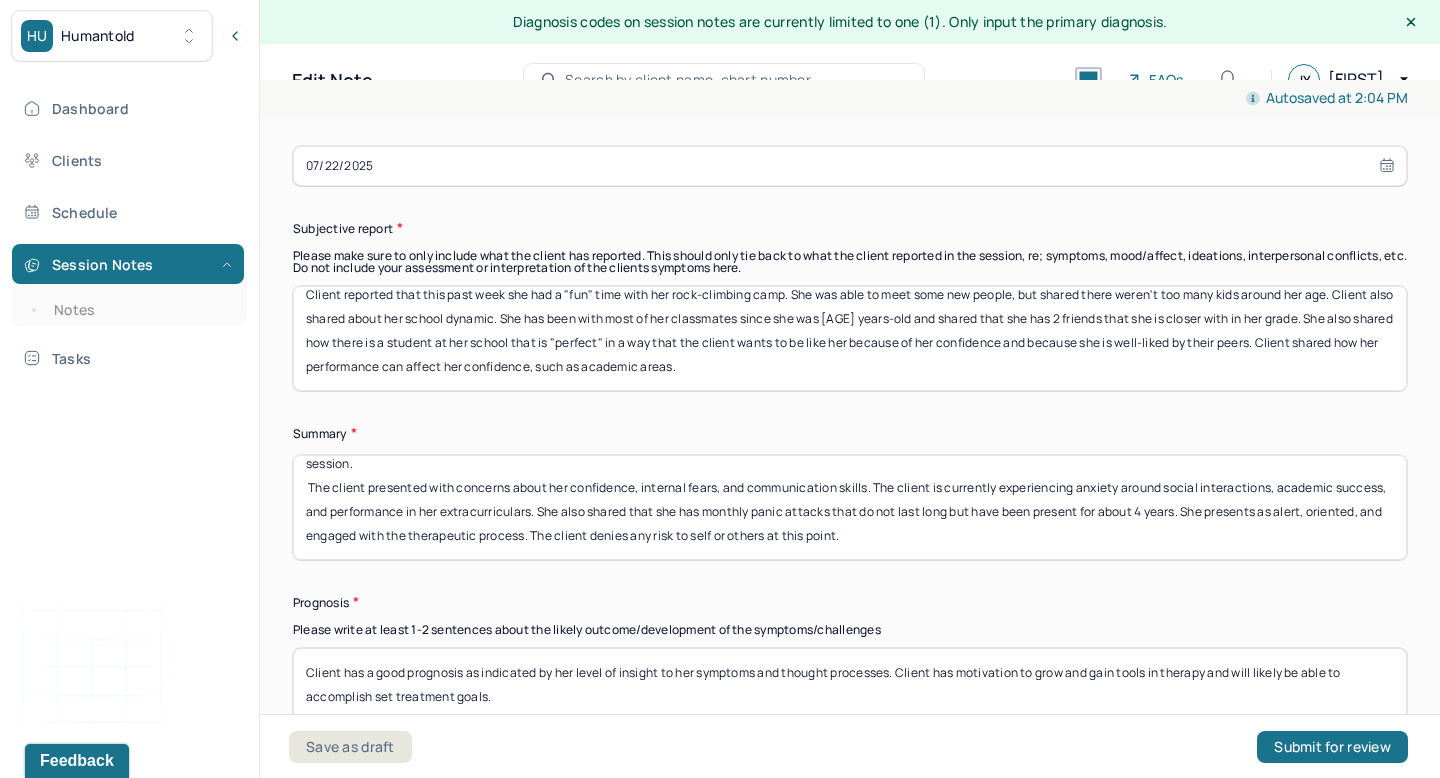 scroll, scrollTop: 6, scrollLeft: 0, axis: vertical 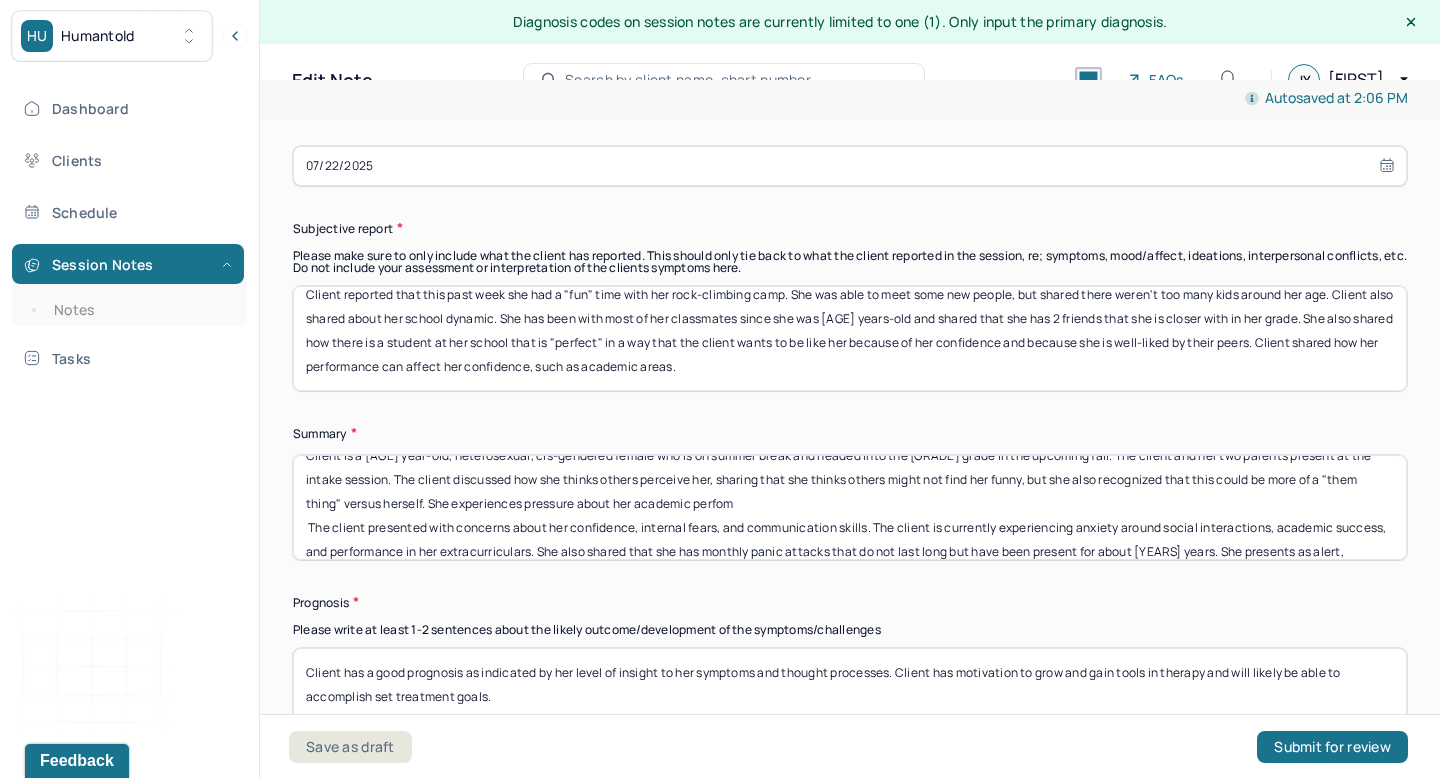 click on "Client is a [AGE] year-old, heterosexual, cis-gendered female who is on summer break and headed into the [GRADE] grade in the upcoming fall. The client and her two parents present at the intake session. The client discussed how she thinks others perceive her, sharing that she thinks others might not find her funny, but she also recognized that this could be more of a "them thing" versus herself. She experiences pressure about her academic perfom
The client presented with concerns about her confidence, internal fears, and communication skills. The client is currently experiencing anxiety around social interactions, academic success, and performance in her extracurriculars. She also shared that she has monthly panic attacks that do not last long but have been present for about [YEARS] years. She presents as alert, oriented, and engaged with the therapeutic process. The client denies any risk to self or others at this point." at bounding box center [850, 507] 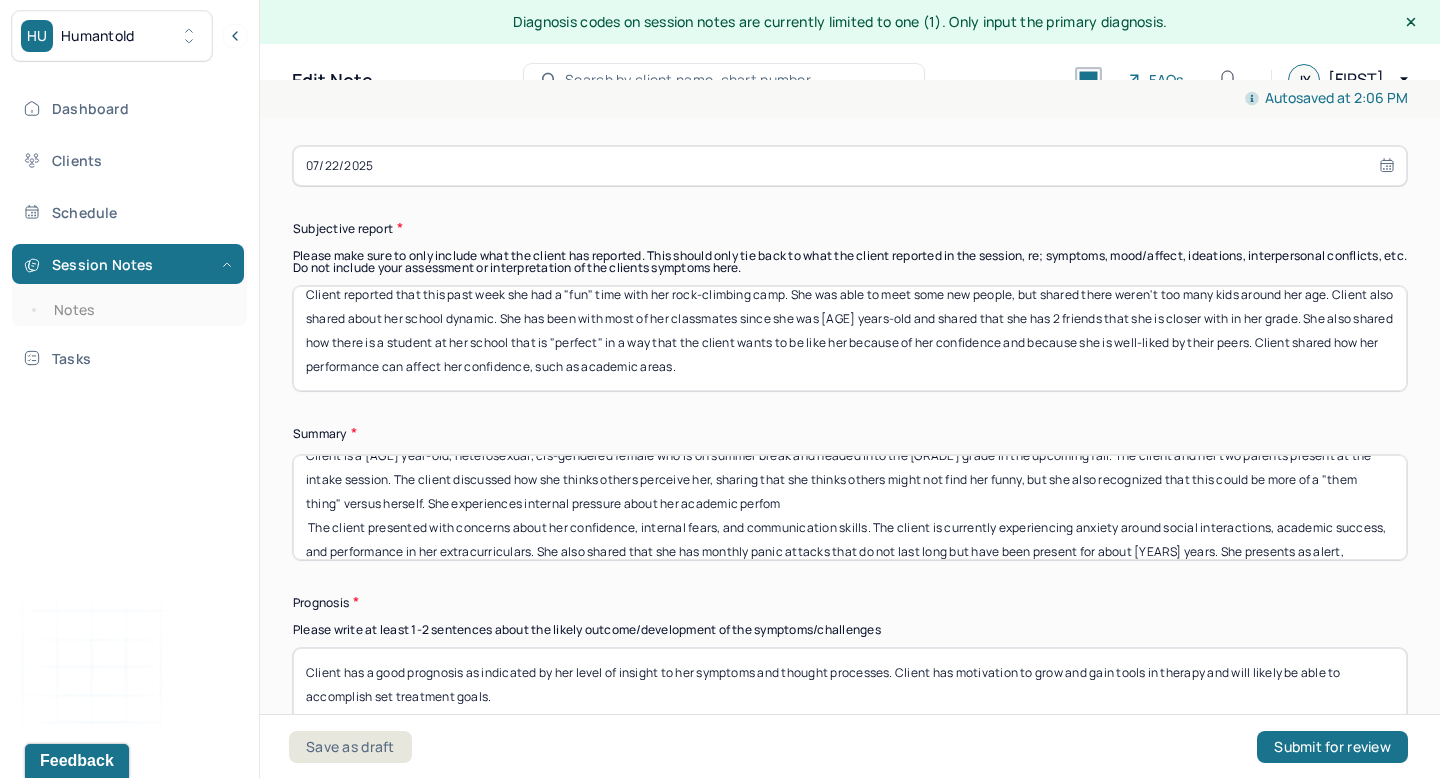 click on "Client is a [AGE] year-old, heterosexual, cis-gendered female who is on summer break and headed into the [GRADE] grade in the upcoming fall. The client and her two parents present at the intake session. The client discussed how she thinks others perceive her, sharing that she thinks others might not find her funny, but she also recognized that this could be more of a "them thing" versus herself. She experiences pressure about her academic perfom
The client presented with concerns about her confidence, internal fears, and communication skills. The client is currently experiencing anxiety around social interactions, academic success, and performance in her extracurriculars. She also shared that she has monthly panic attacks that do not last long but have been present for about [YEARS] years. She presents as alert, oriented, and engaged with the therapeutic process. The client denies any risk to self or others at this point." at bounding box center [850, 507] 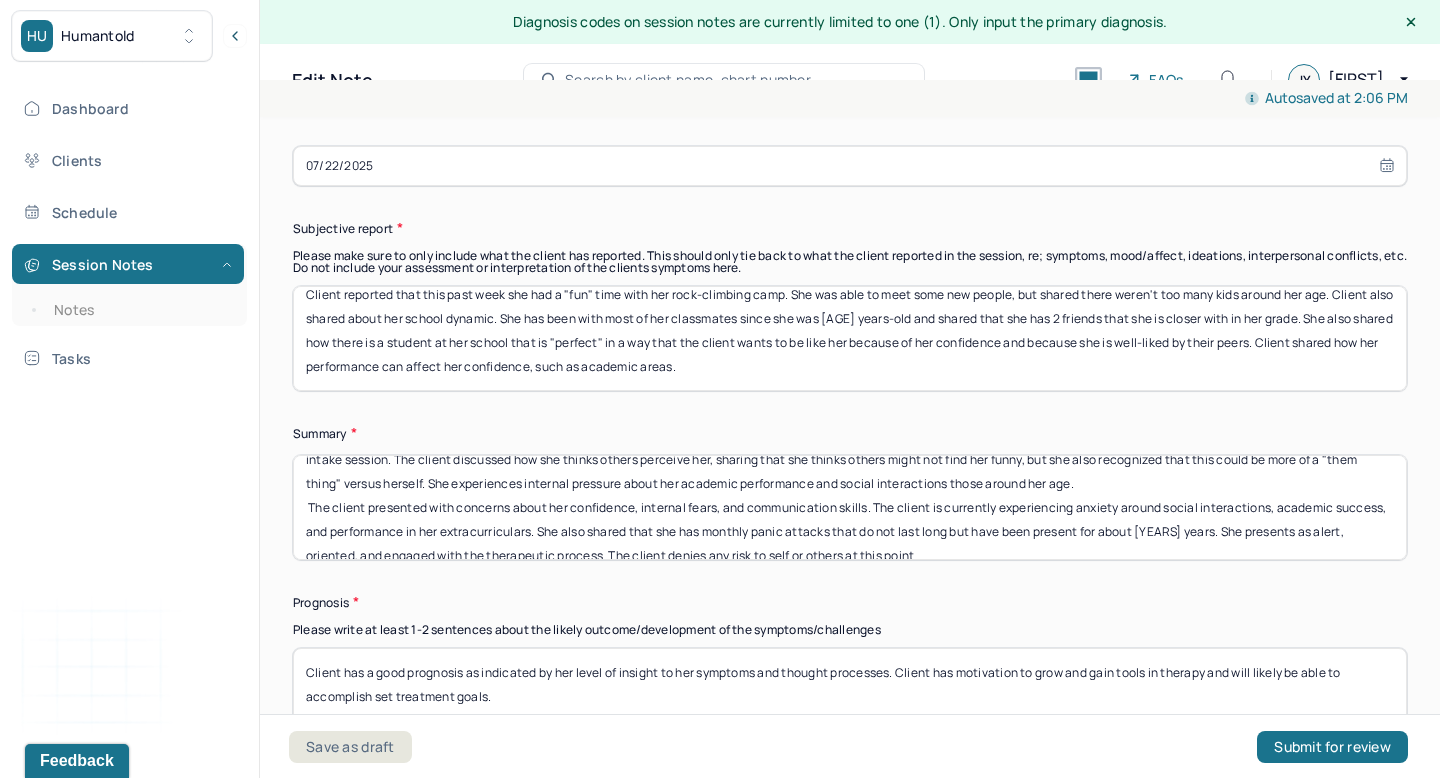 scroll, scrollTop: 45, scrollLeft: 0, axis: vertical 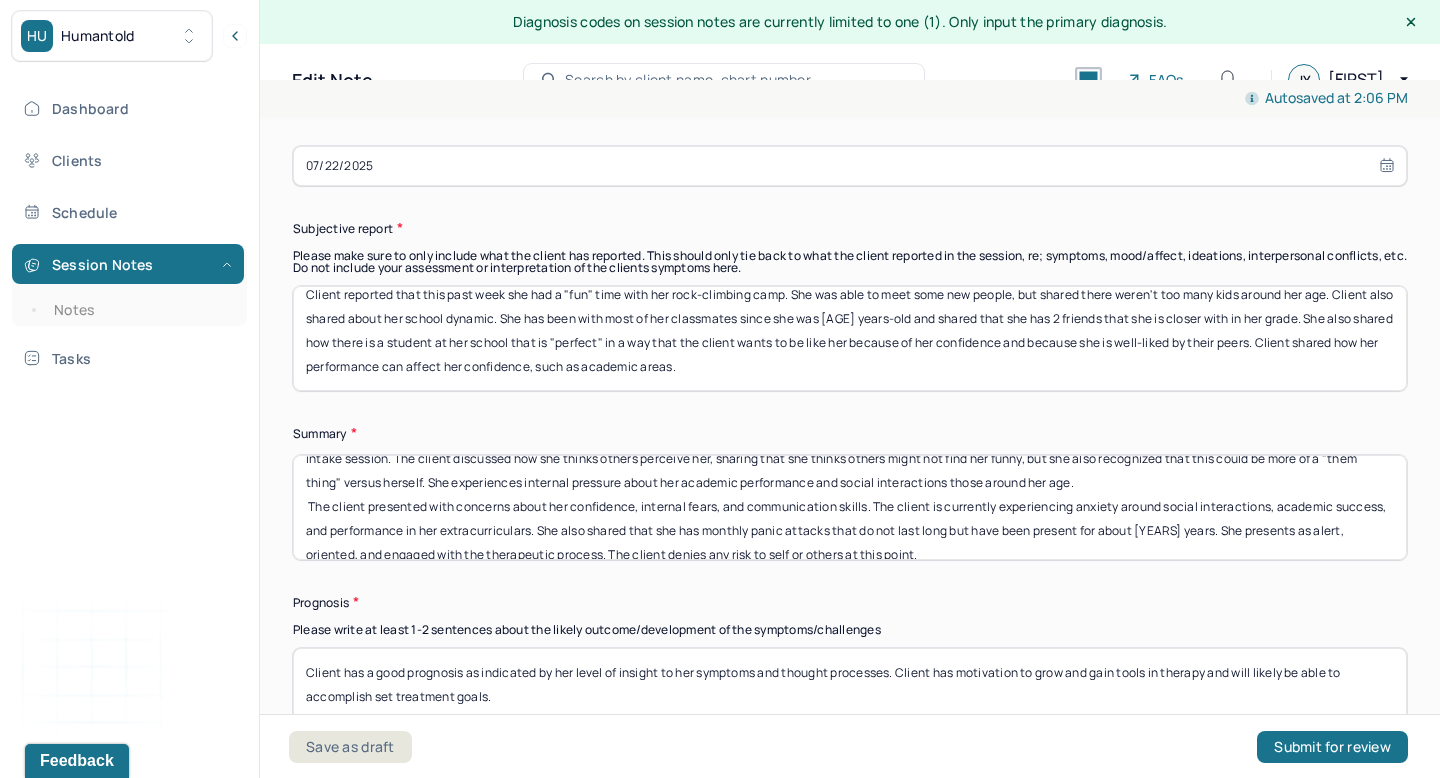 drag, startPoint x: 1190, startPoint y: 513, endPoint x: 1133, endPoint y: 455, distance: 81.32035 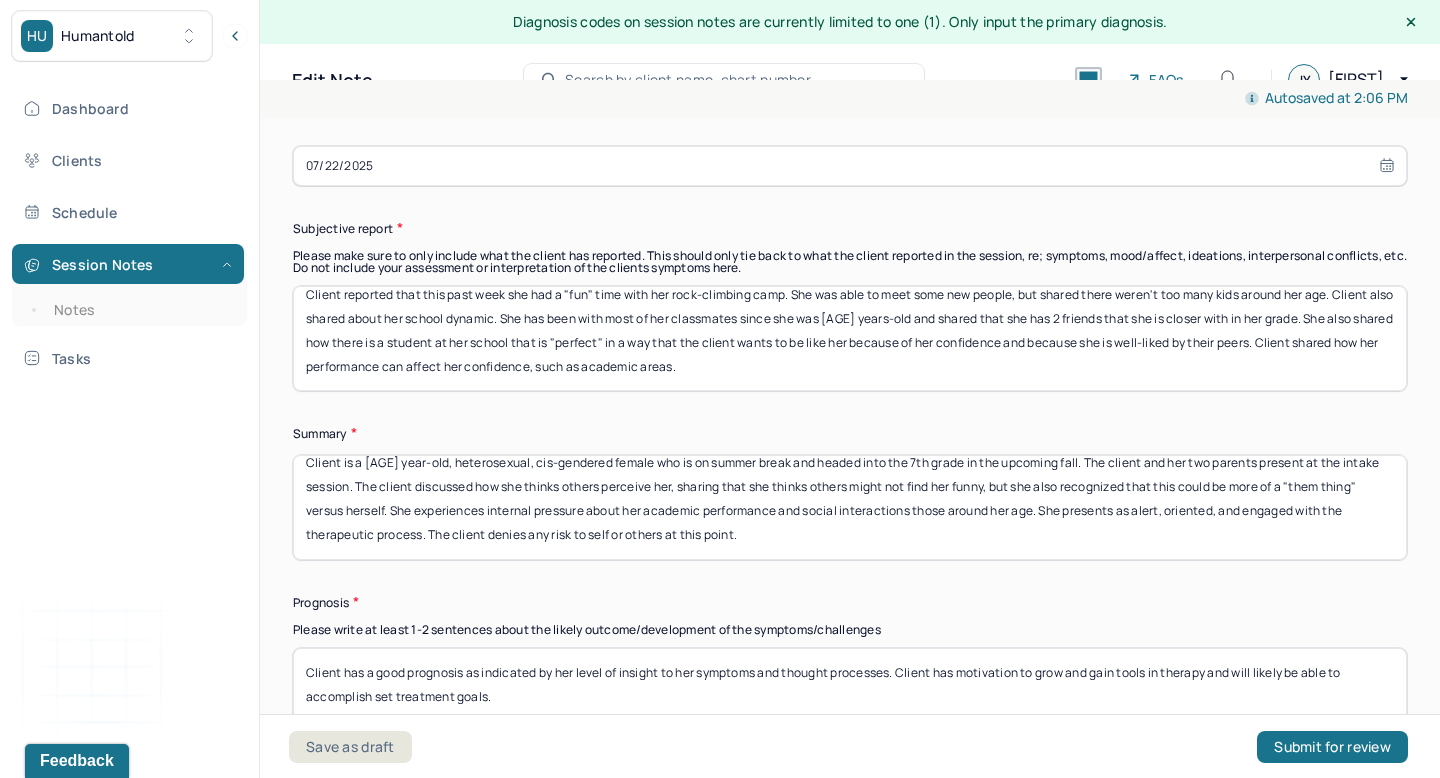 scroll, scrollTop: 16, scrollLeft: 0, axis: vertical 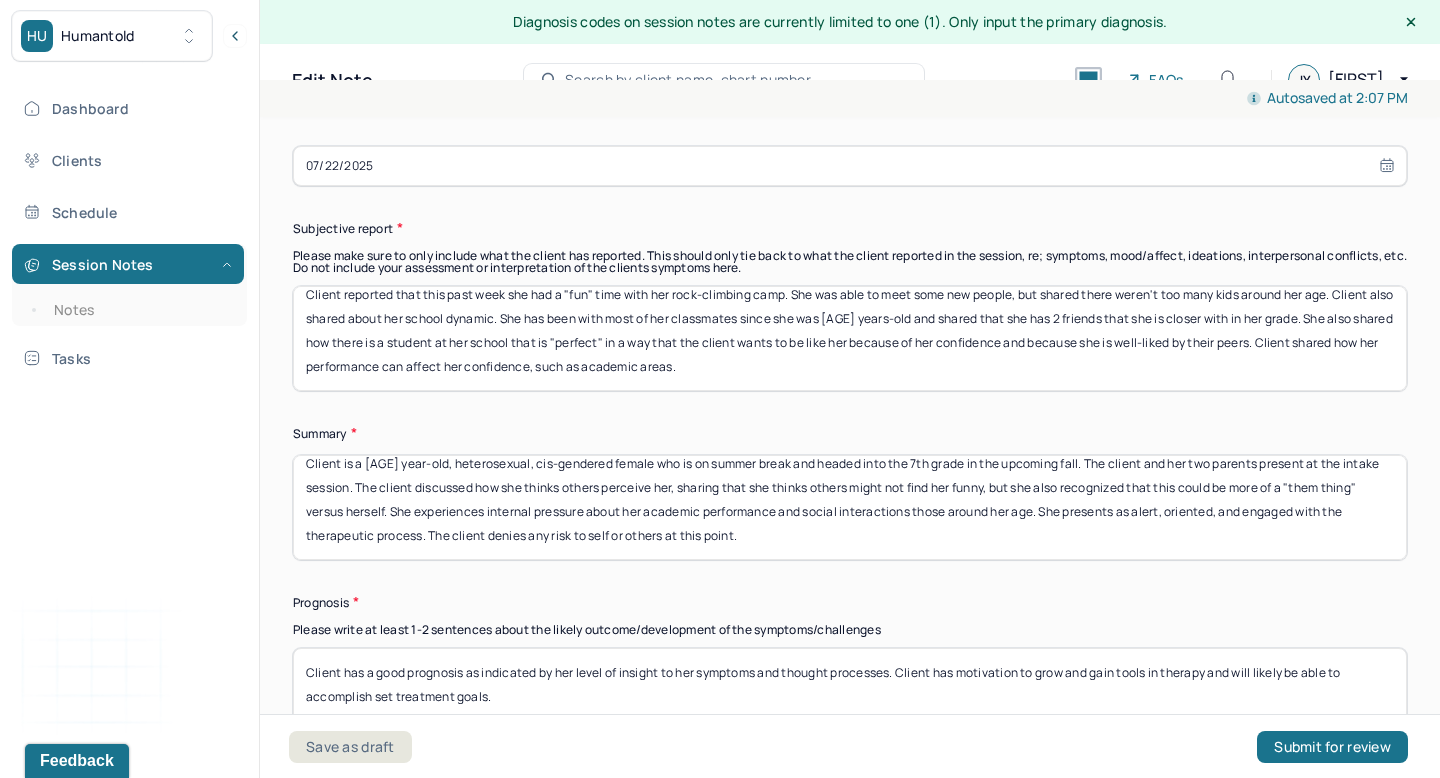 click on "Client is a [AGE] year-old, heterosexual, cis-gendered female who is on summer break and headed into the 7th grade in the upcoming fall. The client and her two parents present at the intake session. The client discussed how she thinks others perceive her, sharing that she thinks others might not find her funny, but she also recognized that this could be more of a "them thing" versus herself. She experiences internal pressure about her academic performance and social interactions those around her age. She presents as alert, oriented, and engaged with the therapeutic process. The client denies any risk to self or others at this point." at bounding box center [850, 507] 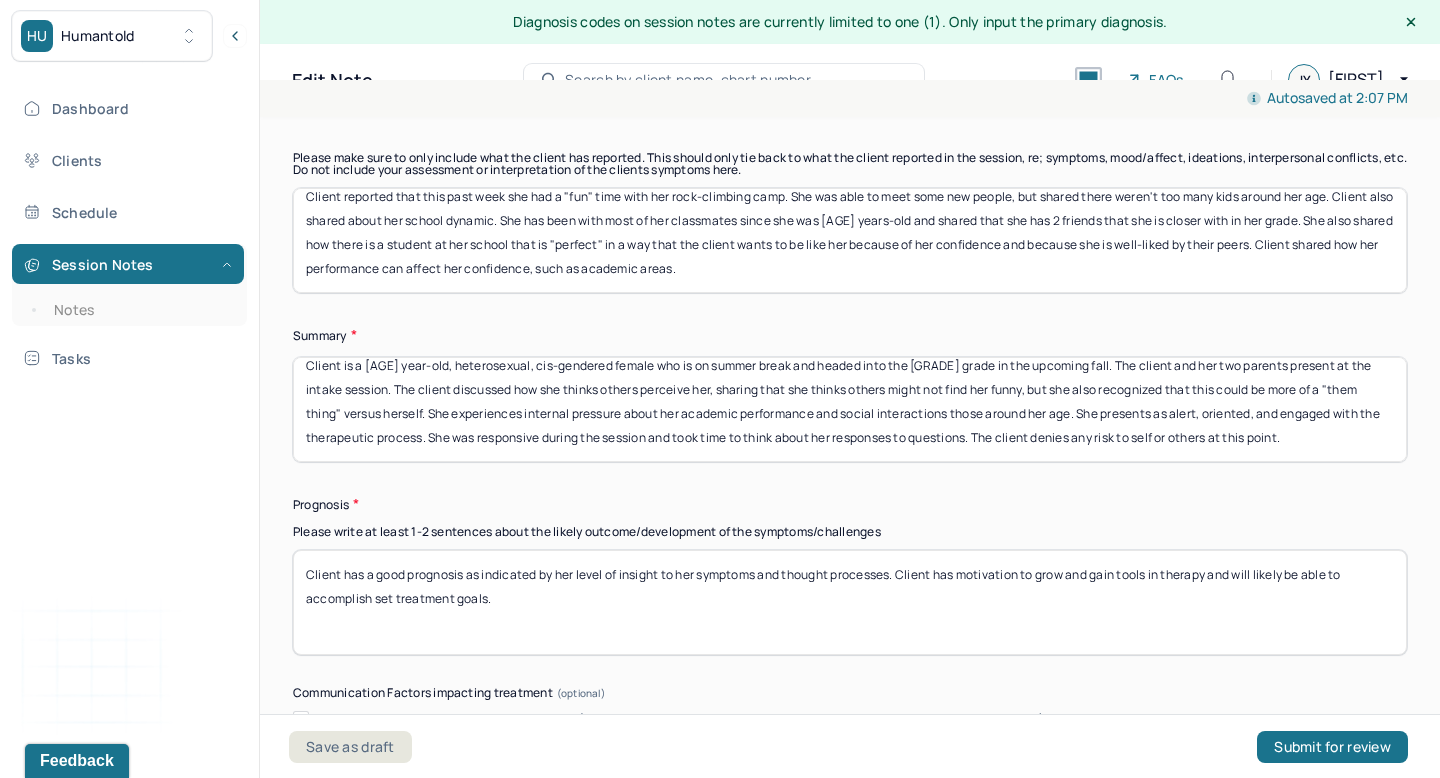 scroll, scrollTop: 11004, scrollLeft: 0, axis: vertical 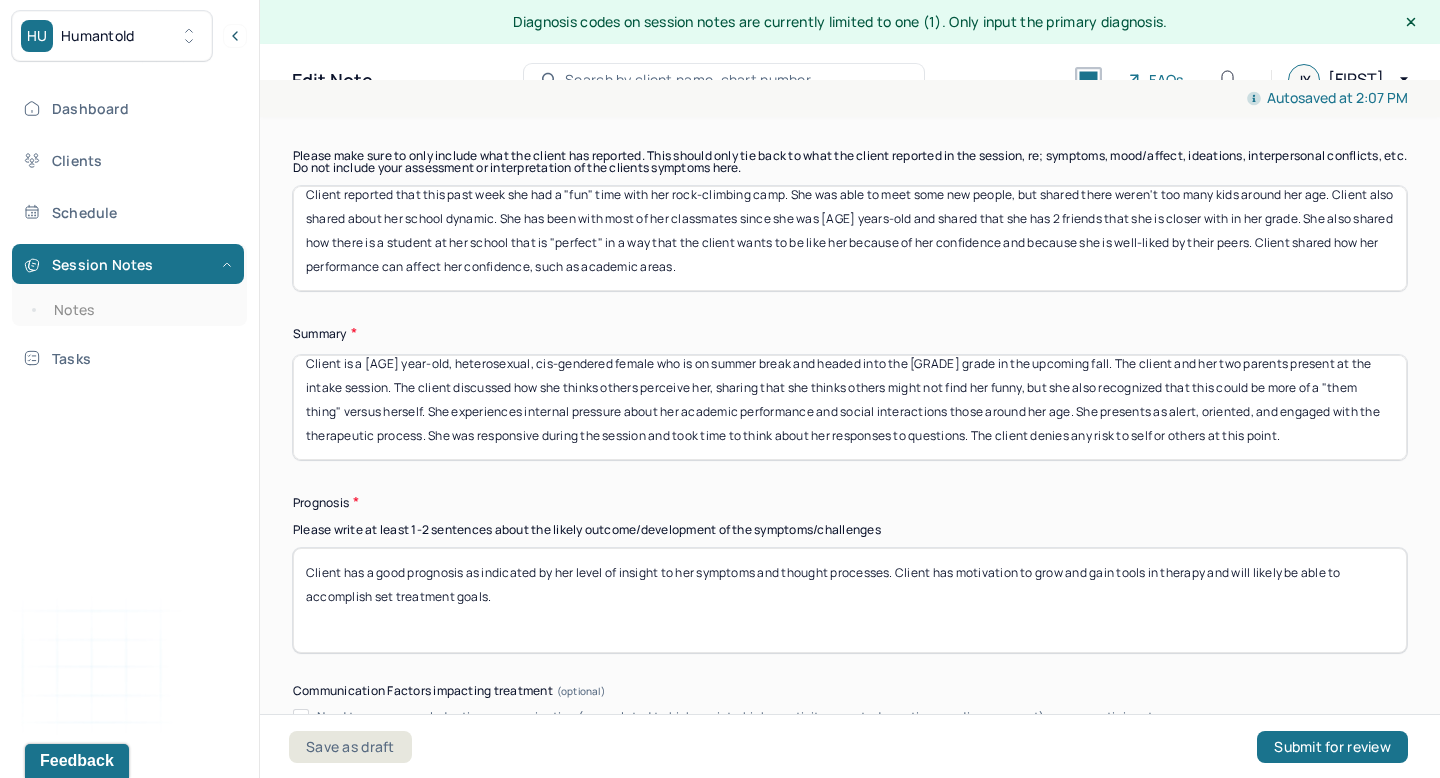 type on "Client is a [AGE] year-old, heterosexual, cis-gendered female who is on summer break and headed into the [GRADE] grade in the upcoming fall. The client and her two parents present at the intake session. The client discussed how she thinks others perceive her, sharing that she thinks others might not find her funny, but she also recognized that this could be more of a "them thing" versus herself. She experiences internal pressure about her academic performance and social interactions those around her age. She presents as alert, oriented, and engaged with the therapeutic process. She was responsive during the session and took time to think about her responses to questions. The client denies any risk to self or others at this point." 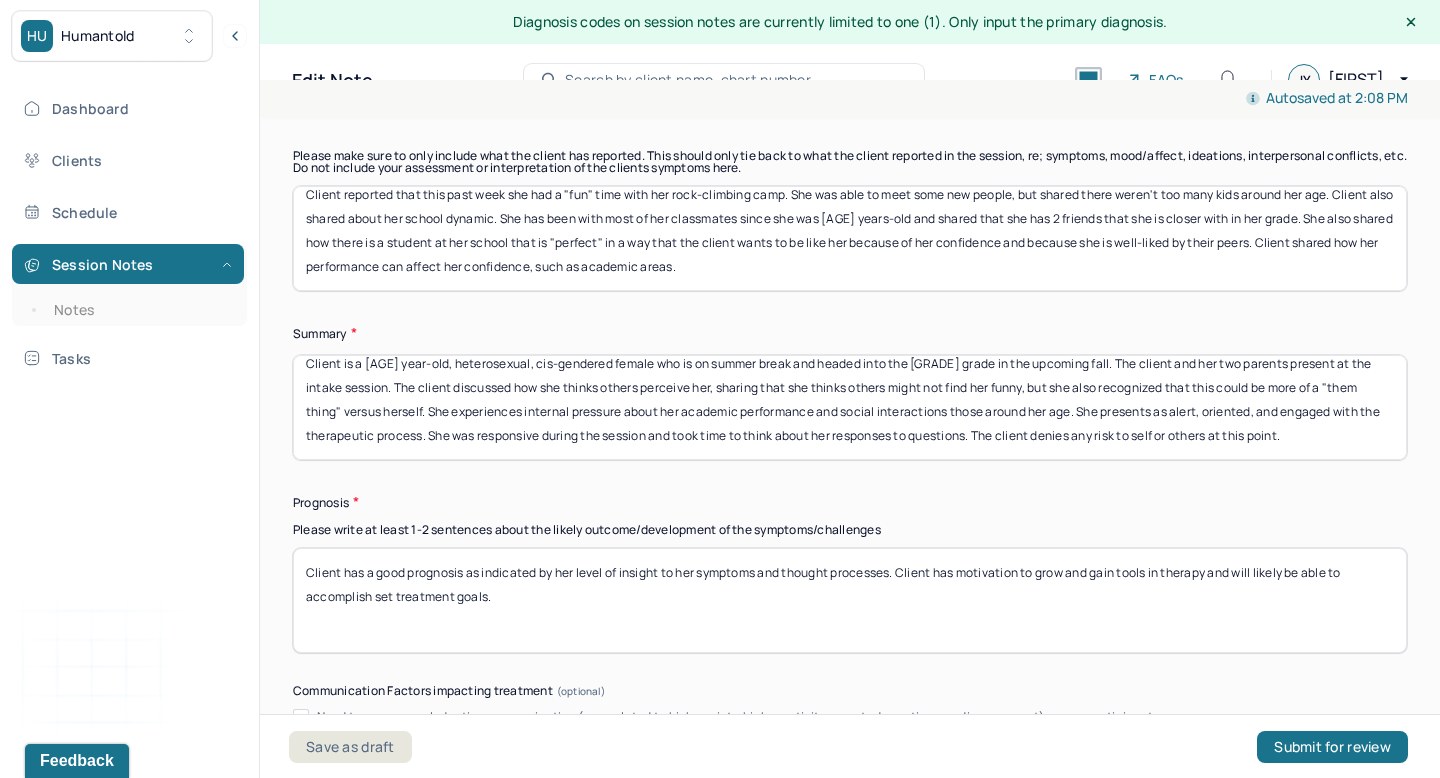 paste on "“Prognosis remains the same as previously
dated note on [DATE]." 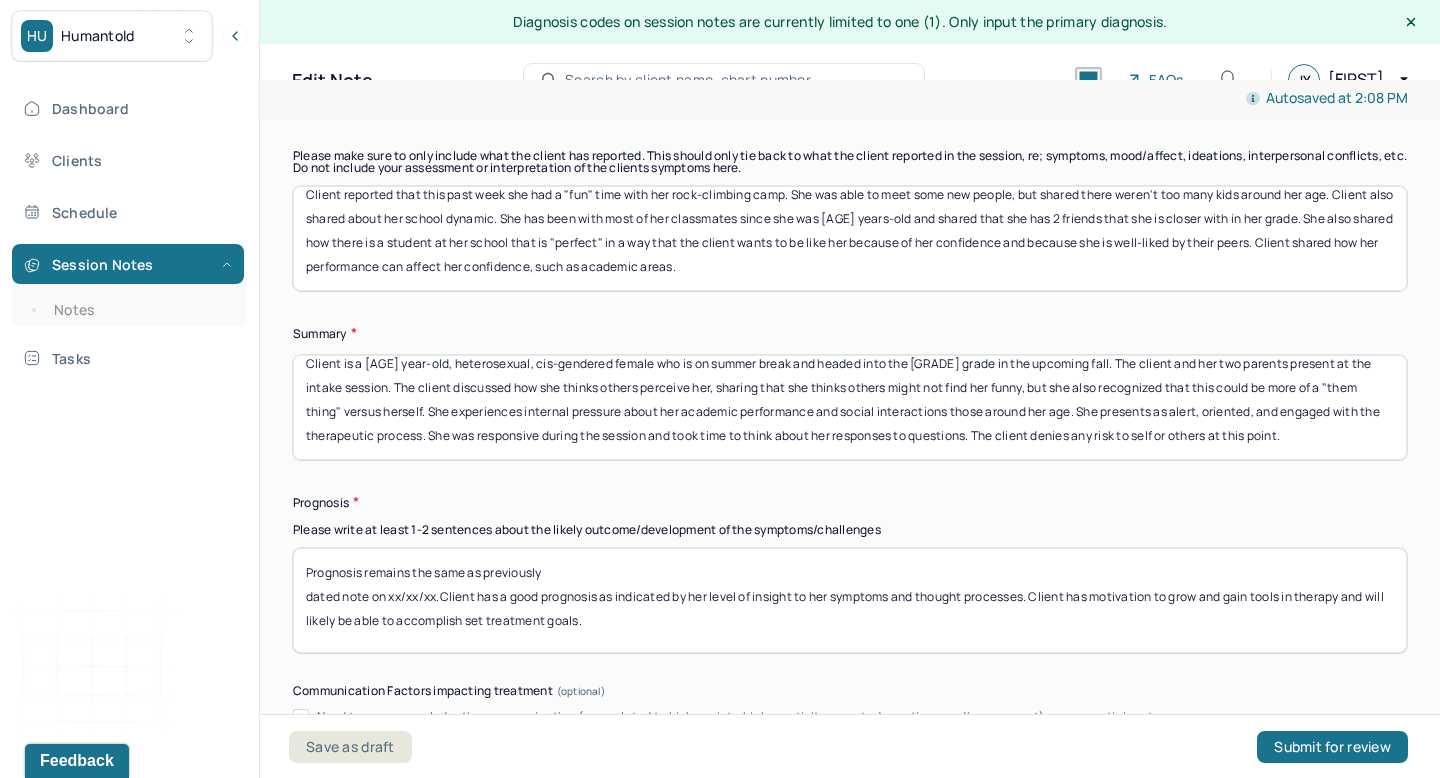 click on "“Prognosis remains the same as previously
dated note on xx/xx/xx.Client has a good prognosis as indicated by her level of insight to her symptoms and thought processes. Client has motivation to grow and gain tools in therapy and will likely be able to accomplish set treatment goals." at bounding box center (850, 600) 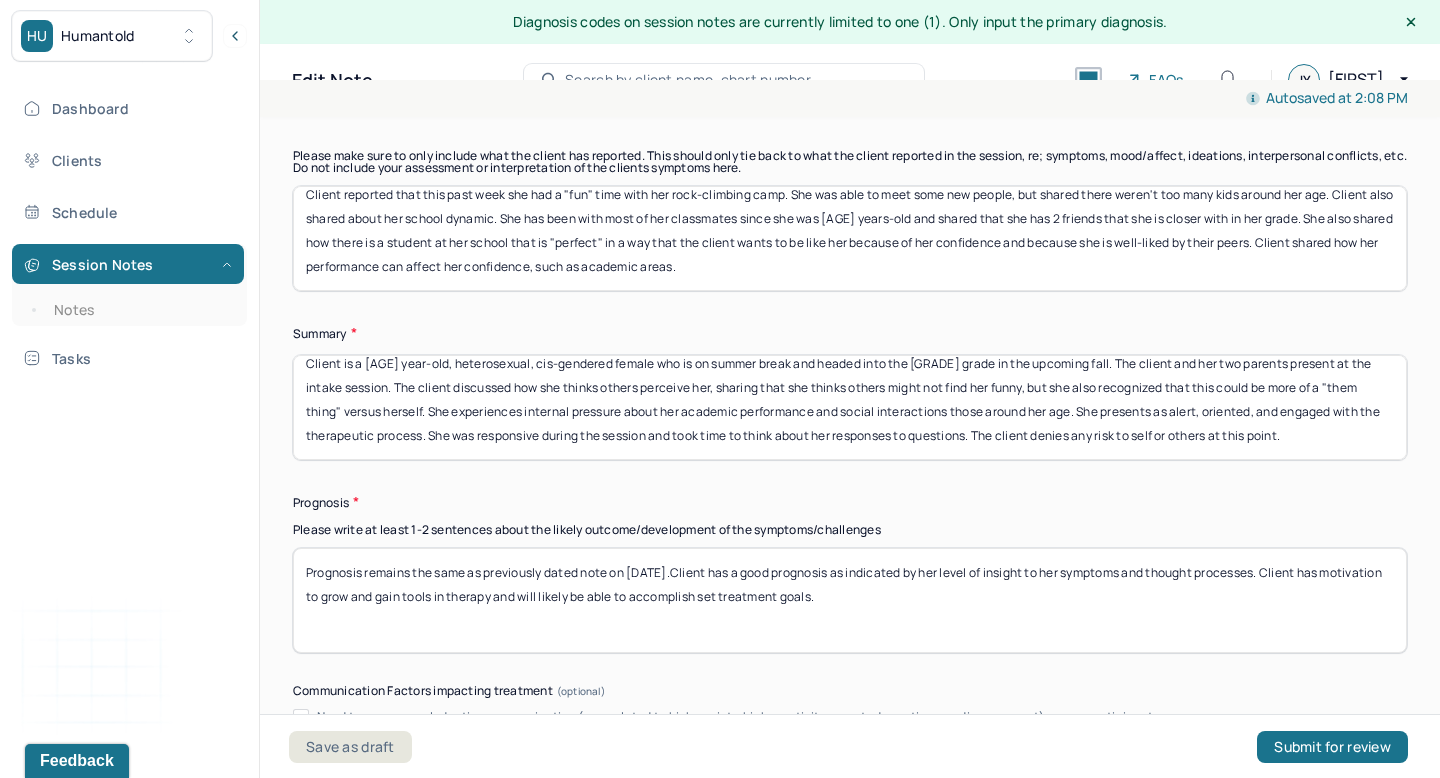 click on "Prognosis remains the same as previously
dated note on xx/xx/xx.Client has a good prognosis as indicated by her level of insight to her symptoms and thought processes. Client has motivation to grow and gain tools in therapy and will likely be able to accomplish set treatment goals." at bounding box center (850, 600) 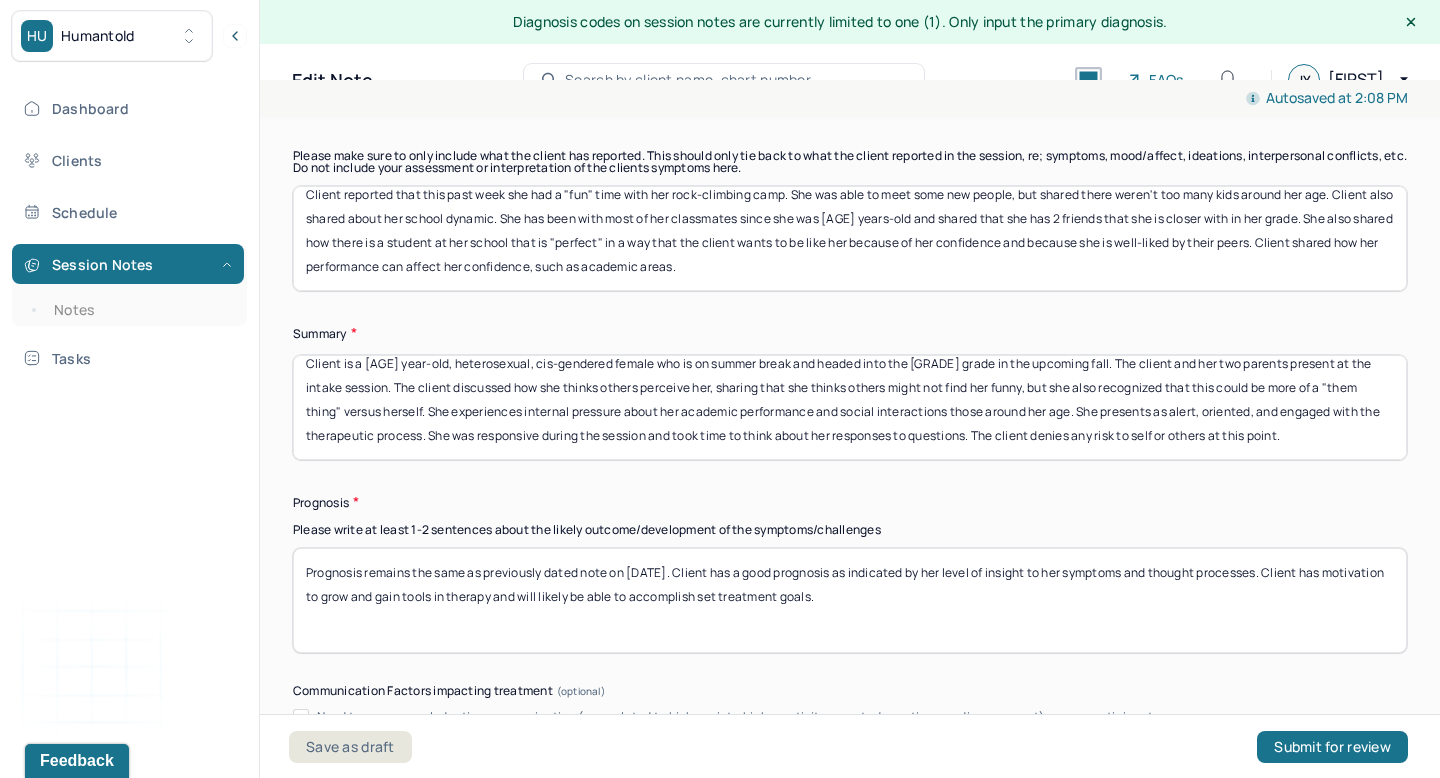 click on "Prognosis remains the same as previously dated note on [DATE].Client has a good prognosis as indicated by her level of insight to her symptoms and thought processes. Client has motivation to grow and gain tools in therapy and will likely be able to accomplish set treatment goals." at bounding box center (850, 600) 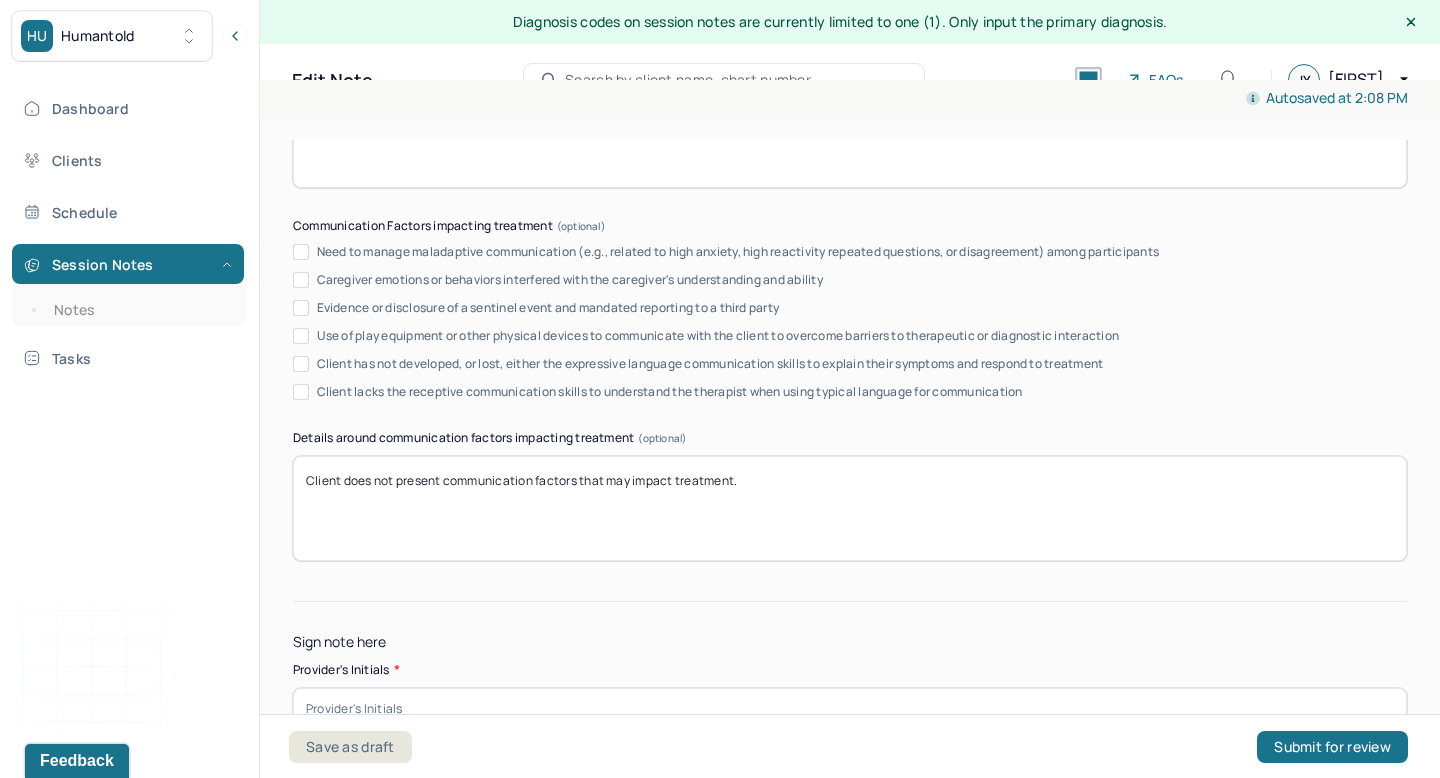 scroll, scrollTop: 11536, scrollLeft: 0, axis: vertical 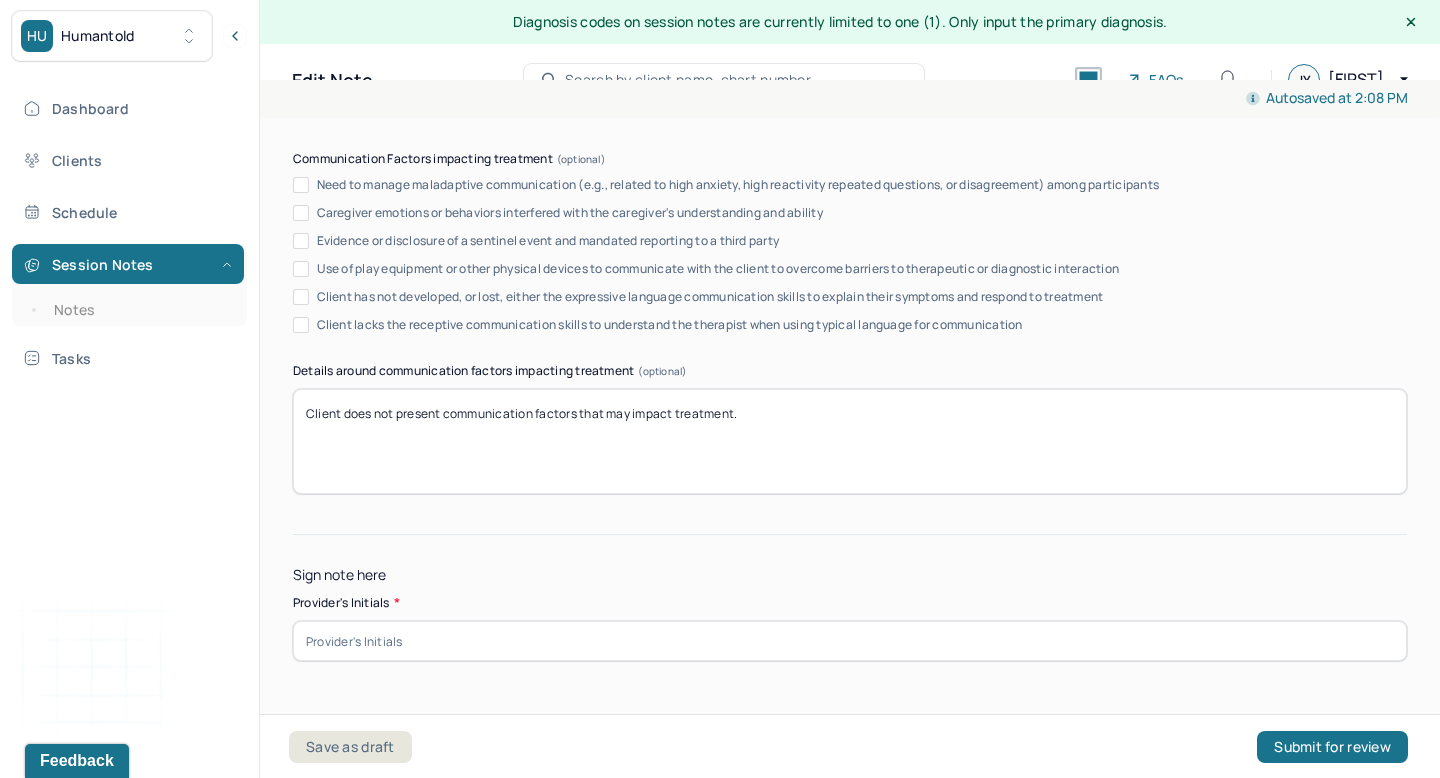 type on "Prognosis remains the same as previously dated note on [DATE]. Client has a good prognosis as indicated by her level of insight to her symptoms and thought processes. Client has motivation to grow and gain tools in therapy and will likely be able to accomplish set treatment goals." 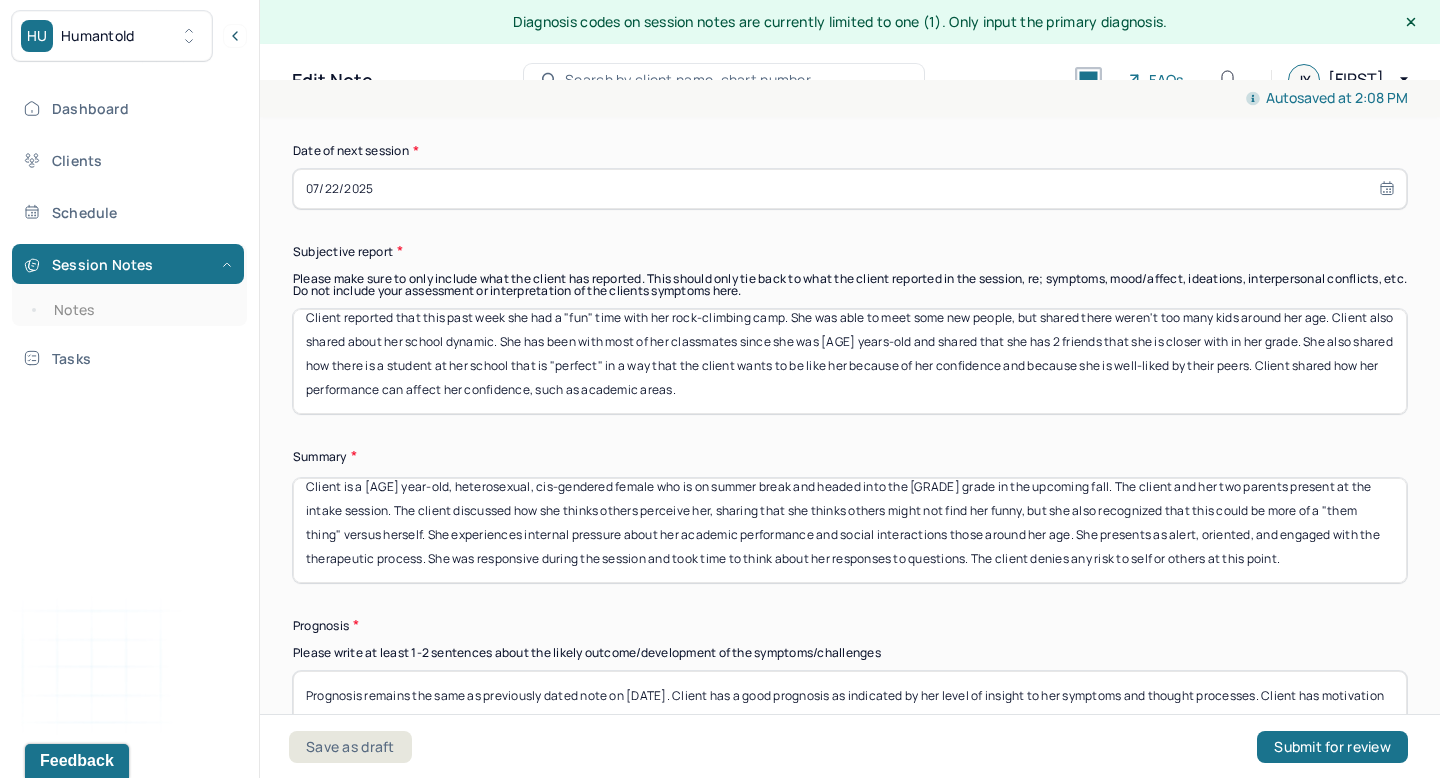 scroll, scrollTop: 10893, scrollLeft: 0, axis: vertical 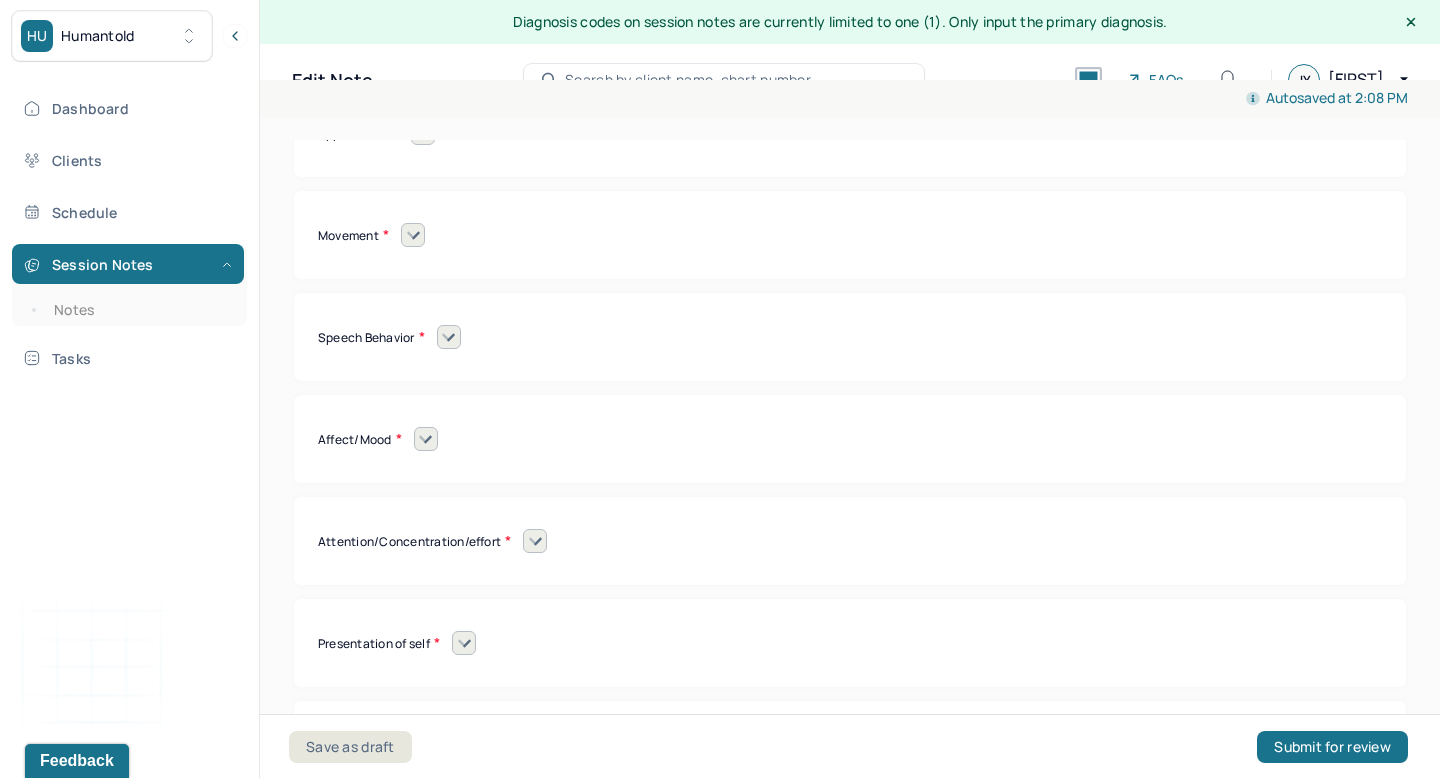 type on "JY" 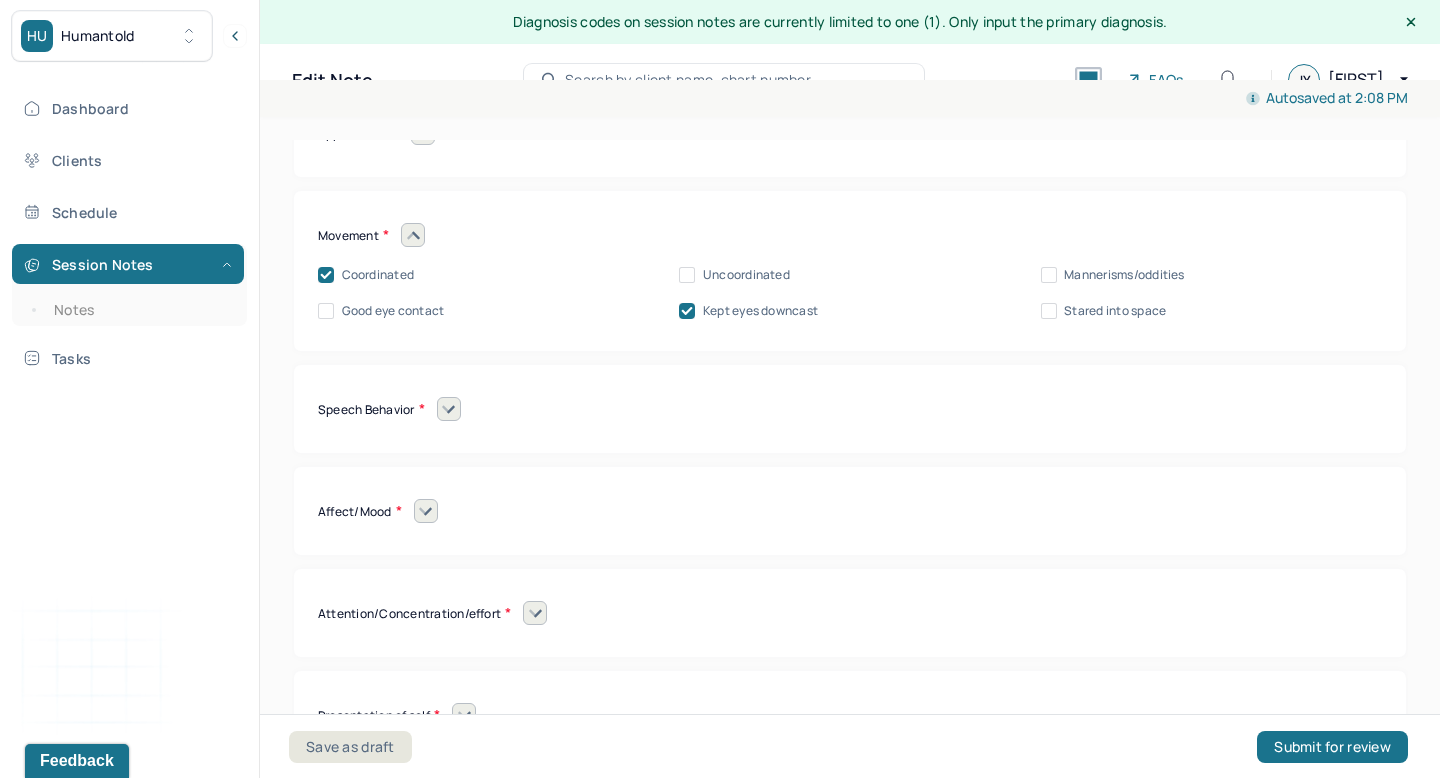click at bounding box center (449, 409) 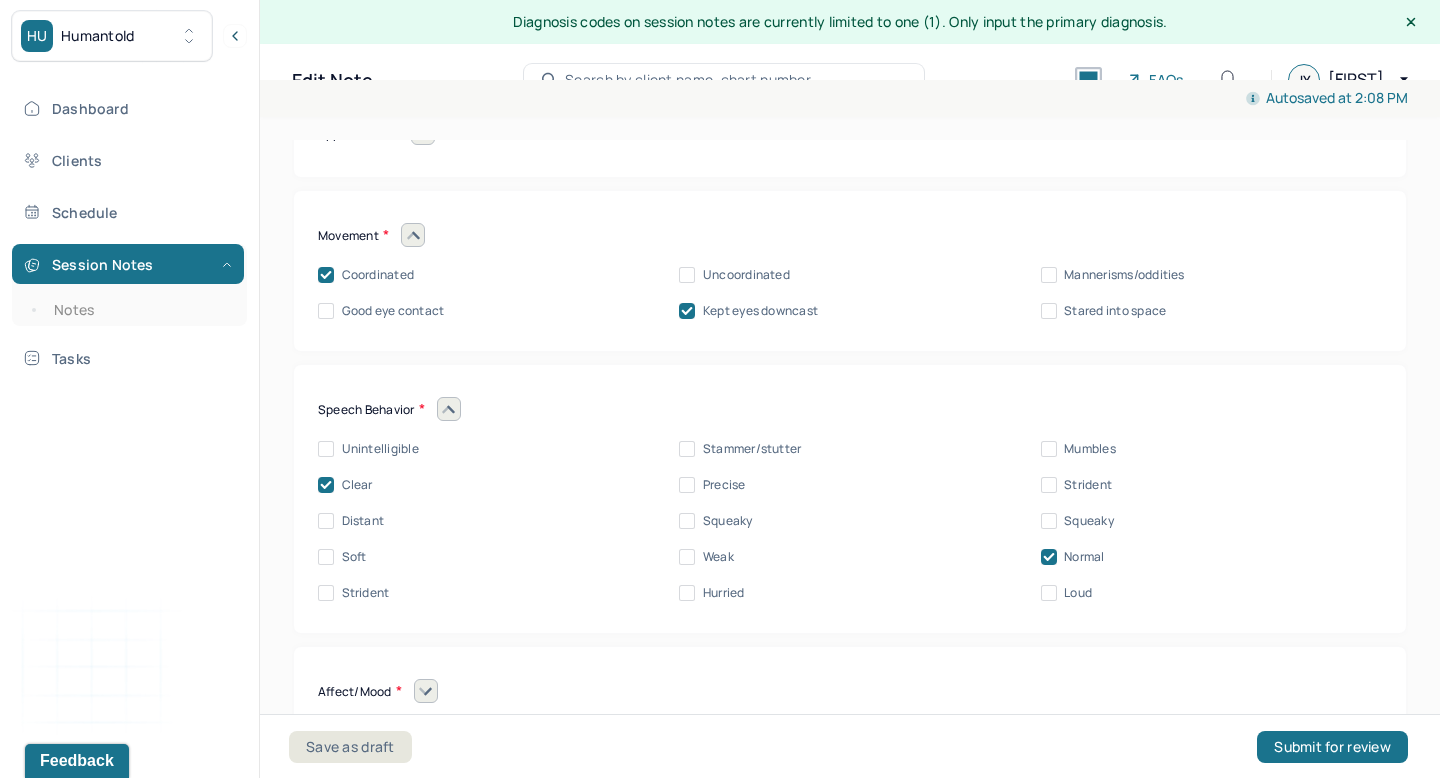 click 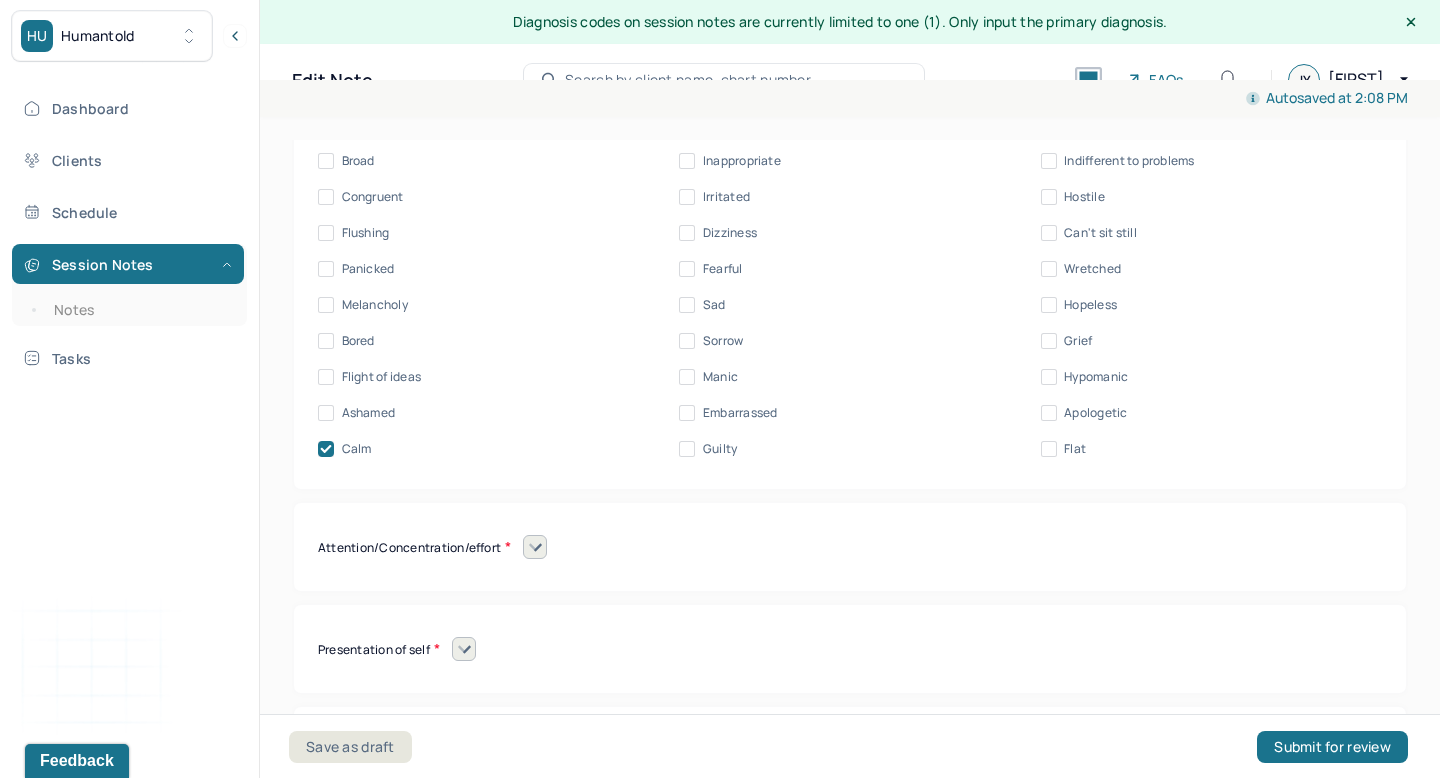 scroll, scrollTop: 9630, scrollLeft: 0, axis: vertical 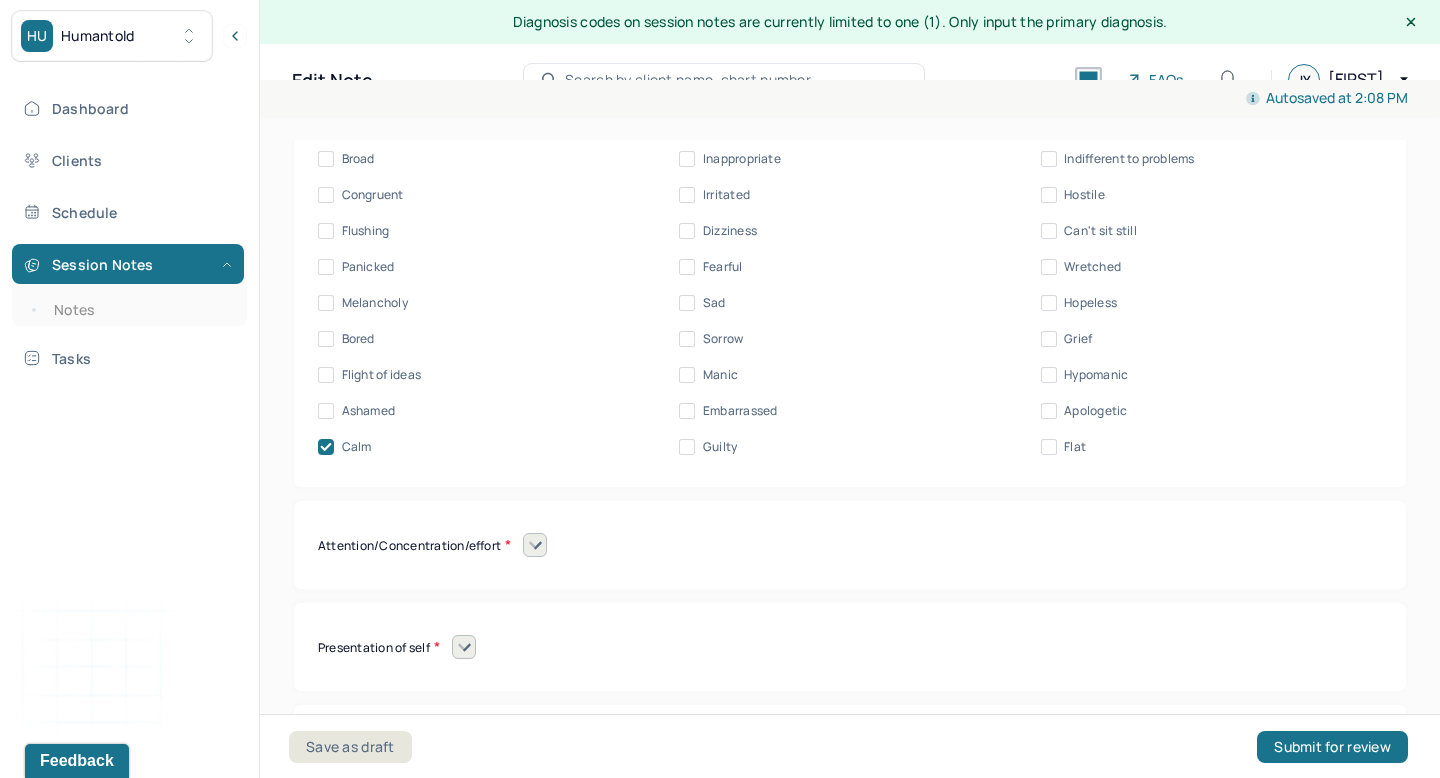 click on "Attention/Concentration/effort" at bounding box center (414, 545) 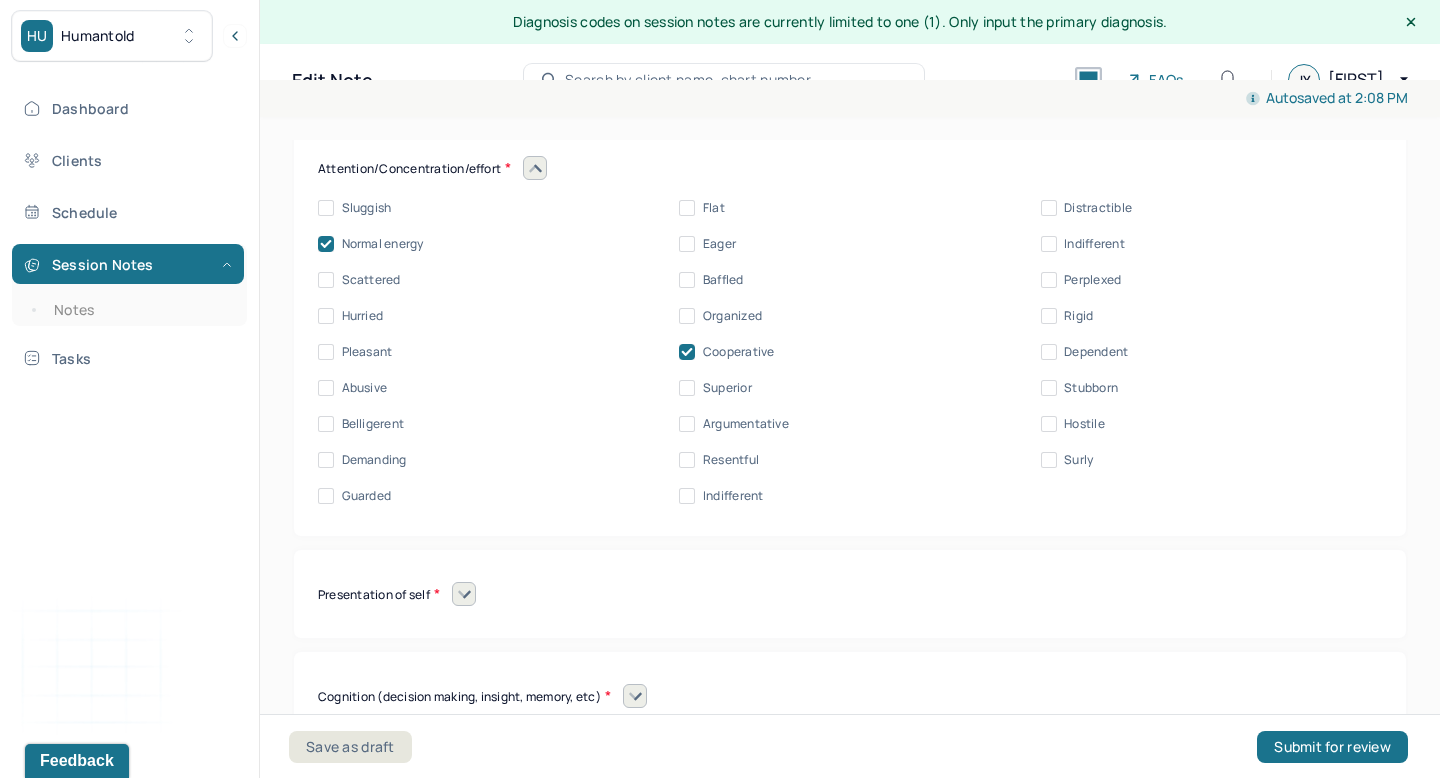 scroll, scrollTop: 10061, scrollLeft: 0, axis: vertical 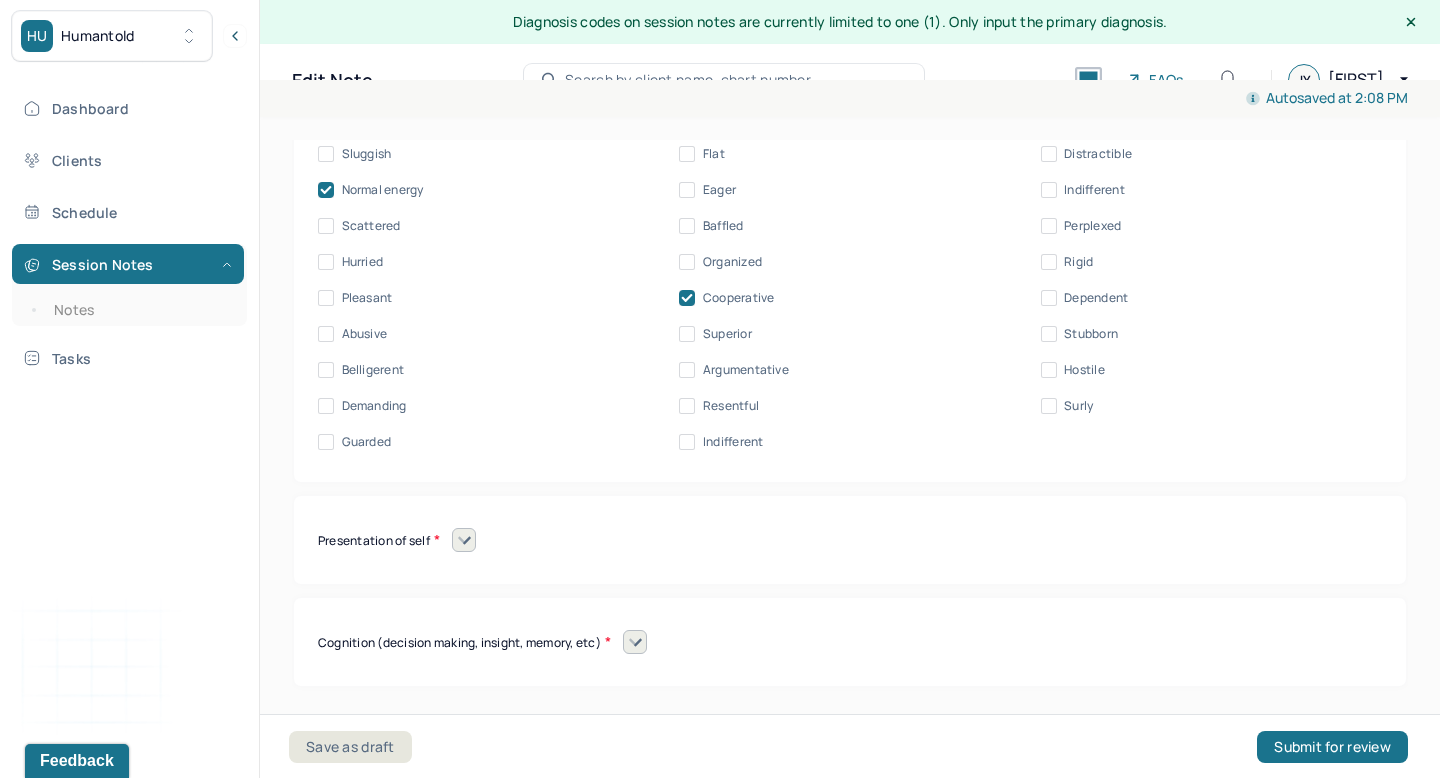 click 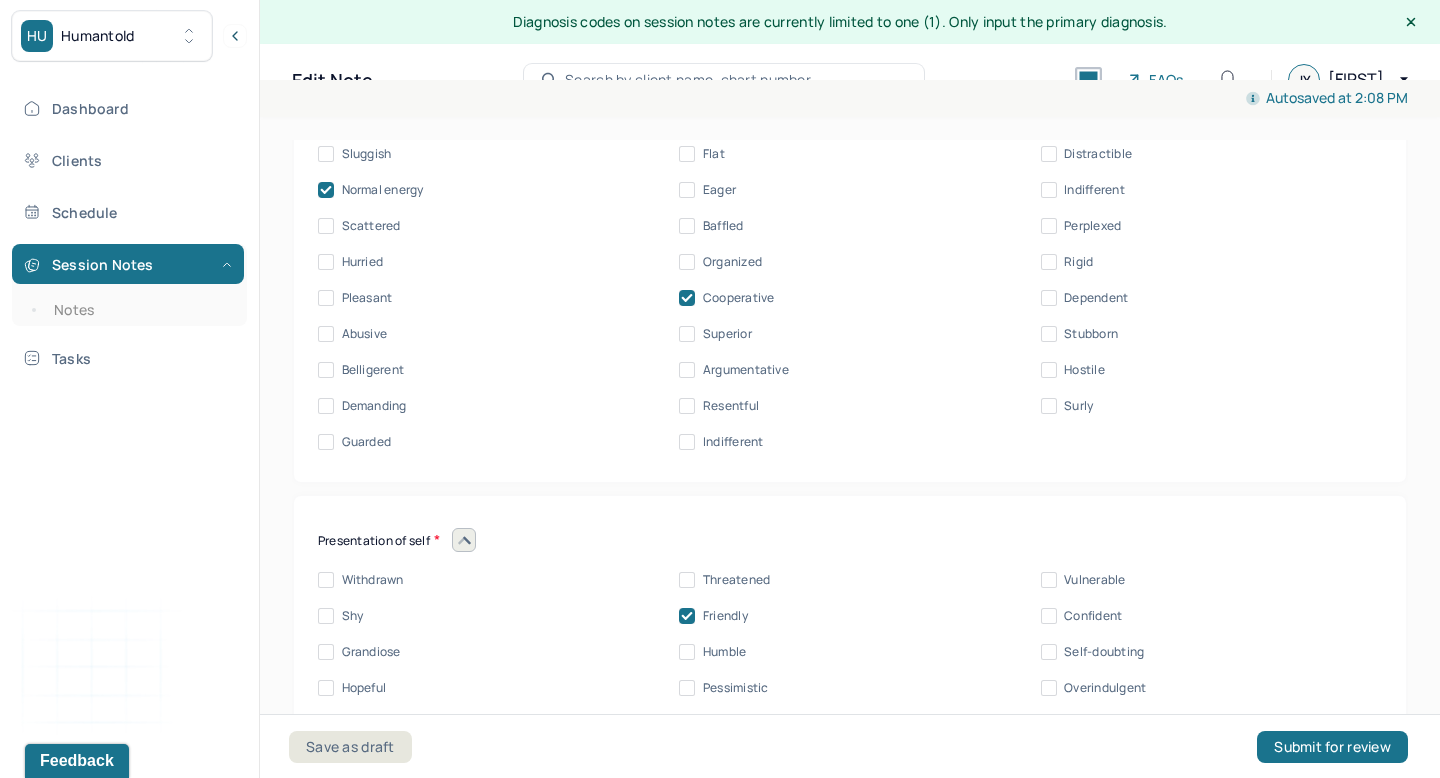 scroll, scrollTop: 10280, scrollLeft: 0, axis: vertical 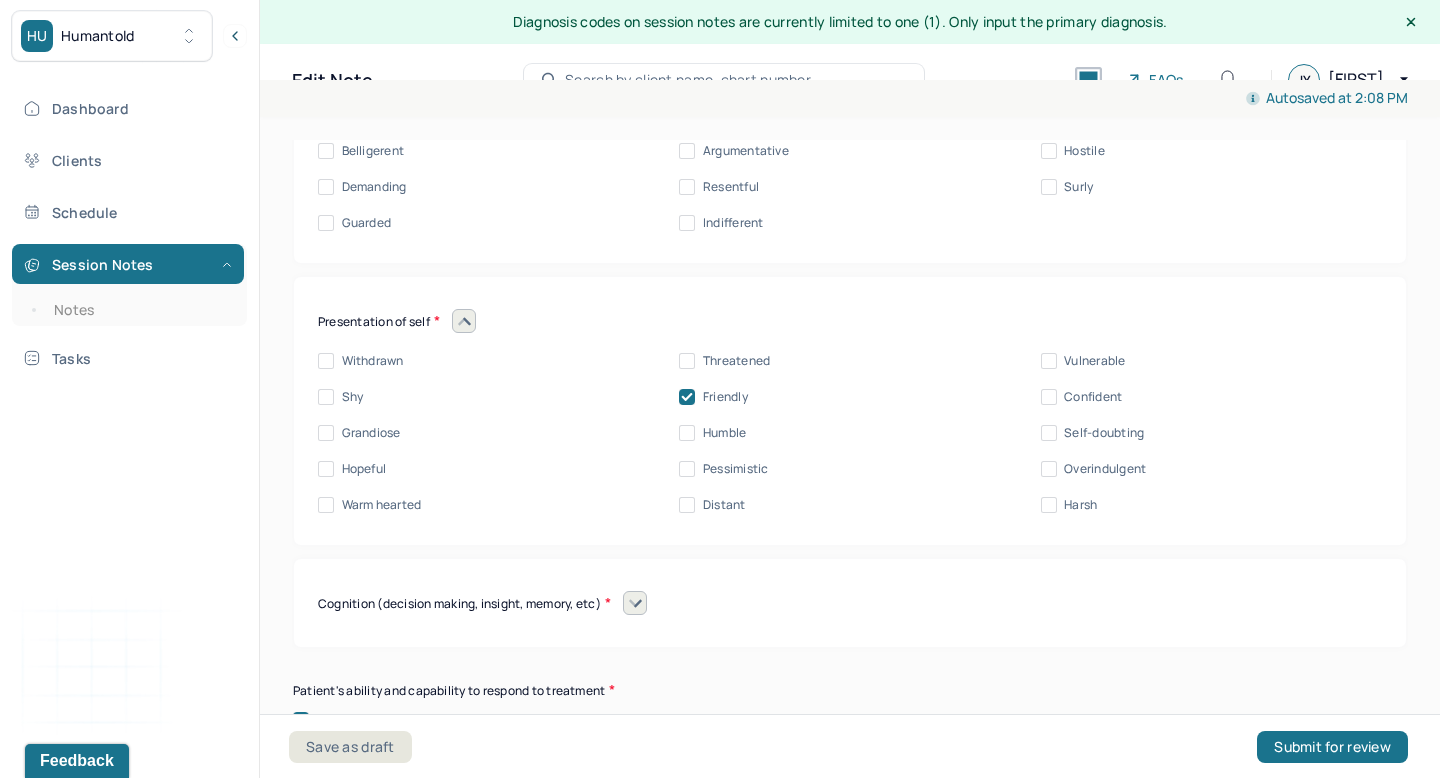click at bounding box center [635, 603] 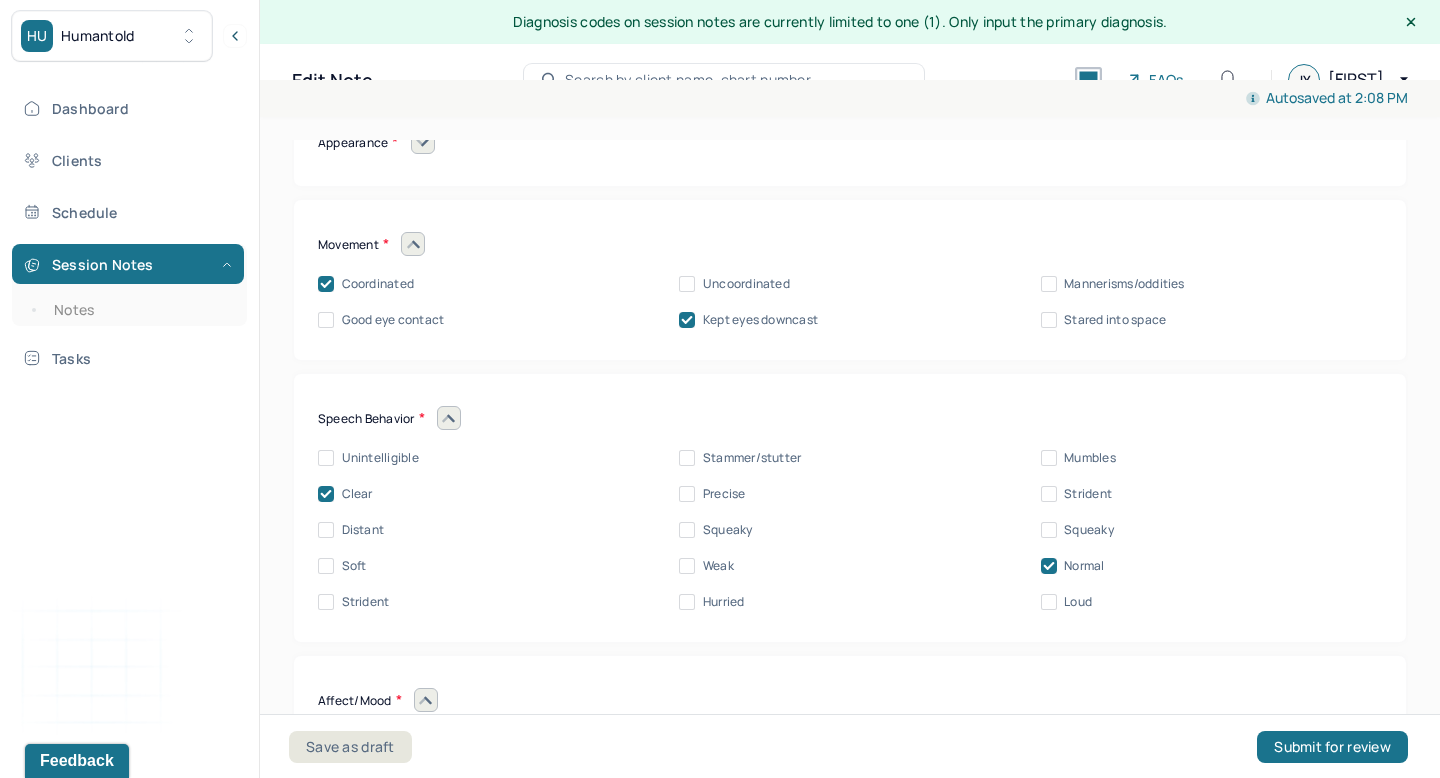 scroll, scrollTop: 8908, scrollLeft: 0, axis: vertical 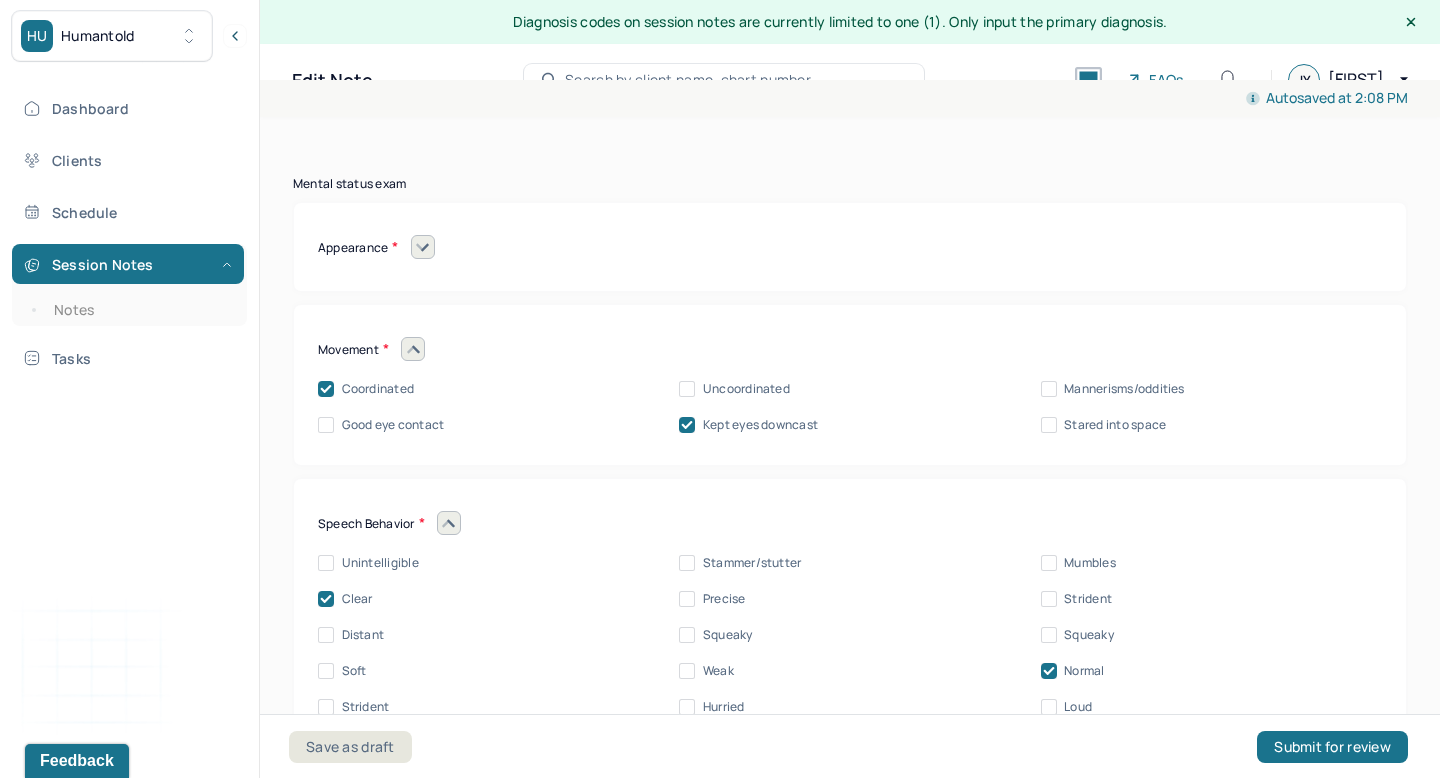 click on "Appearance Neat Unkempt Thin Average Overweight Pale Tanned" at bounding box center [850, 247] 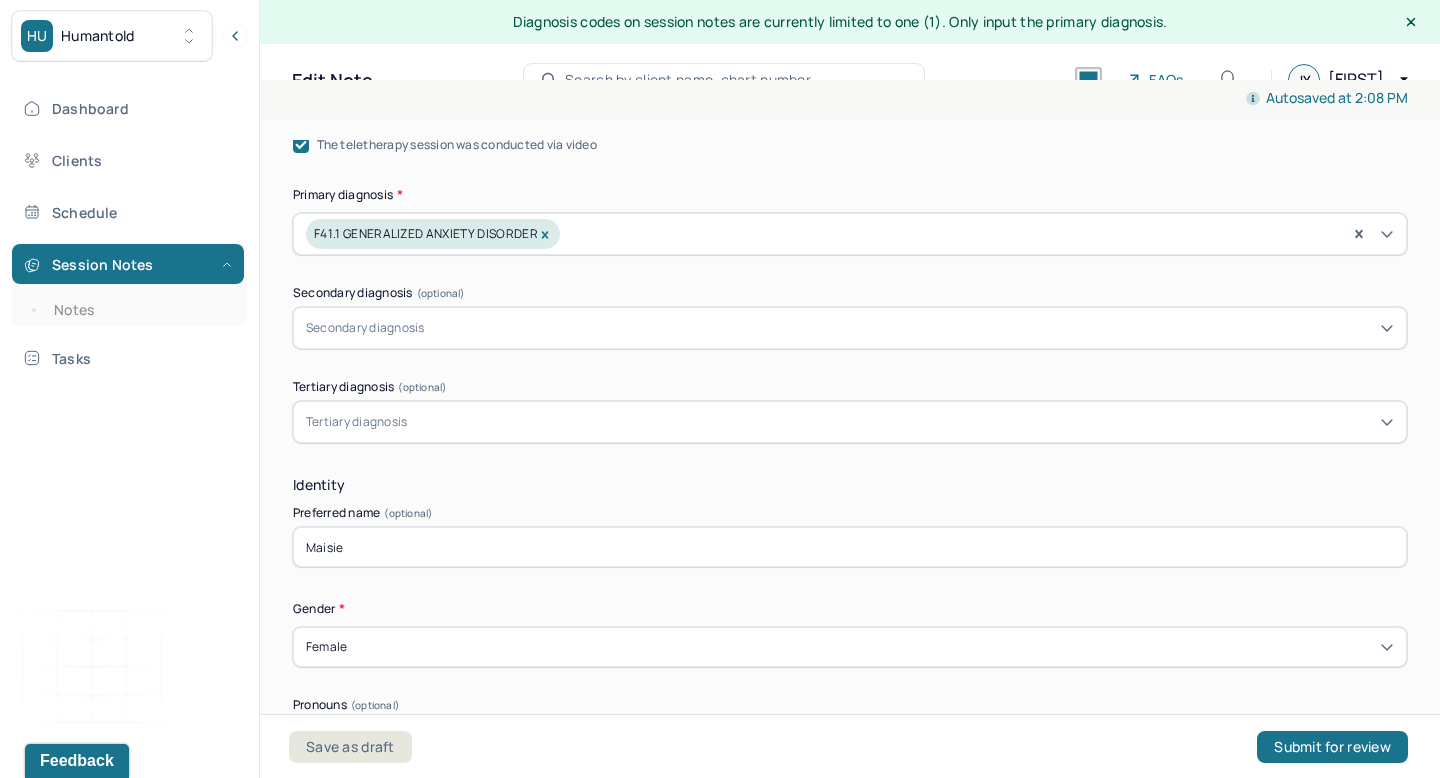 scroll, scrollTop: 0, scrollLeft: 0, axis: both 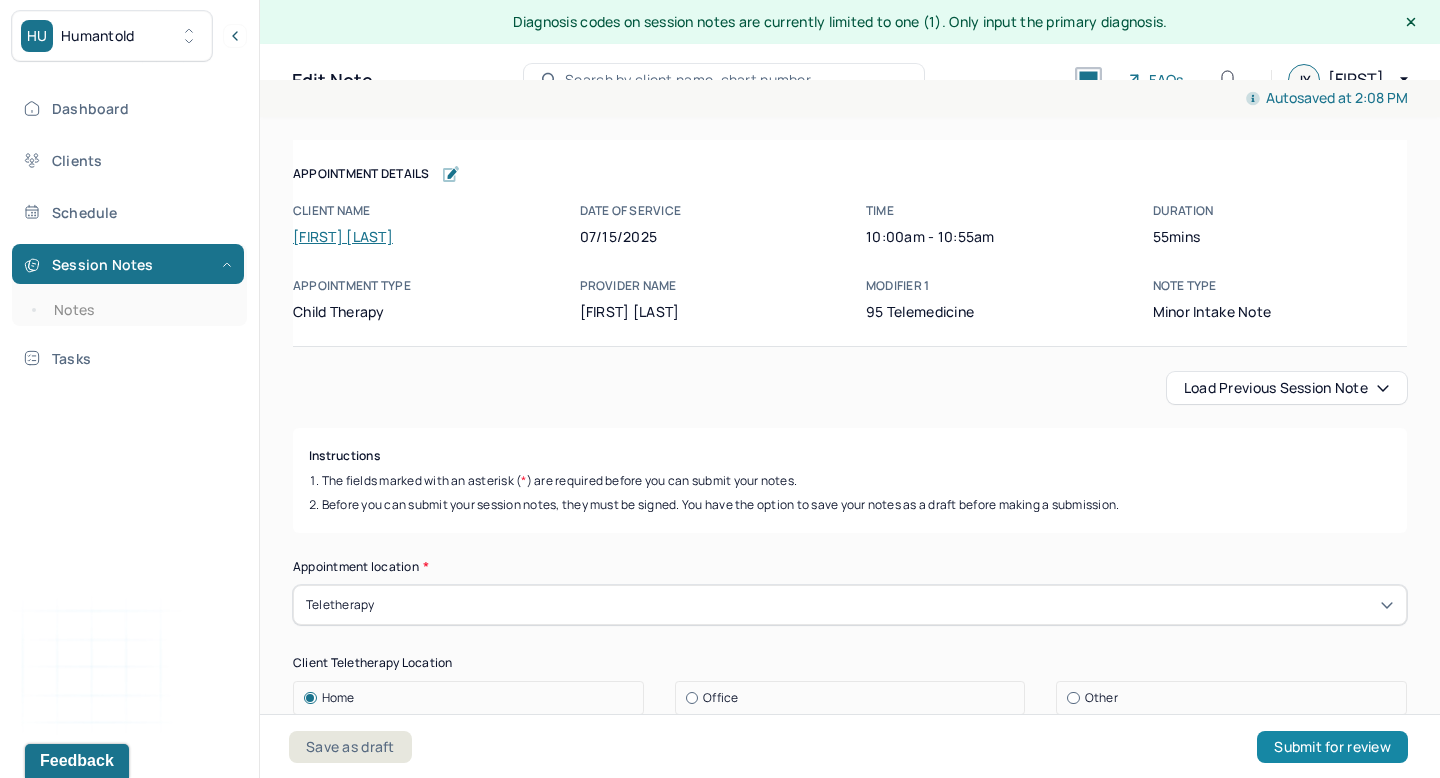 click on "Submit for review" at bounding box center [1332, 747] 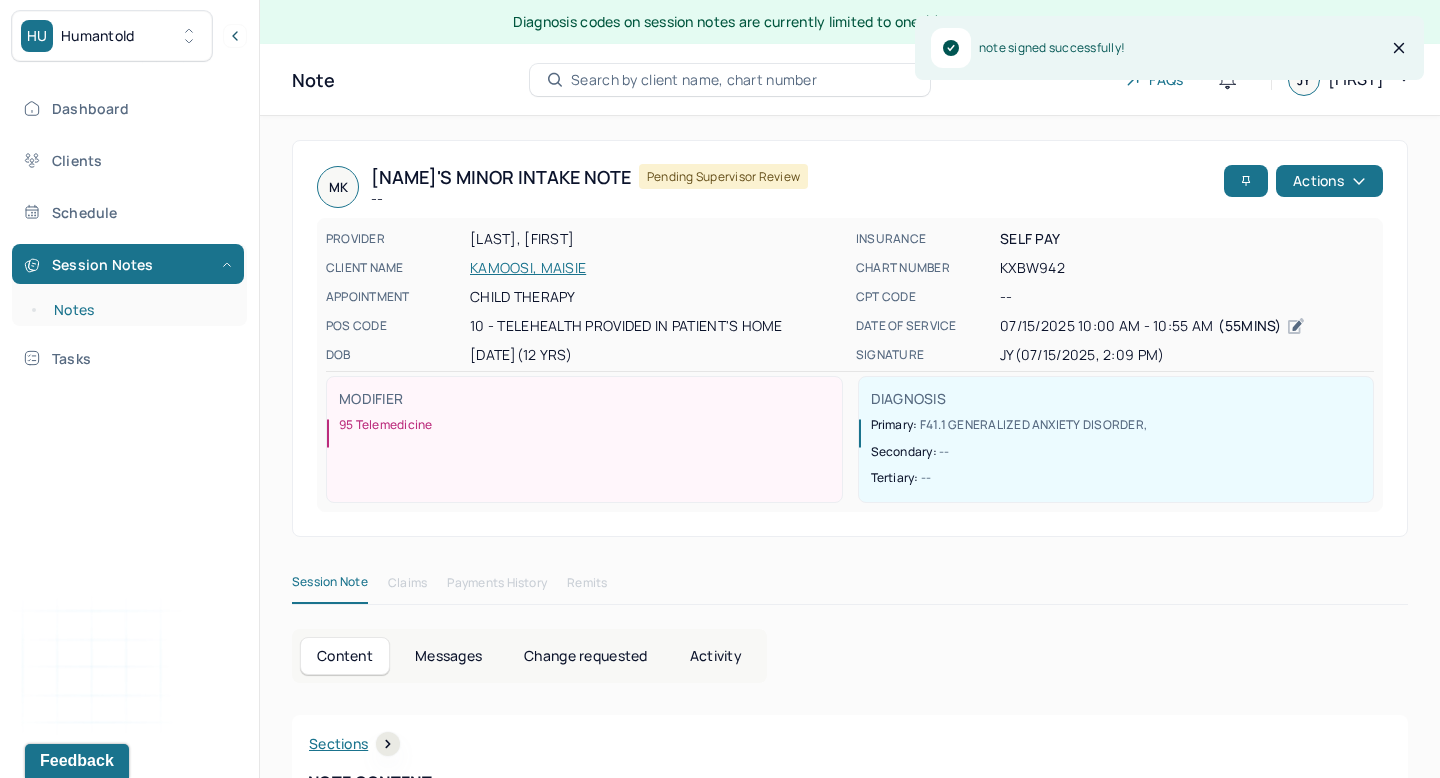 click on "Notes" at bounding box center [139, 310] 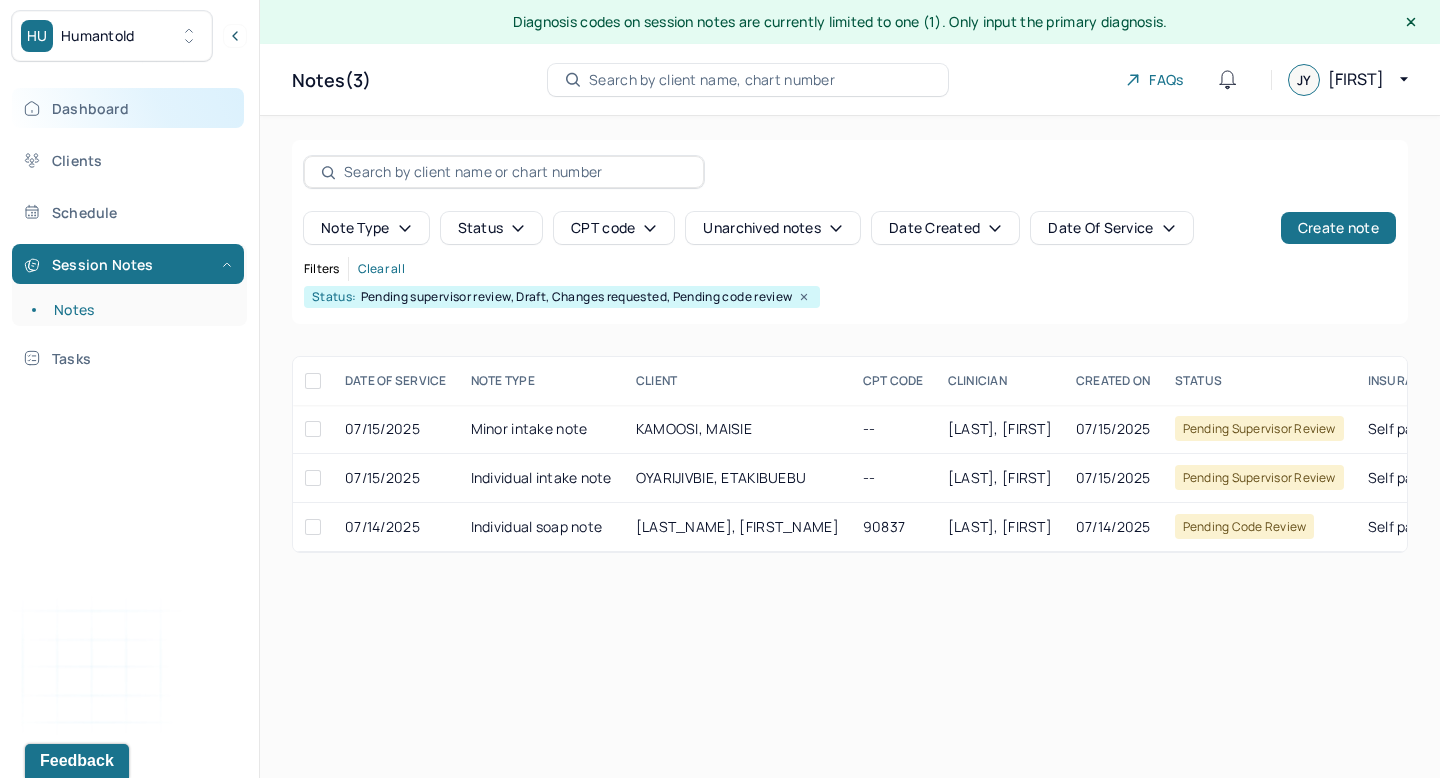click on "Dashboard" at bounding box center (128, 108) 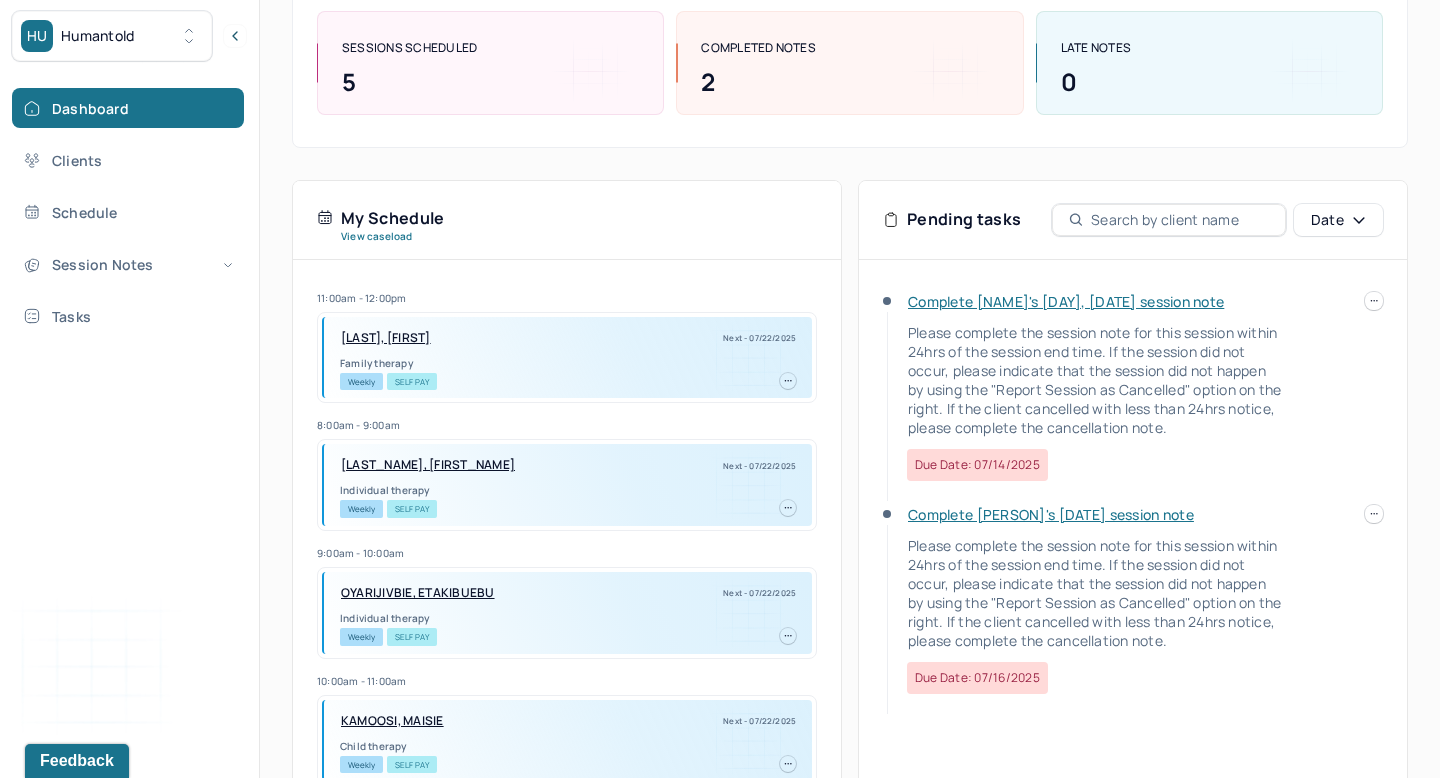 scroll, scrollTop: 298, scrollLeft: 0, axis: vertical 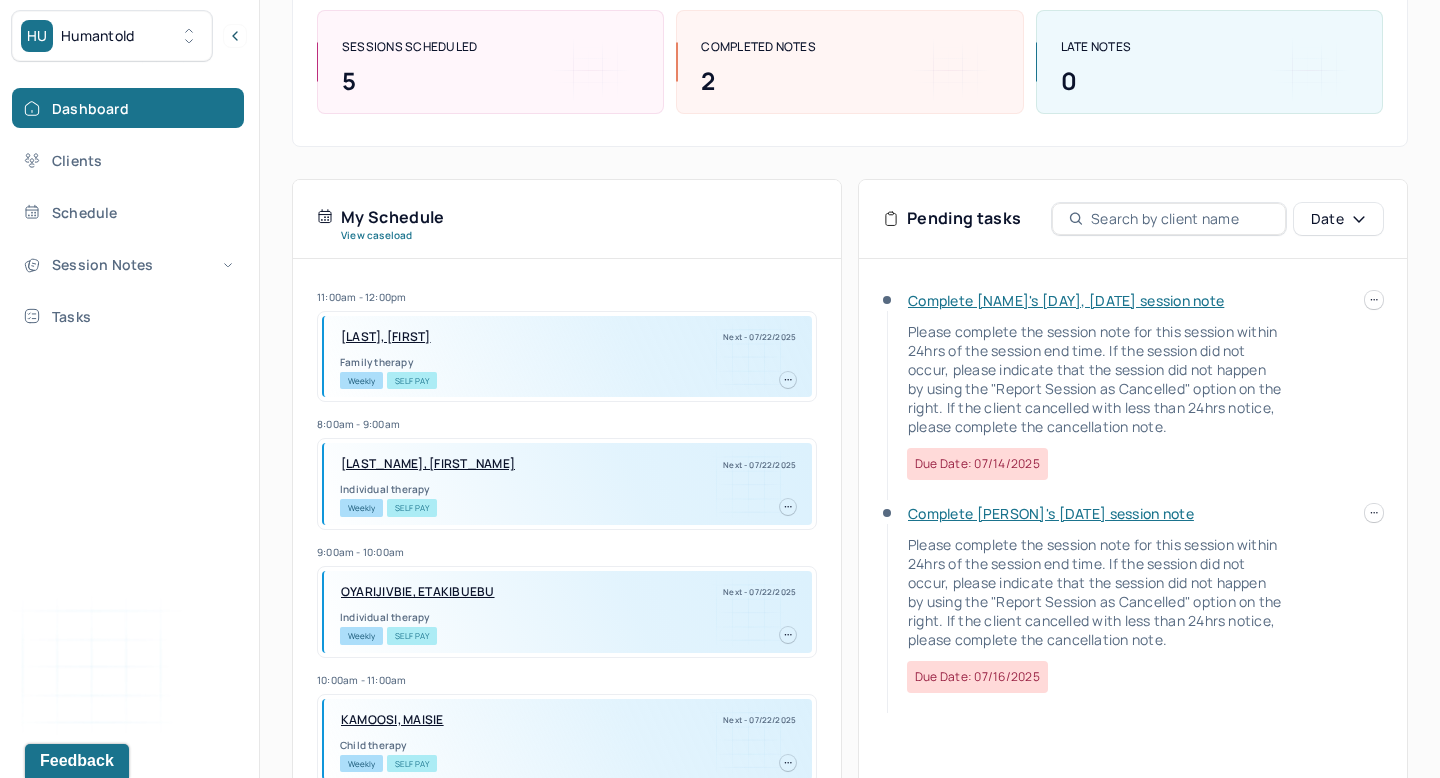 click 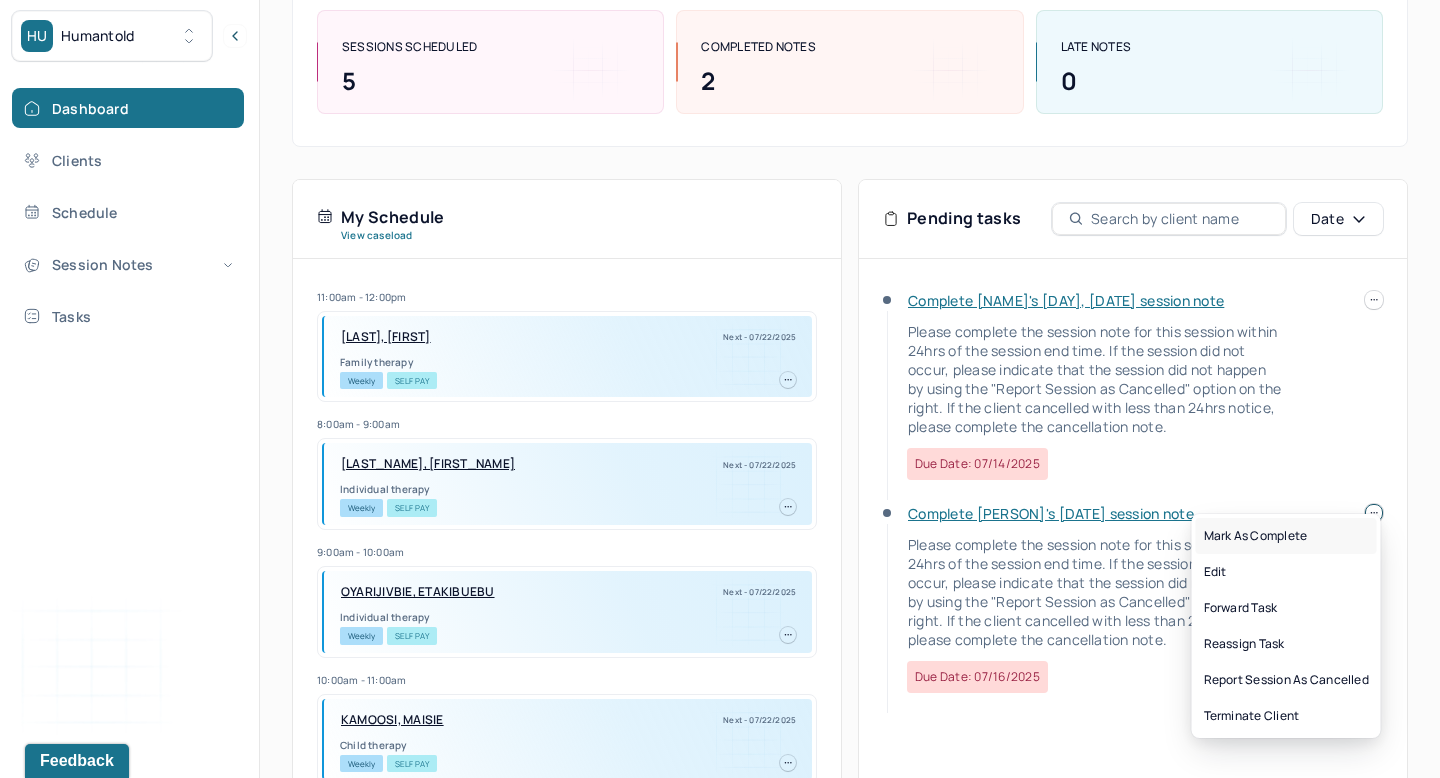 click on "Mark as complete" at bounding box center [1286, 536] 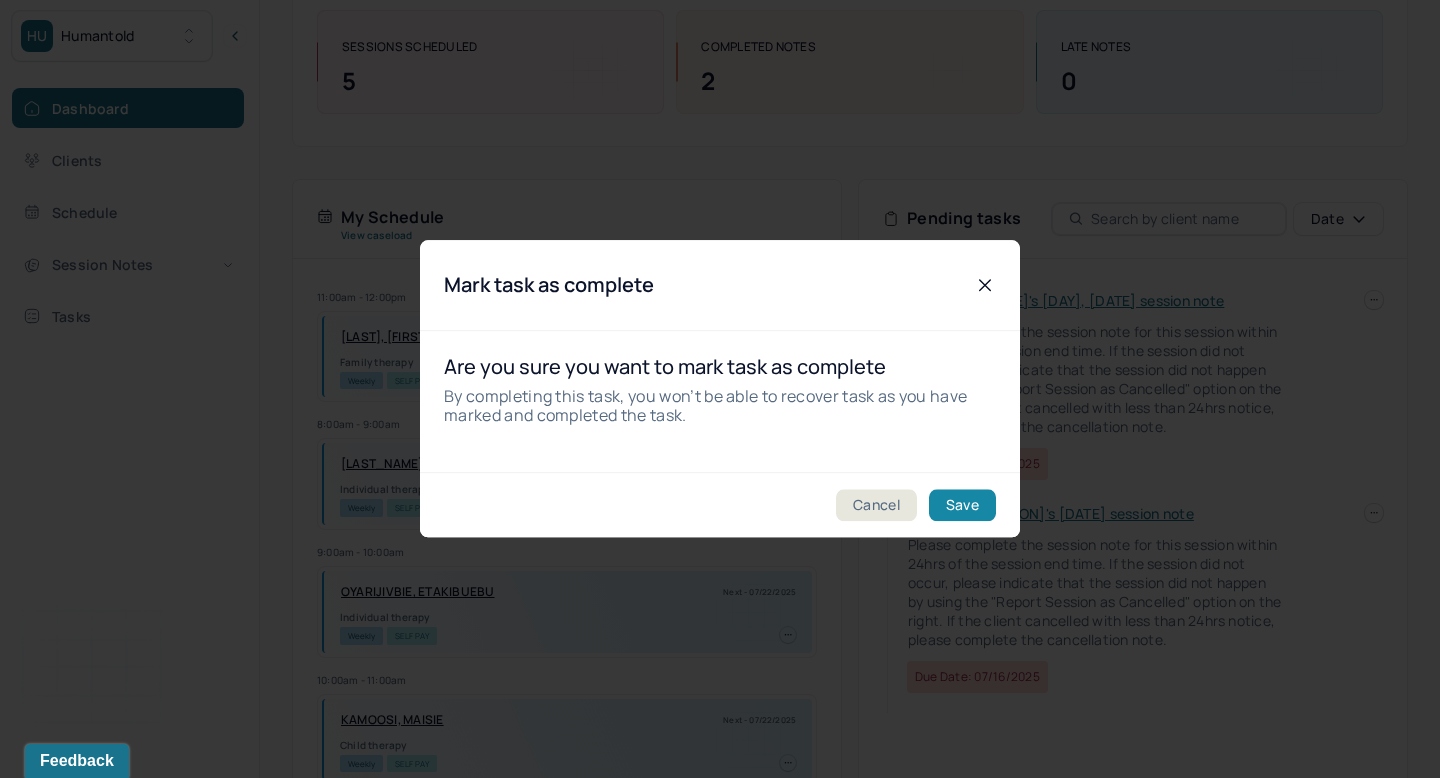 click on "Save" at bounding box center (962, 506) 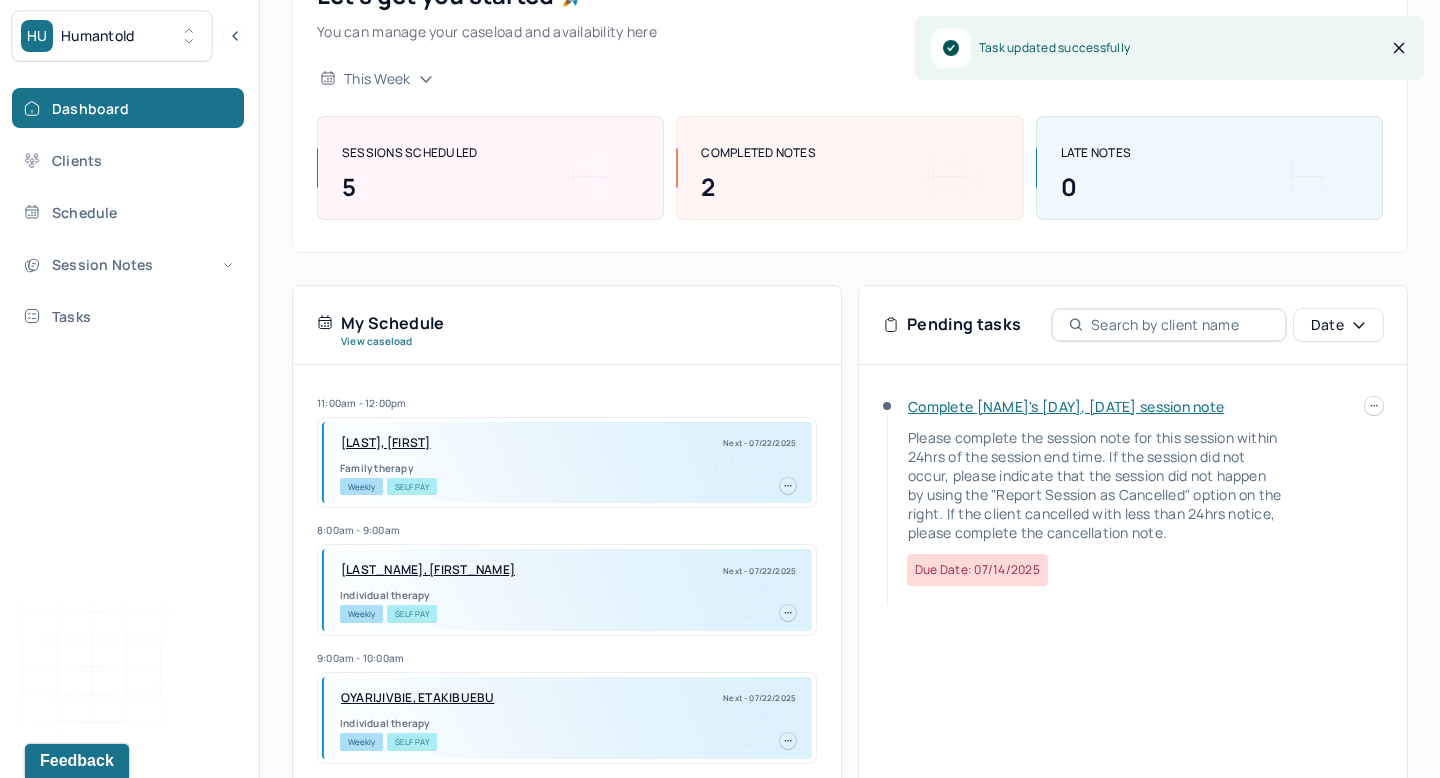 scroll, scrollTop: 191, scrollLeft: 0, axis: vertical 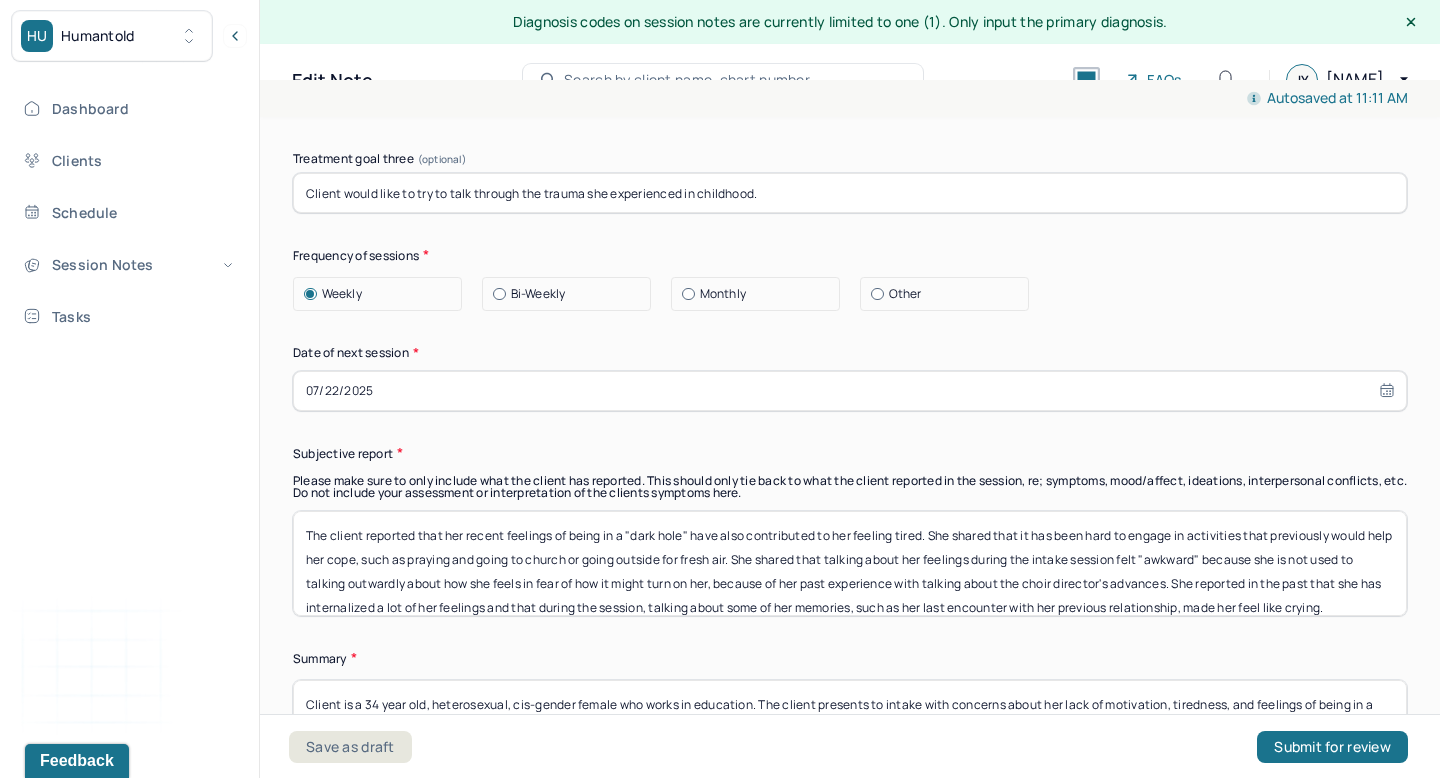 click on "The client reported that her recent feelings of being in a "dark hole" have also contributed to her feeling tired. She shared that it has been hard to engage in activities that previously would help her cope, such as praying and going to church or going outside for fresh air. She shared that talking about her feelings during the intake session felt "awkward" because she is not used to talking outwardly about how she feels in fear of how it might turn on her, because of her past experience with talking about the choir director's advances. She reported in the past that she has internalized a lot of her feelings and that during the session, talking about some of her memories, such as her last encounter with her previous relationship, made her feel like crying." at bounding box center (850, 563) 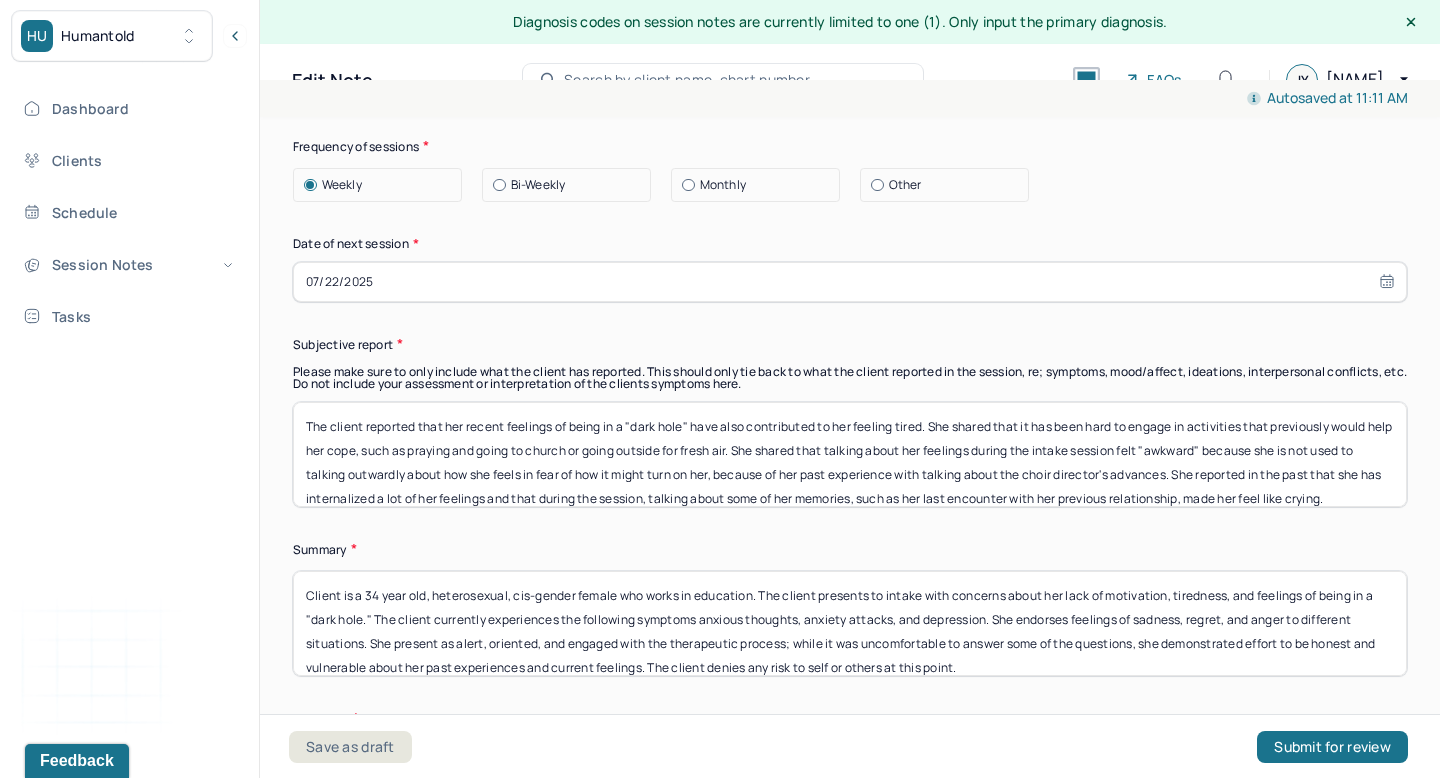 scroll, scrollTop: 10201, scrollLeft: 0, axis: vertical 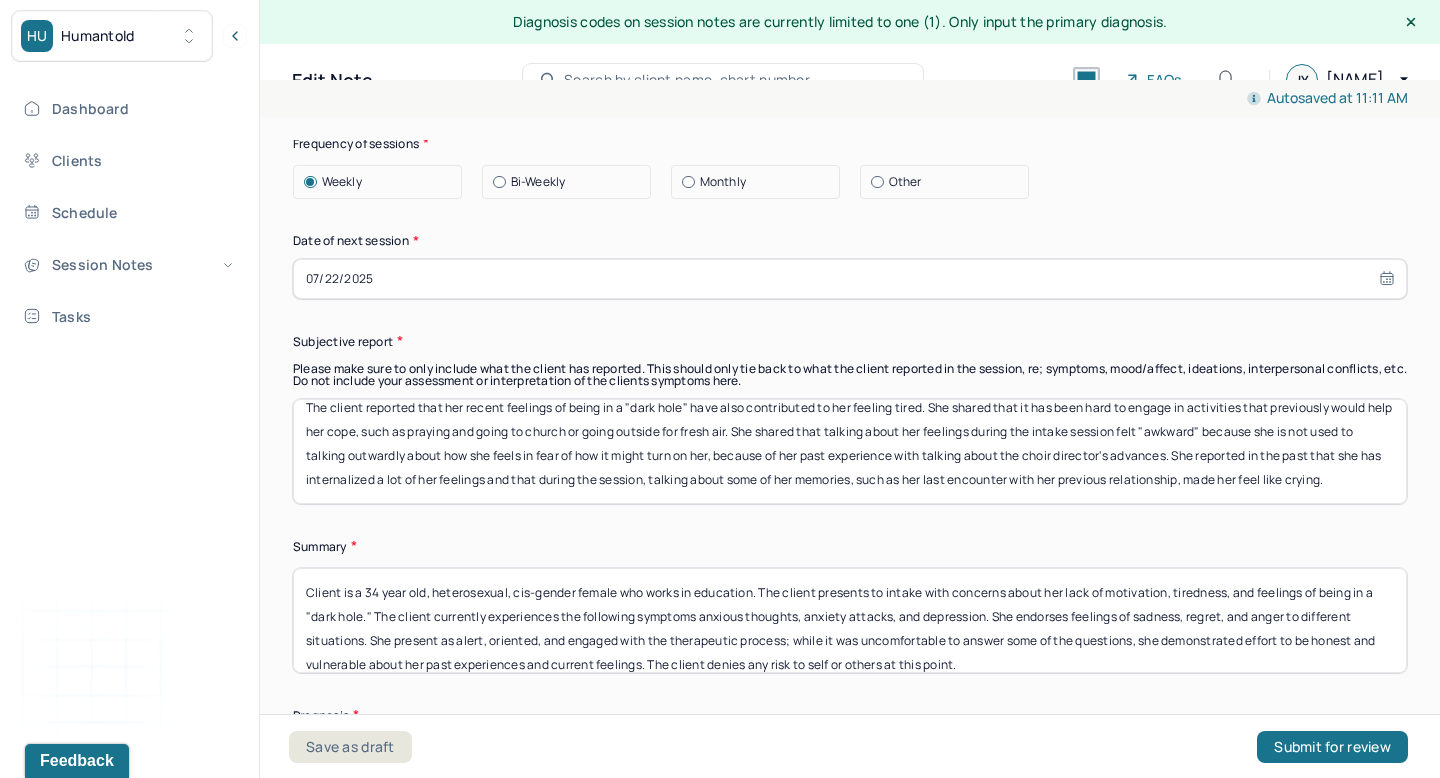 drag, startPoint x: 370, startPoint y: 405, endPoint x: 734, endPoint y: 529, distance: 384.5413 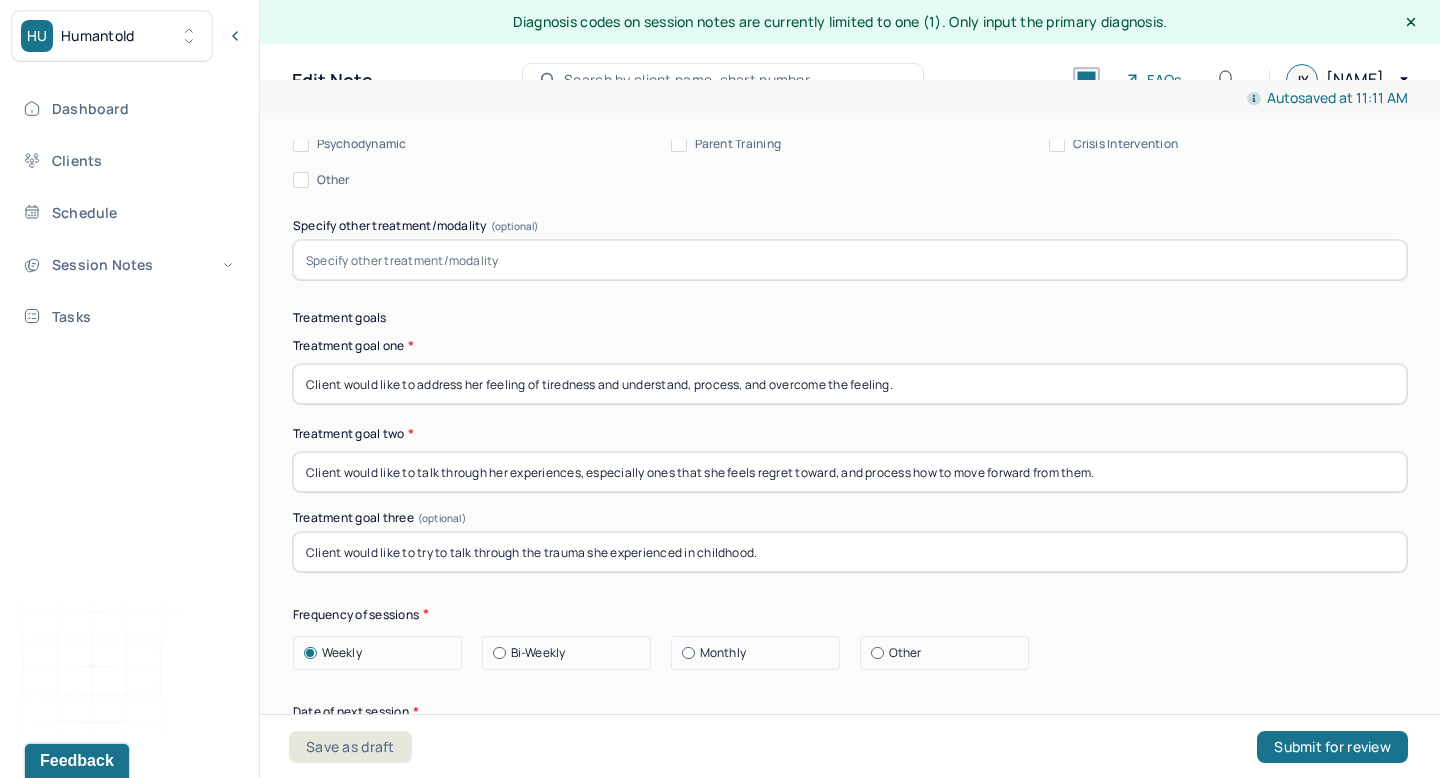 scroll, scrollTop: 0, scrollLeft: 0, axis: both 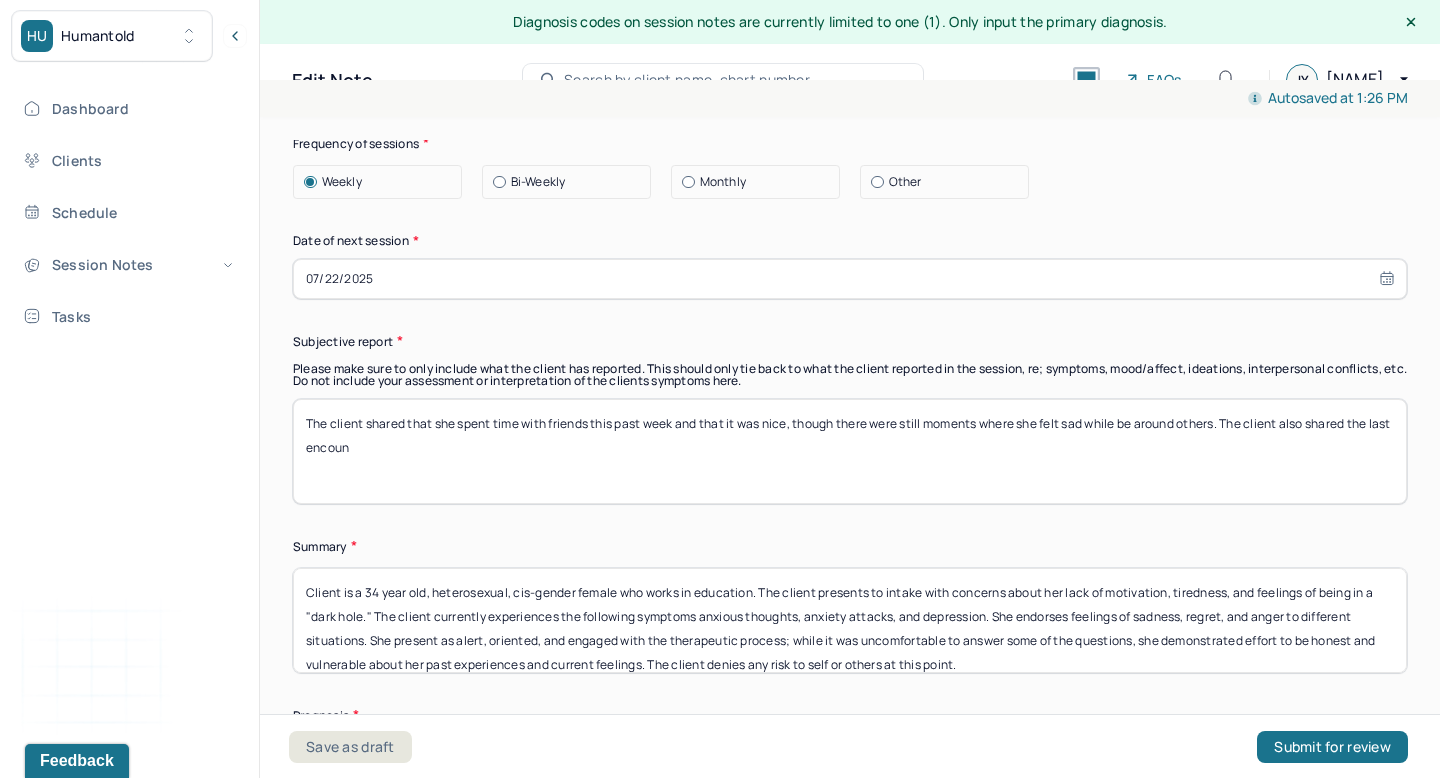 click on "The client shared that she spent time with friends this past week and that it was nice, though there were still moments where she felt sad while be around others. The client also shared the last encoun" at bounding box center (850, 451) 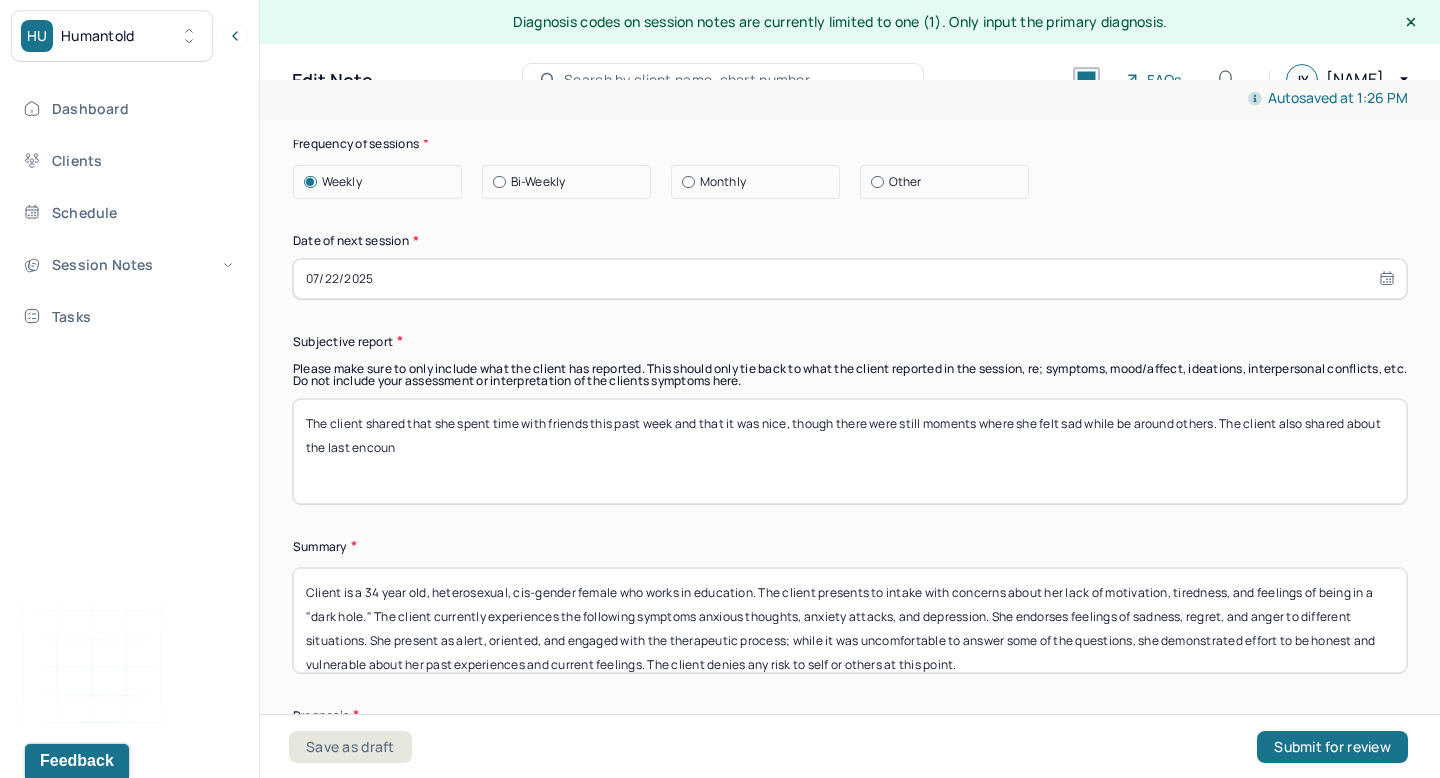 click on "The client shared that she spent time with friends this past week and that it was nice, though there were still moments where she felt sad while be around others. The client also shared the last encoun" at bounding box center (850, 451) 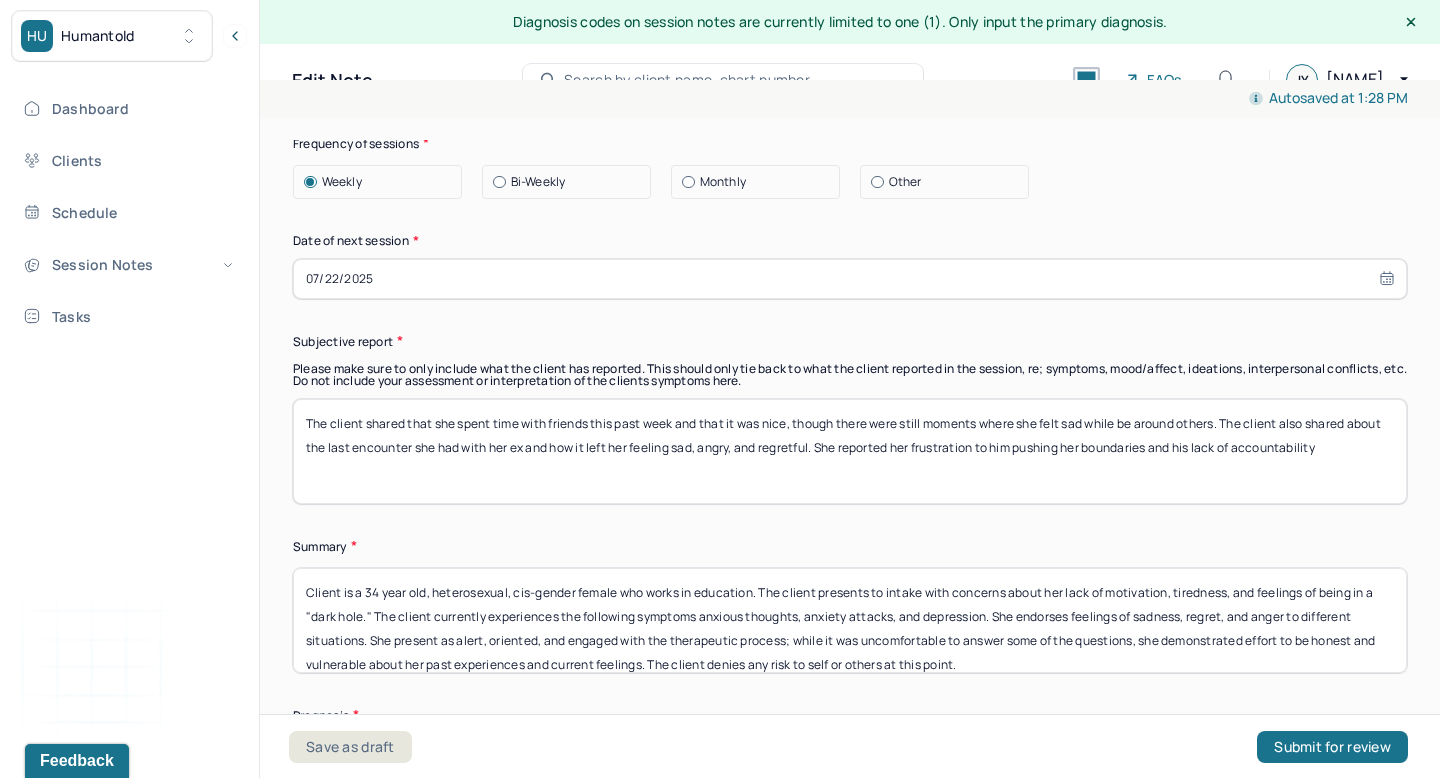 drag, startPoint x: 1350, startPoint y: 426, endPoint x: 1184, endPoint y: 425, distance: 166.003 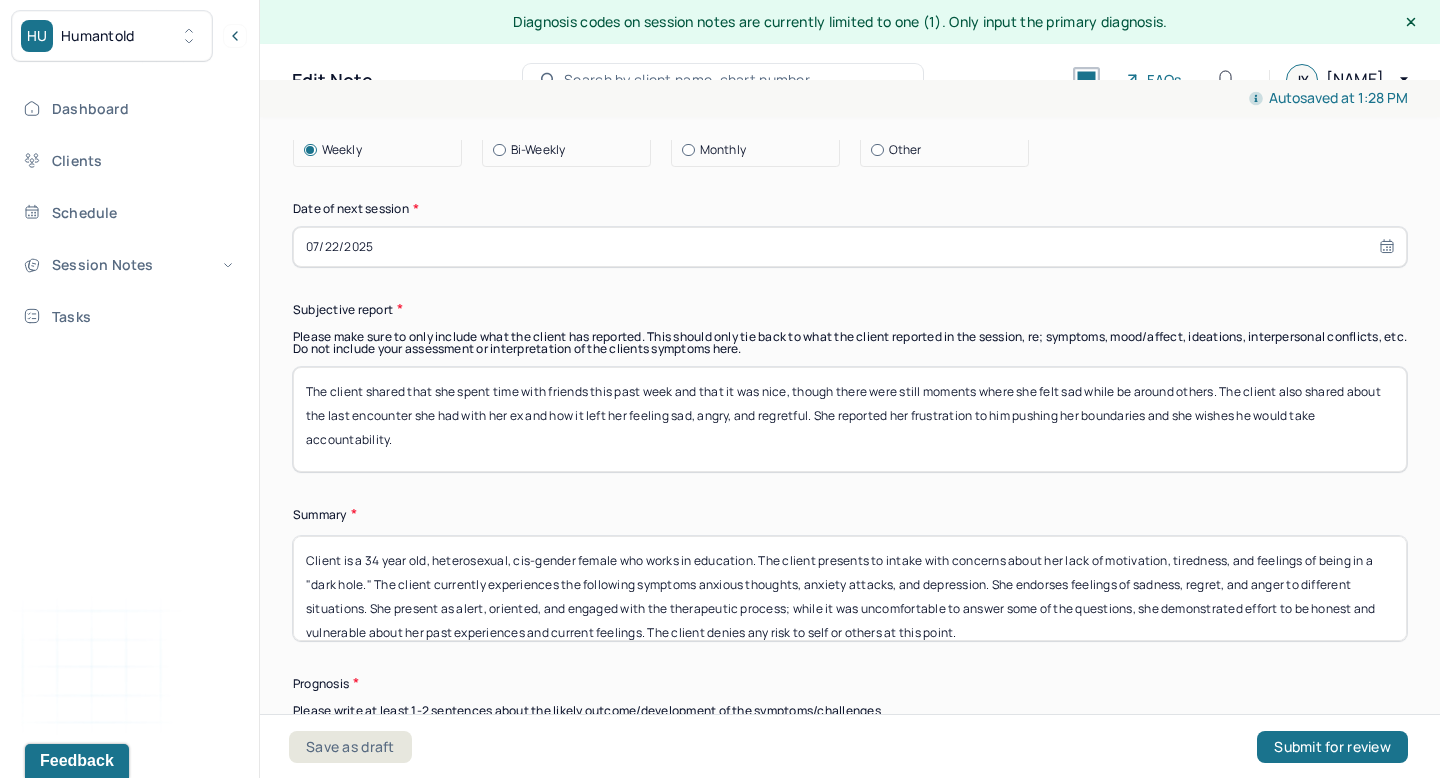 scroll, scrollTop: 10707, scrollLeft: 0, axis: vertical 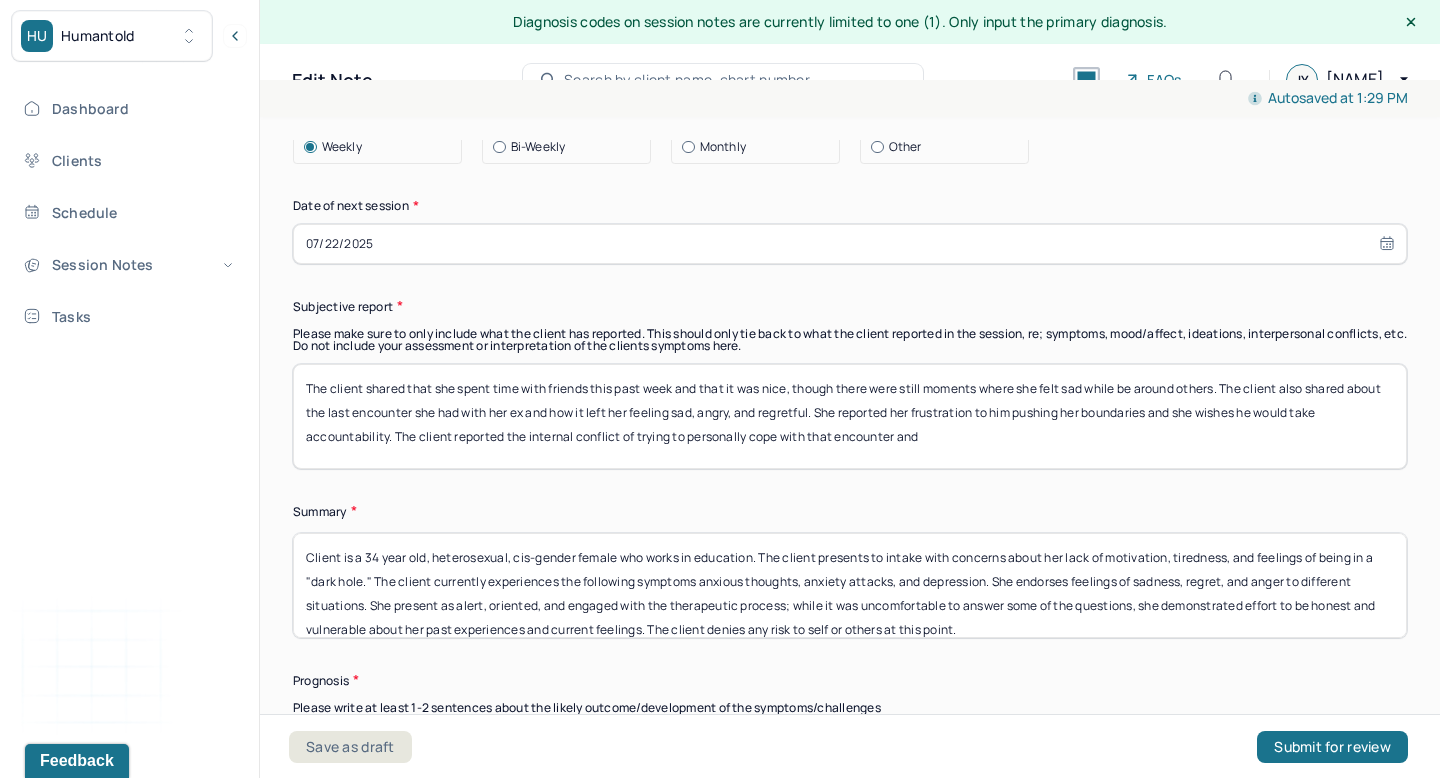click on "The client shared that she spent time with friends this past week and that it was nice, though there were still moments where she felt sad while be around others. The client also shared about the last encounter she had with her ex and how it left her feeling sad, angry, and regretful. She reported her frustration to him pushing her boundaries and she wishes he would take accountability. The client reported the internal conflict of trying to personally cope with that encounter and" at bounding box center [850, 416] 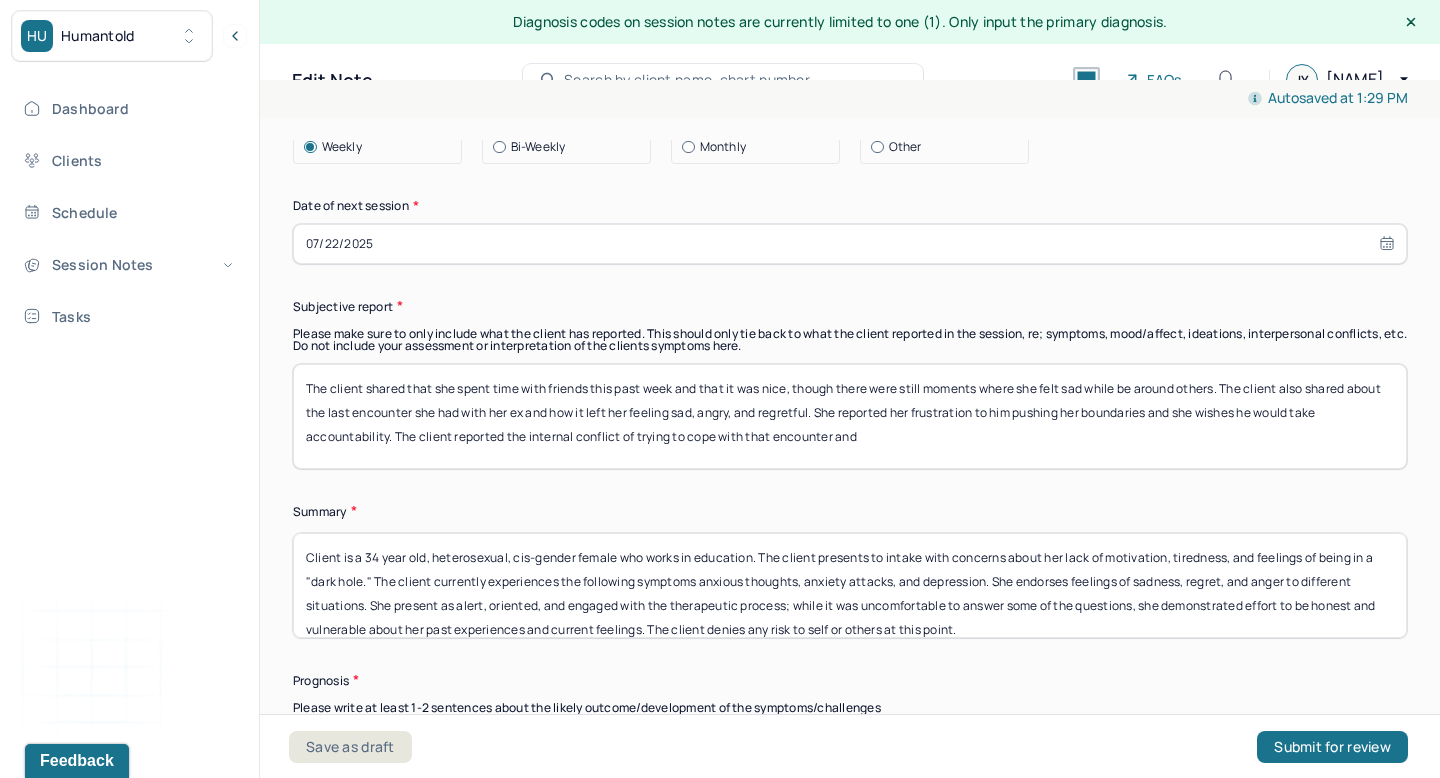 click on "The client shared that she spent time with friends this past week and that it was nice, though there were still moments where she felt sad while be around others. The client also shared about the last encounter she had with her ex and how it left her feeling sad, angry, and regretful. She reported her frustration to him pushing her boundaries and she wishes he would take accountability. The client reported the internal conflict of trying to personally cope with that encounter and" at bounding box center (850, 416) 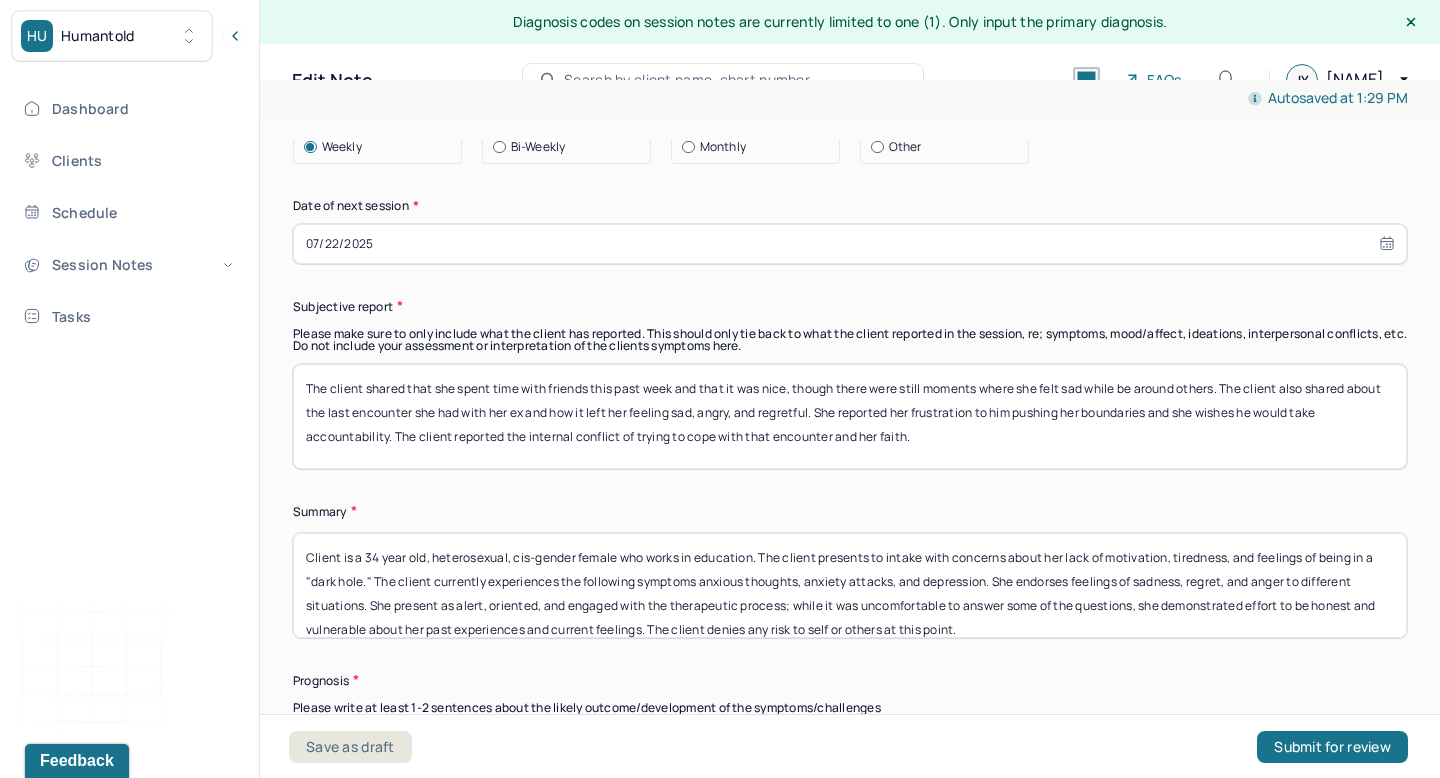 click on "The client shared that she spent time with friends this past week and that it was nice, though there were still moments where she felt sad while be around others. The client also shared about the last encounter she had with her ex and how it left her feeling sad, angry, and regretful. She reported her frustration to him pushing her boundaries and she wishes he would take accountability. The client reported the internal conflict of trying to cope with that encounter and her faith." at bounding box center [850, 416] 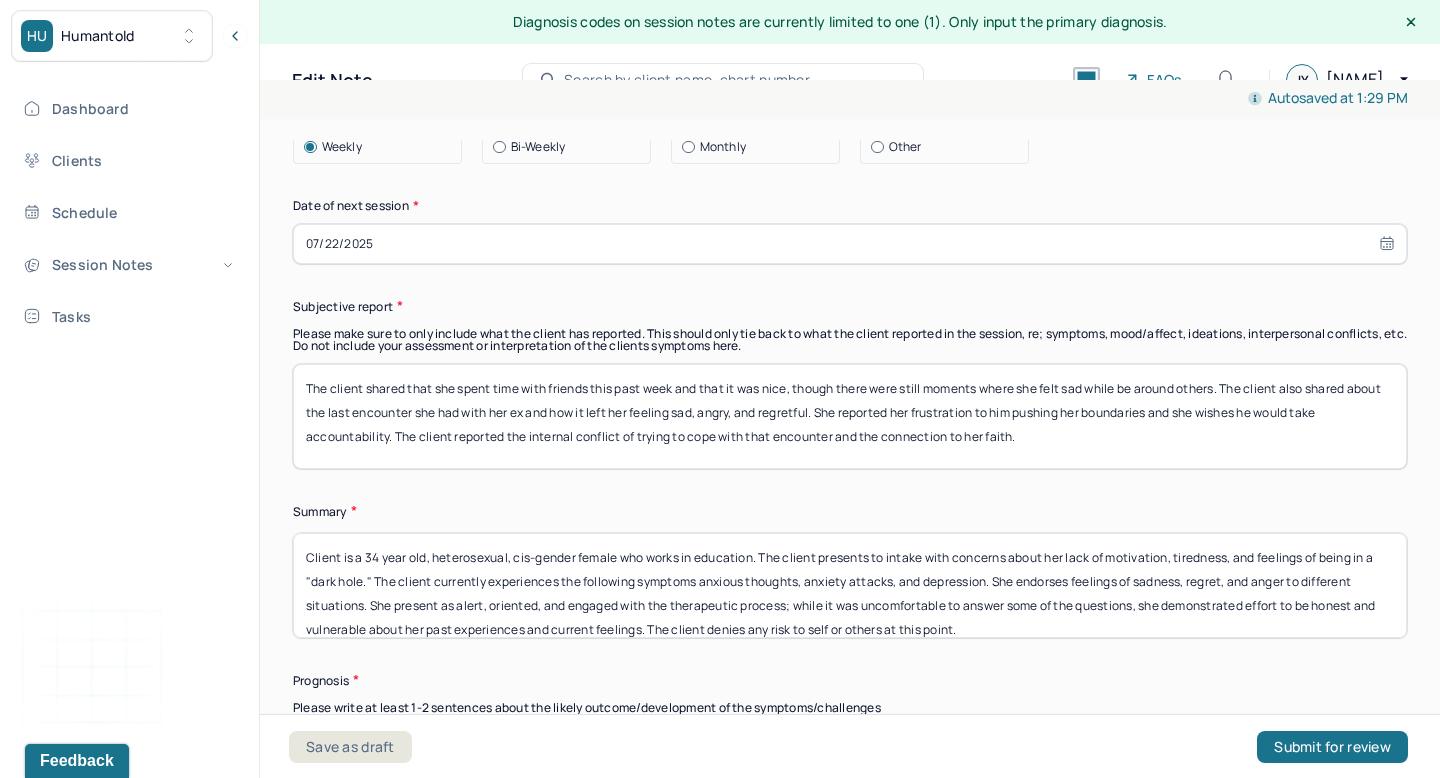 click on "The client shared that she spent time with friends this past week and that it was nice, though there were still moments where she felt sad while be around others. The client also shared about the last encounter she had with her ex and how it left her feeling sad, angry, and regretful. She reported her frustration to him pushing her boundaries and she wishes he would take accountability. The client reported the internal conflict of trying to cope with that encounter and the connection to her faith." at bounding box center [850, 416] 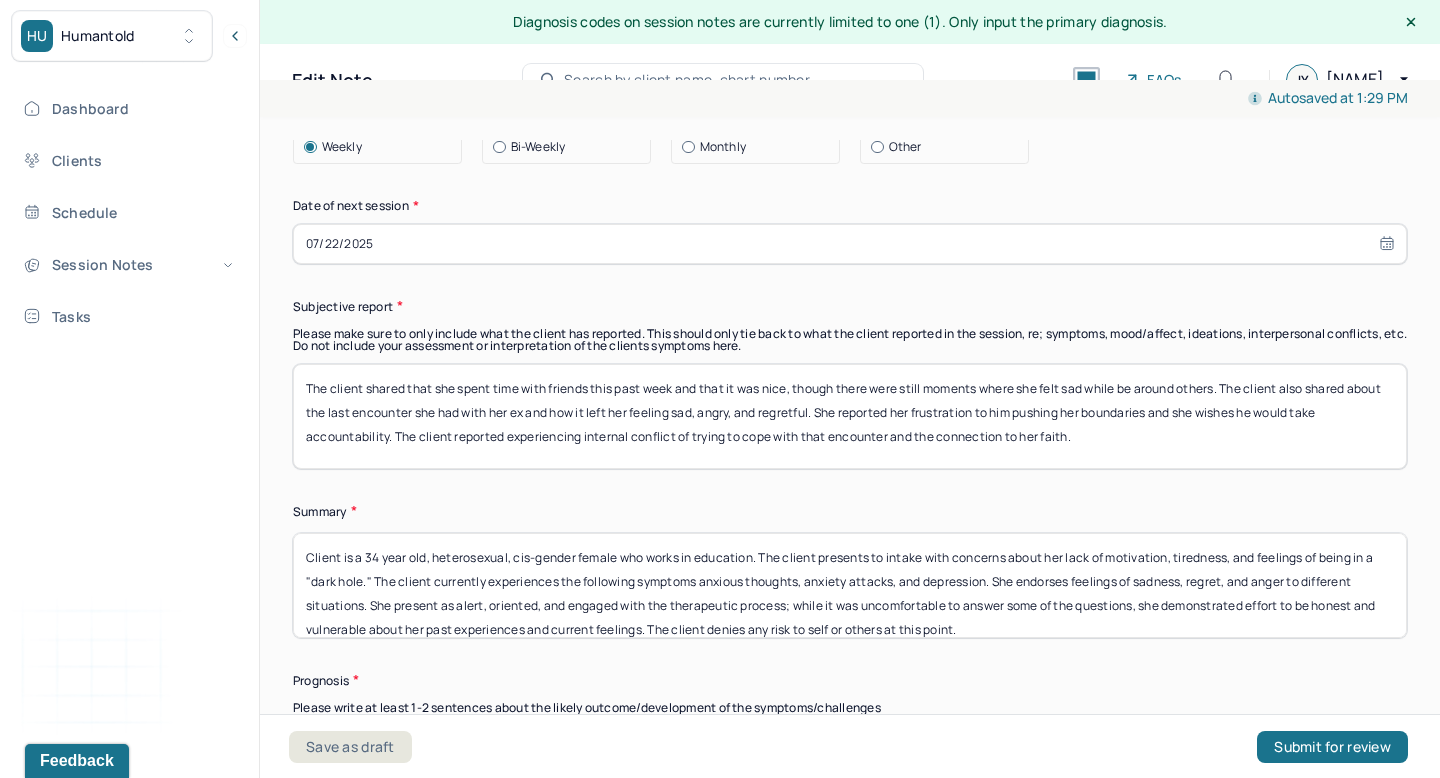 click on "The client shared that she spent time with friends this past week and that it was nice, though there were still moments where she felt sad while be around others. The client also shared about the last encounter she had with her ex and how it left her feeling sad, angry, and regretful. She reported her frustration to him pushing her boundaries and she wishes he would take accountability. The client reported experiencing internal conflict of trying to cope with that encounter and the connection to her faith." at bounding box center (850, 416) 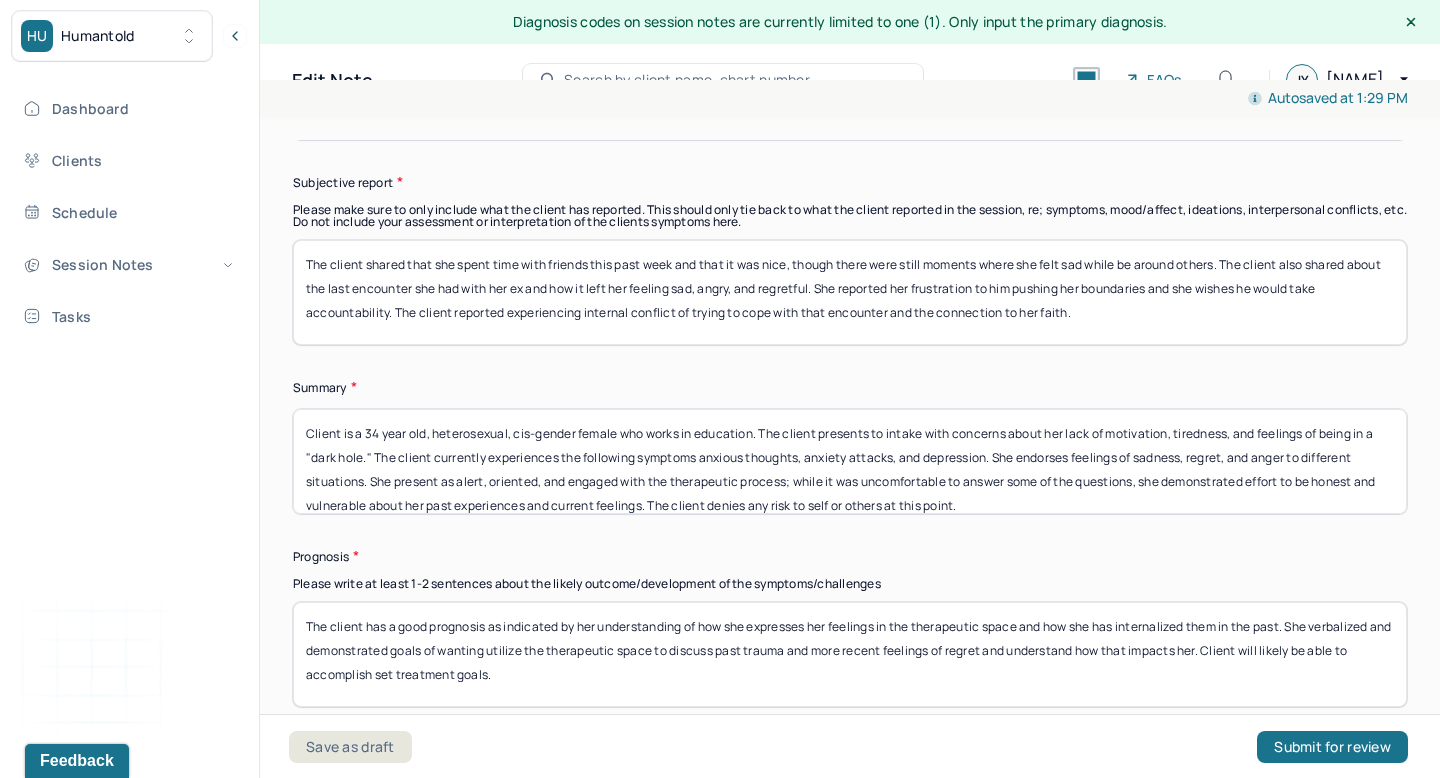 scroll, scrollTop: 10841, scrollLeft: 0, axis: vertical 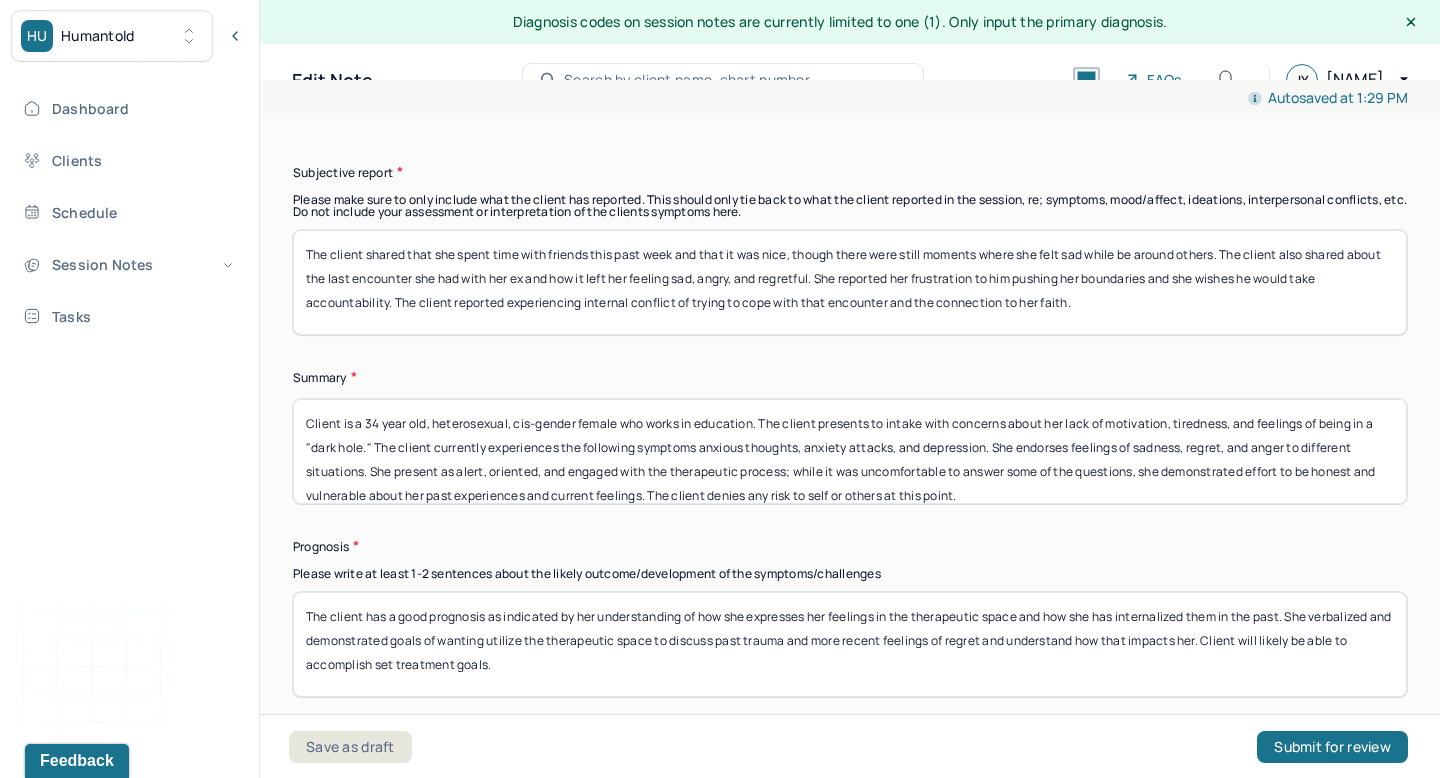 type on "The client shared that she spent time with friends this past week and that it was nice, though there were still moments where she felt sad while be around others. The client also shared about the last encounter she had with her ex and how it left her feeling sad, angry, and regretful. She reported her frustration to him pushing her boundaries and she wishes he would take accountability. The client reported experiencing internal conflict of trying to cope with that encounter and the connection to her faith." 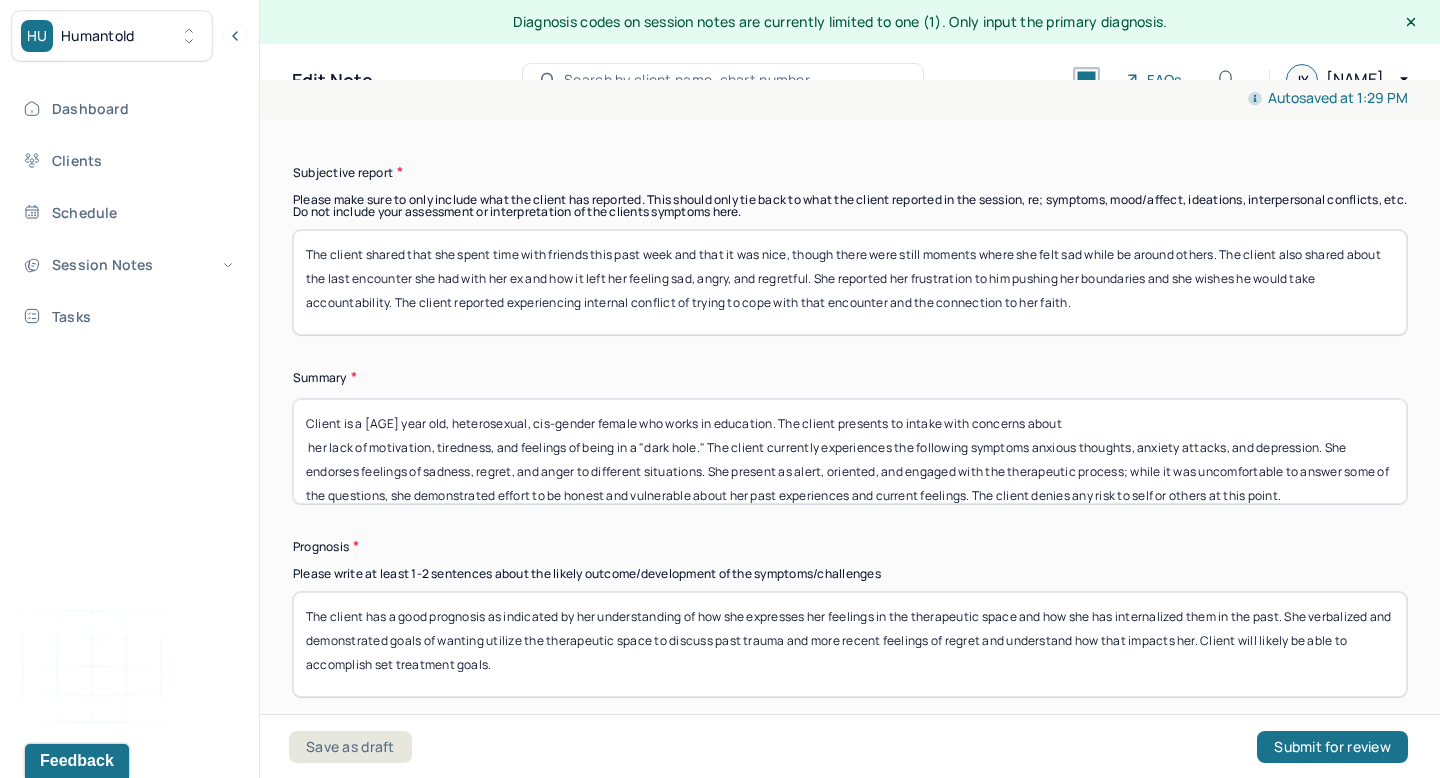 click on "Client is a 34 year old, heterosexual, cis-gender female who works in education. The client presents to intake with concerns about her lack of motivation, tiredness, and feelings of being in a "dark hole." The client currently experiences the following symptoms anxious thoughts, anxiety attacks, and depression. She endorses feelings of sadness, regret, and anger to different situations. She present as alert, oriented, and engaged with the therapeutic process; while it was uncomfortable to answer some of the questions, she demonstrated effort to be honest and vulnerable about her past experiences and current feelings. The client denies any risk to self or others at this point." at bounding box center (850, 451) 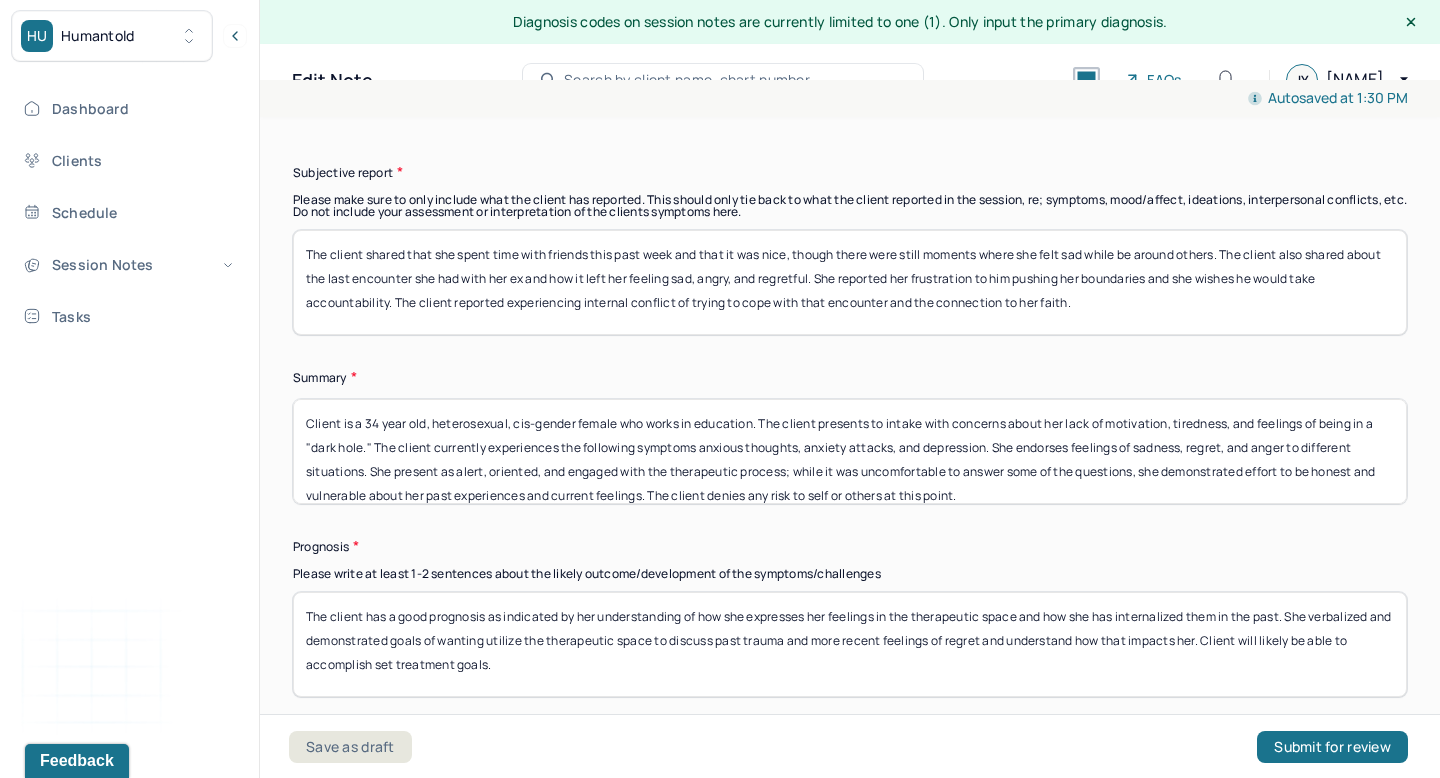 click on "Client is a 34 year old, heterosexual, cis-gender female who works in education. The client presents to intake with concerns about her lack of motivation, tiredness, and feelings of being in a "dark hole." The client currently experiences the following symptoms anxious thoughts, anxiety attacks, and depression. She endorses feelings of sadness, regret, and anger to different situations. She present as alert, oriented, and engaged with the therapeutic process; while it was uncomfortable to answer some of the questions, she demonstrated effort to be honest and vulnerable about her past experiences and current feelings. The client denies any risk to self or others at this point." at bounding box center [850, 451] 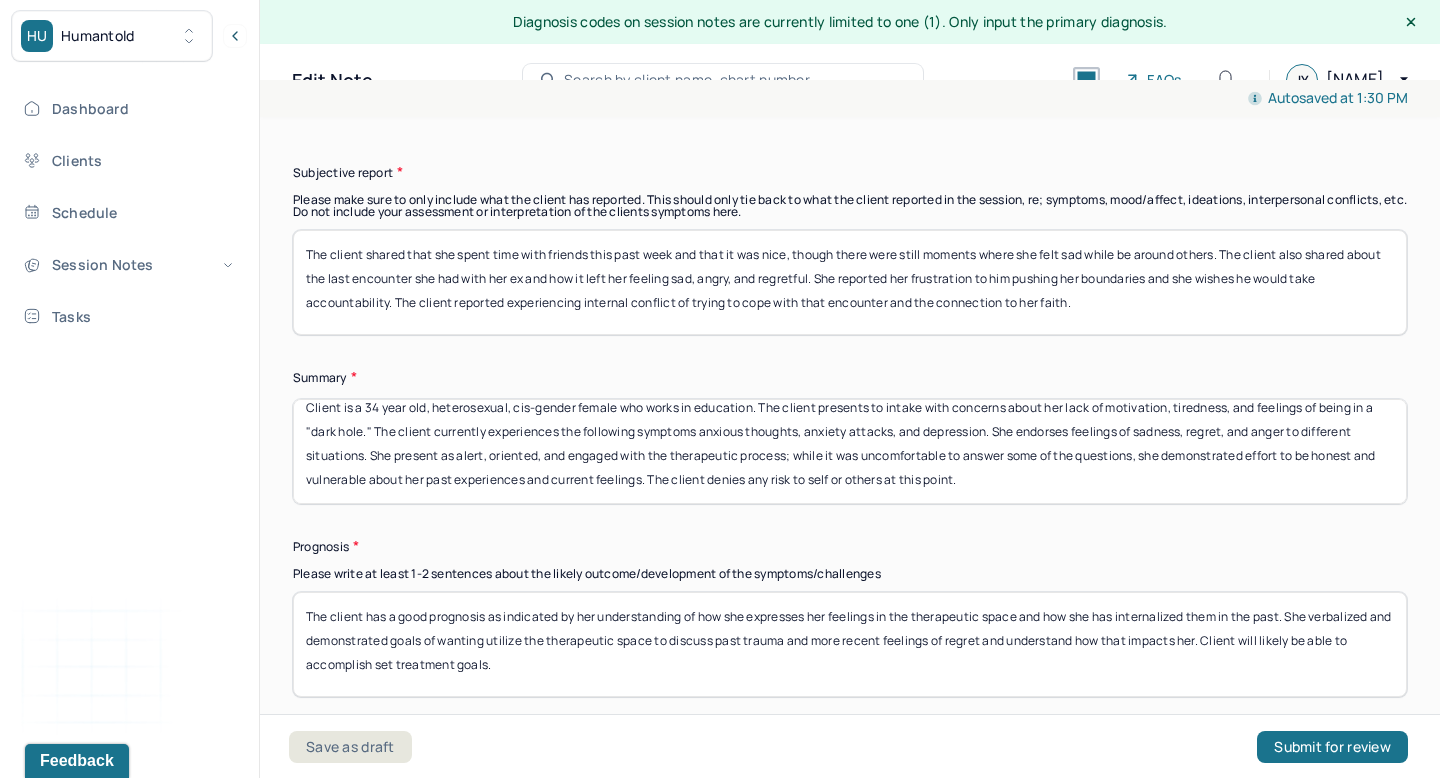 drag, startPoint x: 770, startPoint y: 451, endPoint x: 761, endPoint y: 456, distance: 10.29563 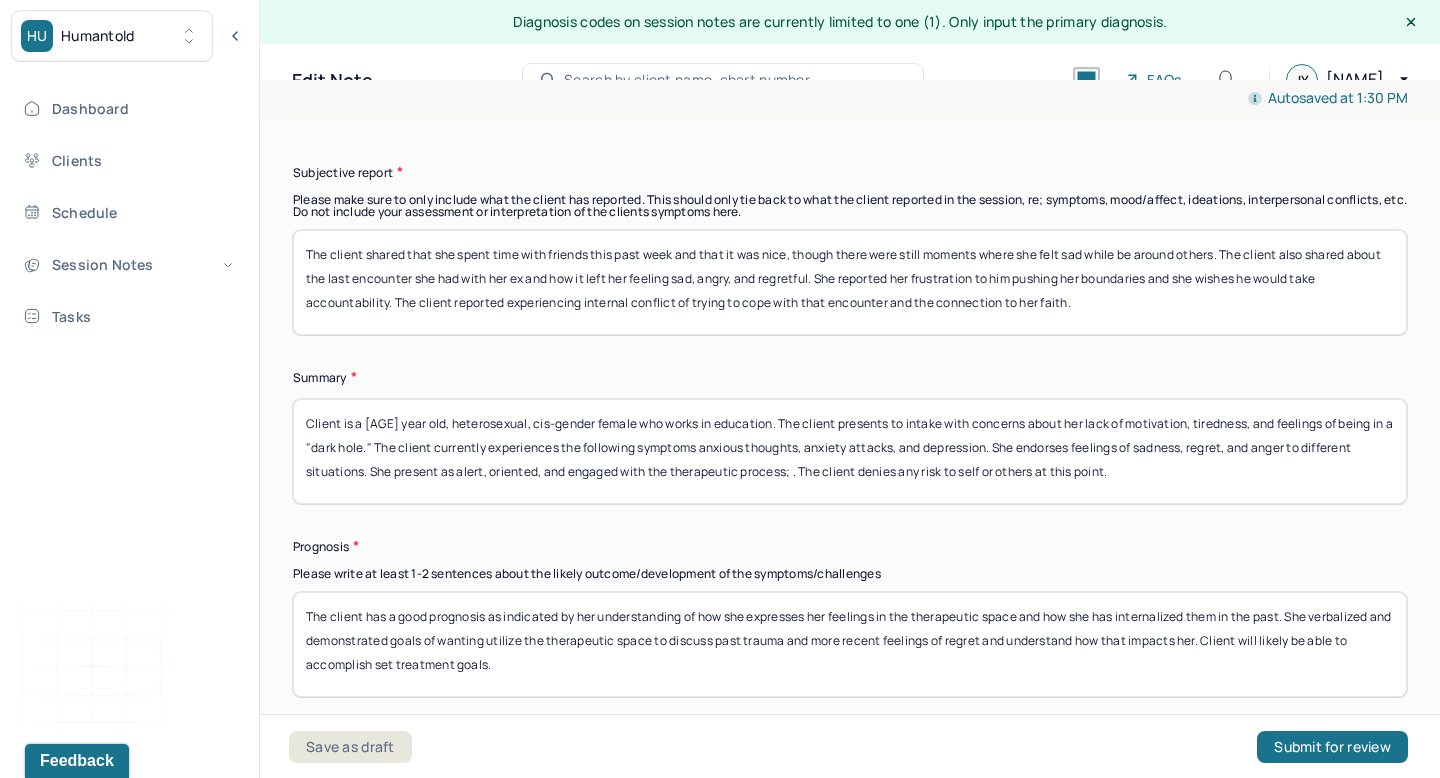 scroll, scrollTop: 0, scrollLeft: 0, axis: both 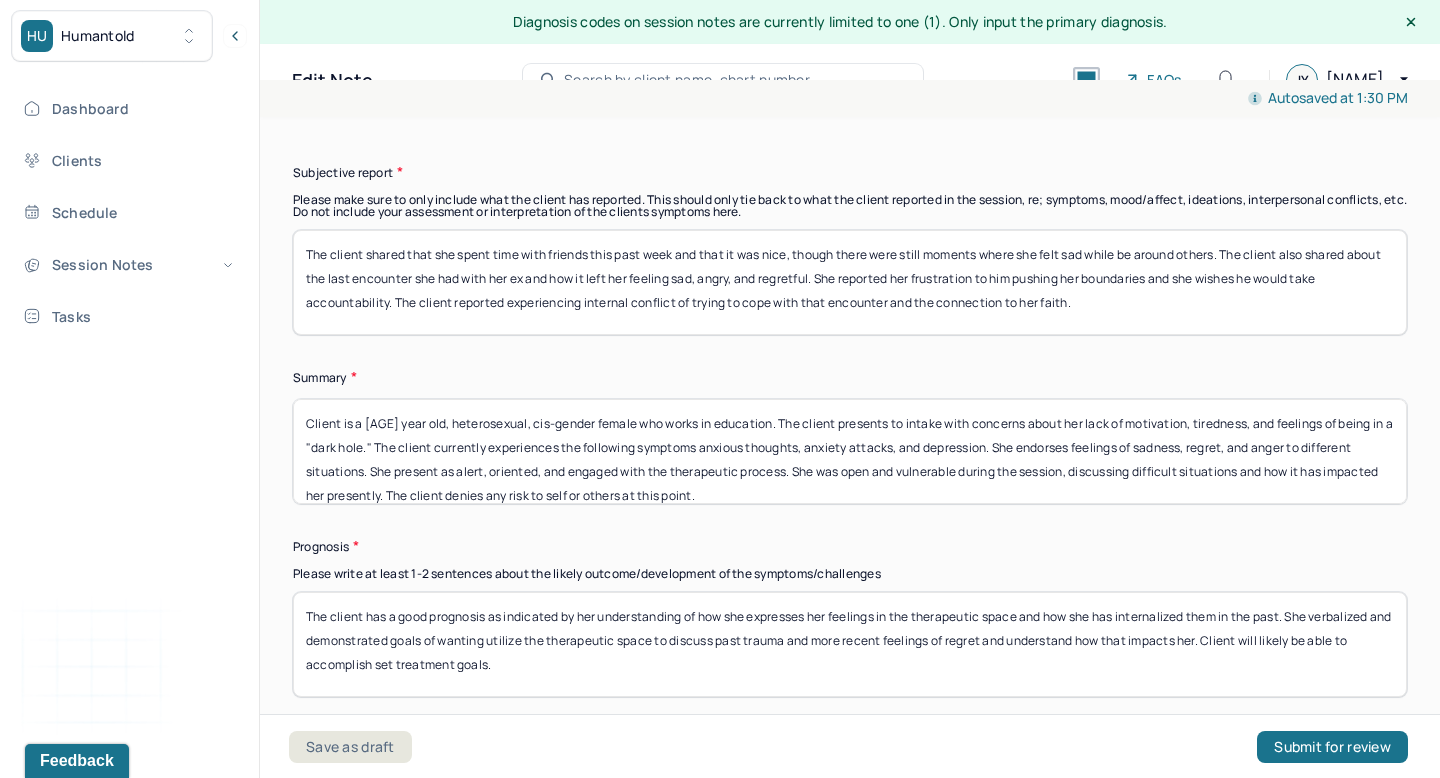 drag, startPoint x: 821, startPoint y: 398, endPoint x: 822, endPoint y: 421, distance: 23.021729 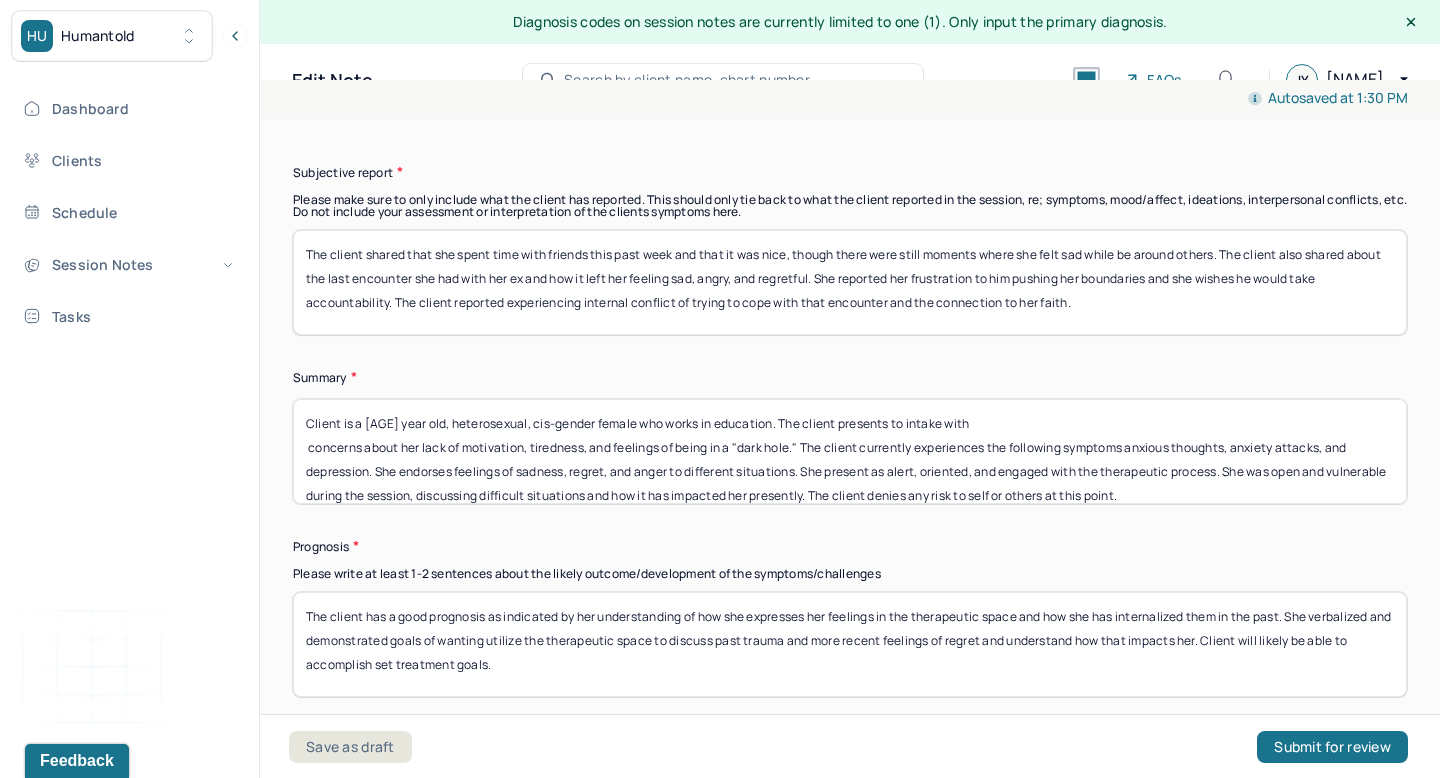 click on "Client is a [AGE] year old, heterosexual, cis-gender female who works in education. The client presents to intake with concerns about her lack of motivation, tiredness, and feelings of being in a "dark hole." The client currently experiences the following symptoms anxious thoughts, anxiety attacks, and depression. She endorses feelings of sadness, regret, and anger to different situations. She present as alert, oriented, and engaged with the therapeutic process. She was open and vulnerable during the session, discussing difficult situations and how it has impacted her presently. The client denies any risk to self or others at this point." at bounding box center [850, 451] 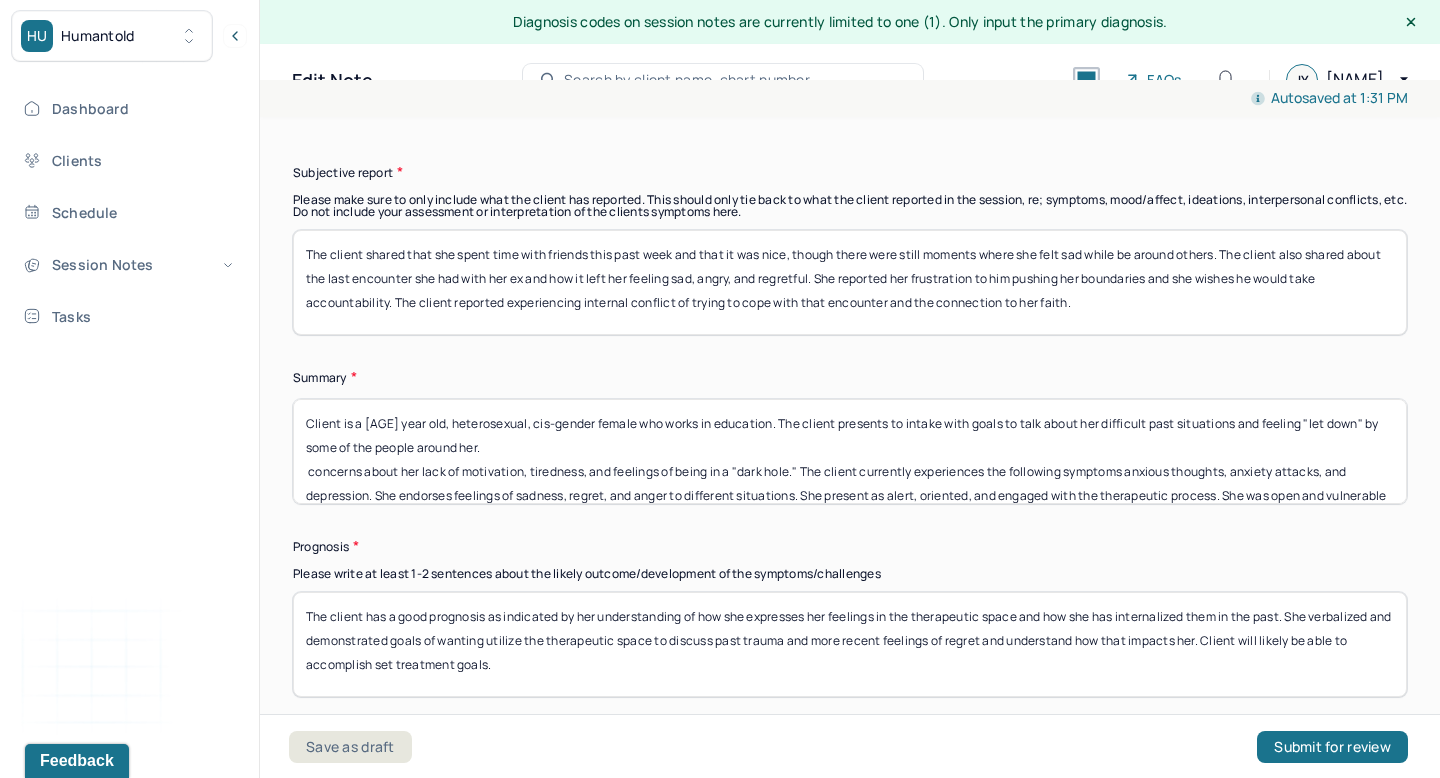 drag, startPoint x: 806, startPoint y: 451, endPoint x: 723, endPoint y: 423, distance: 87.595665 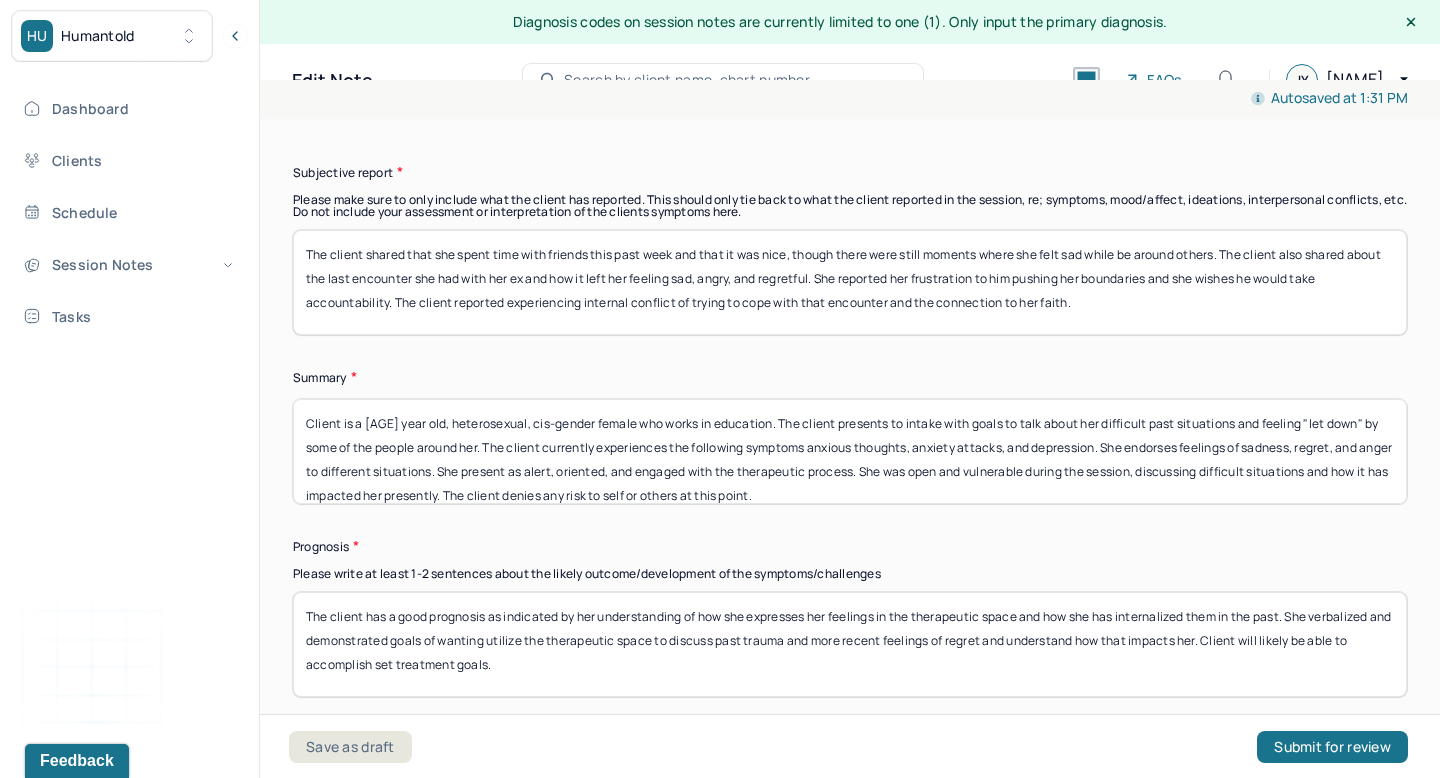 click on "Client is a [AGE] year old, heterosexual, cis-gender female who works in education. The client presents to intake with goals to talk about her difficult past situations and feeling "let down" by some of the people around her. The client currently experiences the following symptoms anxious thoughts, anxiety attacks, and depression. She endorses feelings of sadness, regret, and anger to different situations. She present as alert, oriented, and engaged with the therapeutic process. She was open and vulnerable during the session, discussing difficult situations and how it has impacted her presently. The client denies any risk to self or others at this point." at bounding box center [850, 451] 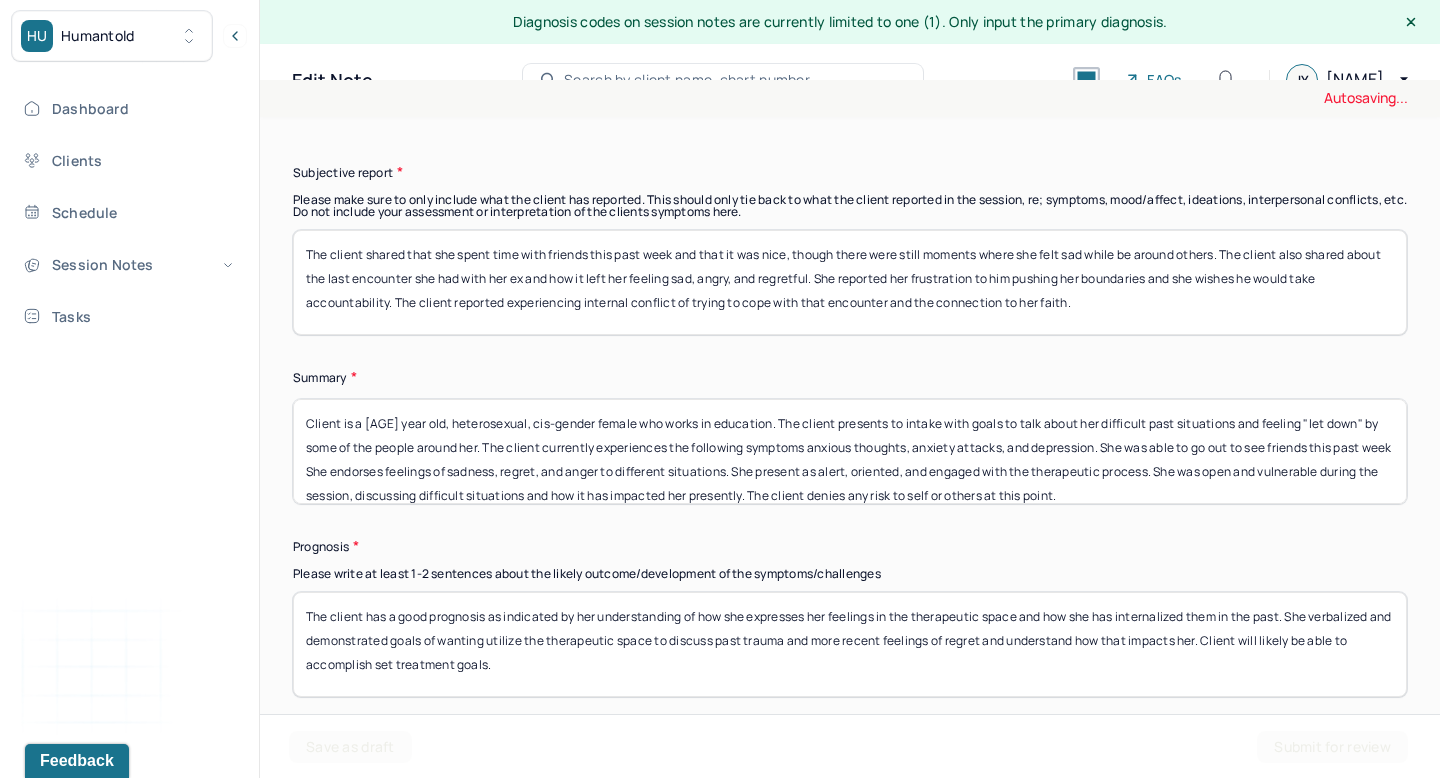 click on "Client is a [AGE] year old, heterosexual, cis-gender female who works in education. The client presents to intake with goals to talk about her difficult past situations and feeling "let down" by some of the people around her. The client currently experiences the following symptoms anxious thoughts, anxiety attacks, and depression. She was able to She endorses feelings of sadness, regret, and anger to different situations. She present as alert, oriented, and engaged with the therapeutic process. She was open and vulnerable during the session, discussing difficult situations and how it has impacted her presently. The client denies any risk to self or others at this point." at bounding box center [850, 451] 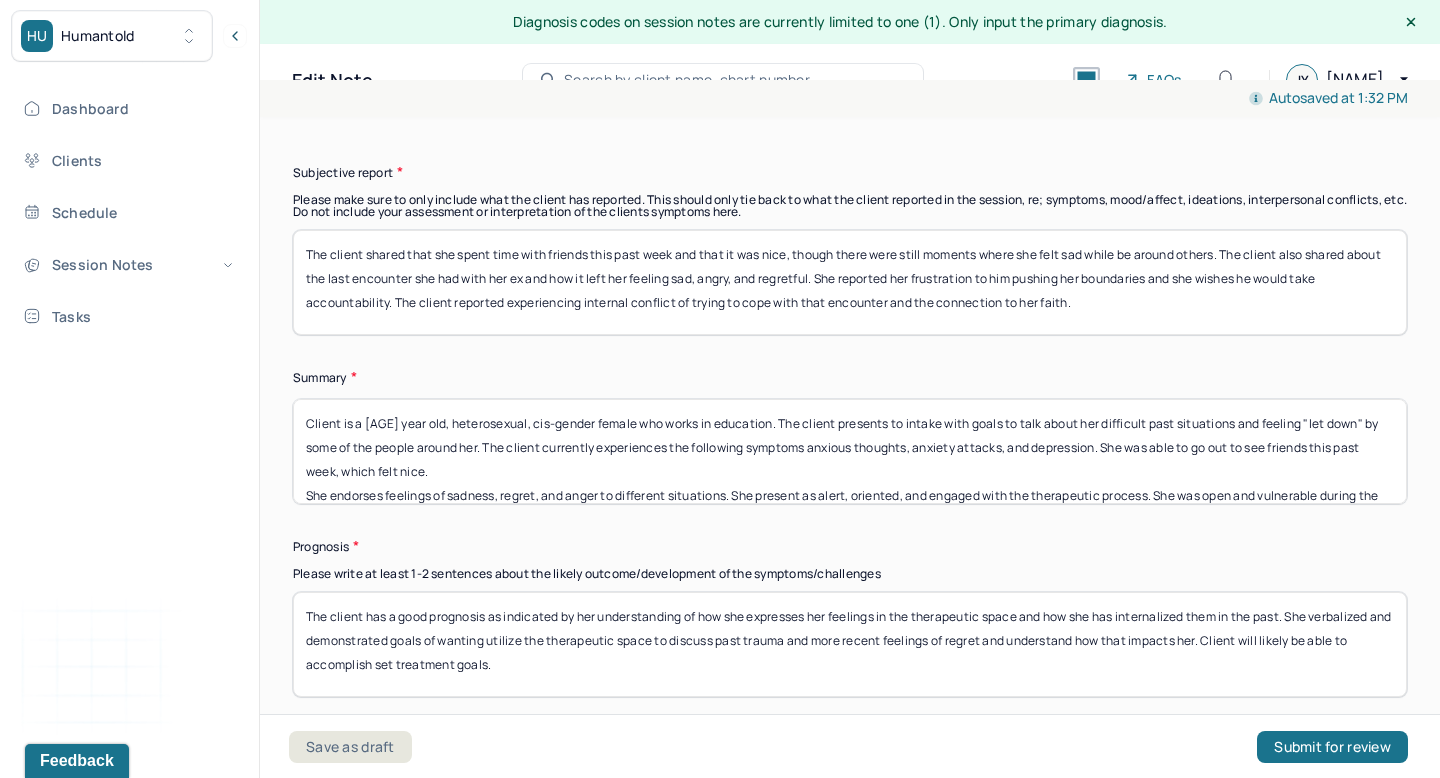 click on "Client is a [AGE] year old, heterosexual, cis-gender female who works in education. The client presents to intake with goals to talk about her difficult past situations and feeling "let down" by some of the people around her. The client currently experiences the following symptoms anxious thoughts, anxiety attacks, and depression. She was able to go out to see friends this past week, which felt nice.
She endorses feelings of sadness, regret, and anger to different situations. She present as alert, oriented, and engaged with the therapeutic process. She was open and vulnerable during the session, discussing difficult situations and how it has impacted her presently. The client denies any risk to self or others at this point." at bounding box center [850, 451] 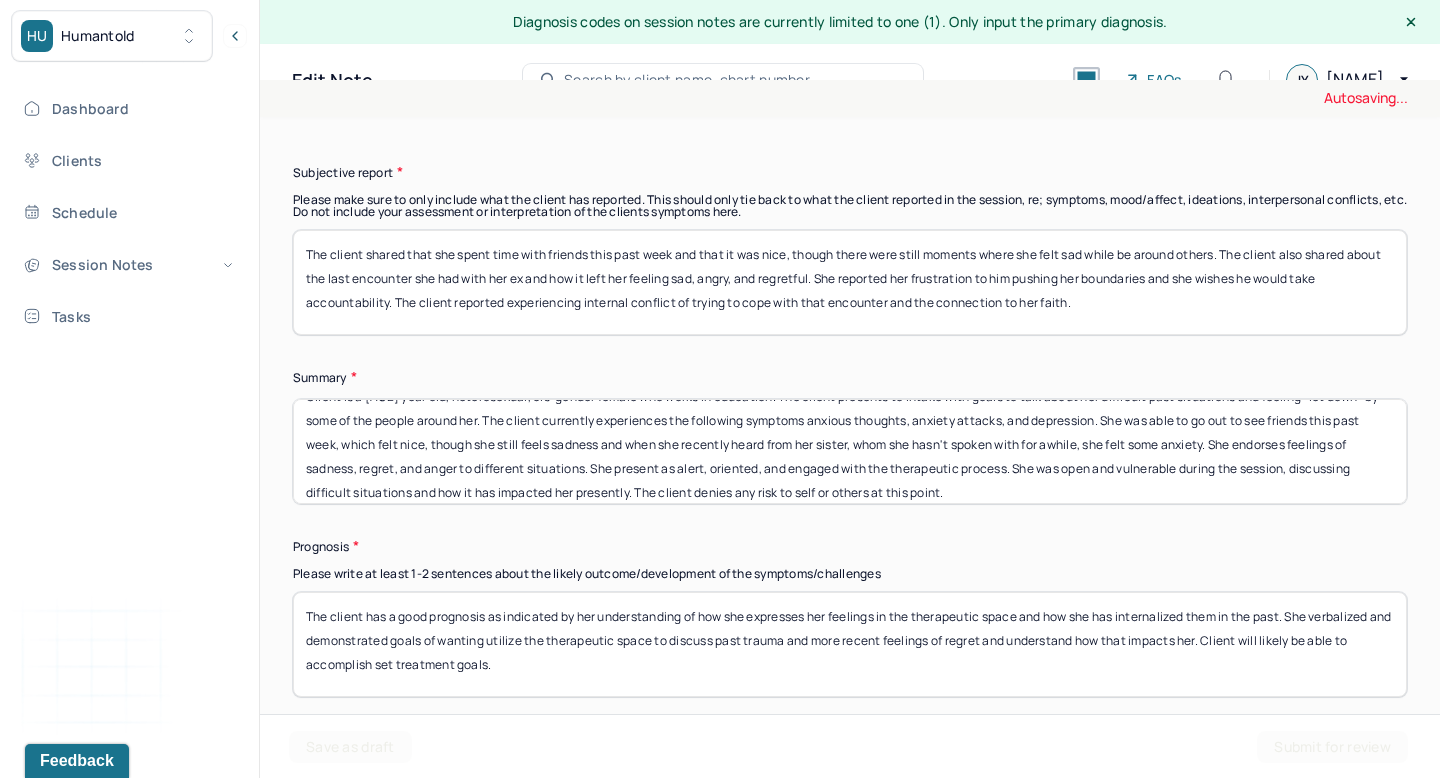 scroll, scrollTop: 31, scrollLeft: 0, axis: vertical 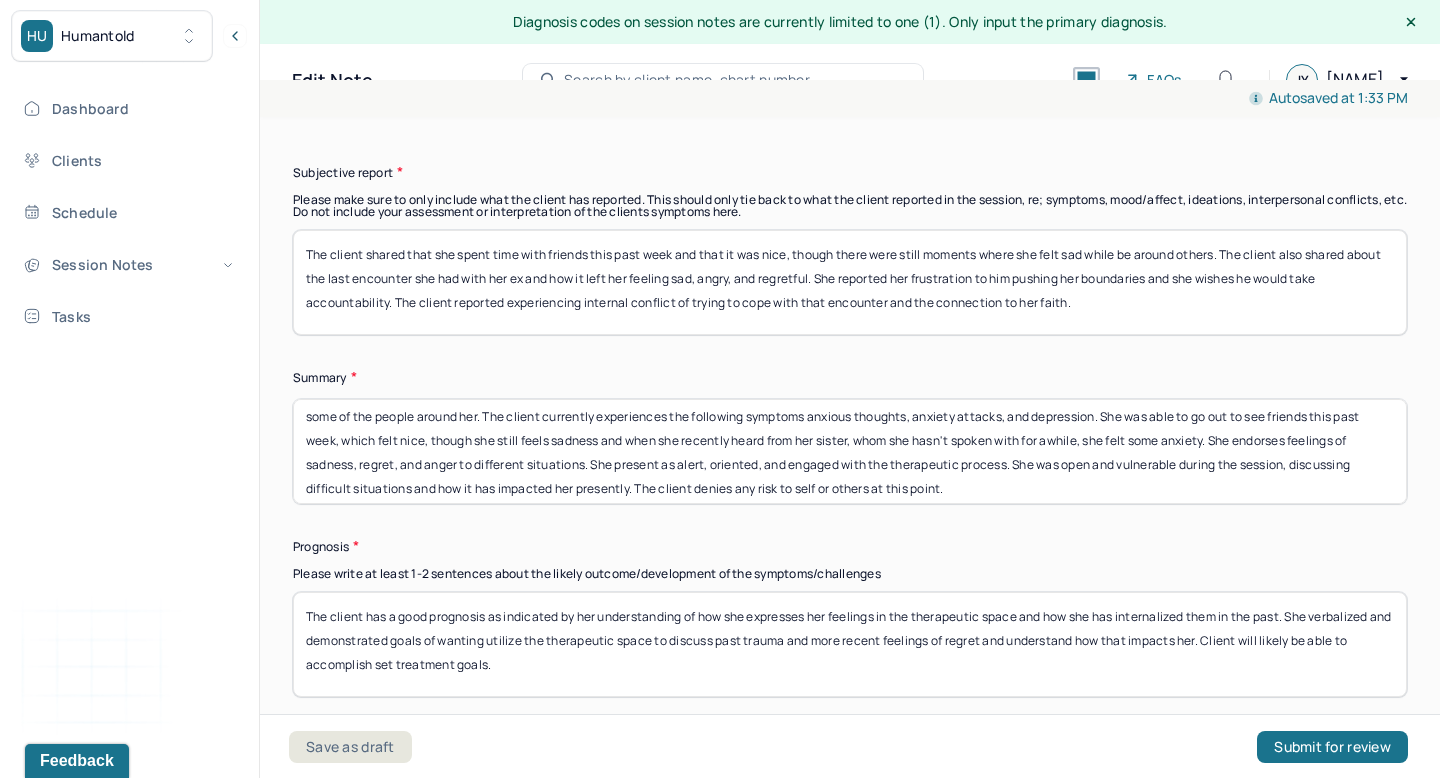 click on "Client is a [AGE] year old, heterosexual, cis-gender female who works in education. The client presents to intake with goals to talk about her difficult past situations and feeling "let down" by some of the people around her. The client currently experiences the following symptoms anxious thoughts, anxiety attacks, and depression. She was able to go out to see friends this past week, which felt nice, though she still feels sadness and when she recently heard from her sister, whom she hasn't spoken with for awhile, she felt some anxiety. She endorses feelings of sadness, regret, and anger to different situations. She present as alert, oriented, and engaged with the therapeutic process. She was open and vulnerable during the session, discussing difficult situations and how it has impacted her presently. The client denies any risk to self or others at this point." at bounding box center (850, 451) 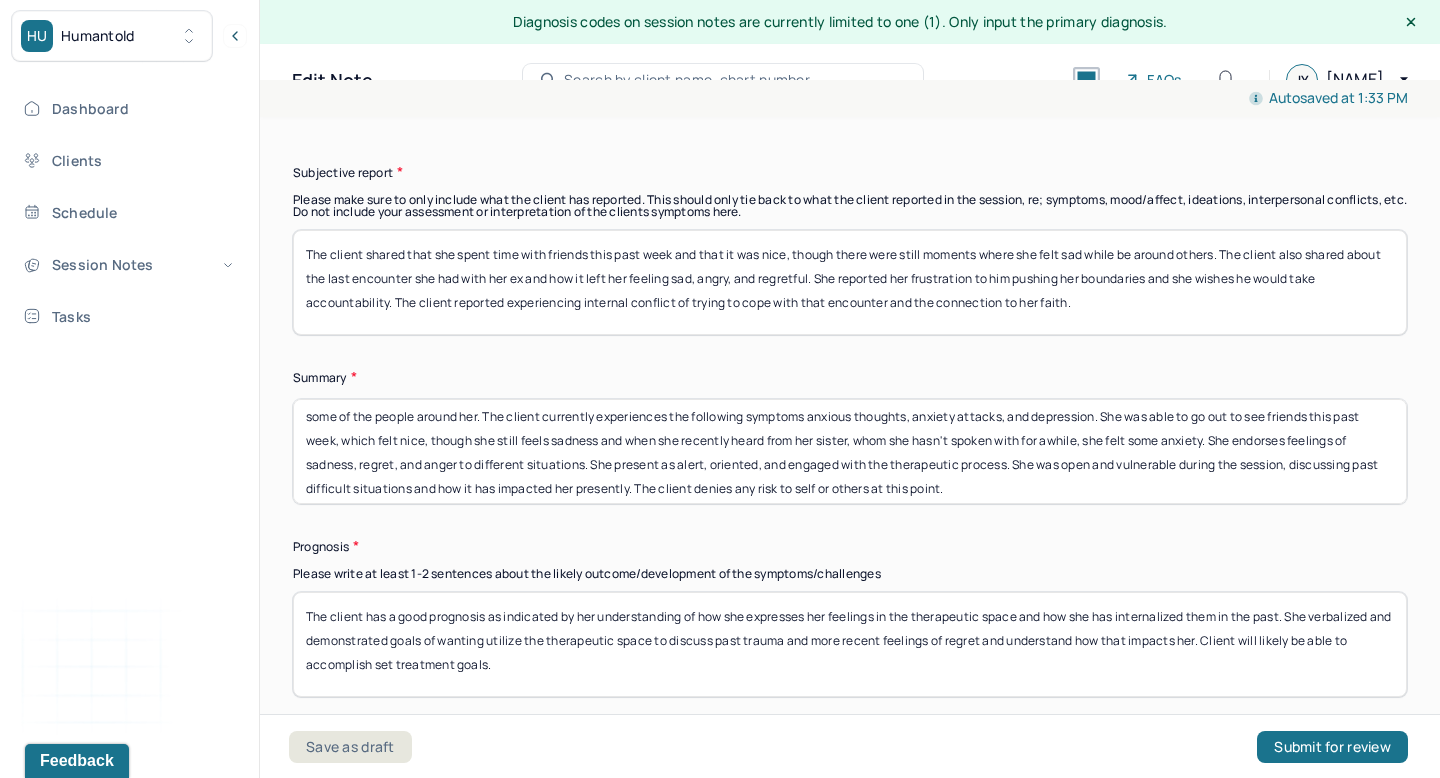 click on "Client is a [AGE] year old, heterosexual, cis-gender female who works in education. The client presents to intake with goals to talk about her difficult past situations and feeling "let down" by some of the people around her. The client currently experiences the following symptoms anxious thoughts, anxiety attacks, and depression. She was able to go out to see friends this past week, which felt nice, though she still feels sadness and when she recently heard from her sister, whom she hasn't spoken with for awhile, she felt some anxiety. She endorses feelings of sadness, regret, and anger to different situations. She present as alert, oriented, and engaged with the therapeutic process. She was open and vulnerable during the session, discussing difficult situations and how it has impacted her presently. The client denies any risk to self or others at this point." at bounding box center [850, 451] 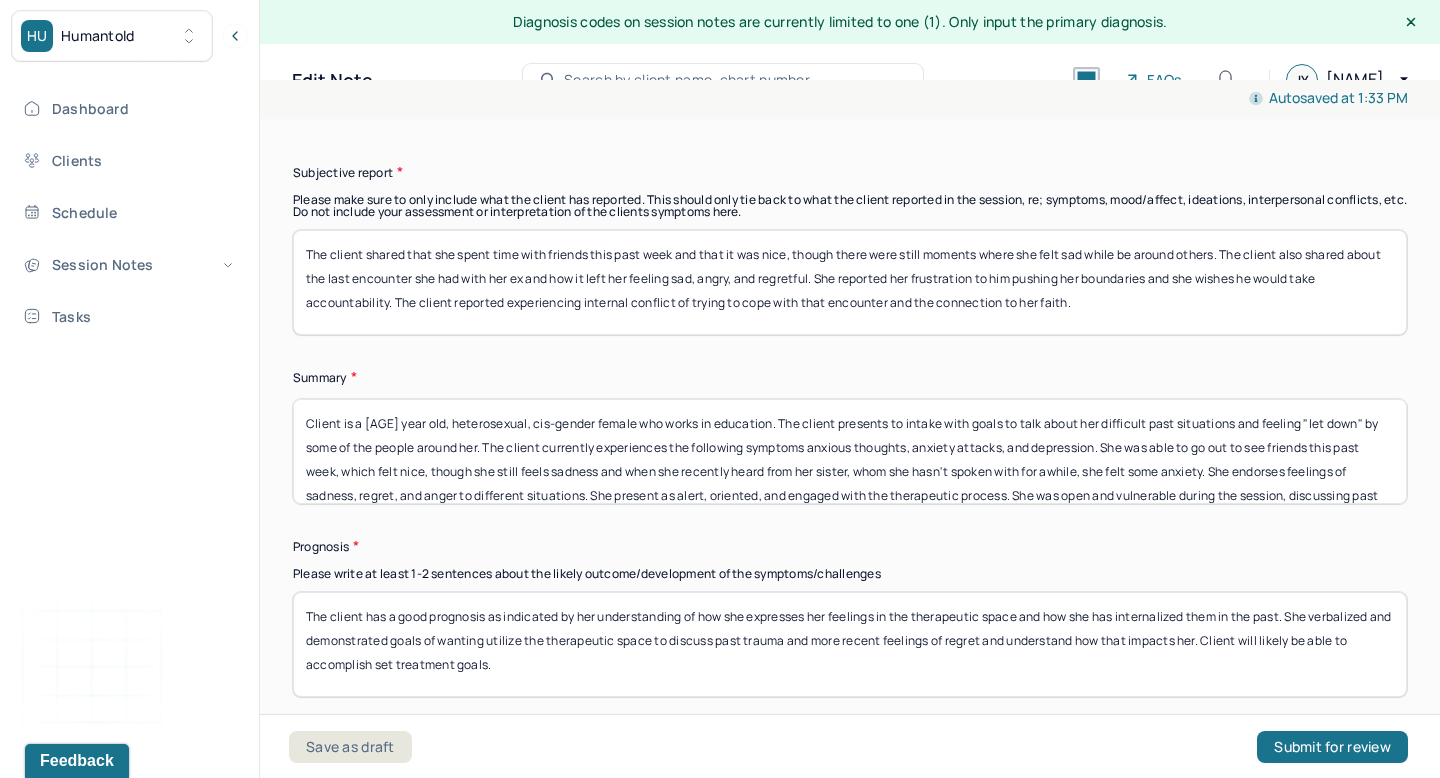 drag, startPoint x: 675, startPoint y: 403, endPoint x: 675, endPoint y: 461, distance: 58 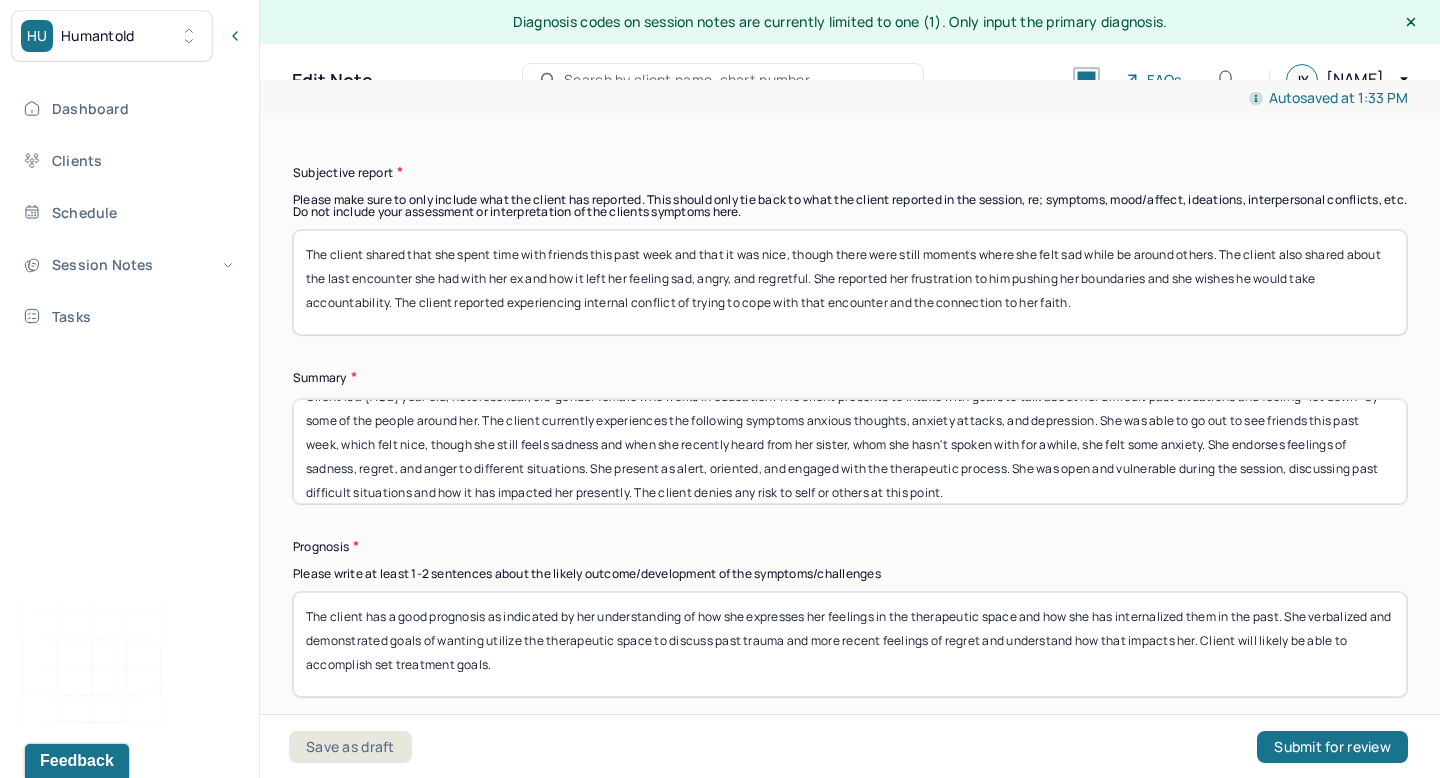 scroll, scrollTop: 40, scrollLeft: 0, axis: vertical 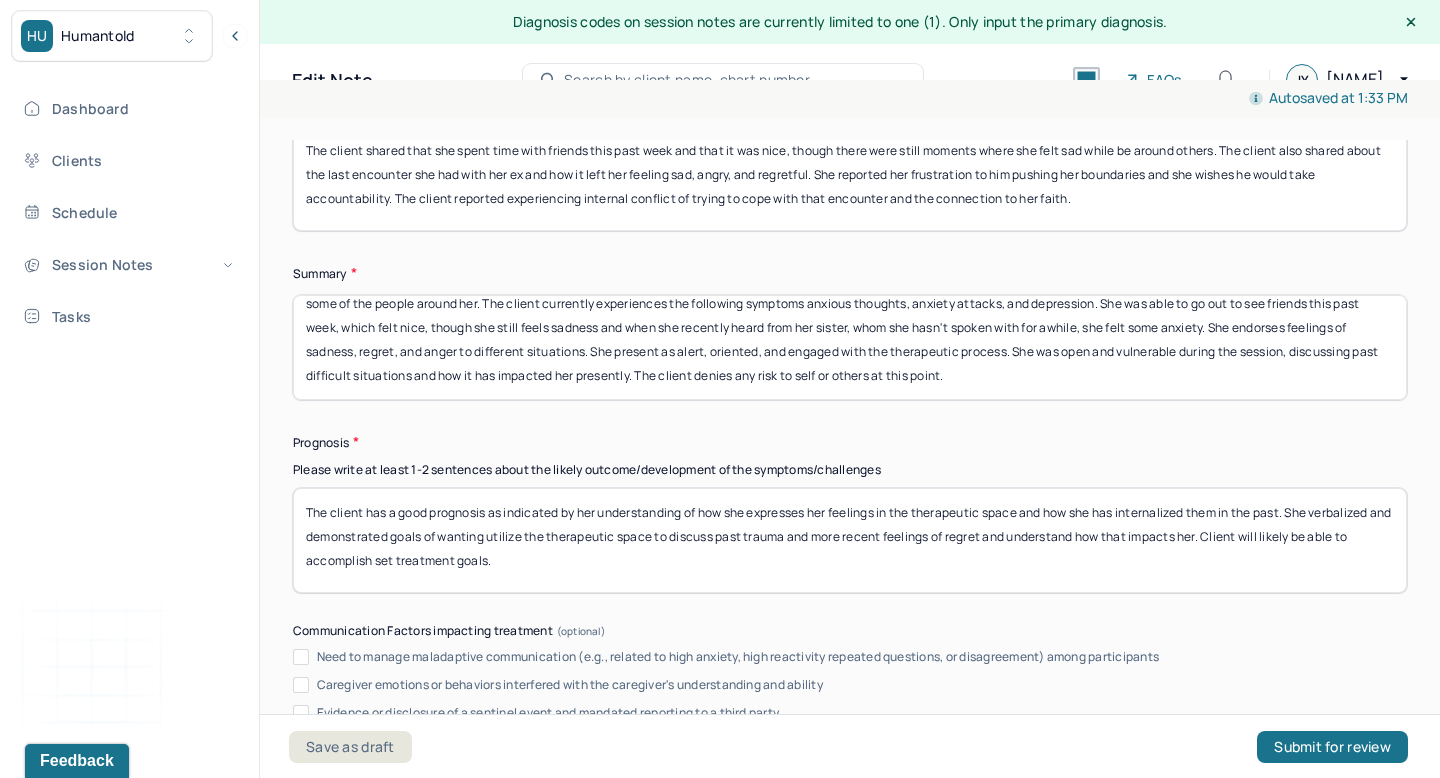 type on "Client is a [AGE] year old, heterosexual, cis-gender female who works in education. The client presents to intake with goals to talk about her difficult past situations and feeling "let down" by some of the people around her. The client currently experiences the following symptoms anxious thoughts, anxiety attacks, and depression. She was able to go out to see friends this past week, which felt nice, though she still feels sadness and when she recently heard from her sister, whom she hasn't spoken with for awhile, she felt some anxiety. She endorses feelings of sadness, regret, and anger to different situations. She present as alert, oriented, and engaged with the therapeutic process. She was open and vulnerable during the session, discussing past difficult situations and how it has impacted her presently. The client denies any risk to self or others at this point." 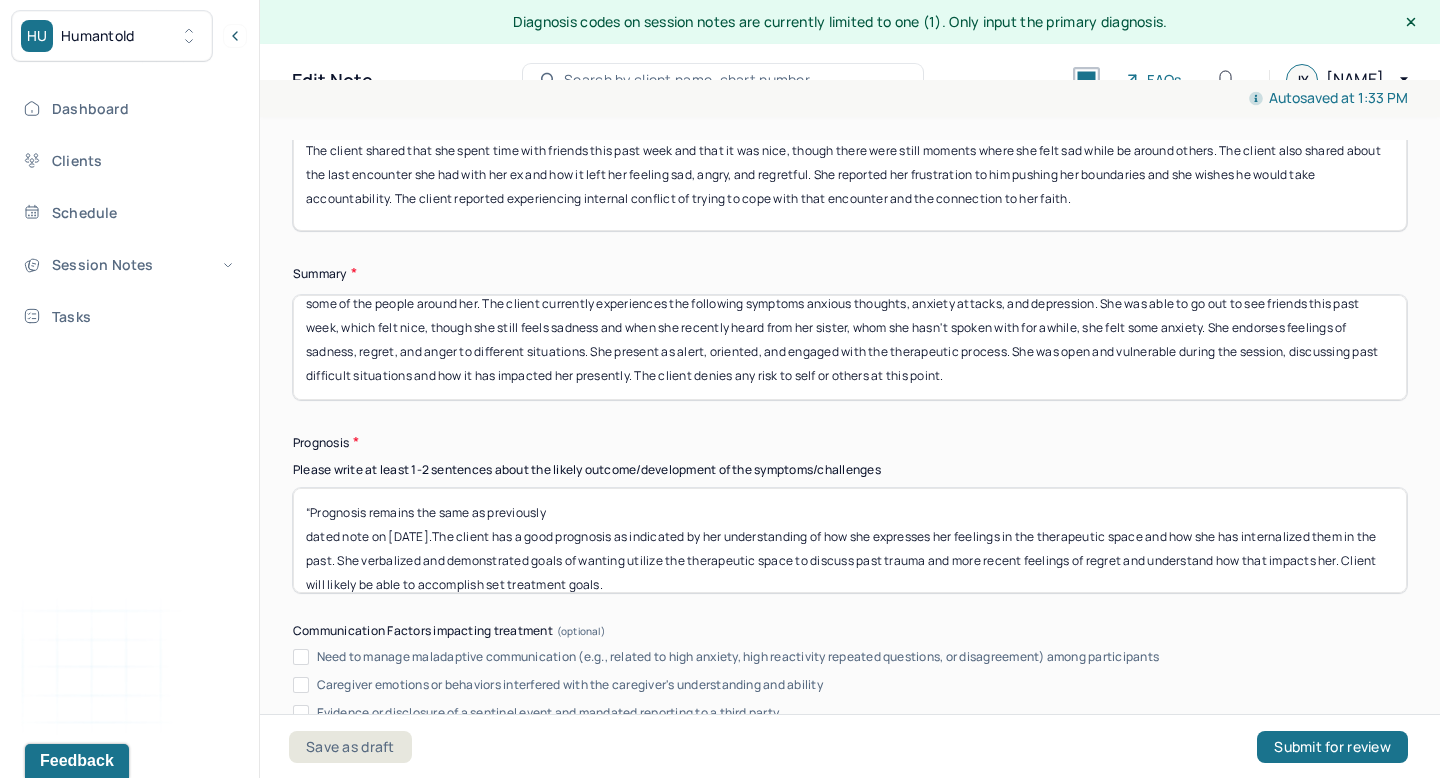 click on "The client has a good prognosis as indicated by her understanding of how she expresses her feelings in the therapeutic space and how she has internalized them in the past. She verbalized and demonstrated goals of wanting utilize the therapeutic space to discuss past trauma and more recent feelings of regret and understand how that impacts her. Client will likely be able to accomplish set treatment goals." at bounding box center [850, 540] 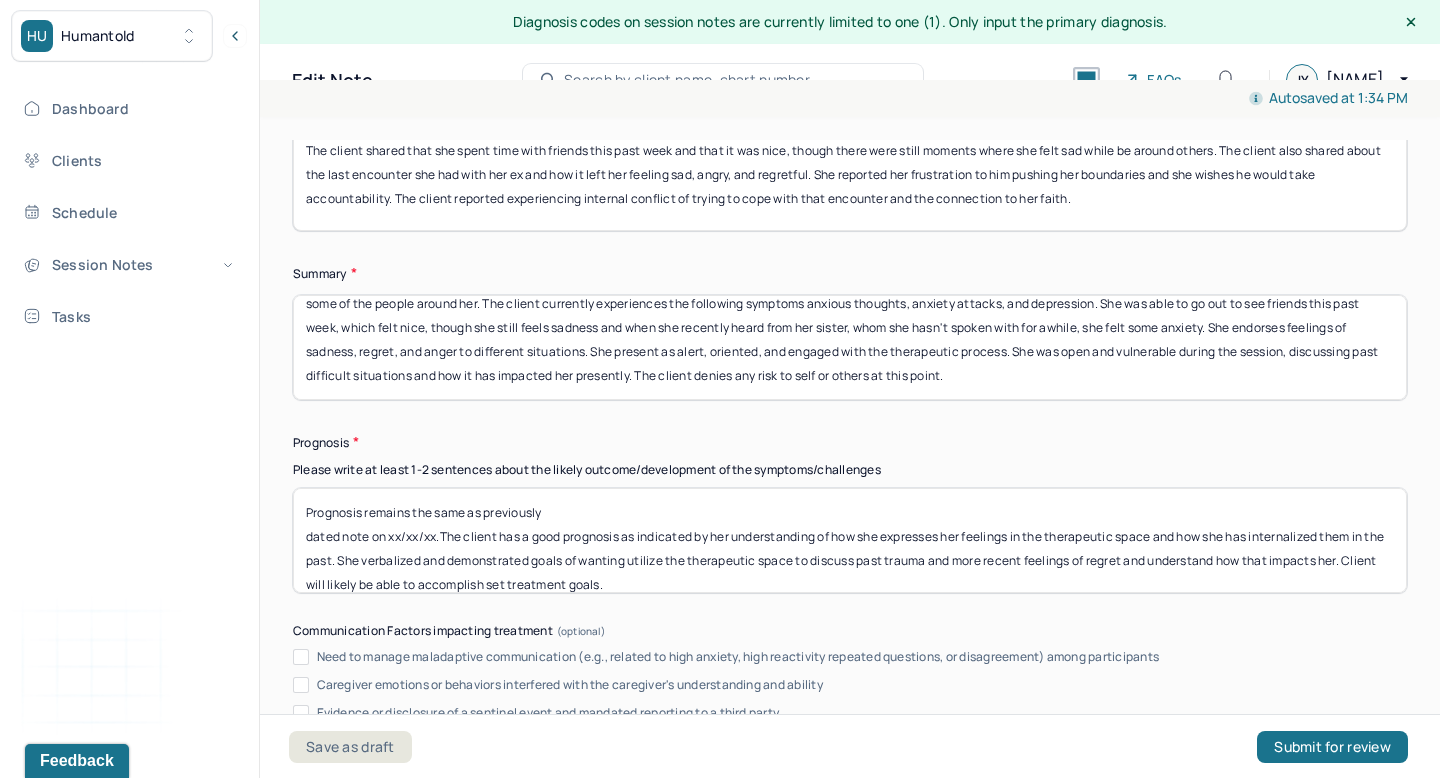 click on "“Prognosis remains the same as previously
dated note on xx/xx/xx.The client has a good prognosis as indicated by her understanding of how she expresses her feelings in the therapeutic space and how she has internalized them in the past. She verbalized and demonstrated goals of wanting utilize the therapeutic space to discuss past trauma and more recent feelings of regret and understand how that impacts her. Client will likely be able to accomplish set treatment goals." at bounding box center (850, 540) 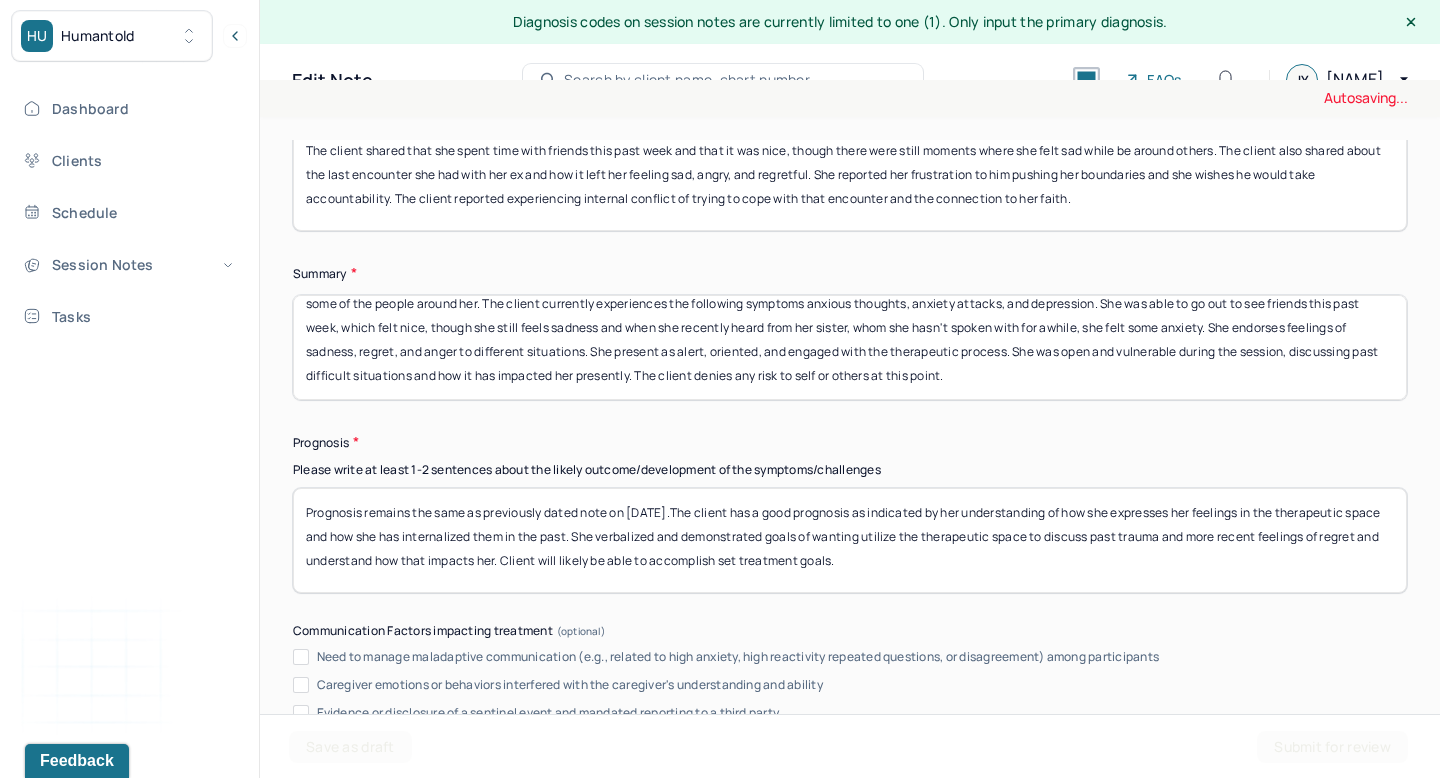 click on "“Prognosis remains the same as previously
dated note on xx/xx/xx.The client has a good prognosis as indicated by her understanding of how she expresses her feelings in the therapeutic space and how she has internalized them in the past. She verbalized and demonstrated goals of wanting utilize the therapeutic space to discuss past trauma and more recent feelings of regret and understand how that impacts her. Client will likely be able to accomplish set treatment goals." at bounding box center (850, 540) 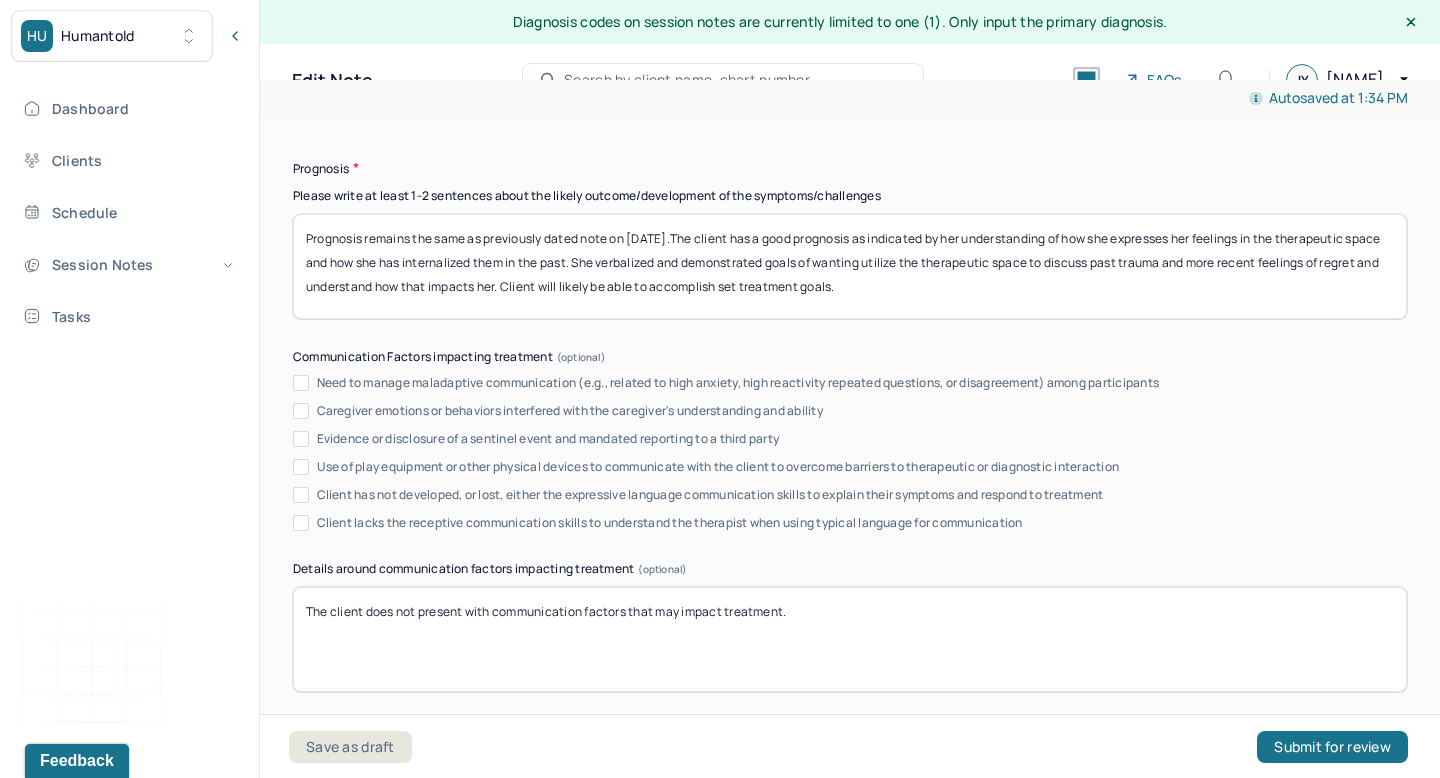 scroll, scrollTop: 11222, scrollLeft: 0, axis: vertical 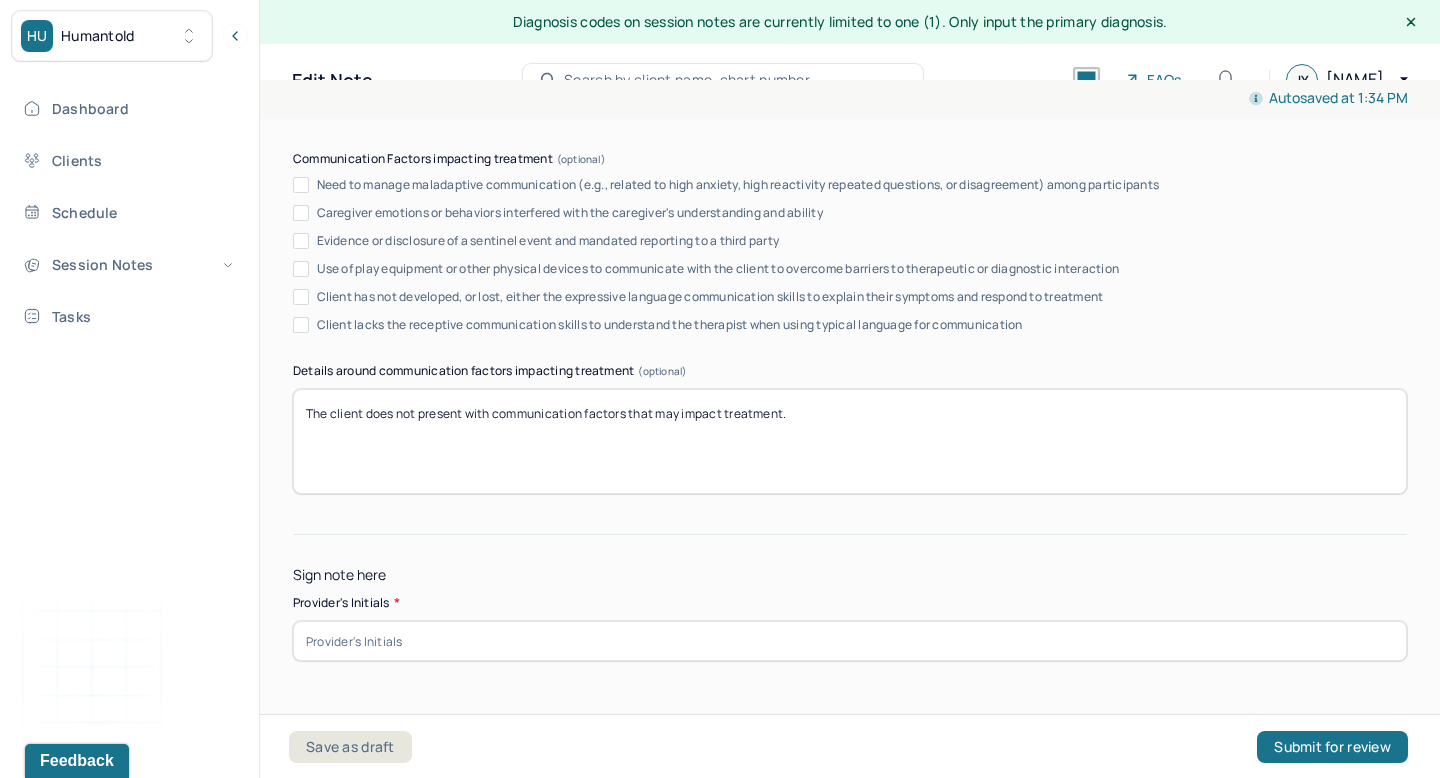type on "Prognosis remains the same as previously dated note on 07/08/25.The client has a good prognosis as indicated by her understanding of how she expresses her feelings in the therapeutic space and how she has internalized them in the past. She verbalized and demonstrated goals of wanting utilize the therapeutic space to discuss past trauma and more recent feelings of regret and understand how that impacts her. Client will likely be able to accomplish set treatment goals." 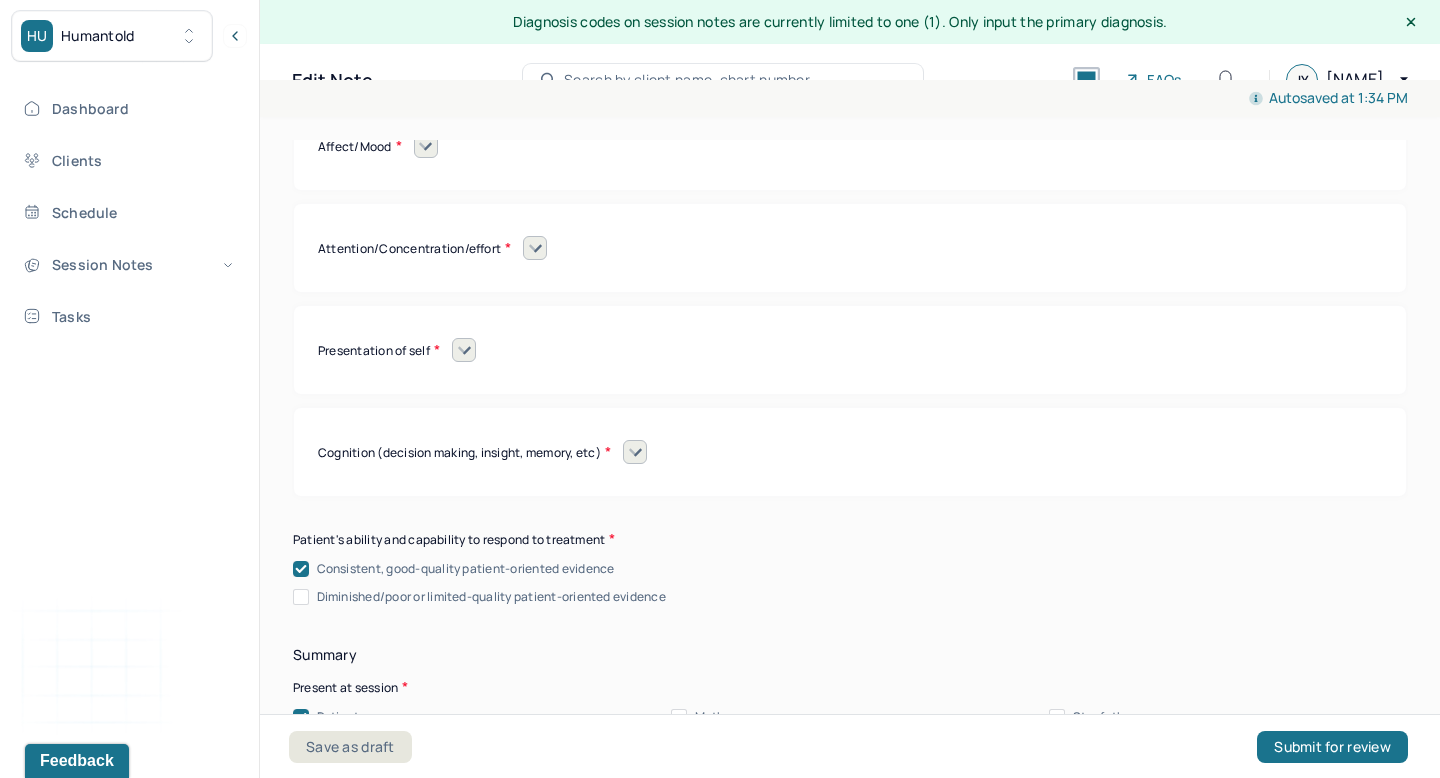 scroll, scrollTop: 9195, scrollLeft: 0, axis: vertical 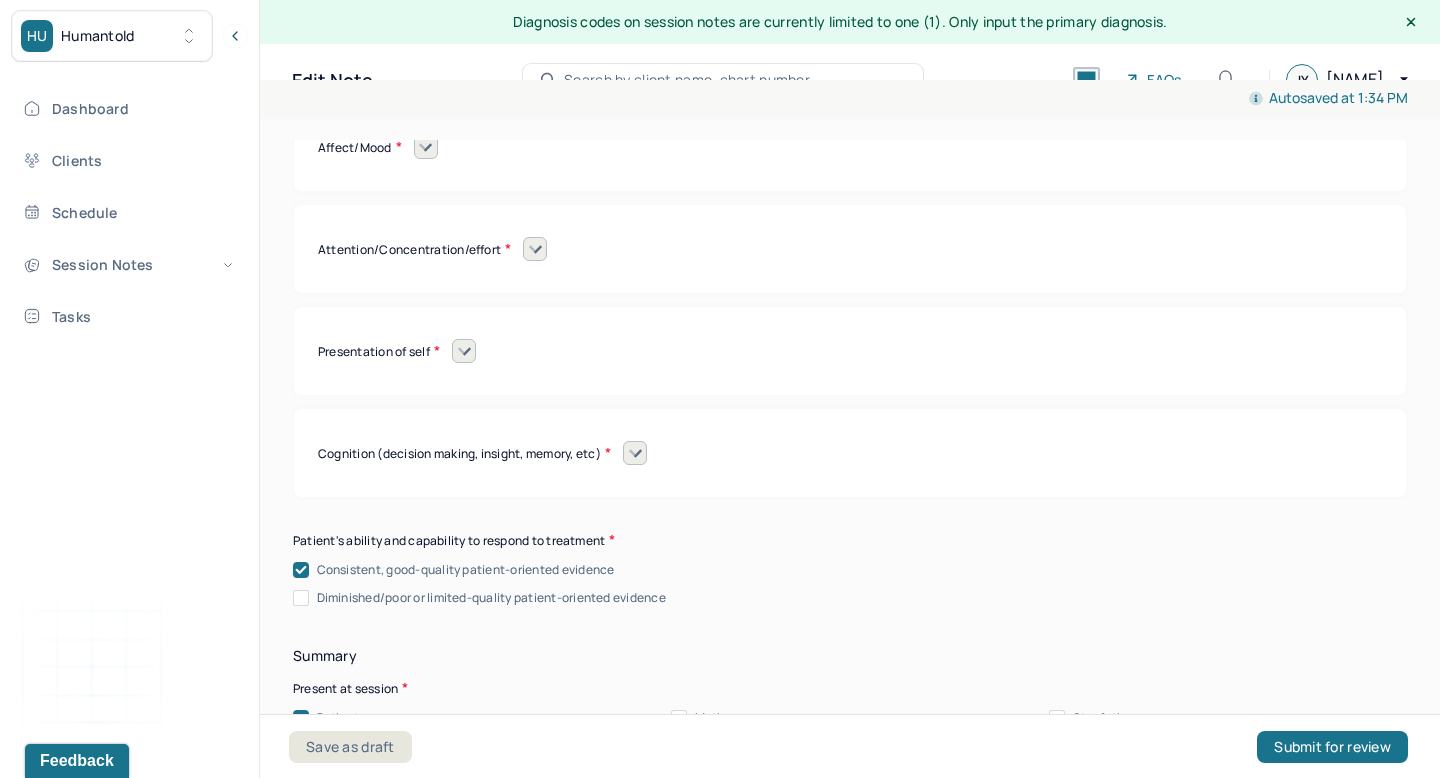 type on "JY" 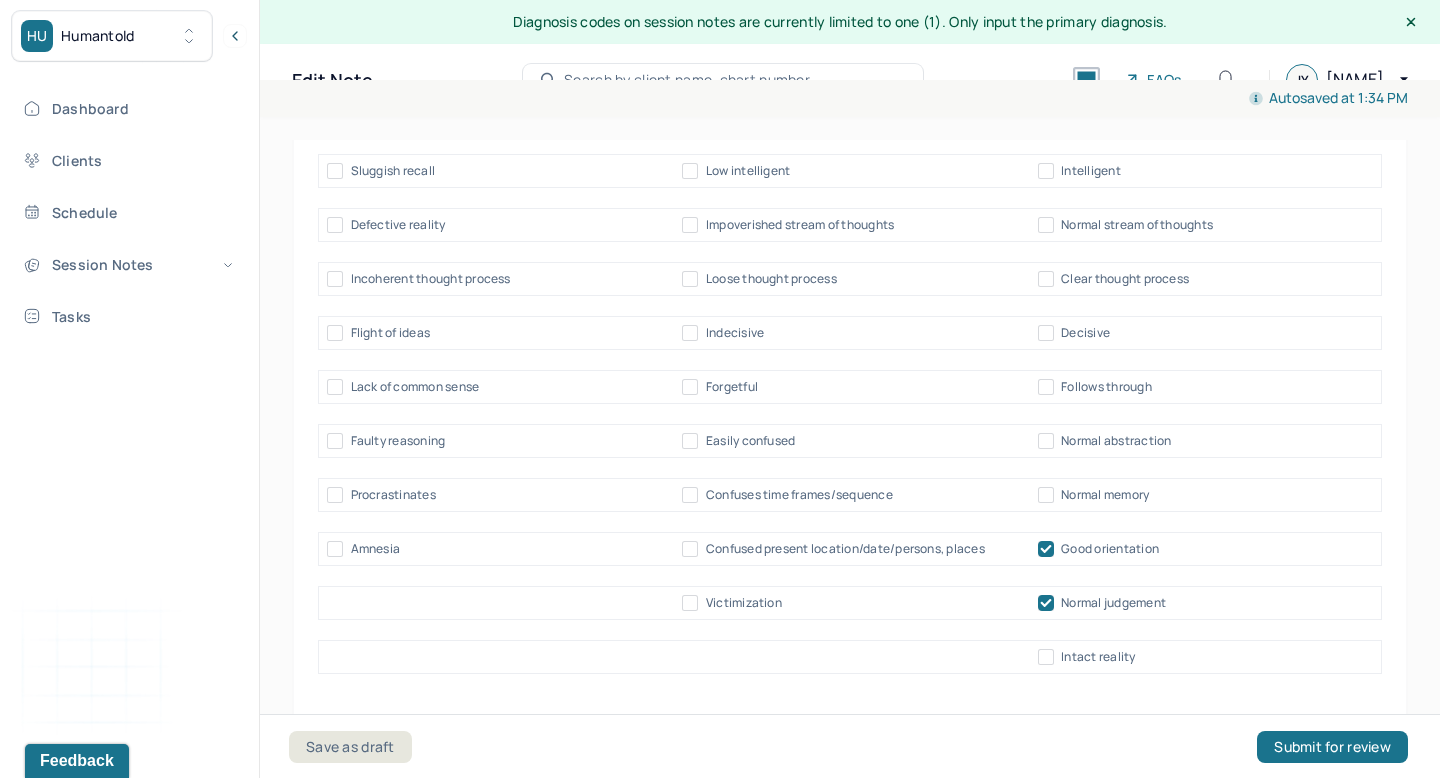 scroll, scrollTop: 9582, scrollLeft: 0, axis: vertical 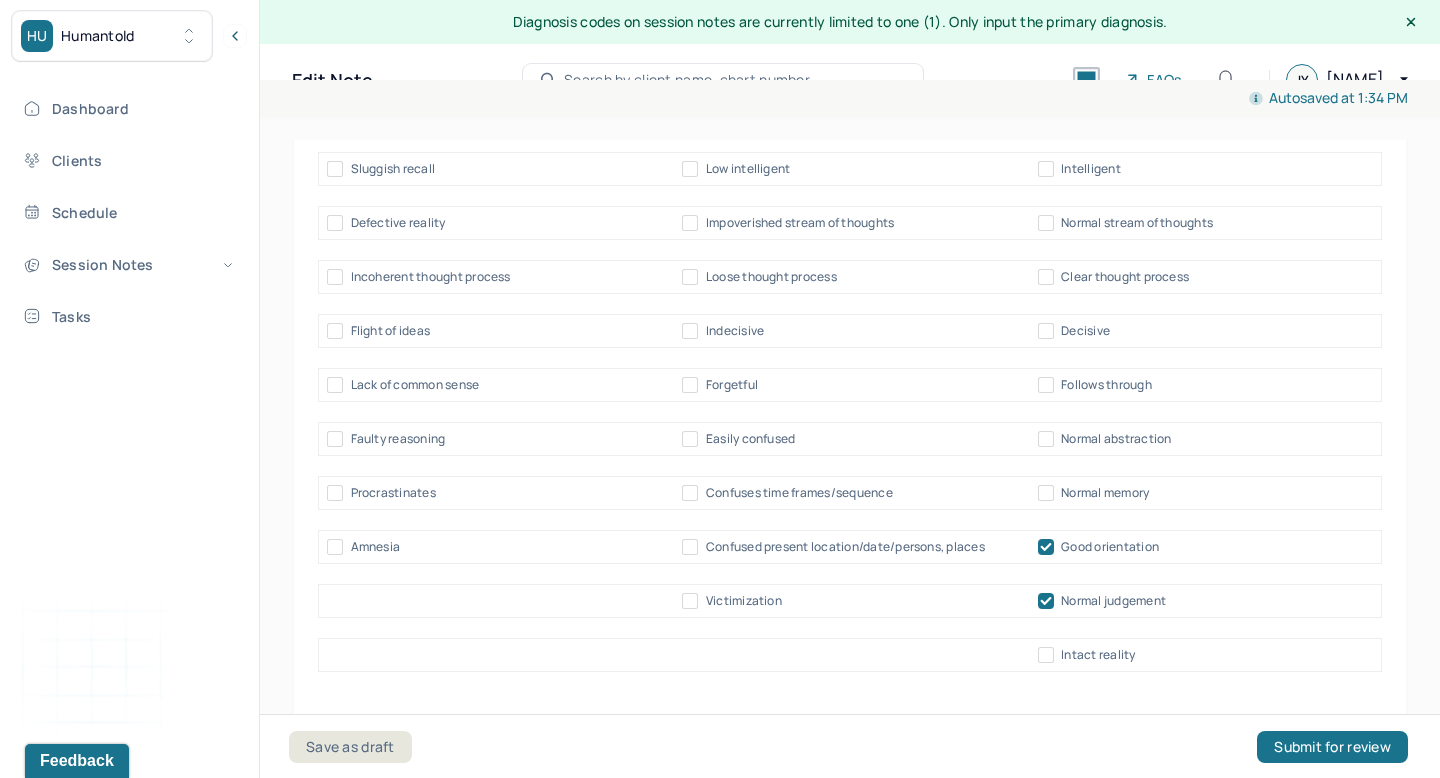 click 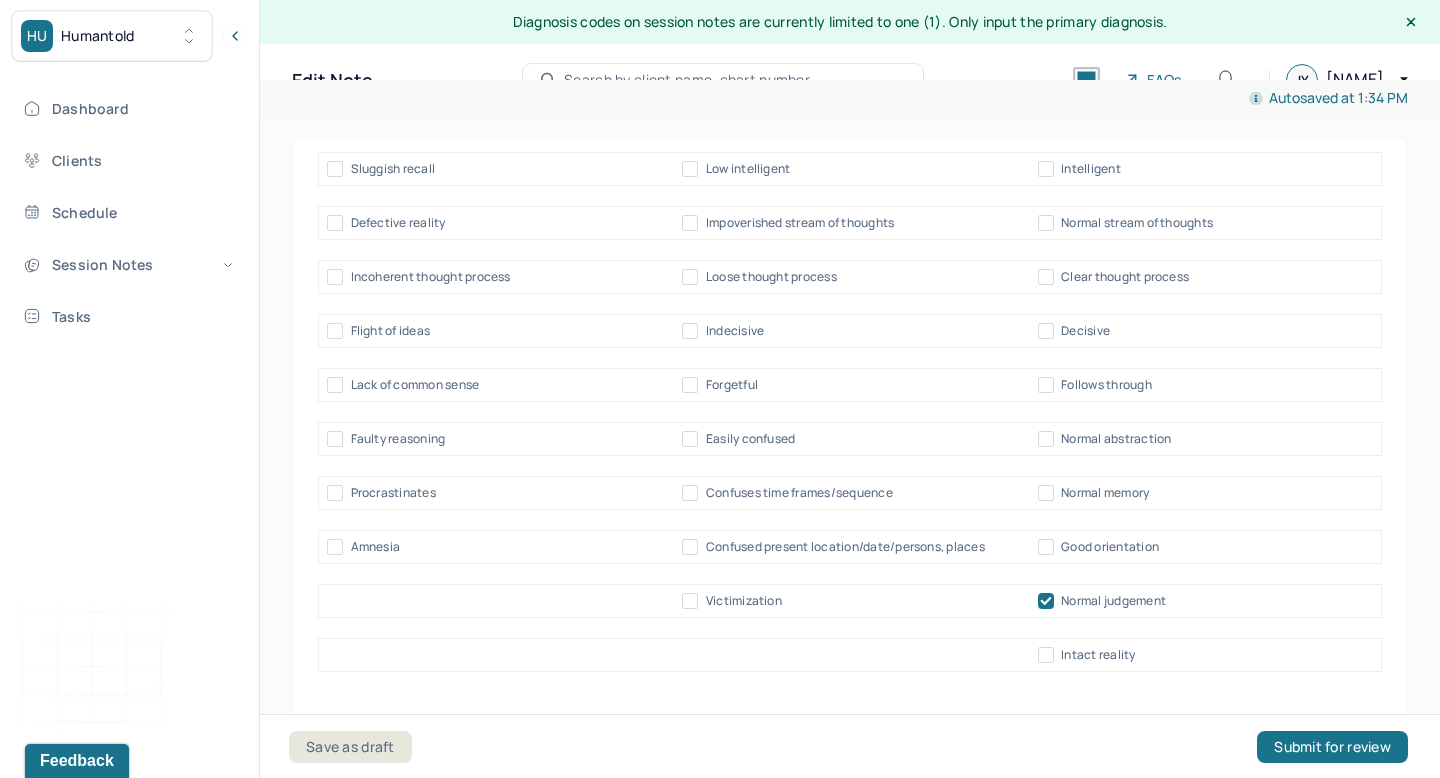 click on "Good orientation" at bounding box center (1046, 547) 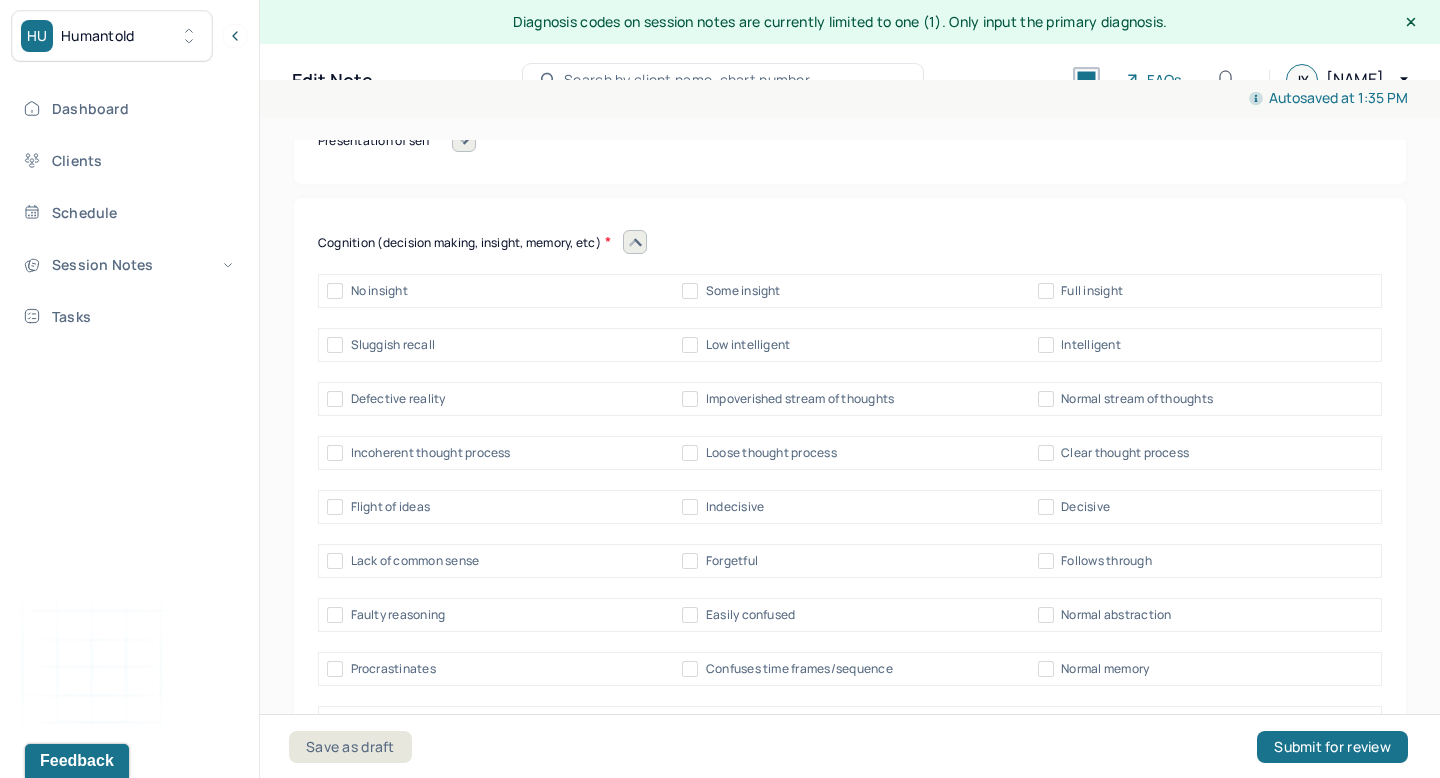 scroll, scrollTop: 9399, scrollLeft: 0, axis: vertical 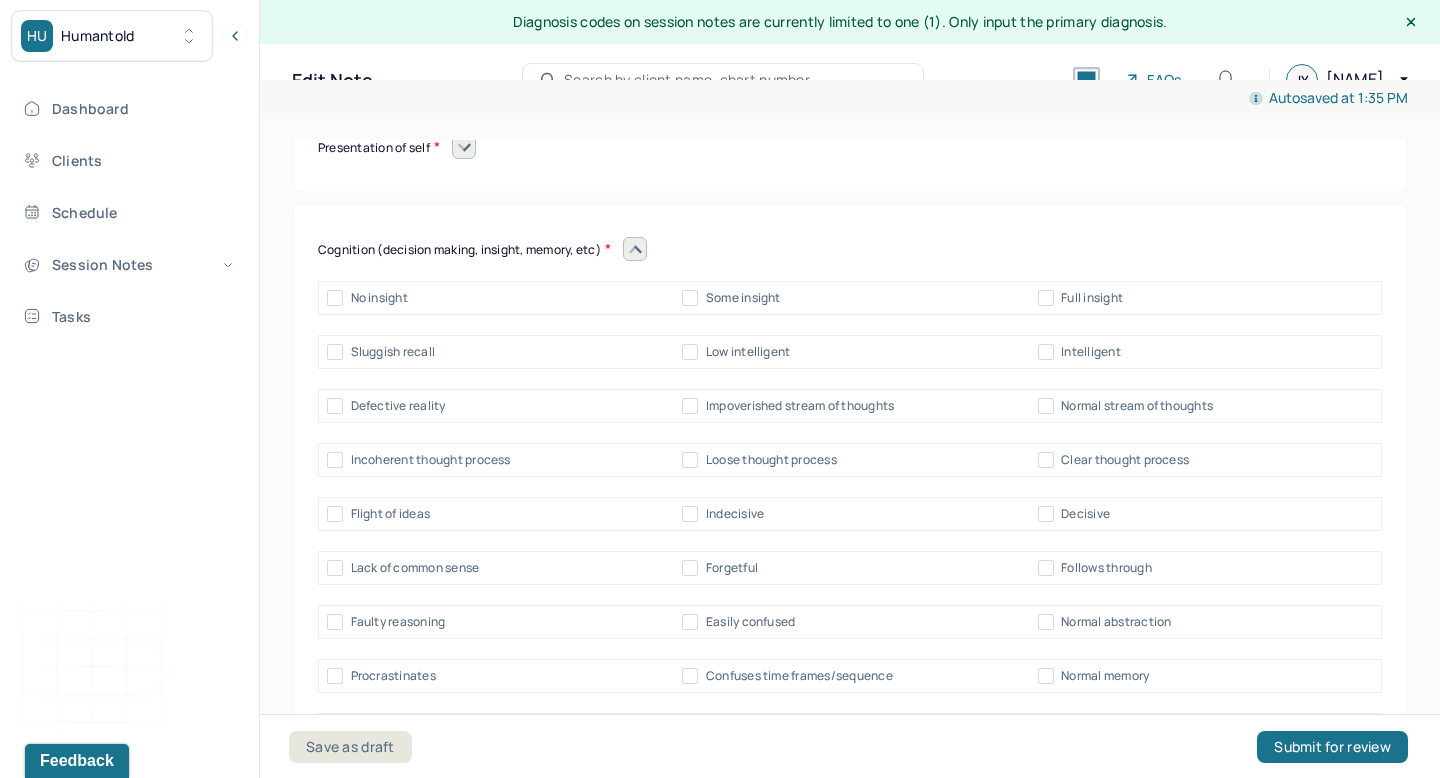 click 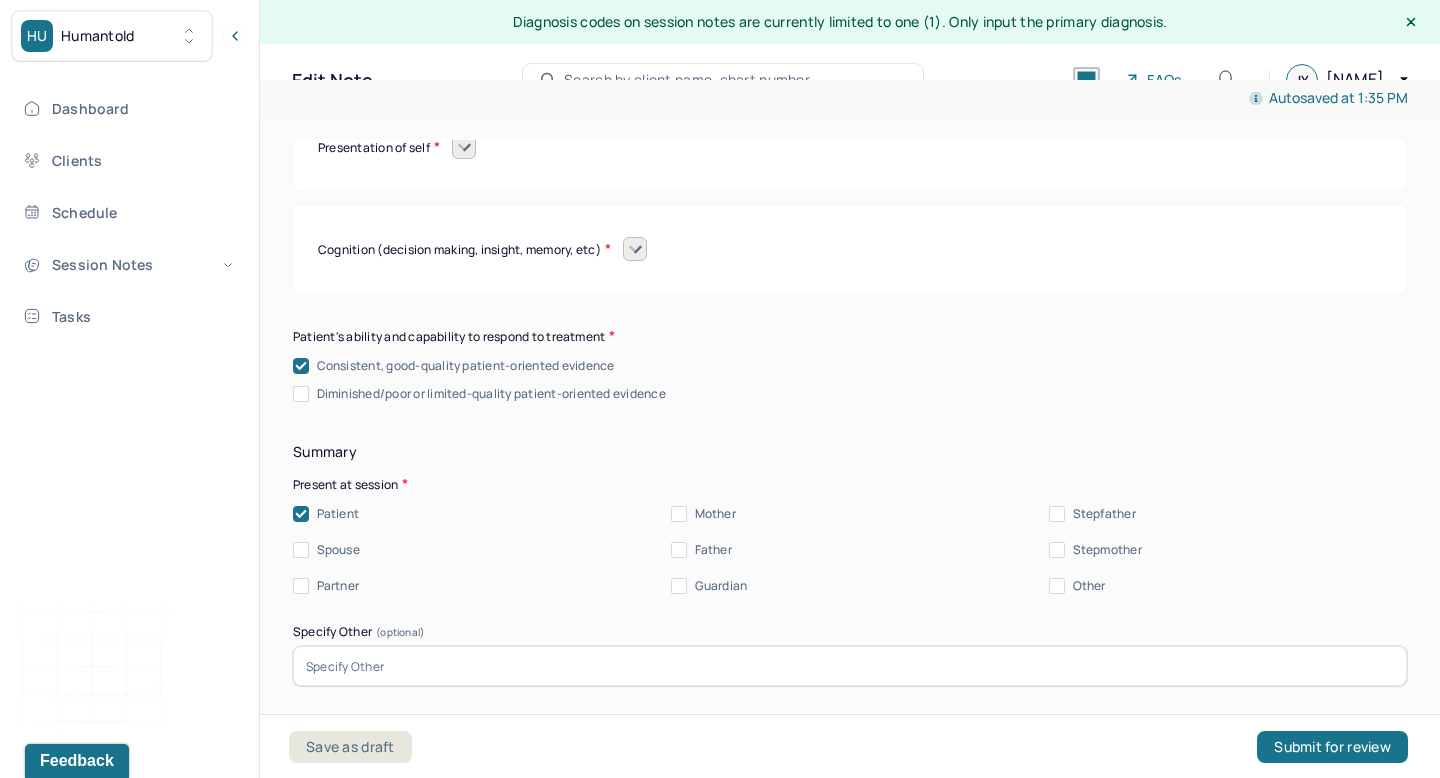 scroll, scrollTop: 9324, scrollLeft: 0, axis: vertical 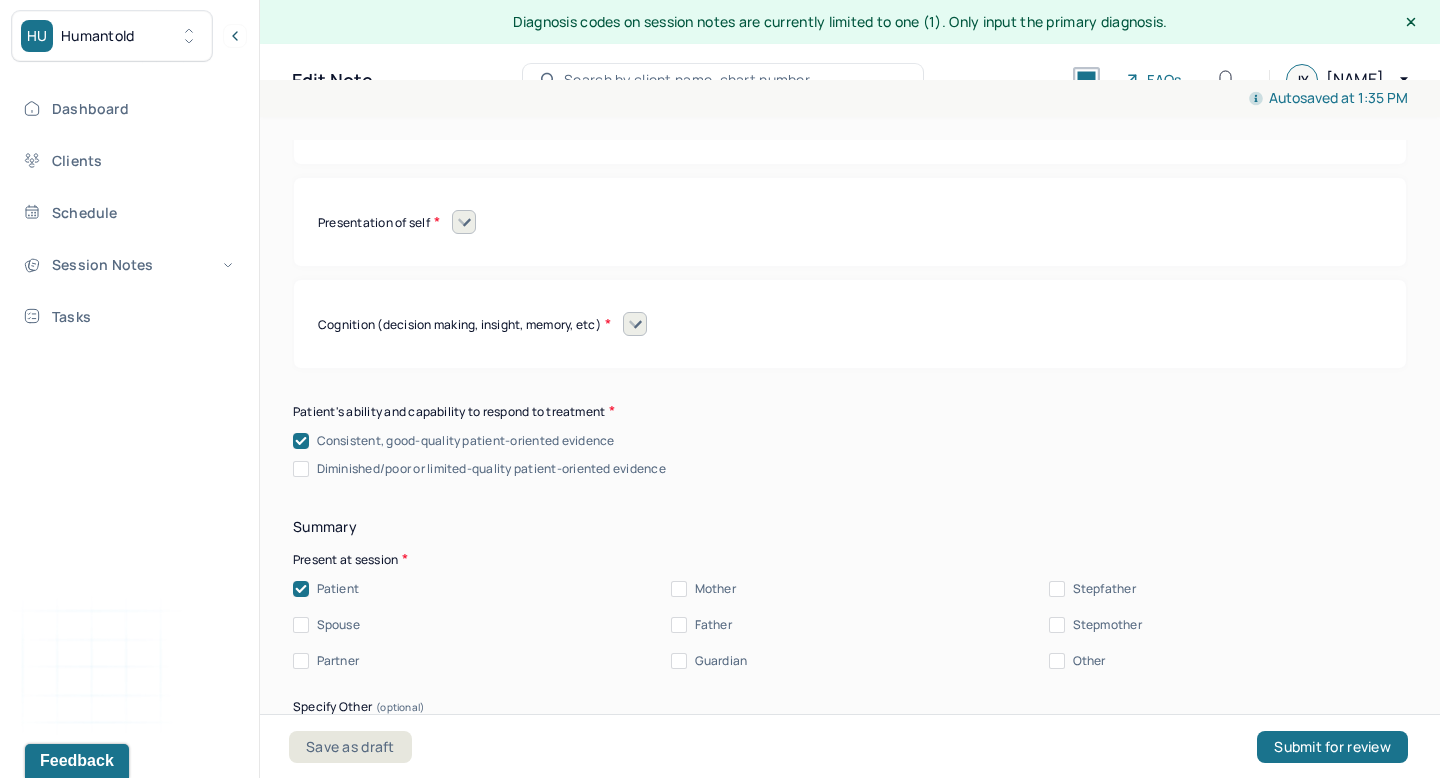 click 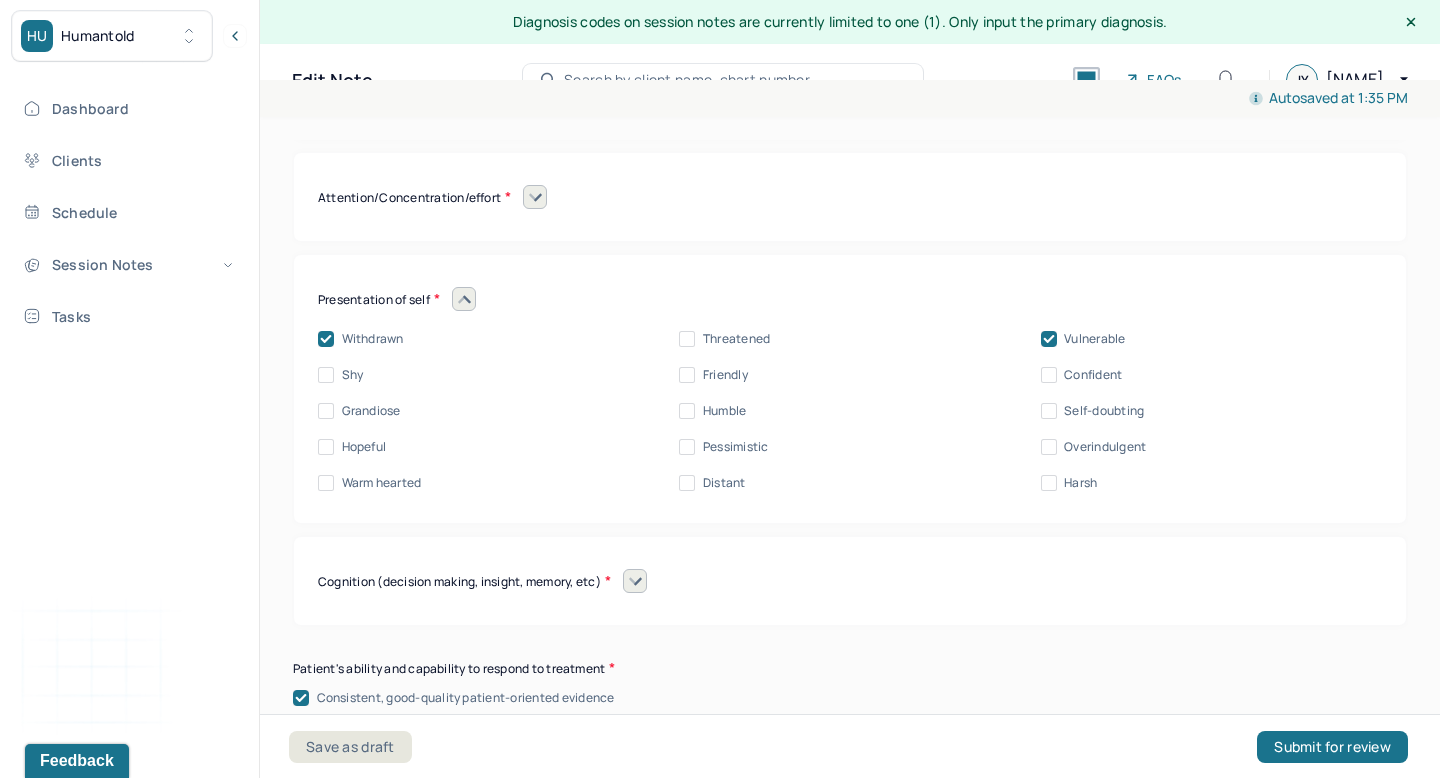 scroll, scrollTop: 9246, scrollLeft: 0, axis: vertical 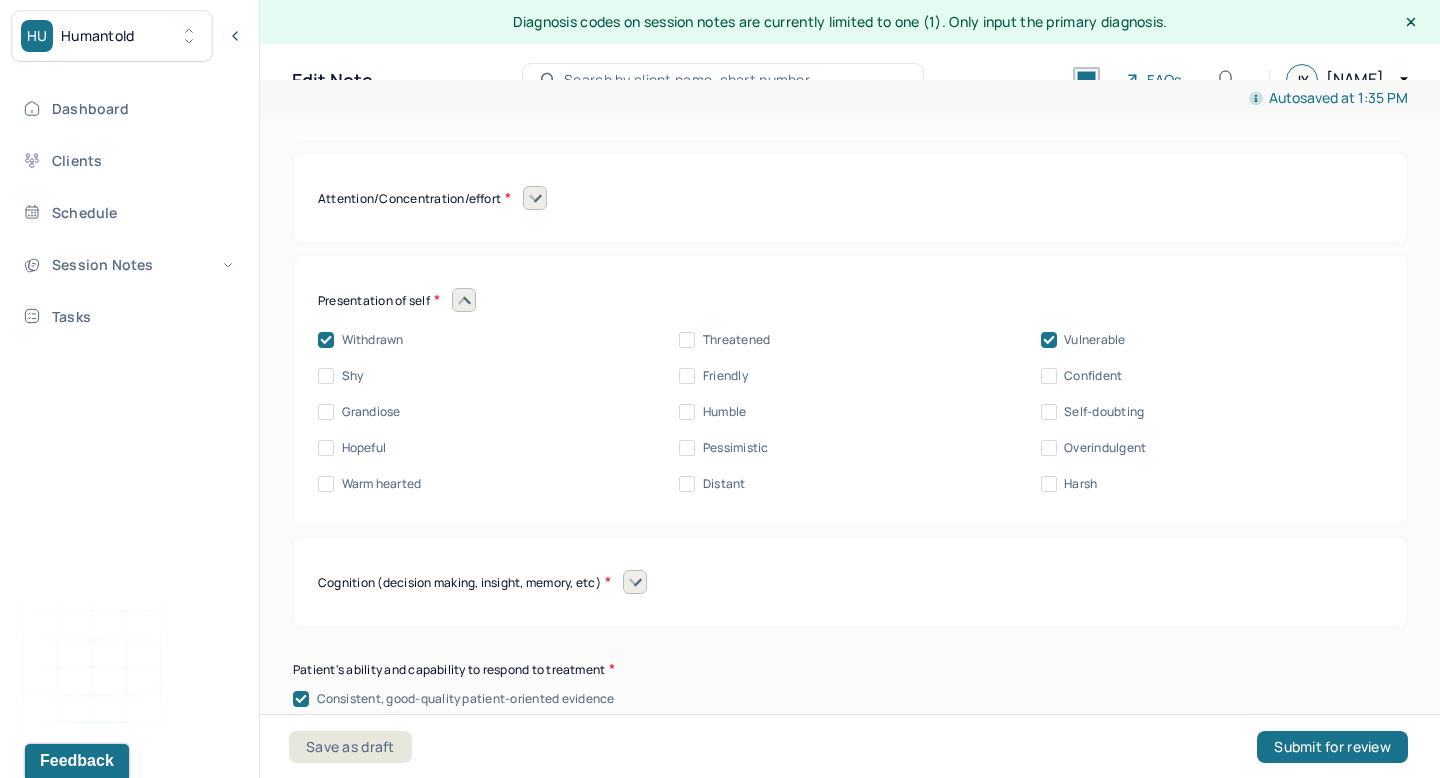 click on "Withdrawn" at bounding box center (361, 340) 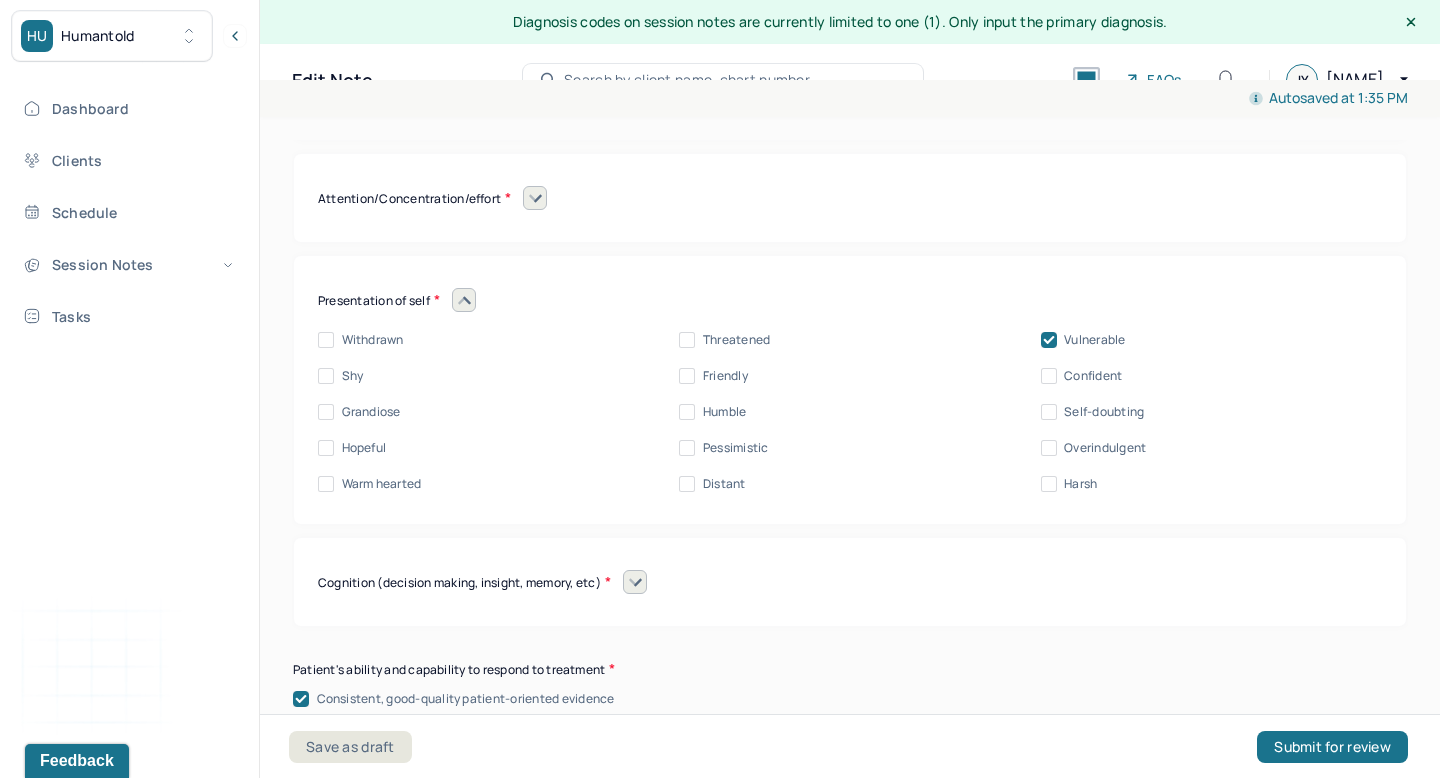 click 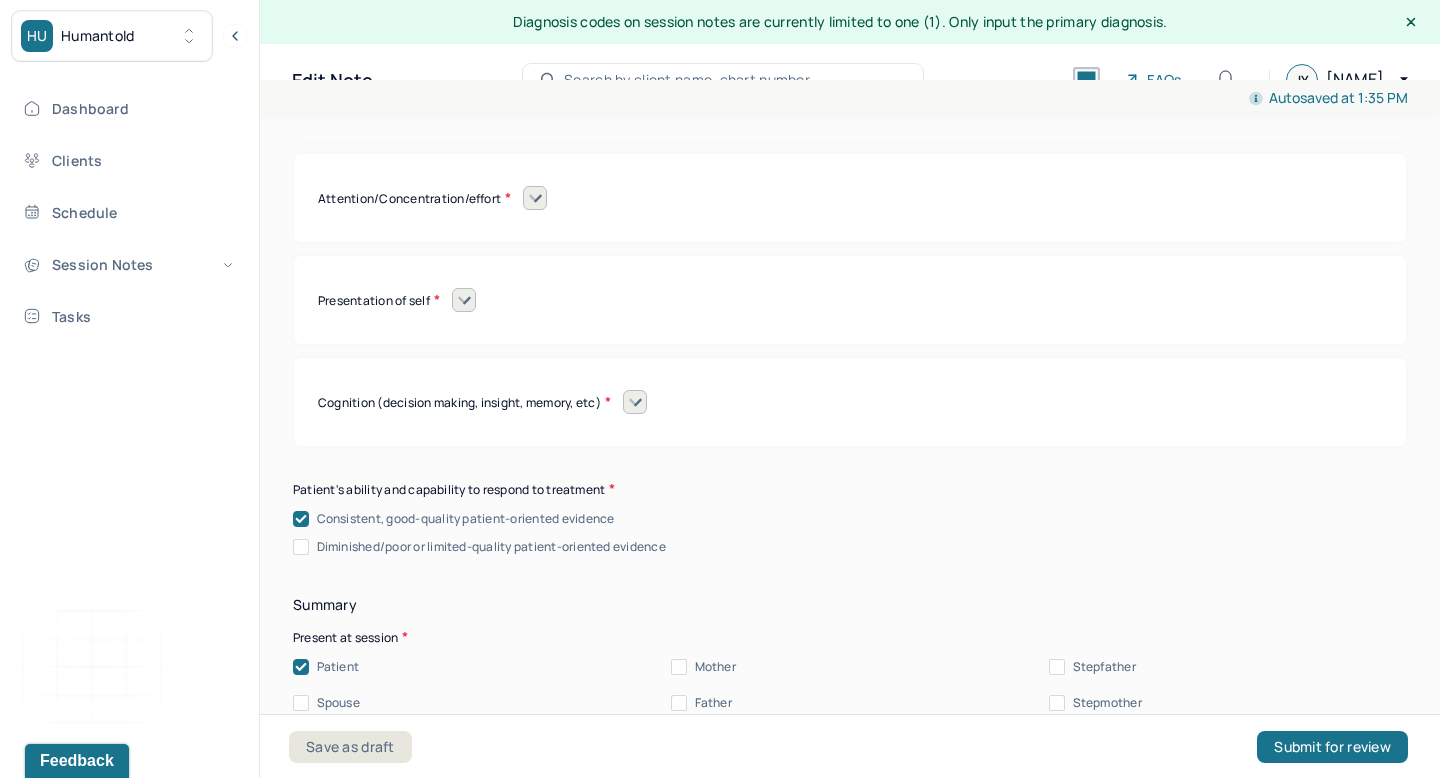 click 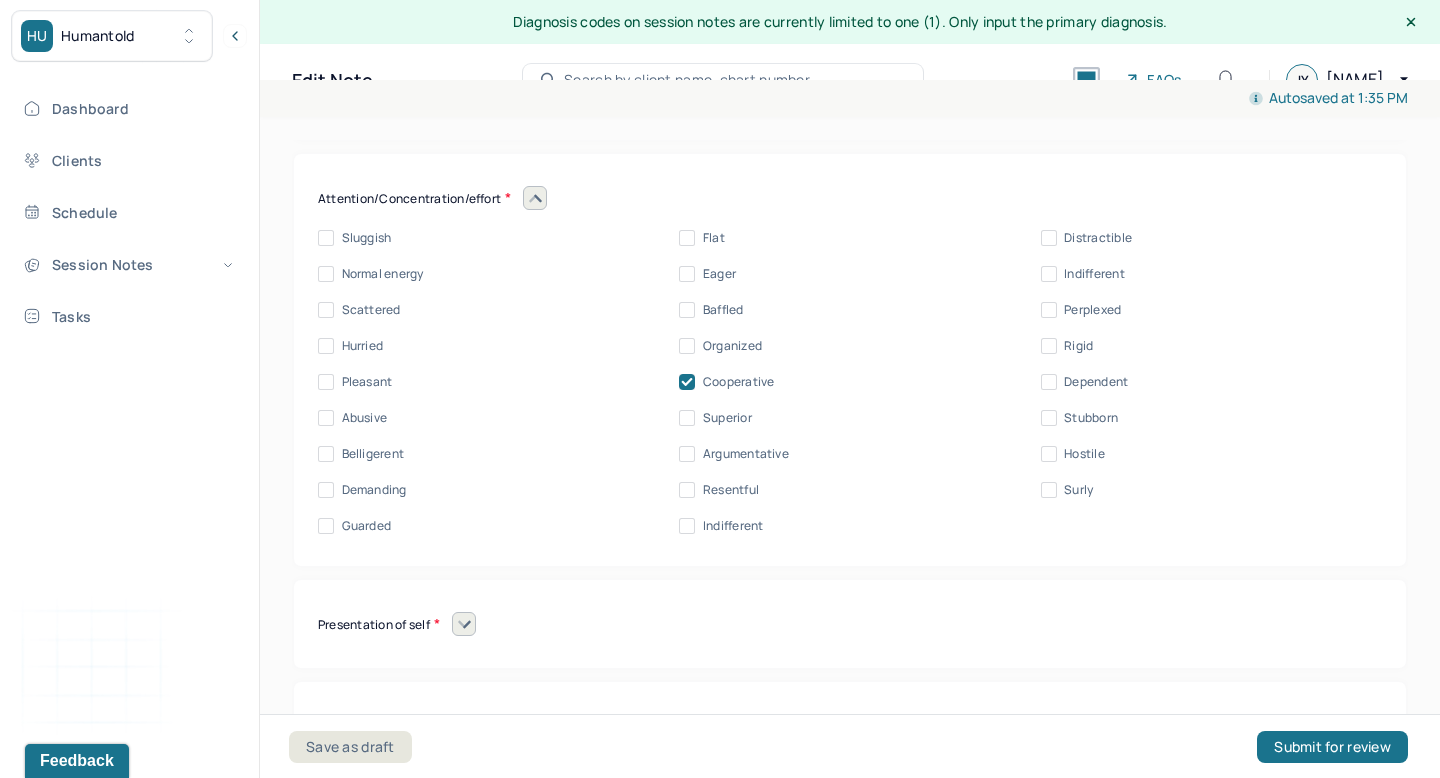 click at bounding box center (464, 624) 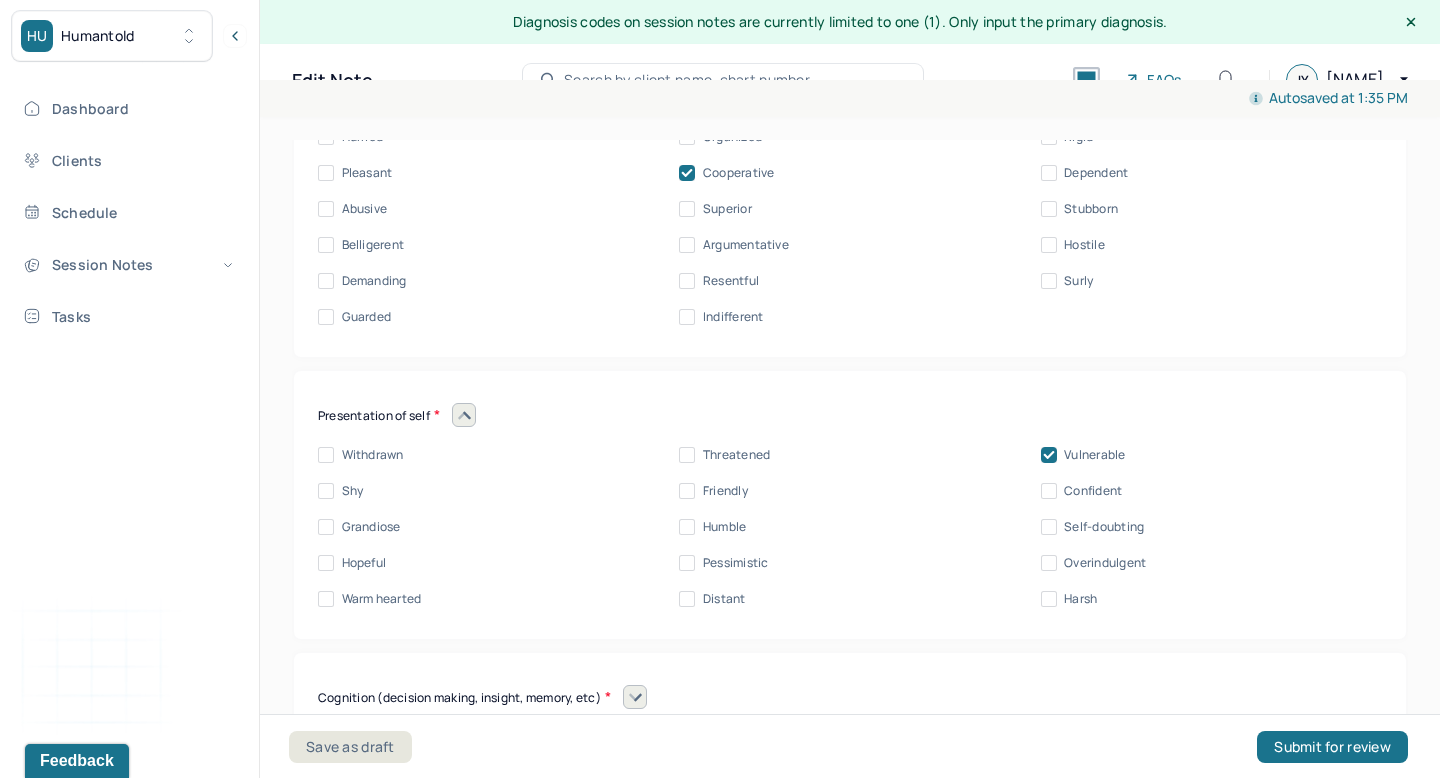 scroll, scrollTop: 9483, scrollLeft: 0, axis: vertical 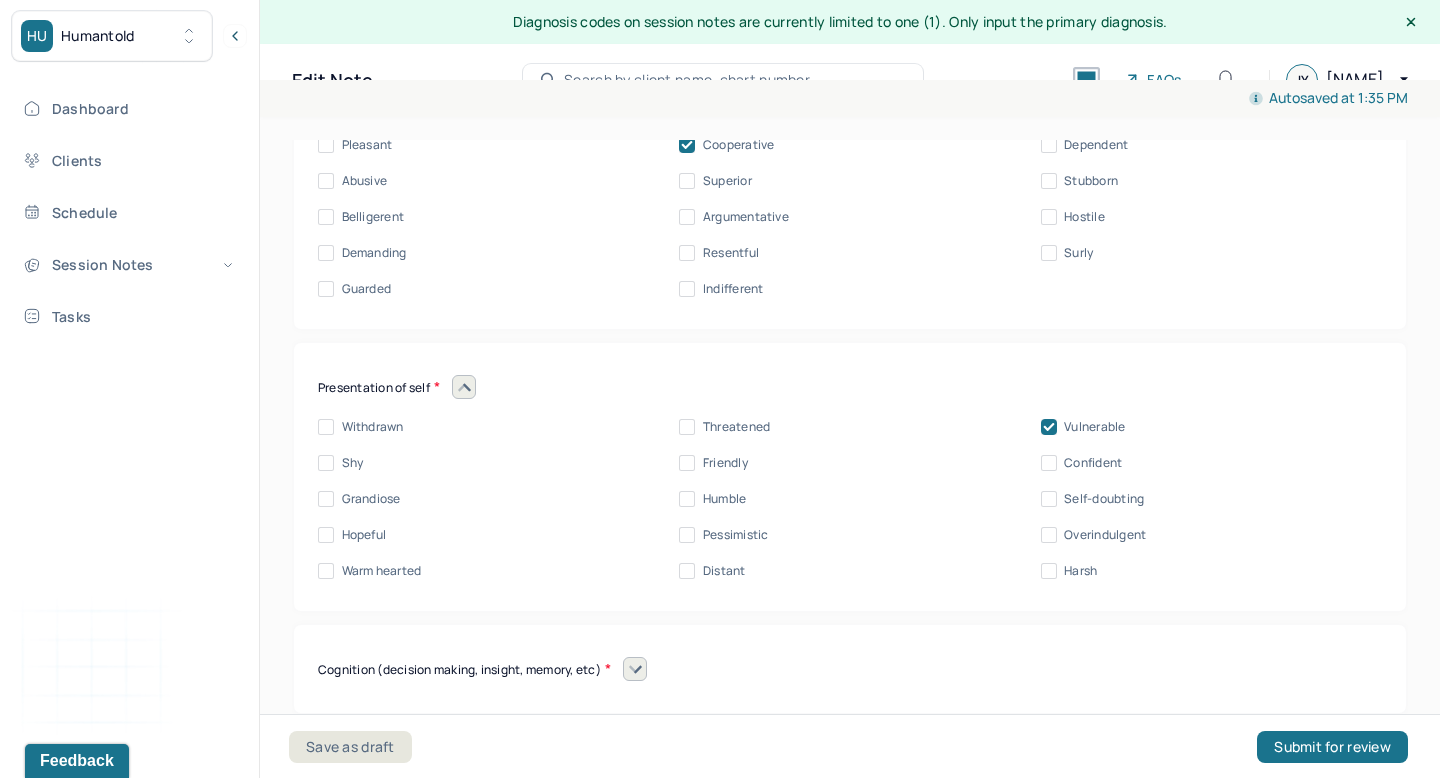 click on "Friendly" at bounding box center (687, 463) 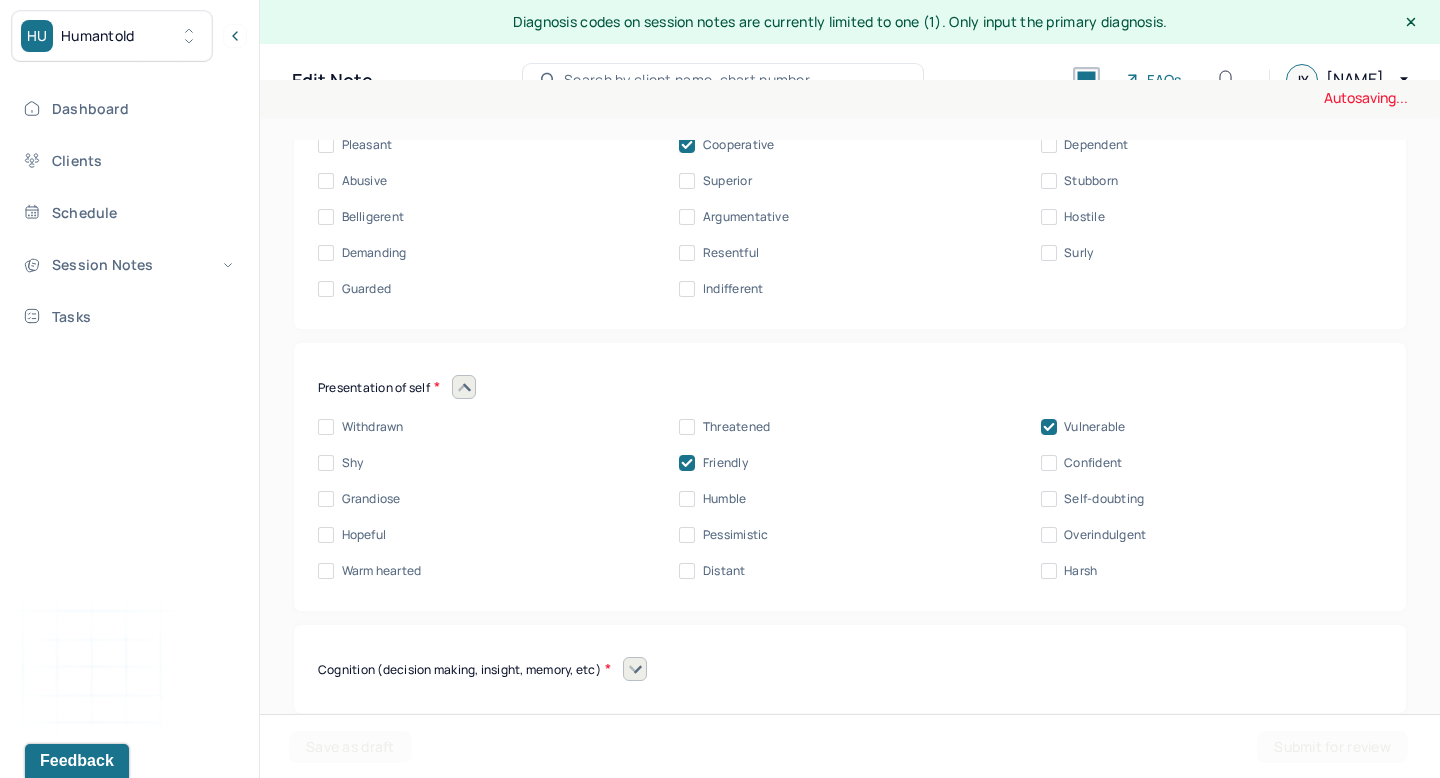 click 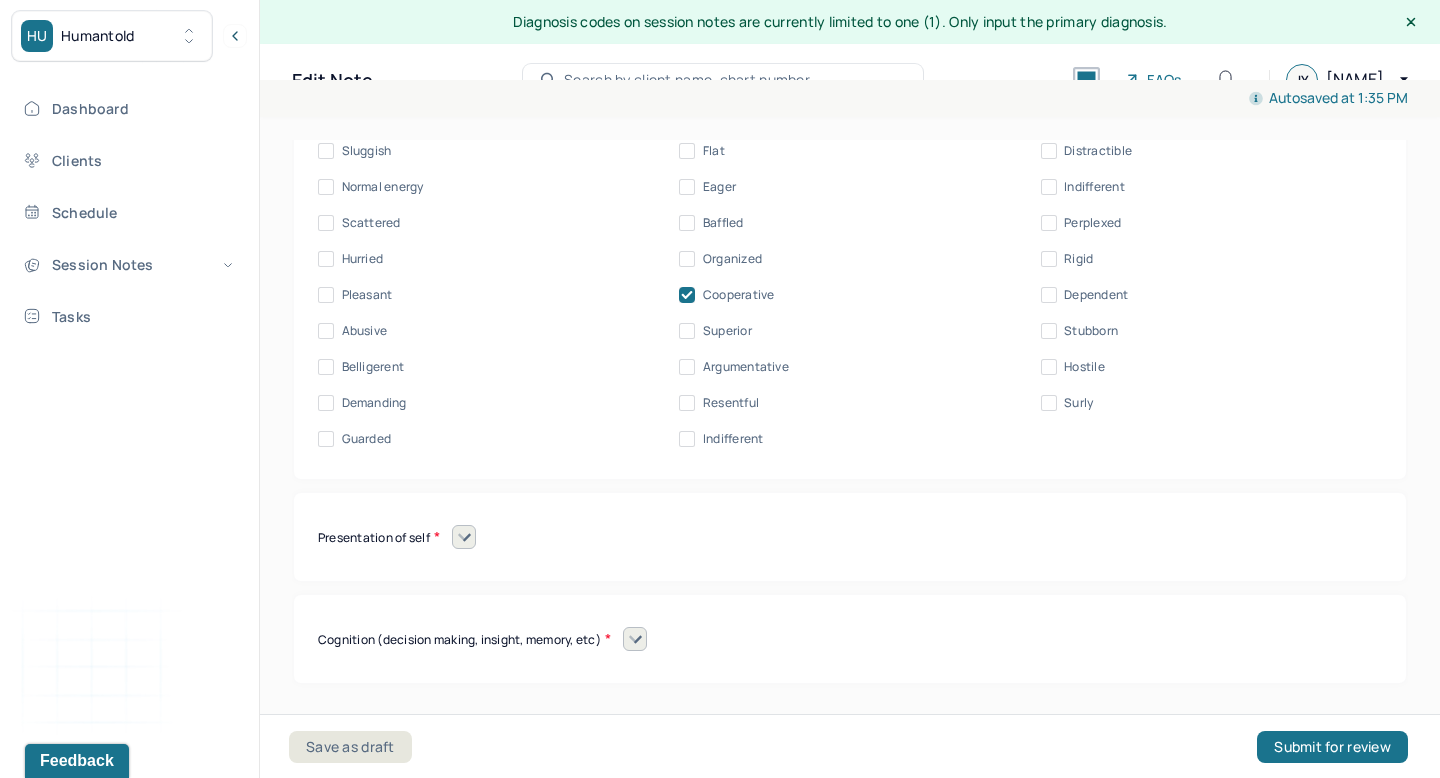 scroll, scrollTop: 9205, scrollLeft: 0, axis: vertical 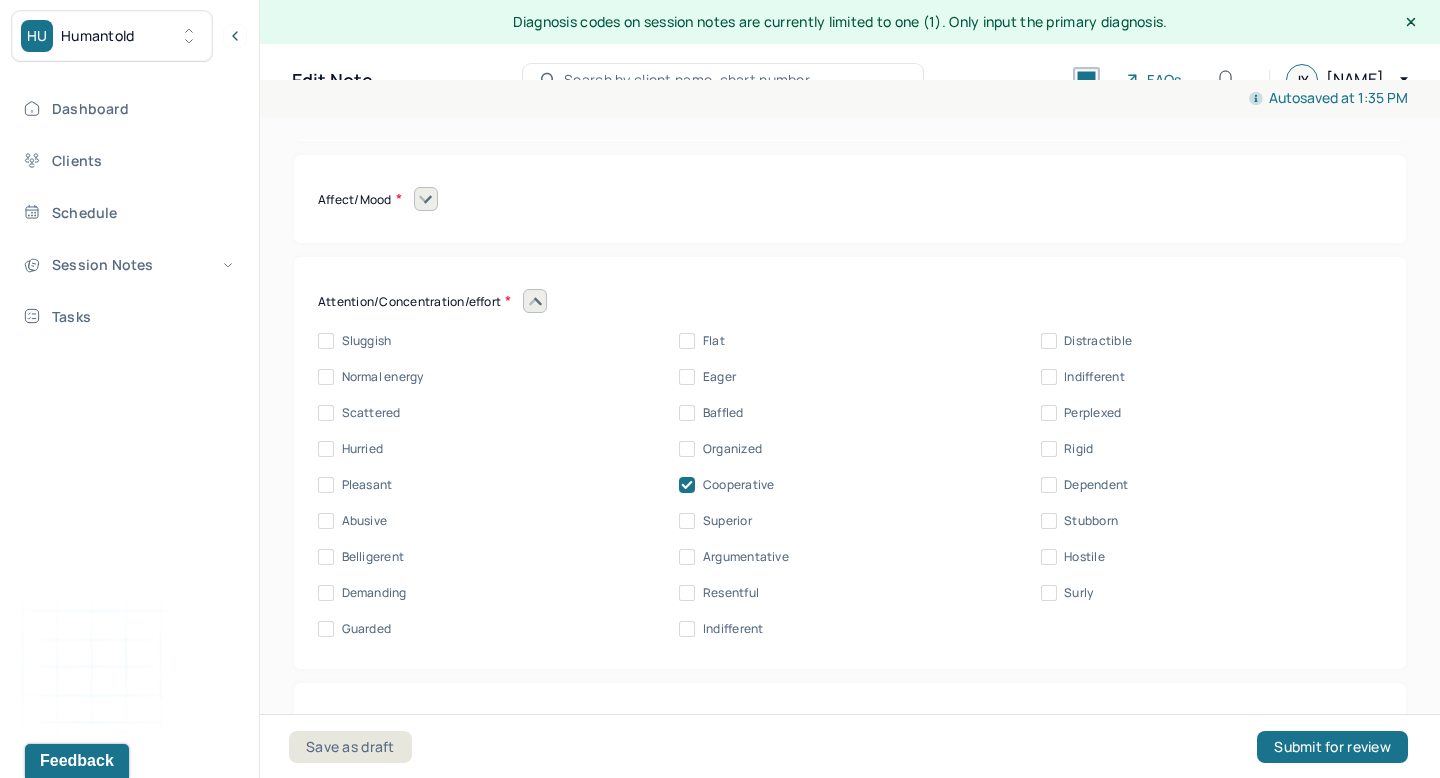 click 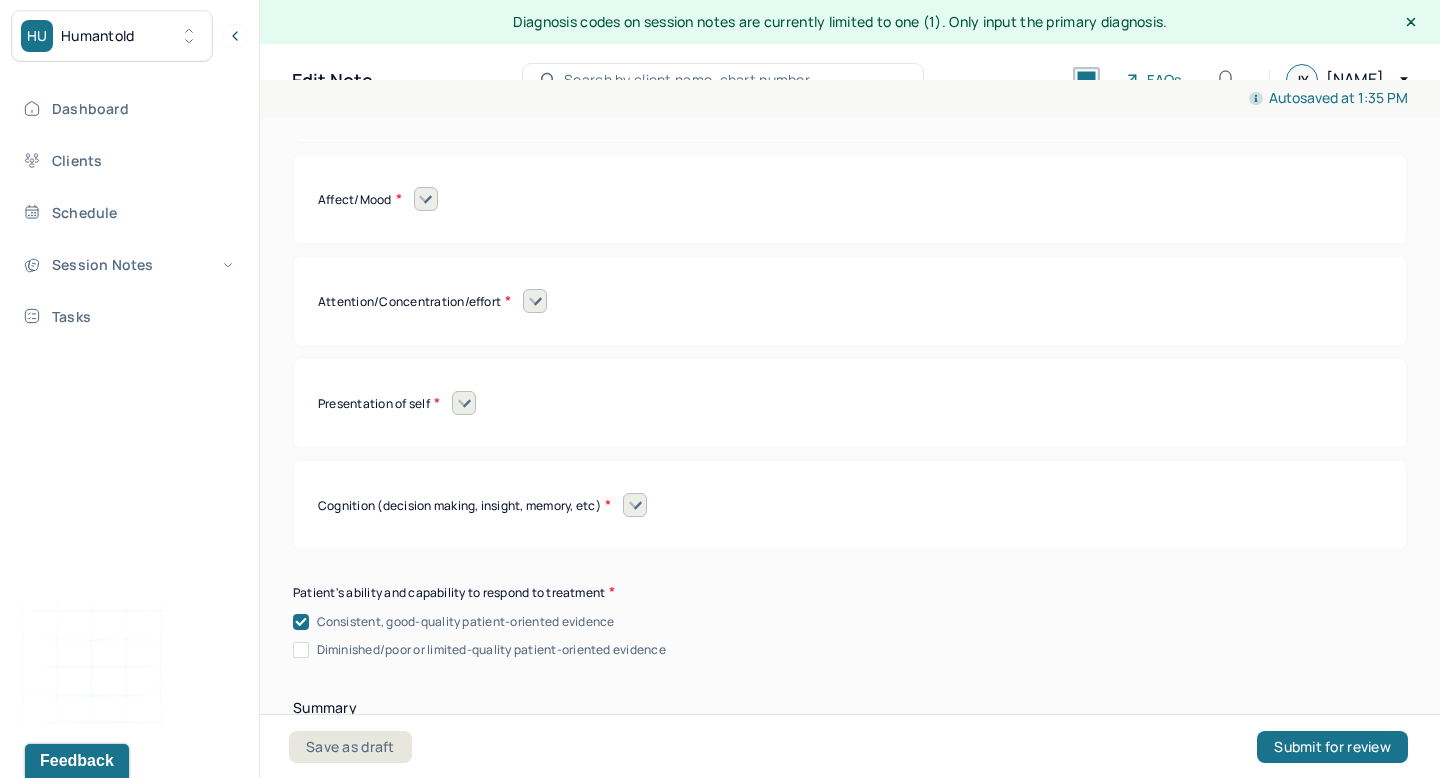 click 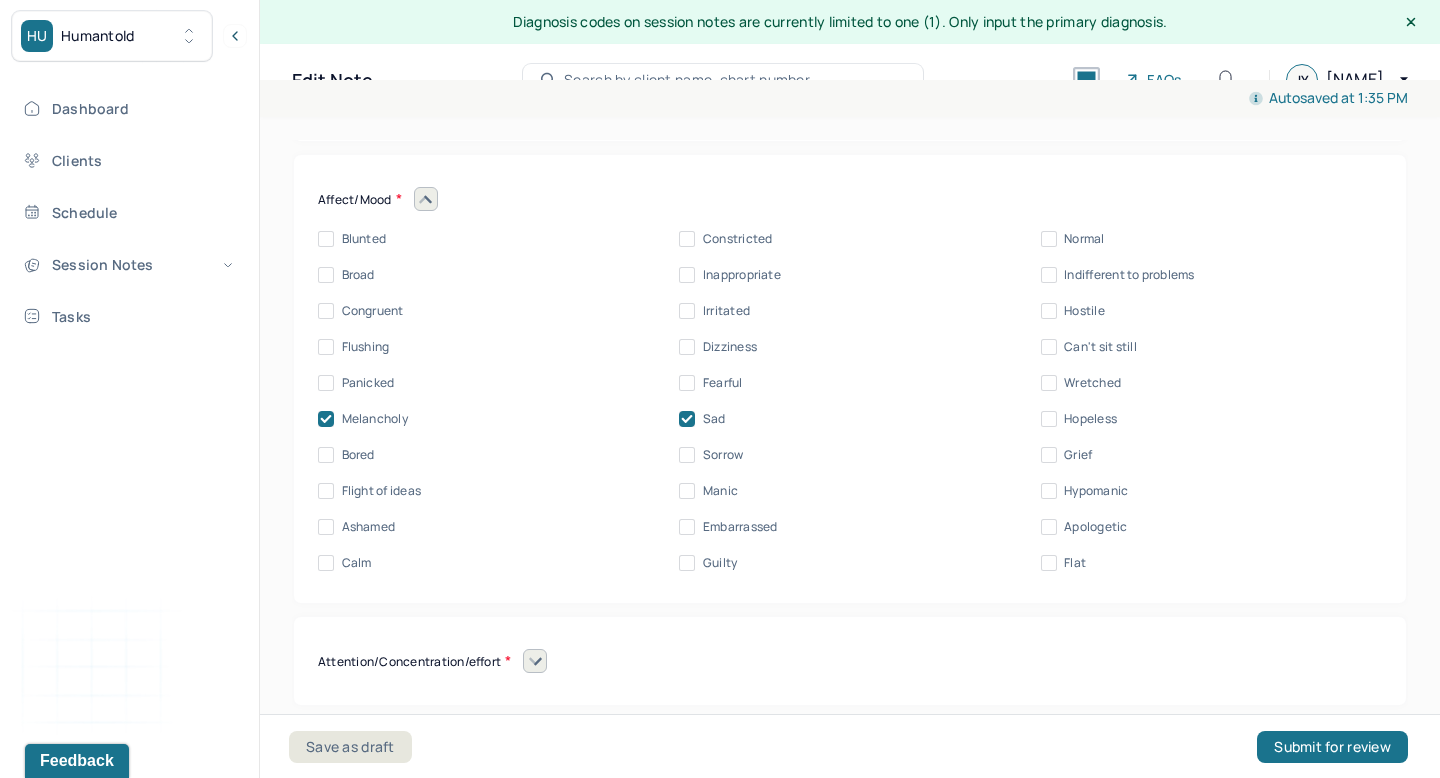 click on "Melancholy" at bounding box center (375, 419) 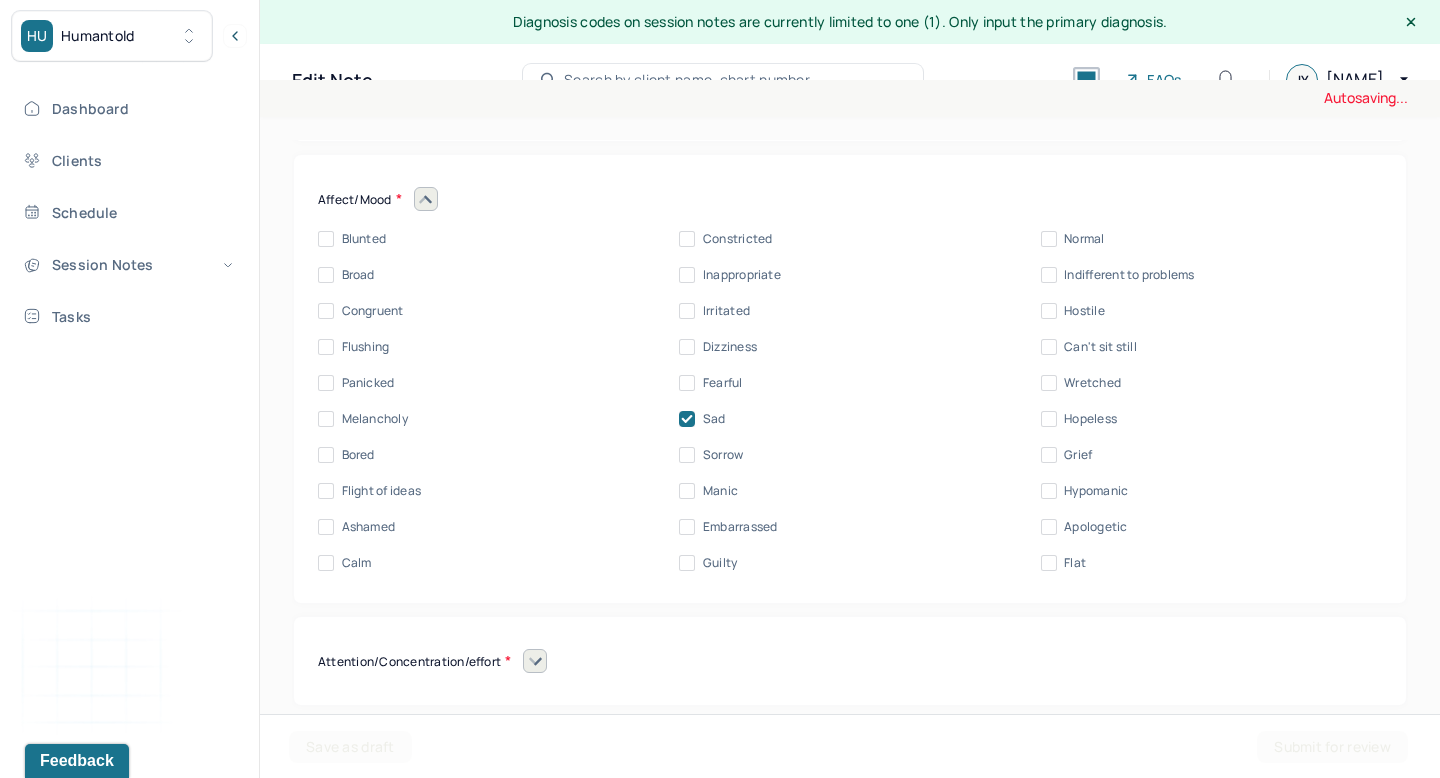 click on "Sad" at bounding box center [714, 419] 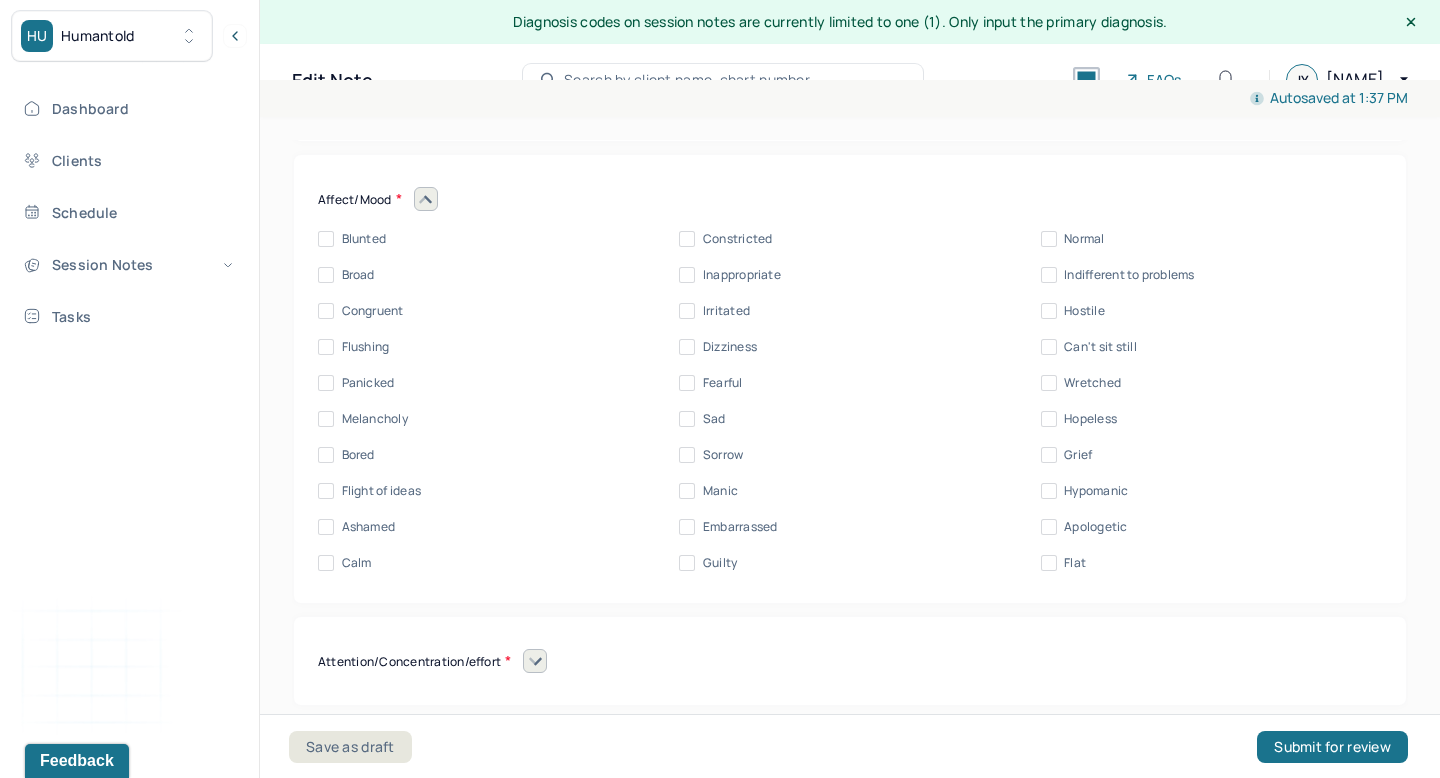 click on "Sad" at bounding box center (687, 419) 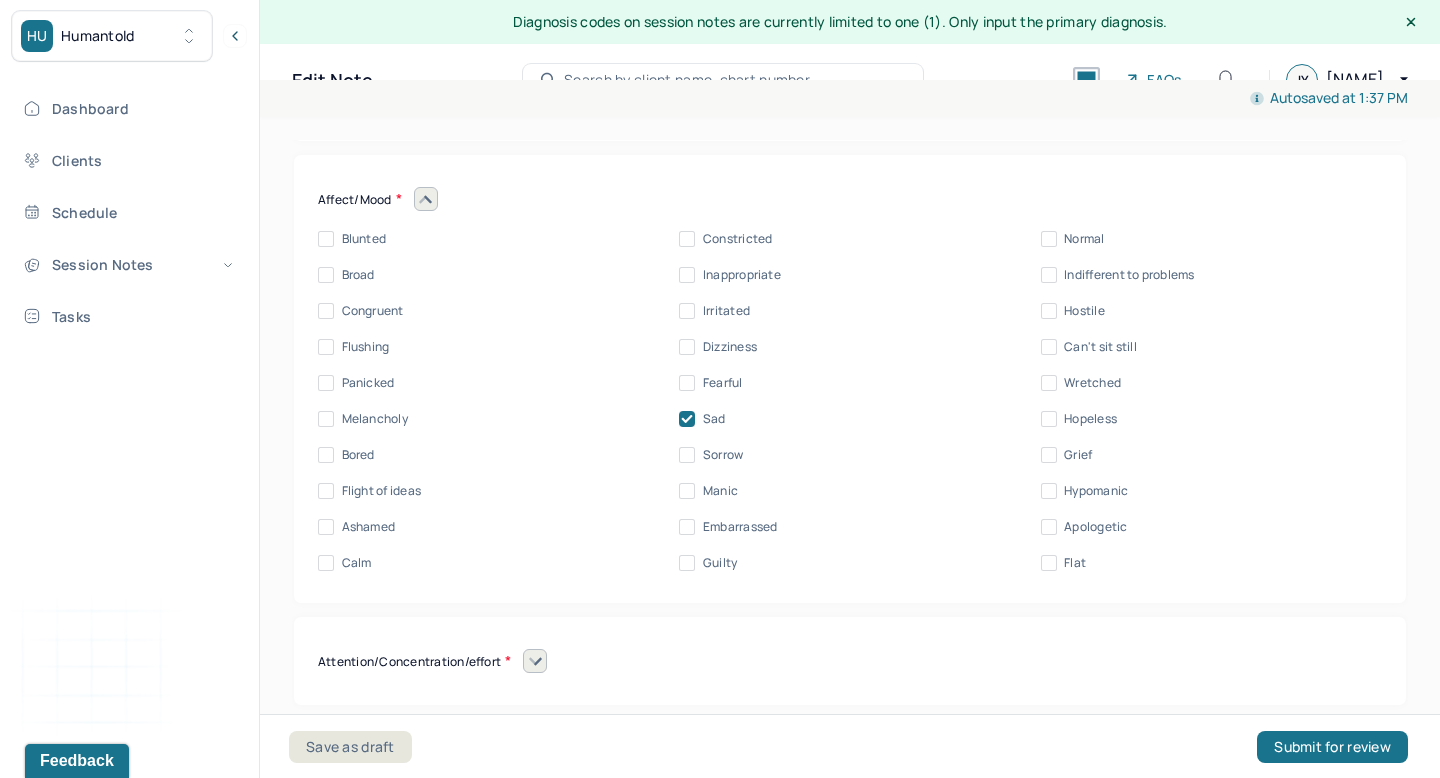 click on "Congruent" at bounding box center (373, 311) 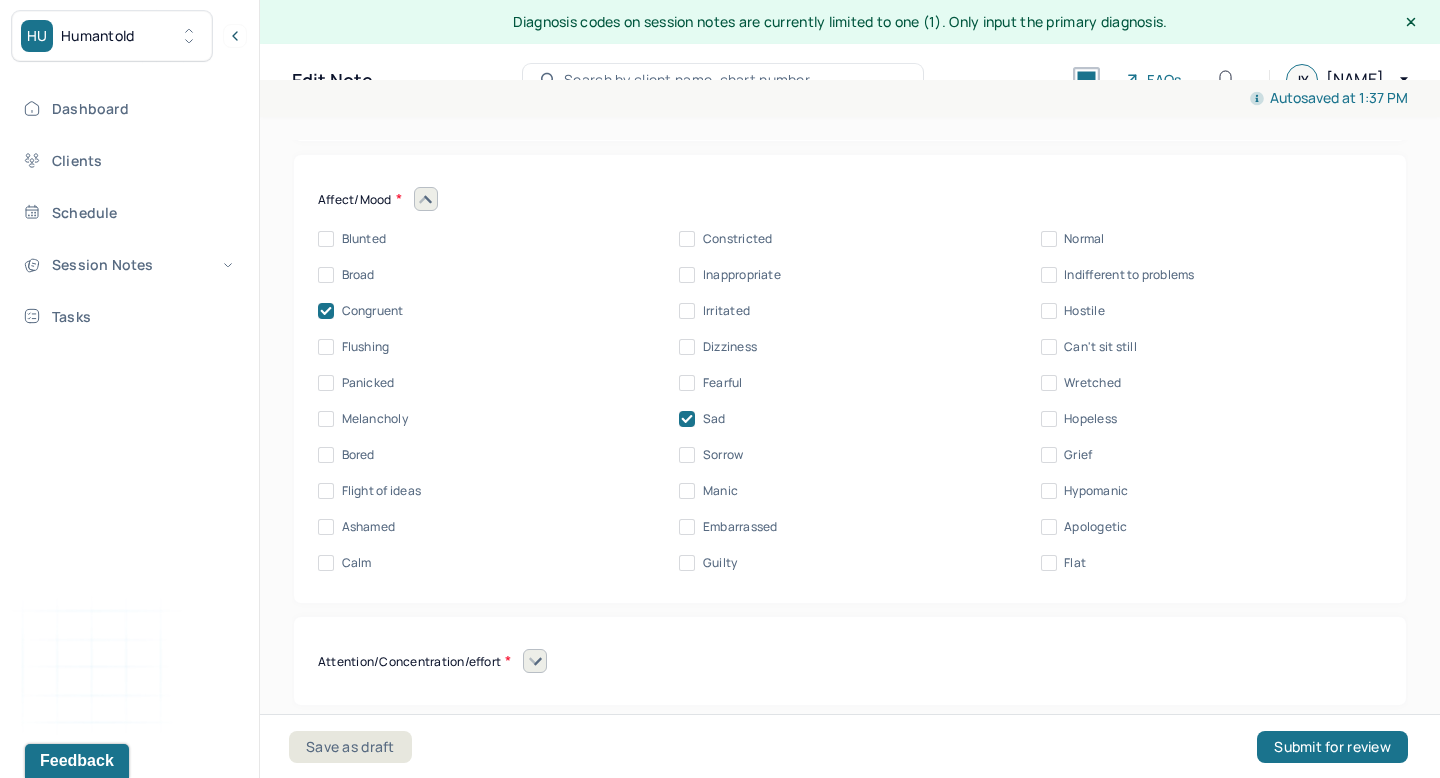click at bounding box center (426, 199) 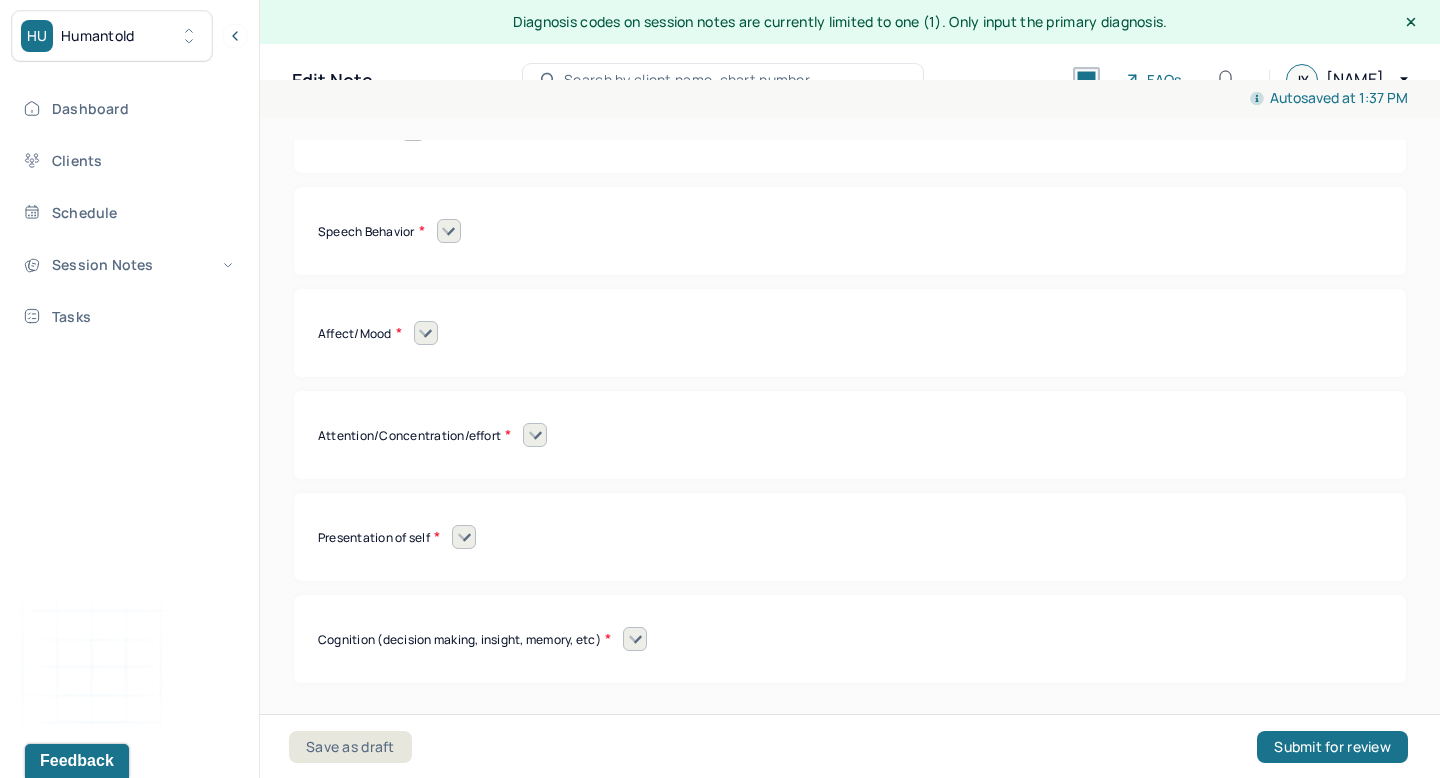 scroll, scrollTop: 9008, scrollLeft: 0, axis: vertical 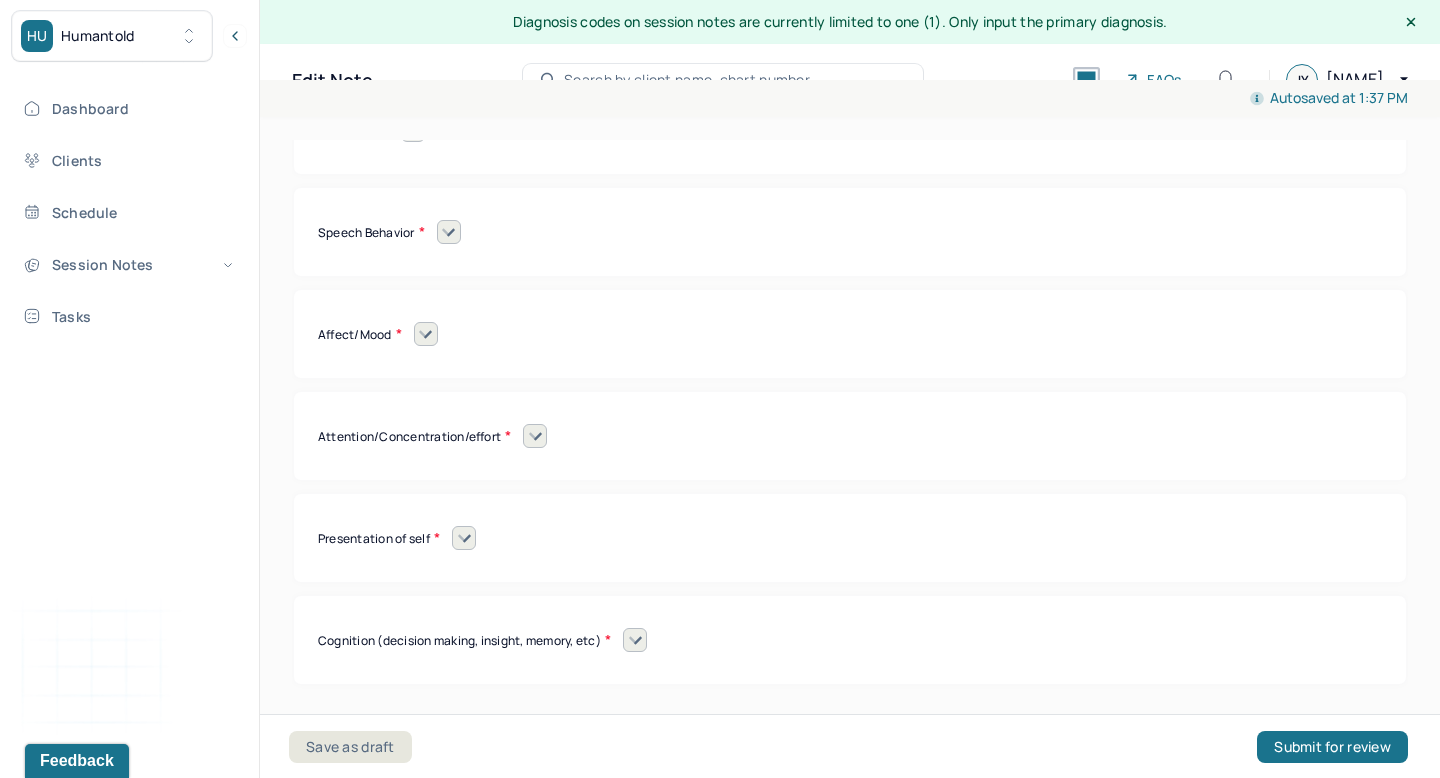 click 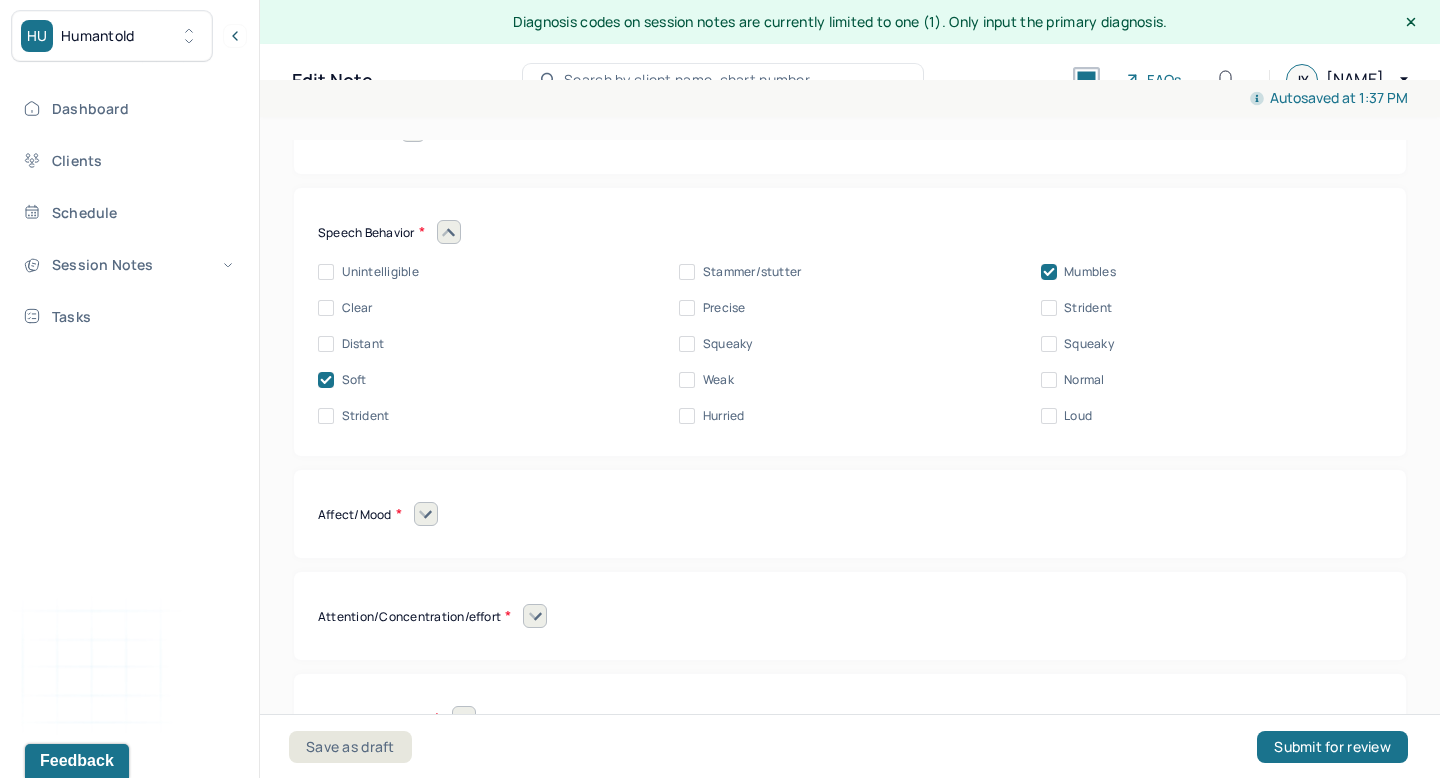 click on "Mumbles" at bounding box center [1078, 272] 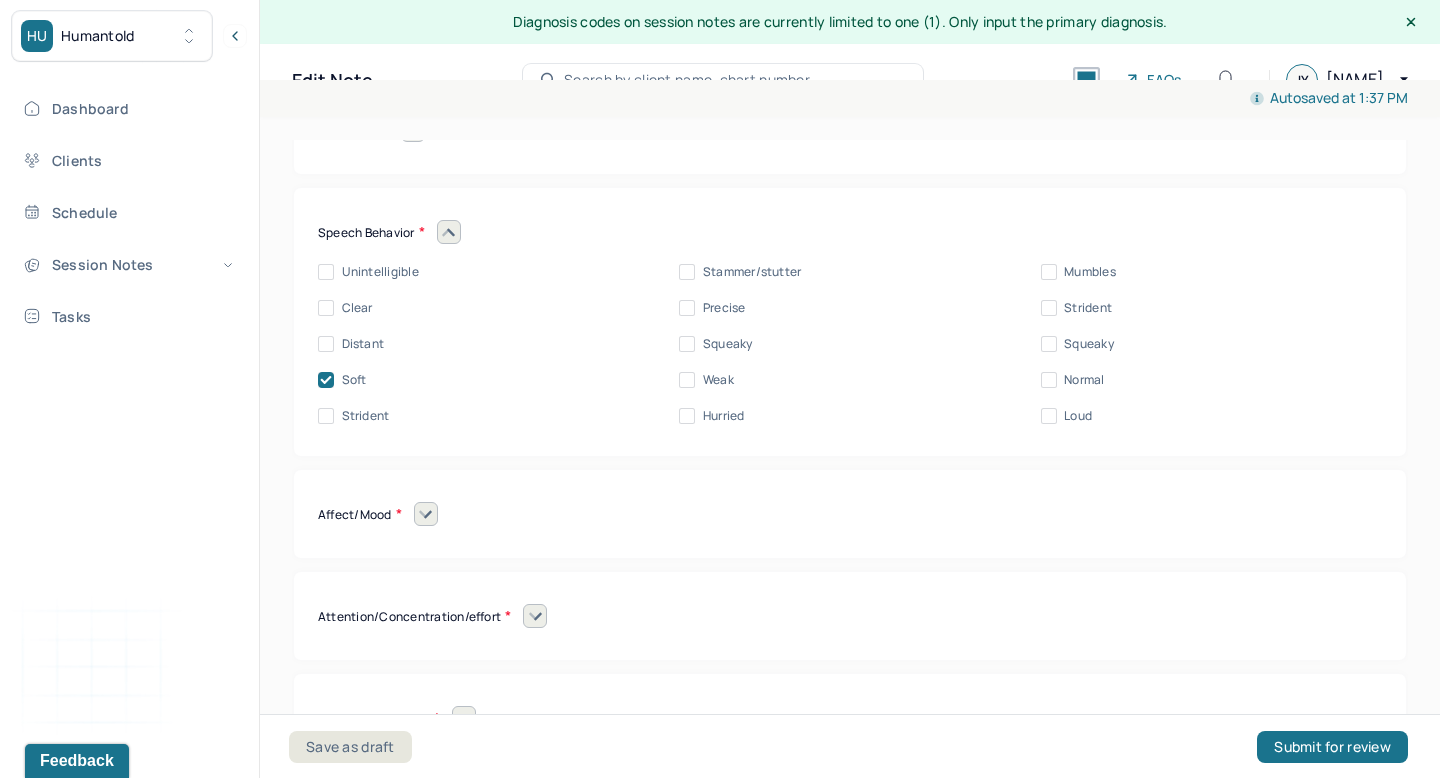 click on "Clear" at bounding box center (326, 308) 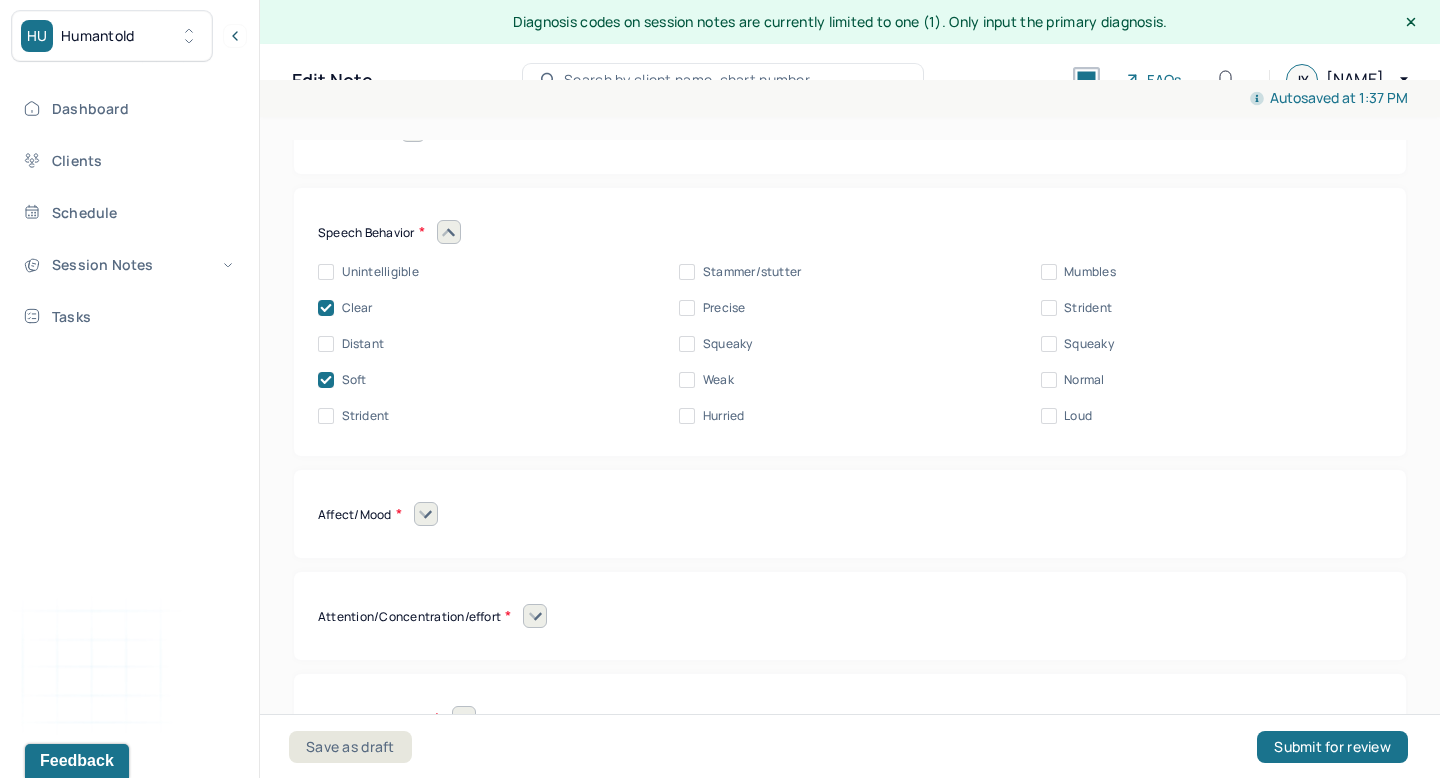 click 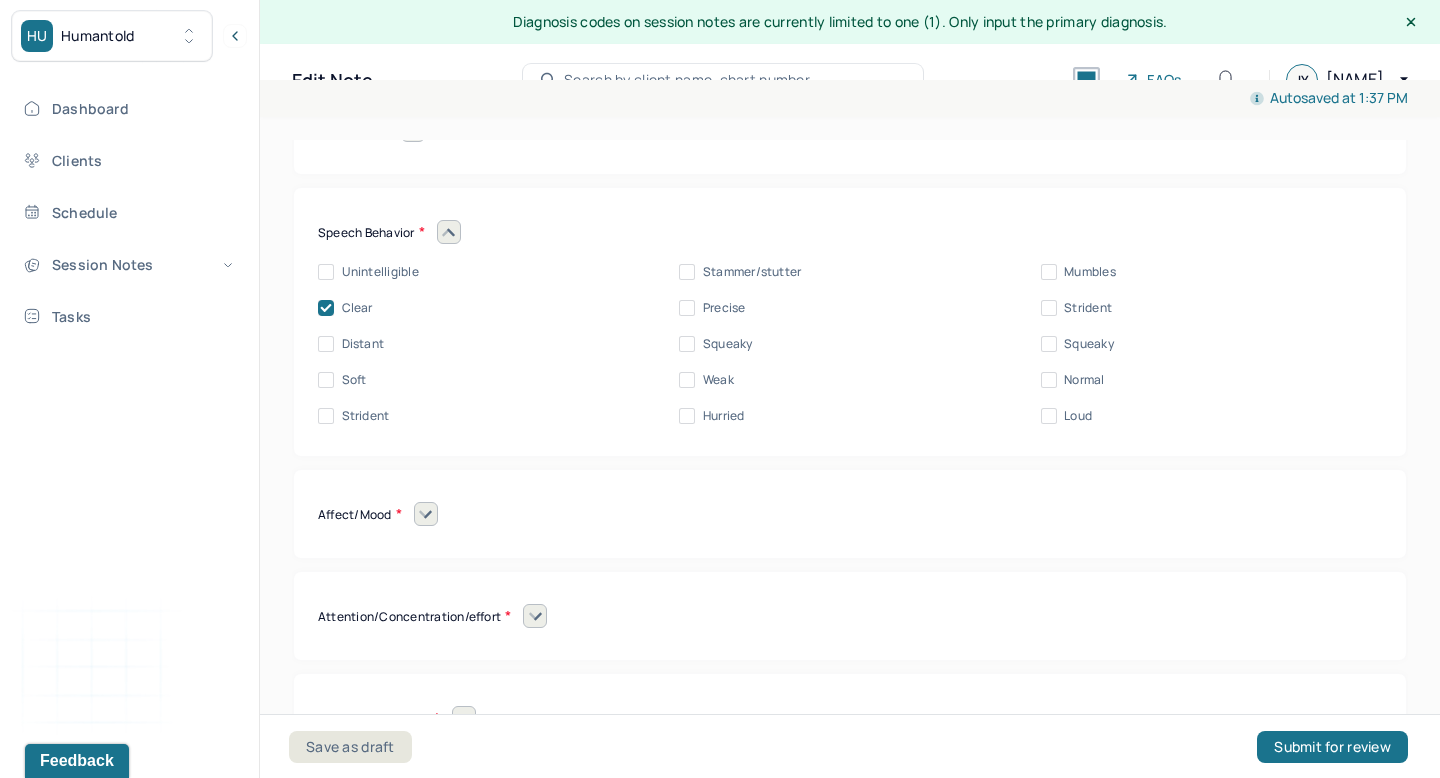 click 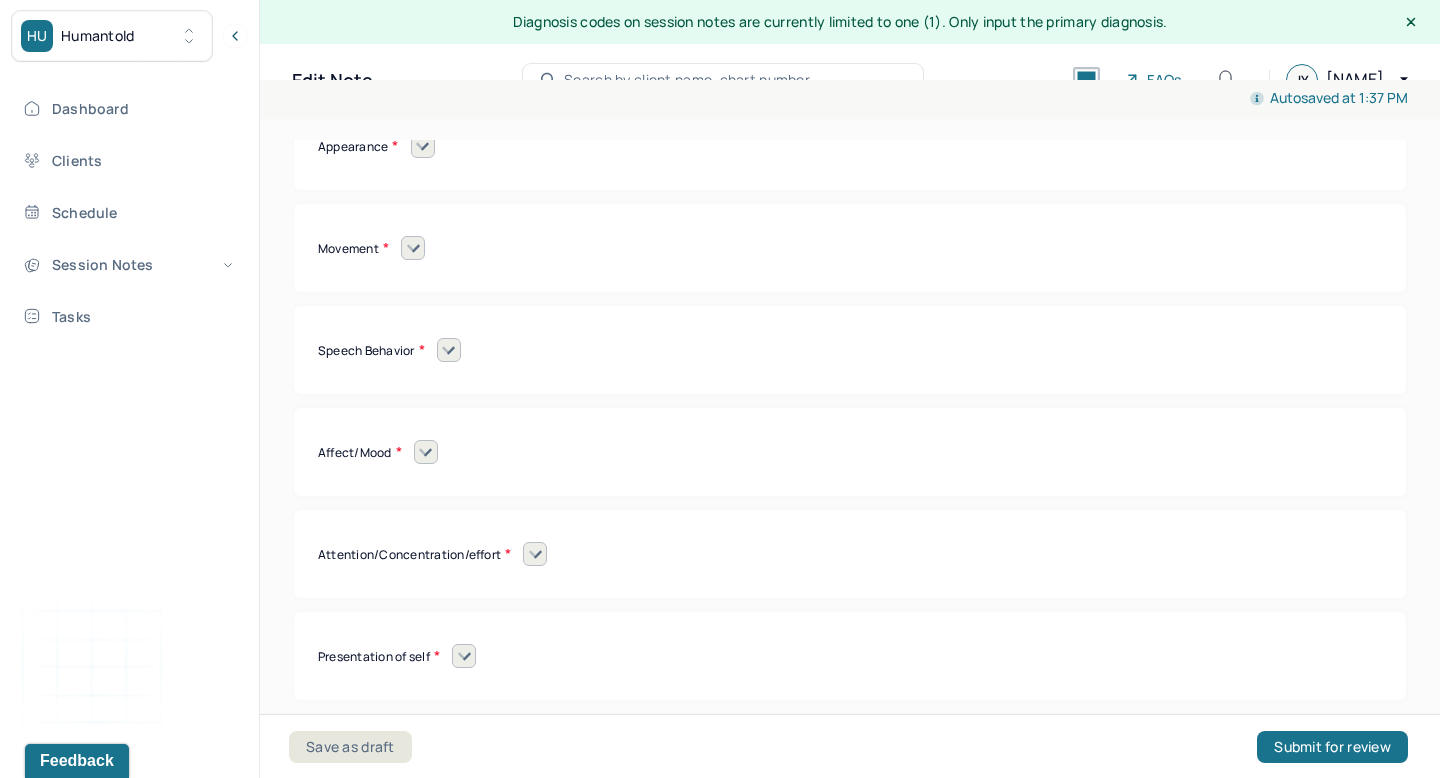 scroll, scrollTop: 8886, scrollLeft: 0, axis: vertical 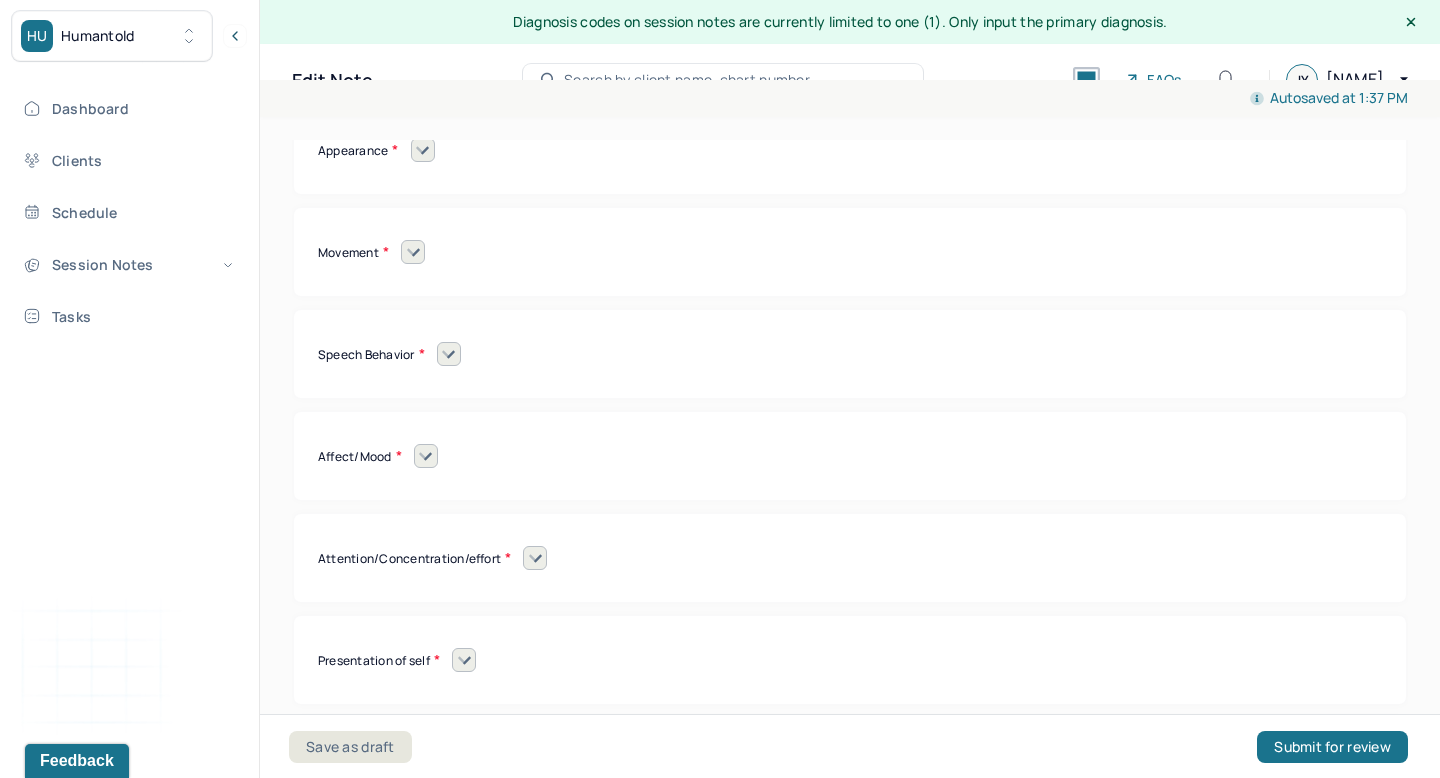 click 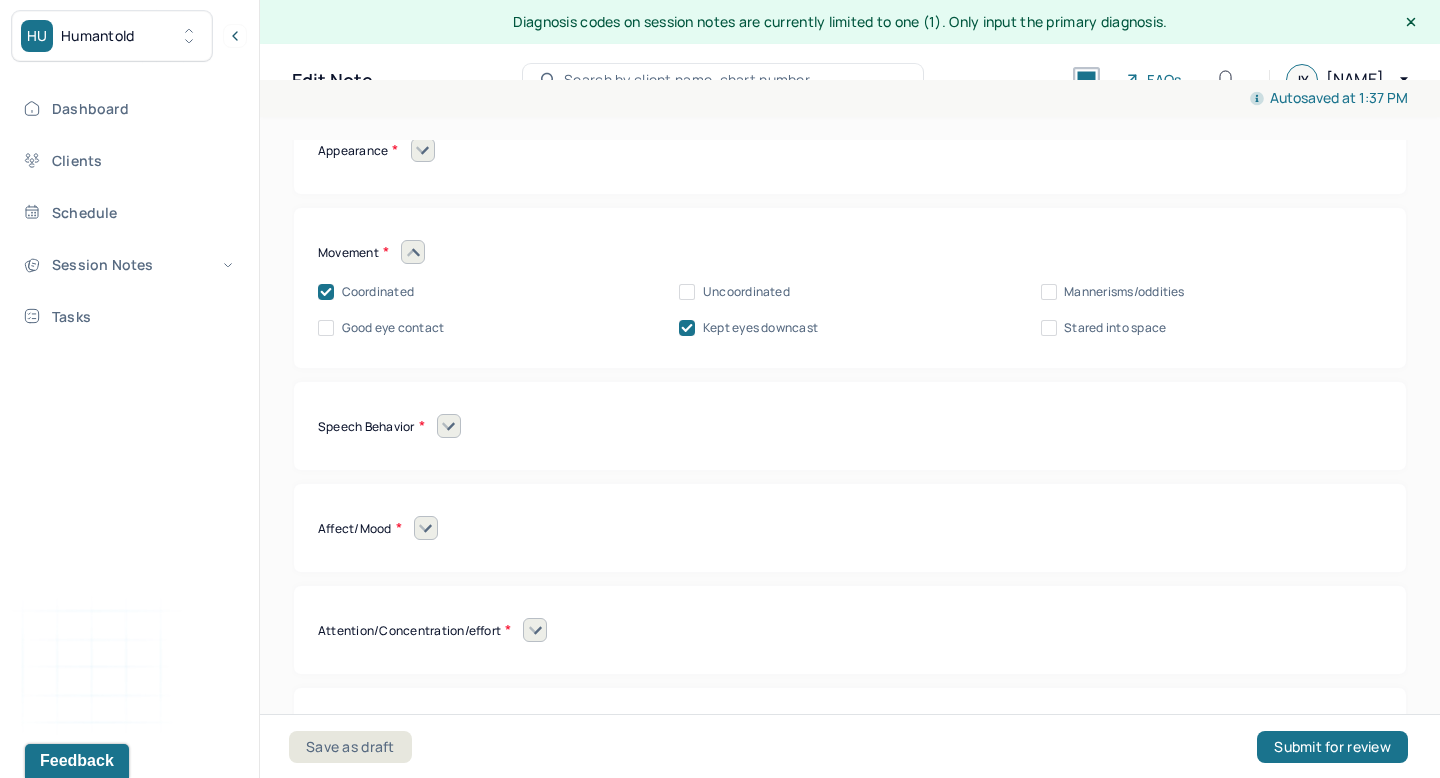 click 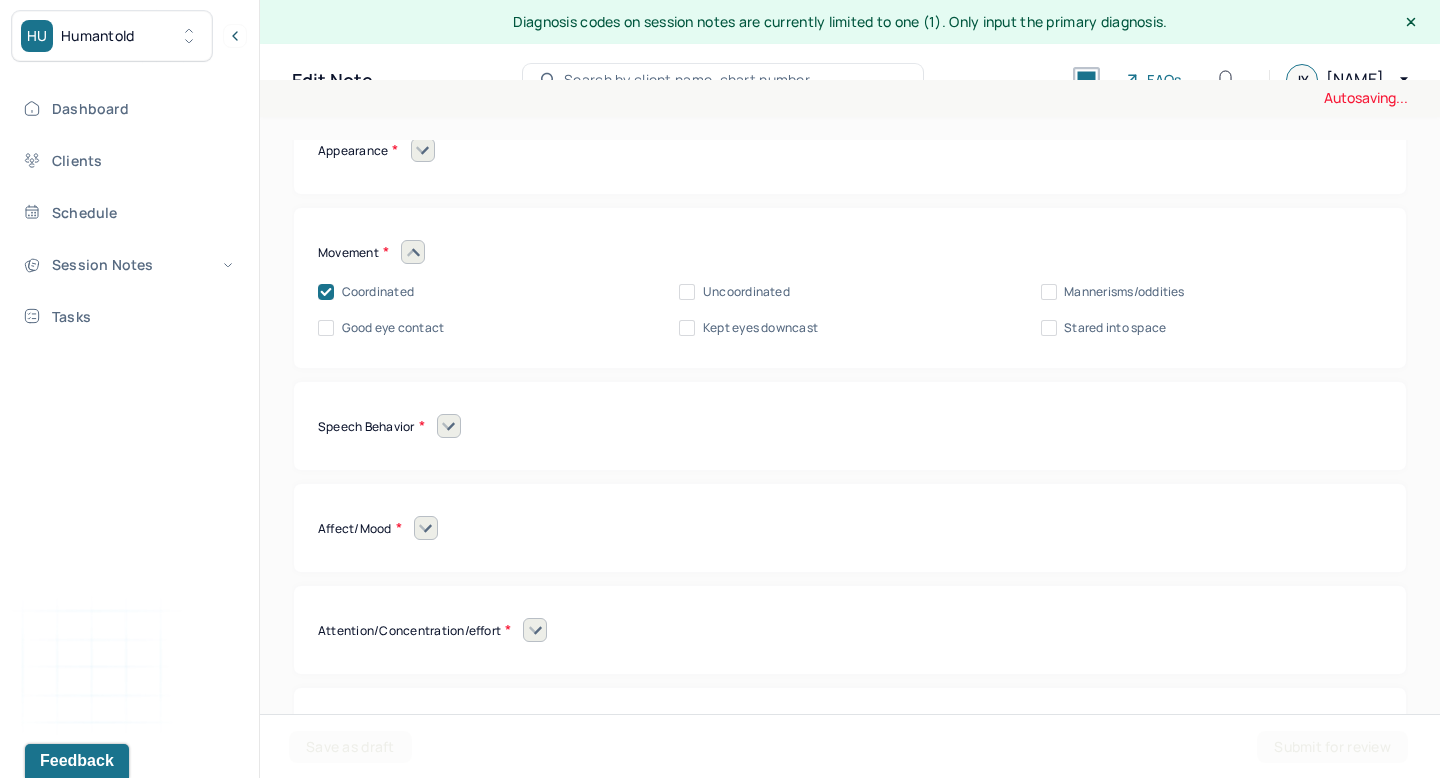 click 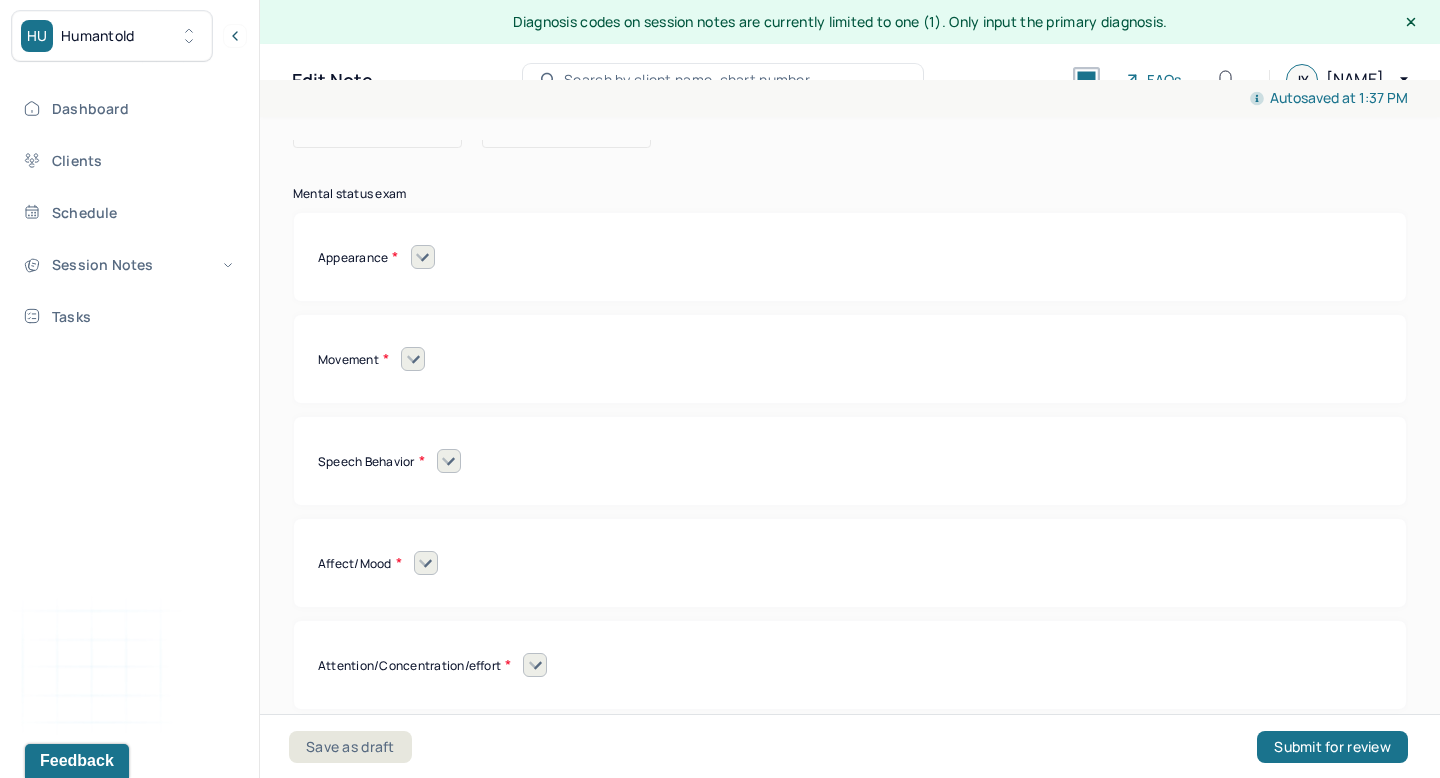 scroll, scrollTop: 8776, scrollLeft: 0, axis: vertical 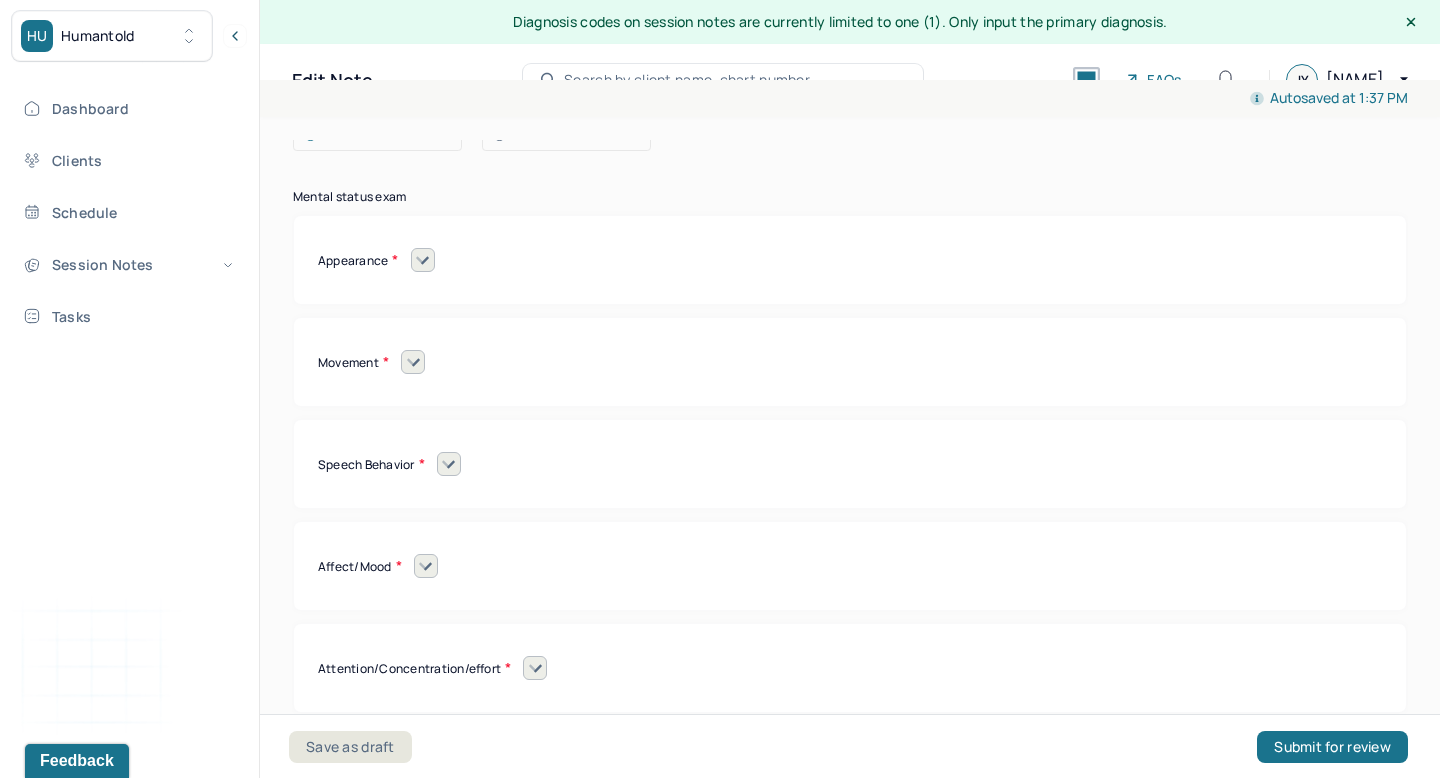click 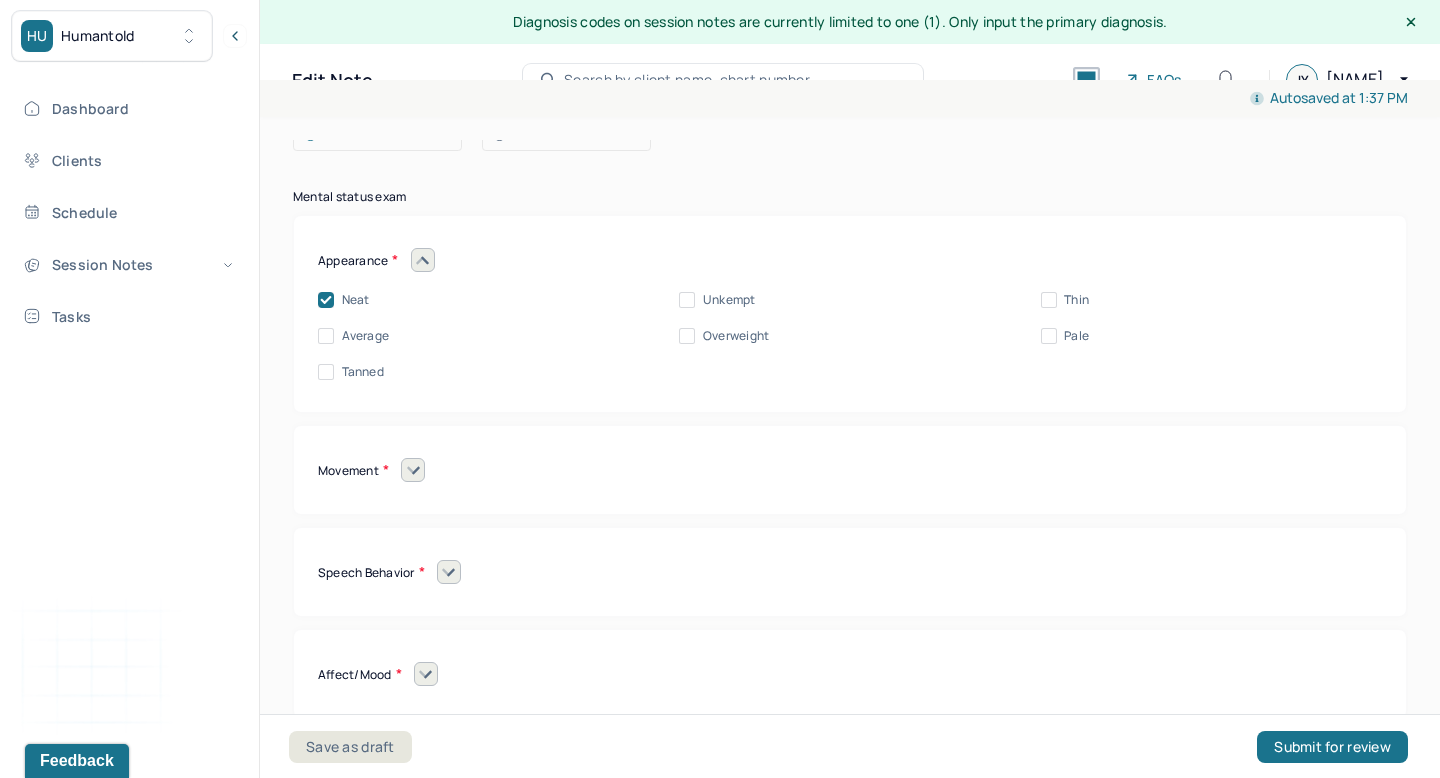 click 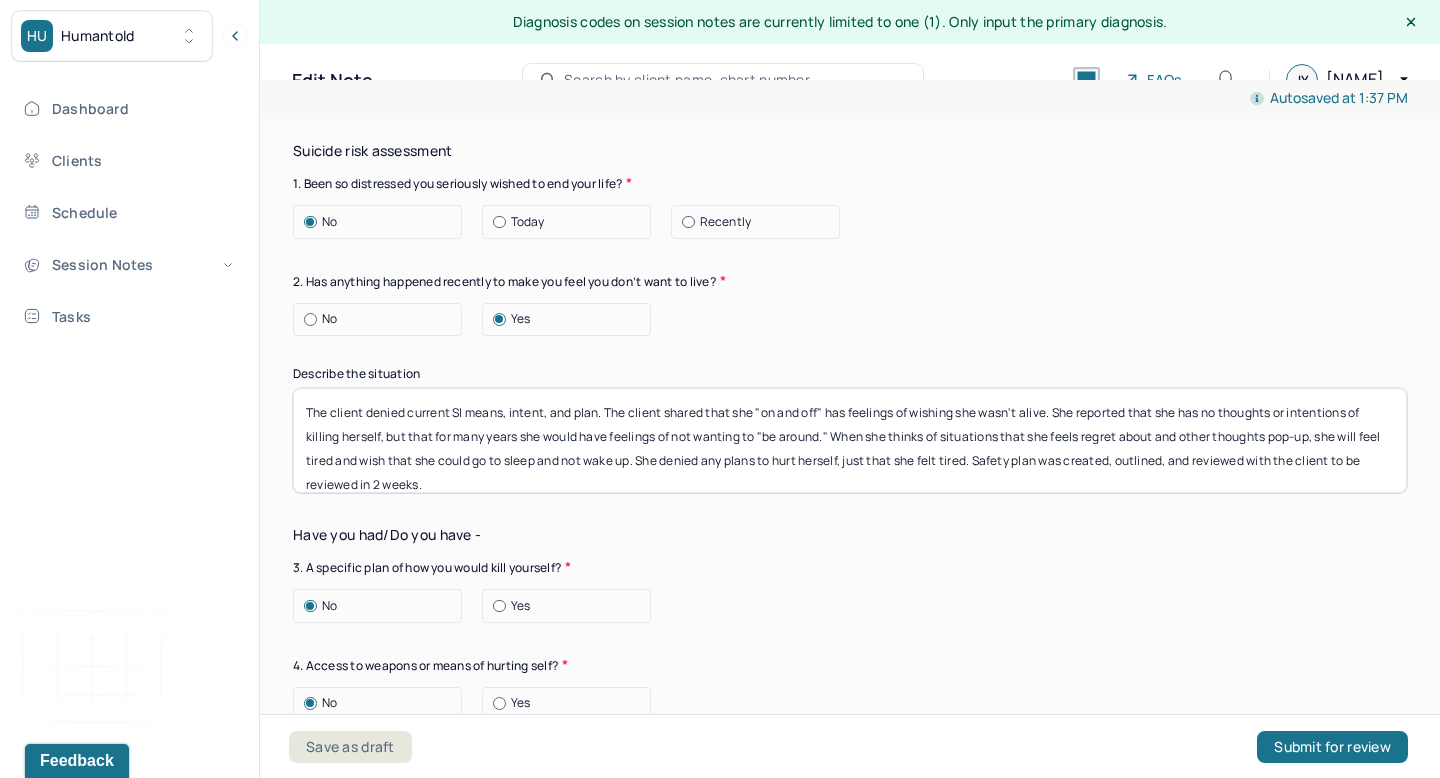 scroll, scrollTop: 6910, scrollLeft: 0, axis: vertical 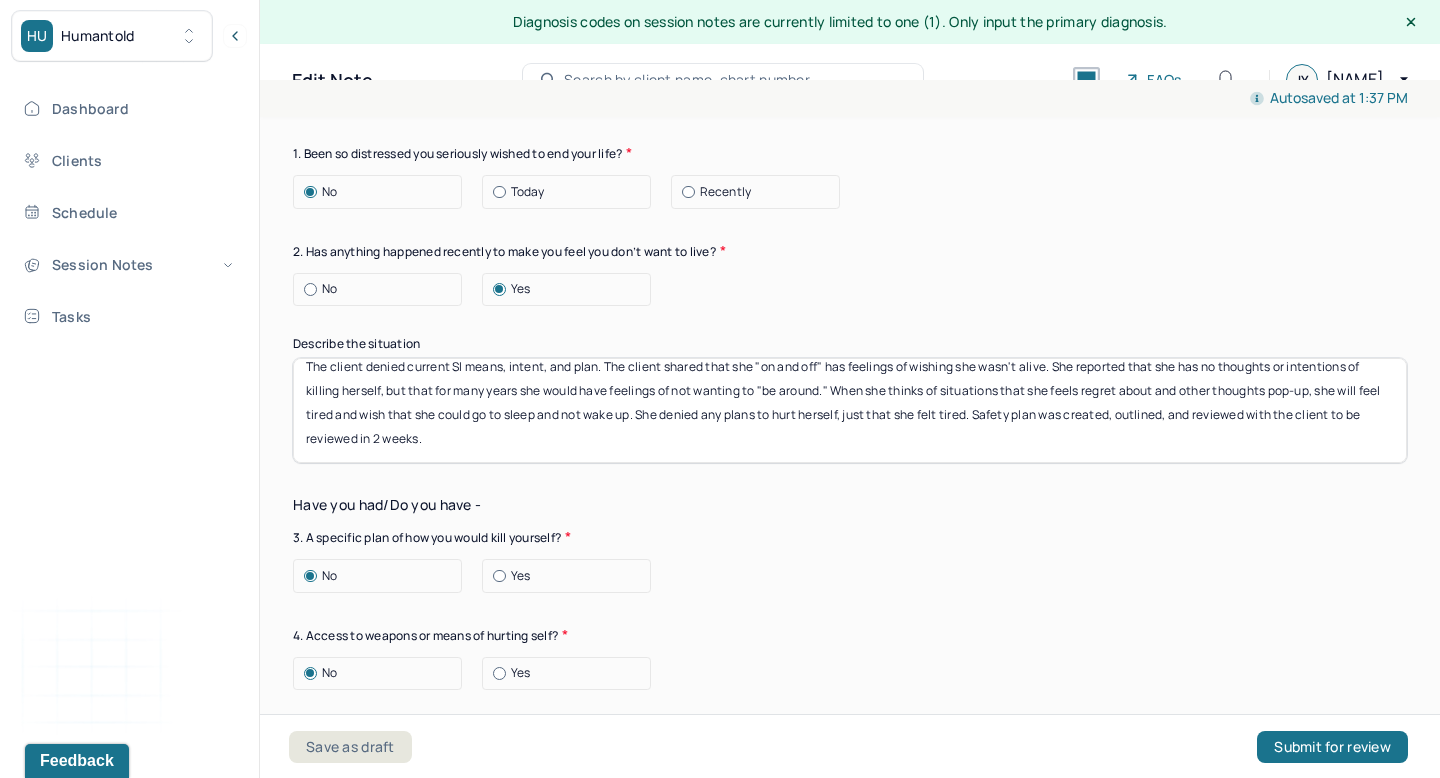click on "The client denied current SI means, intent, and plan. The client shared that she "on and off" has feelings of wishing she wasn't alive. She reported that she has no thoughts or intentions of killing herself, but that for many years she would have feelings of not wanting to "be around." When she thinks of situations that she feels regret about and other thoughts pop-up, she will feel tired and wish that she could go to sleep and not wake up. She denied any plans to hurt herself, just that she felt tired. Safety plan was created, outlined, and reviewed with the client to be reviewed in 2 weeks." at bounding box center (850, 410) 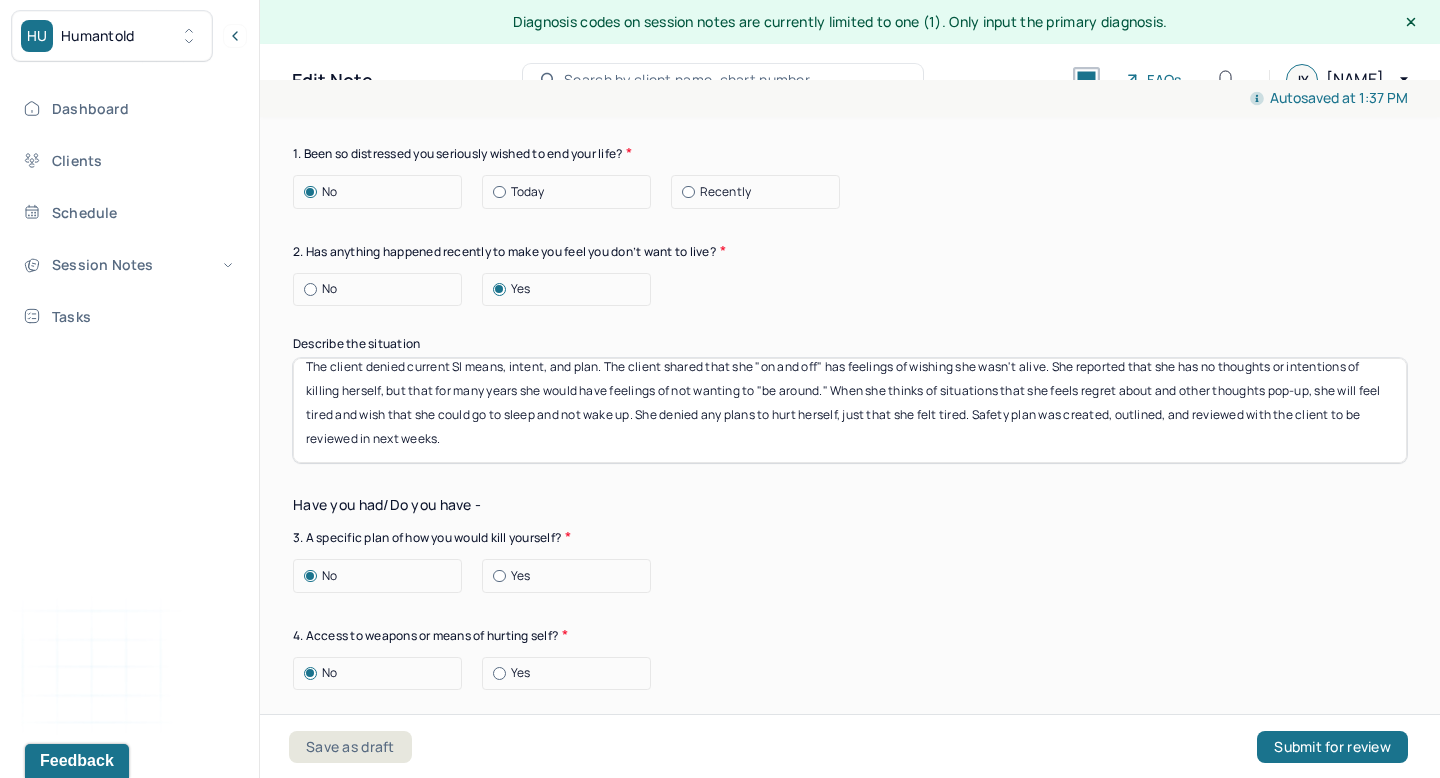 click on "The client denied current SI means, intent, and plan. The client shared that she "on and off" has feelings of wishing she wasn't alive. She reported that she has no thoughts or intentions of killing herself, but that for many years she would have feelings of not wanting to "be around." When she thinks of situations that she feels regret about and other thoughts pop-up, she will feel tired and wish that she could go to sleep and not wake up. She denied any plans to hurt herself, just that she felt tired. Safety plan was created, outlined, and reviewed with the client to be reviewed in 2 weeks." at bounding box center (850, 410) 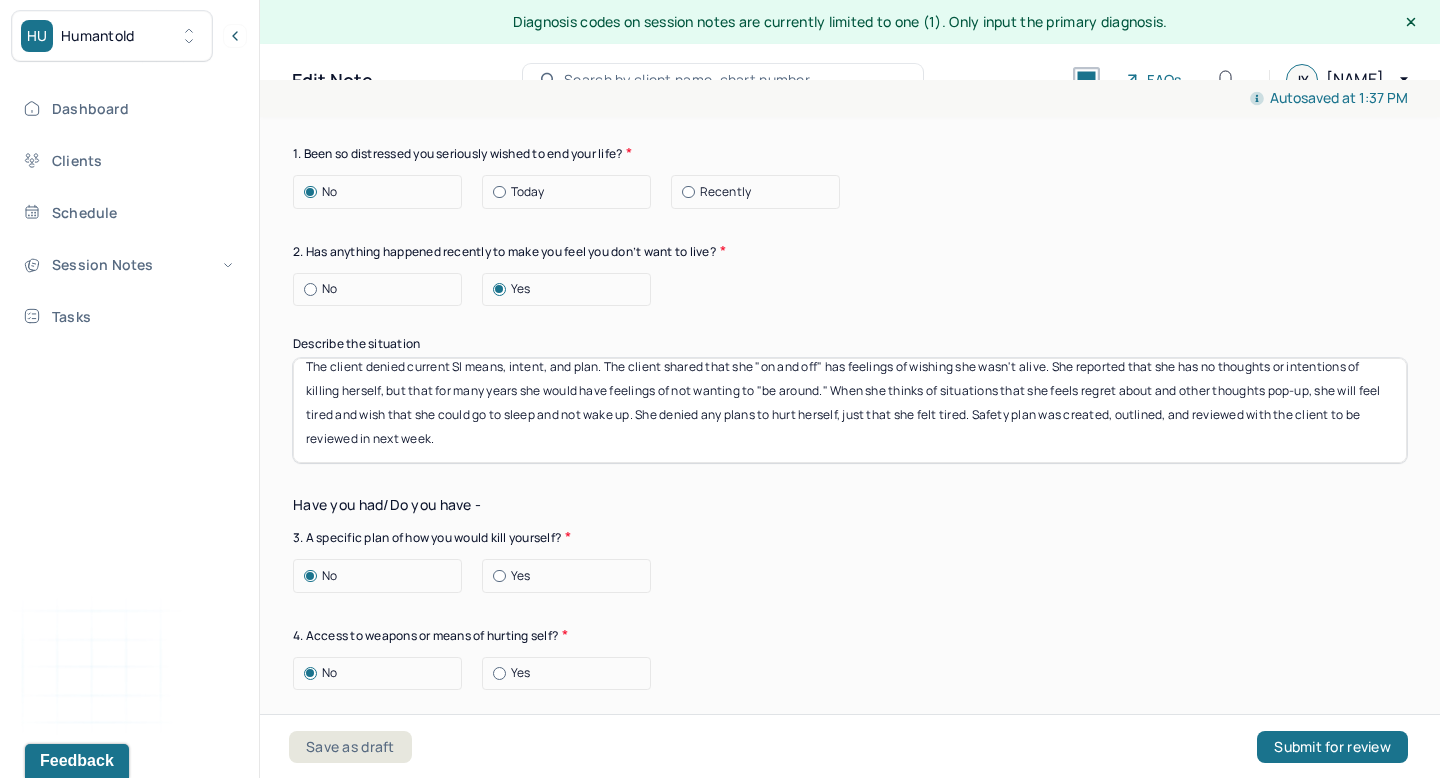 click on "The client denied current SI means, intent, and plan. The client shared that she "on and off" has feelings of wishing she wasn't alive. She reported that she has no thoughts or intentions of killing herself, but that for many years she would have feelings of not wanting to "be around." When she thinks of situations that she feels regret about and other thoughts pop-up, she will feel tired and wish that she could go to sleep and not wake up. She denied any plans to hurt herself, just that she felt tired. Safety plan was created, outlined, and reviewed with the client to be reviewed in next weeks." at bounding box center [850, 410] 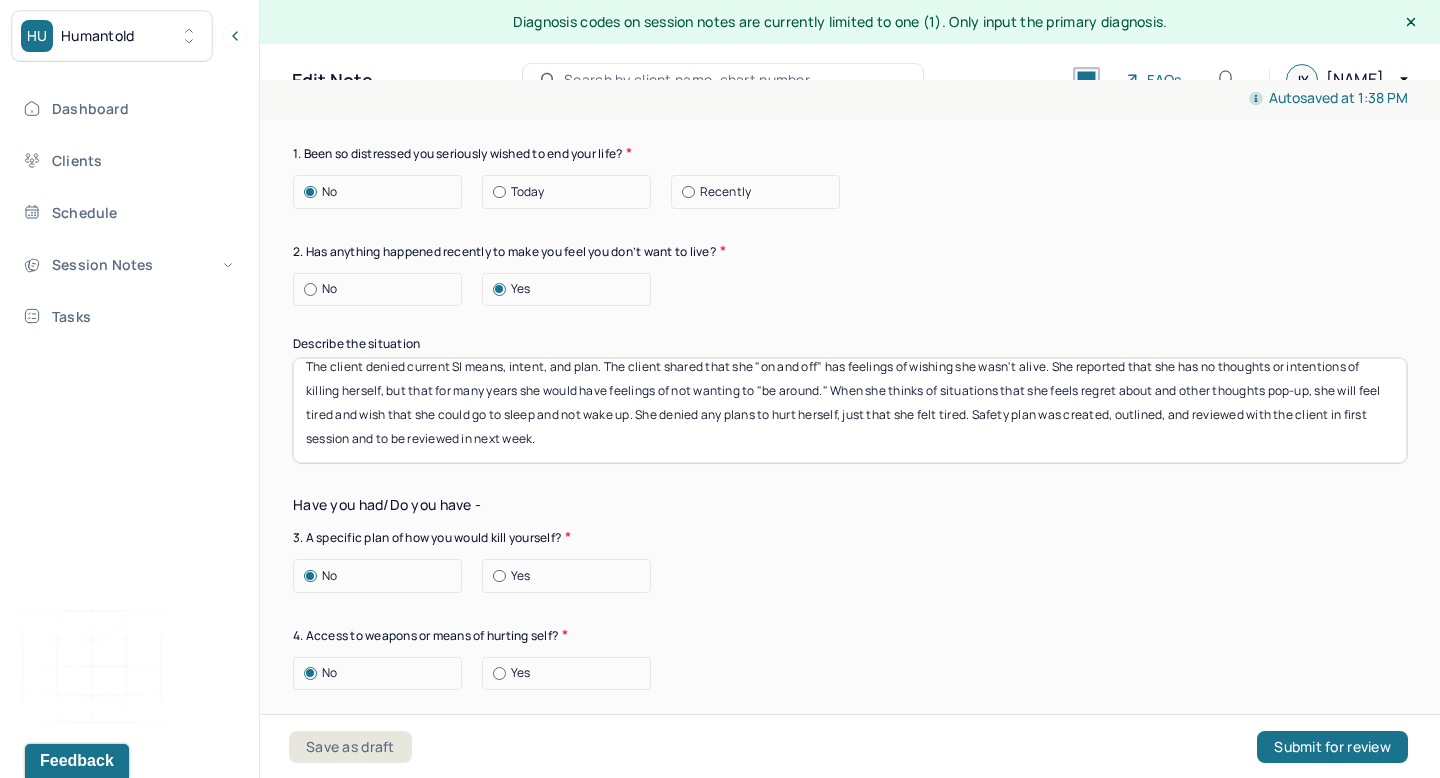 click on "The client denied current SI means, intent, and plan. The client shared that she "on and off" has feelings of wishing she wasn't alive. She reported that she has no thoughts or intentions of killing herself, but that for many years she would have feelings of not wanting to "be around." When she thinks of situations that she feels regret about and other thoughts pop-up, she will feel tired and wish that she could go to sleep and not wake up. She denied any plans to hurt herself, just that she felt tired. Safety plan was created, outlined, and reviewed with the client in first session and to be reviewed in next week." at bounding box center [850, 410] 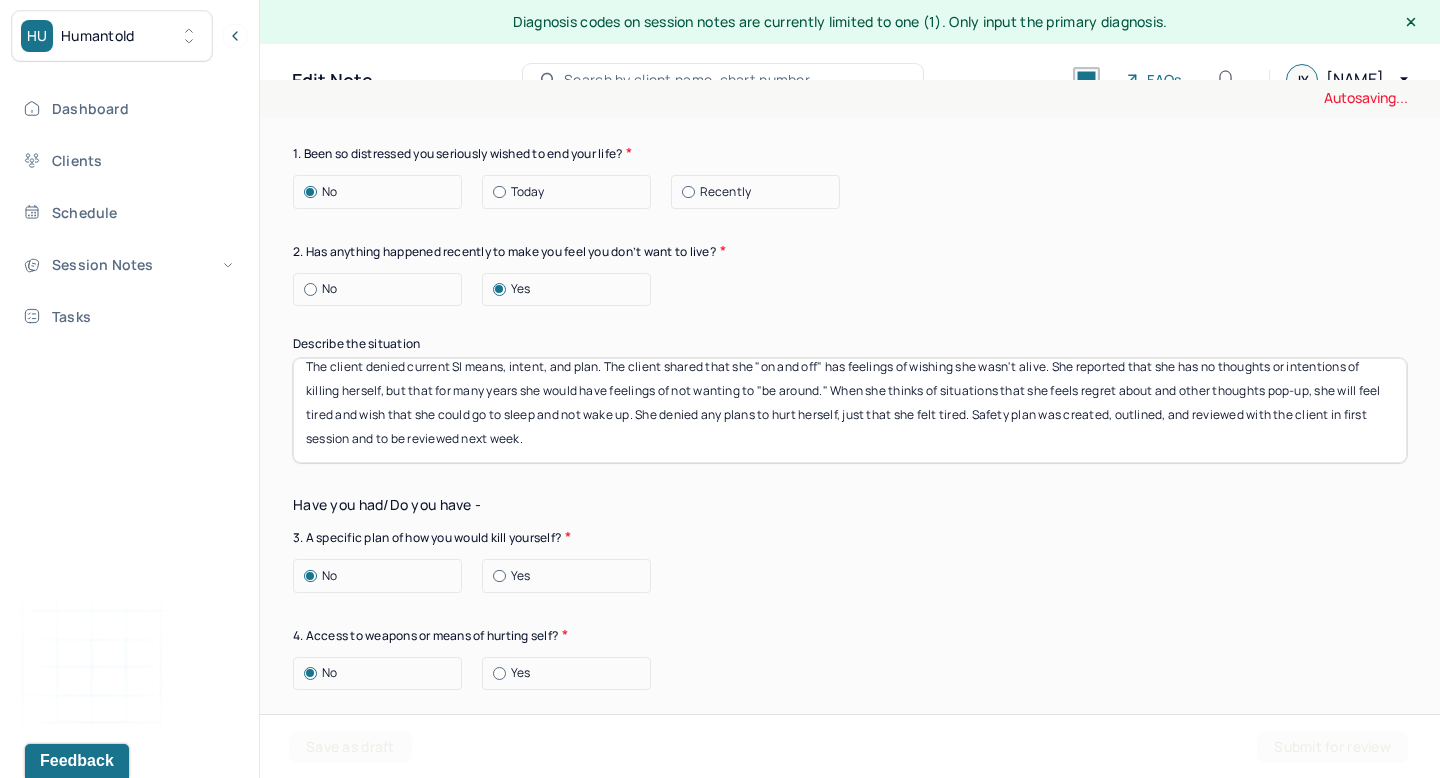 scroll, scrollTop: 0, scrollLeft: 0, axis: both 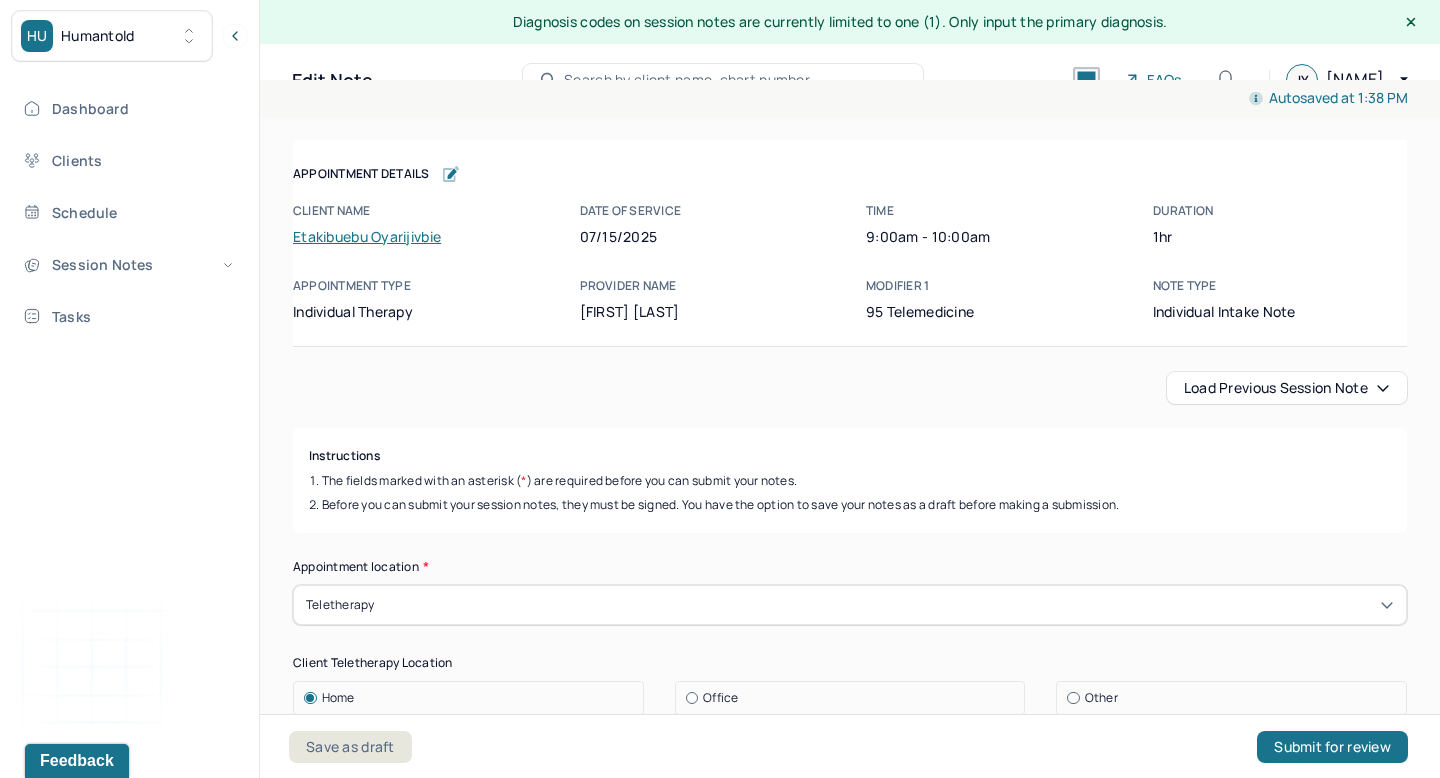 type on "The client denied current SI means, intent, and plan. The client shared that she "on and off" has feelings of wishing she wasn't alive. She reported that she has no thoughts or intentions of killing herself, but that for many years she would have feelings of not wanting to "be around." When she thinks of situations that she feels regret about and other thoughts pop-up, she will feel tired and wish that she could go to sleep and not wake up. She denied any plans to hurt herself, just that she felt tired. Safety plan was created, outlined, and reviewed with the client in first session and to be reviewed next week." 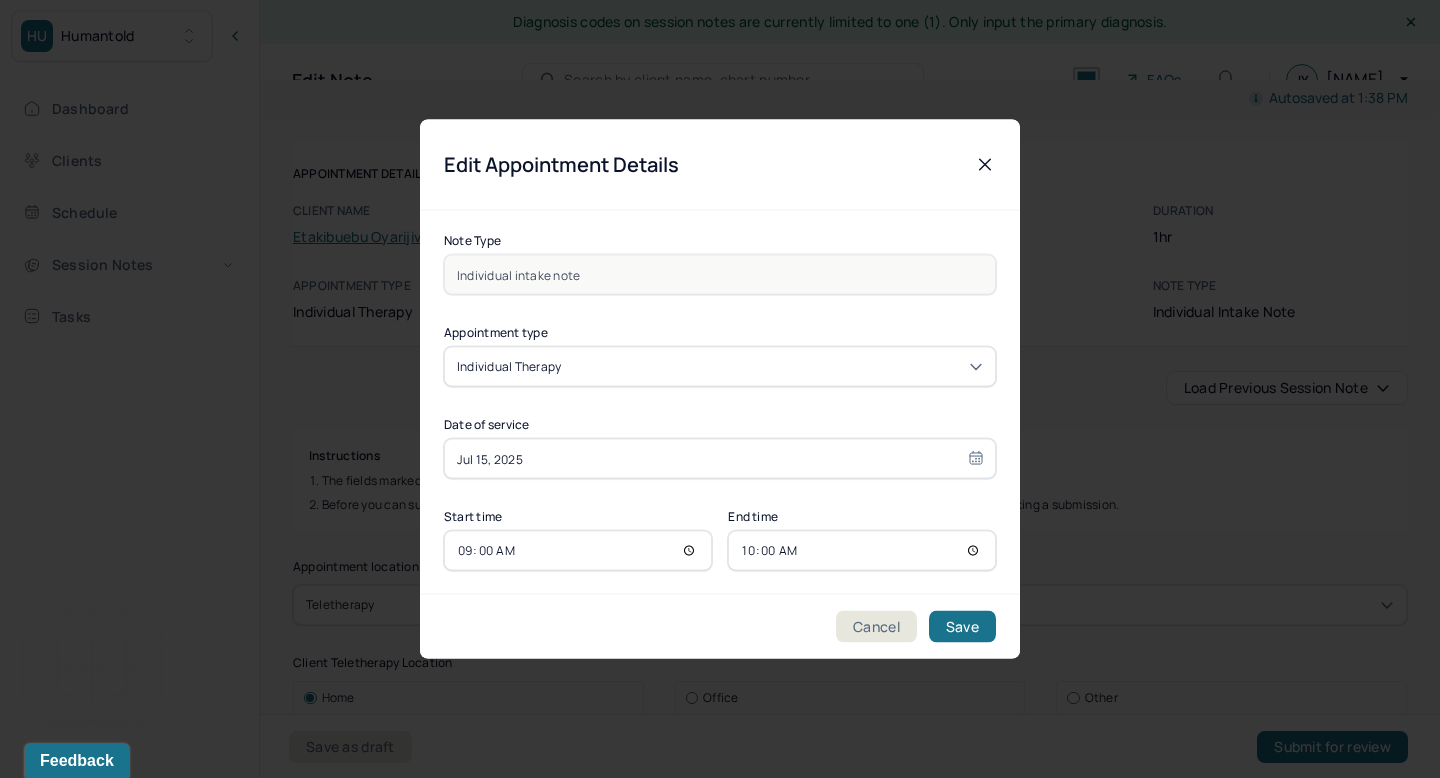 click on "10:00" at bounding box center (862, 551) 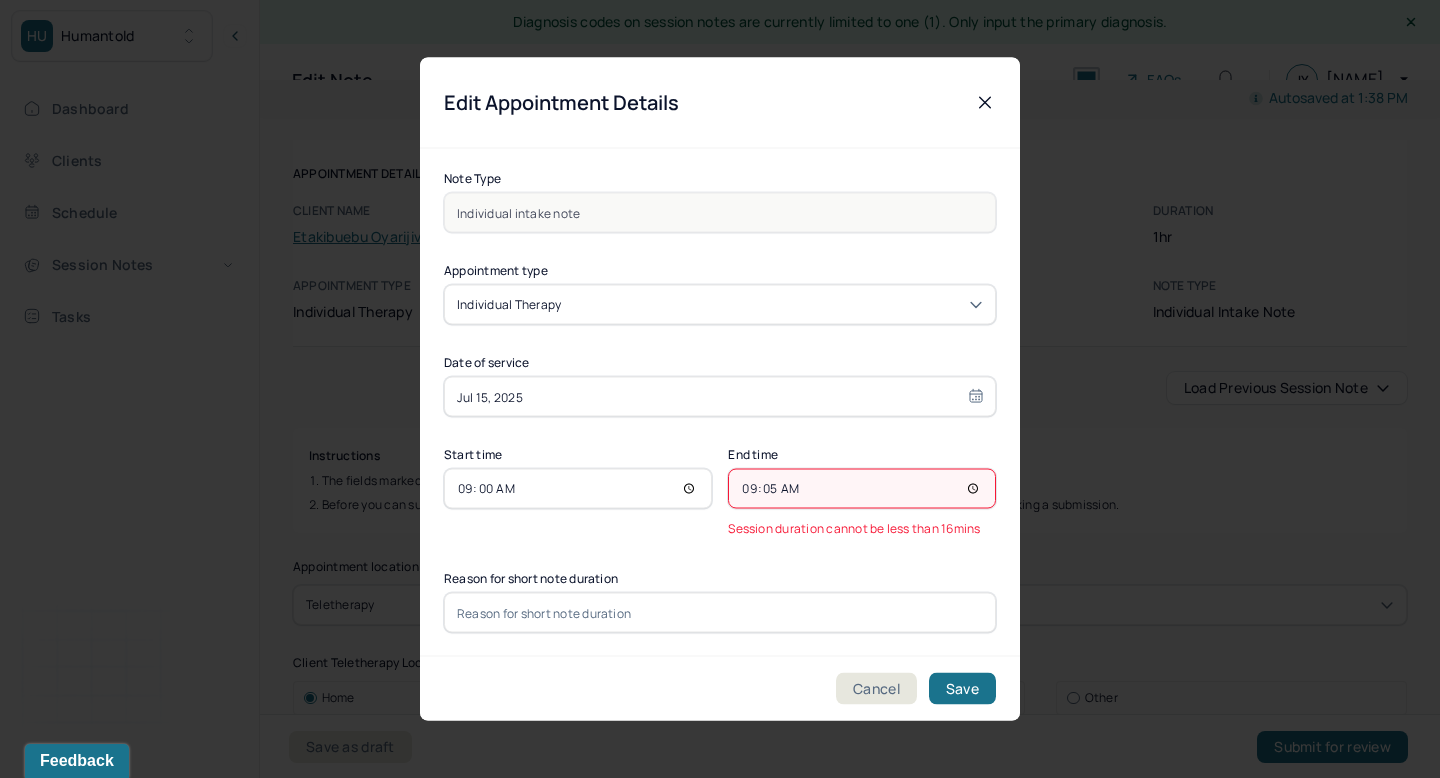 type on "09:55" 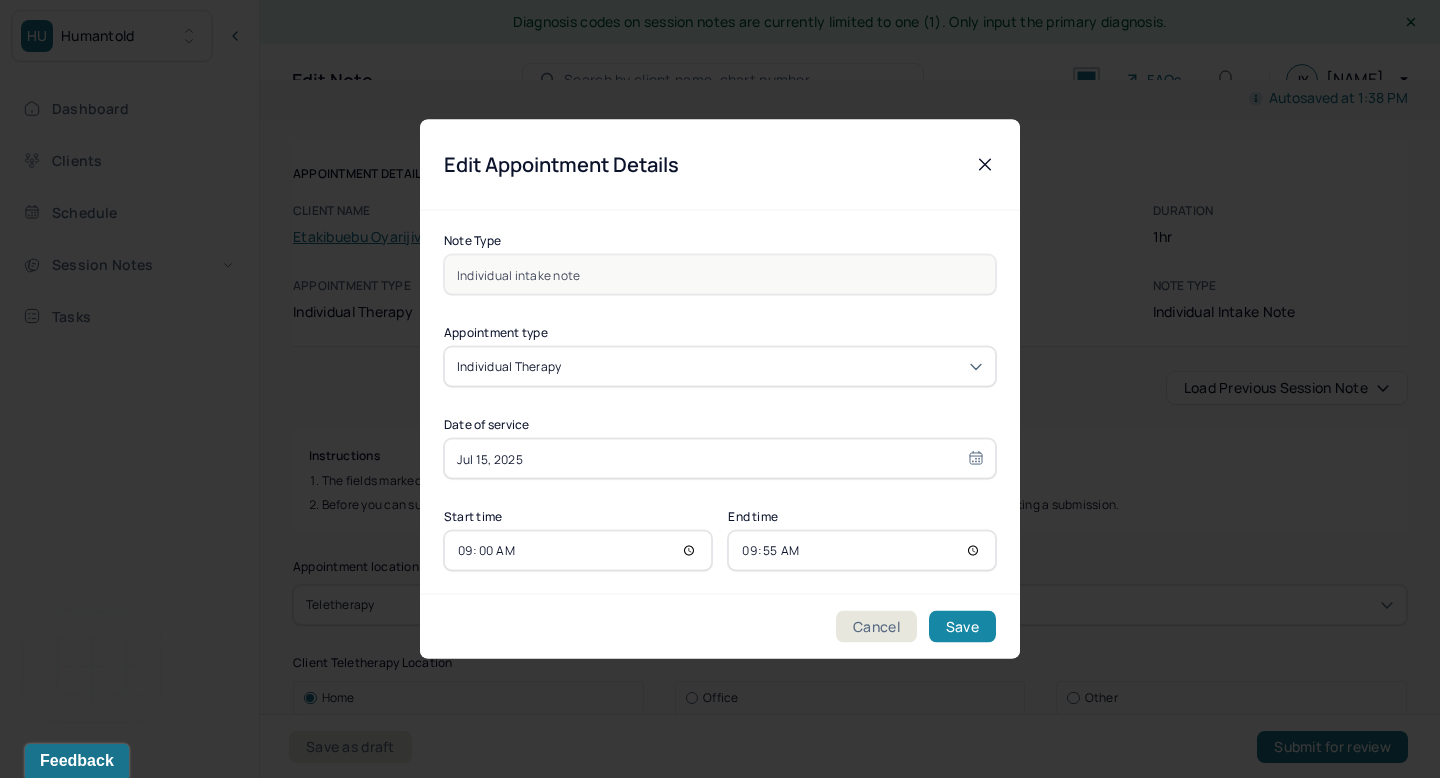 click on "Save" at bounding box center (962, 627) 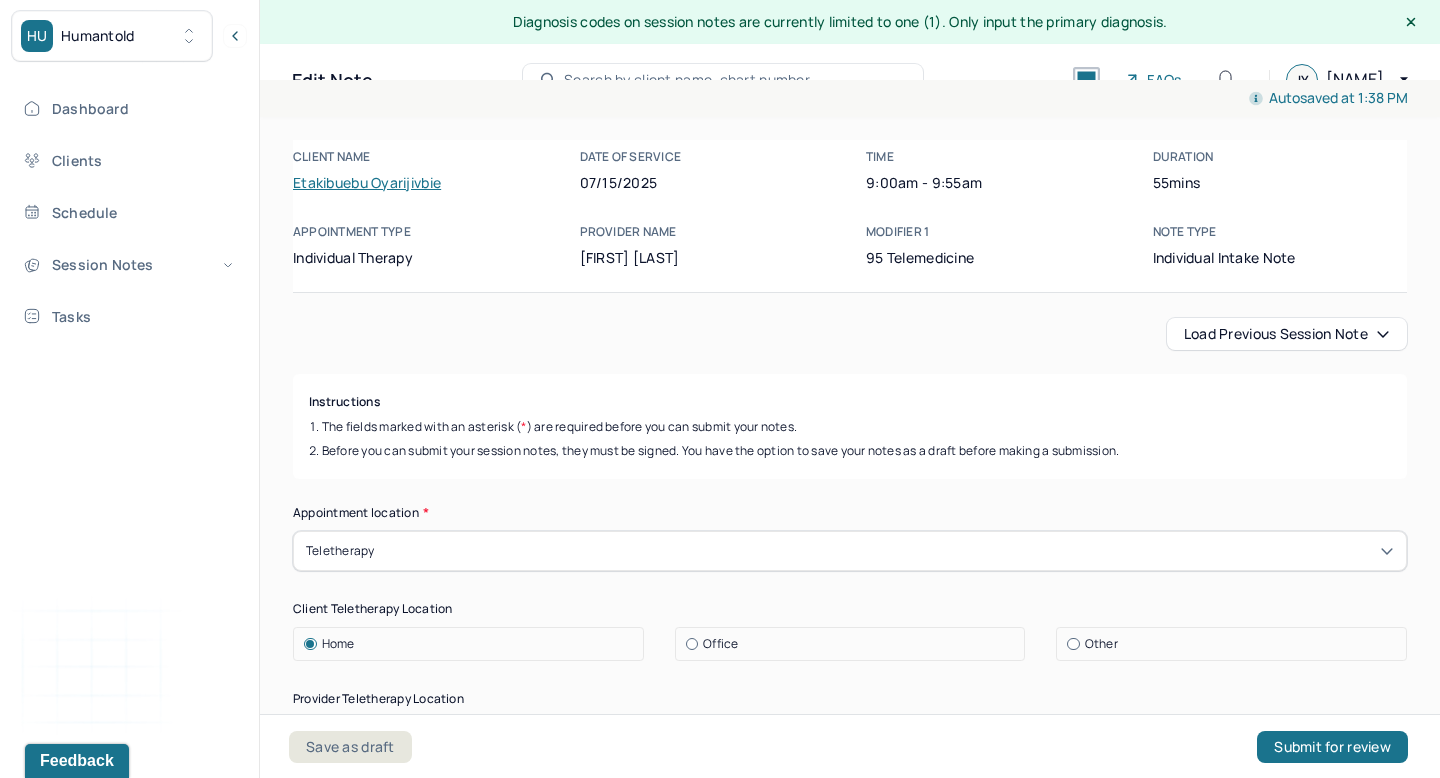 scroll, scrollTop: 0, scrollLeft: 0, axis: both 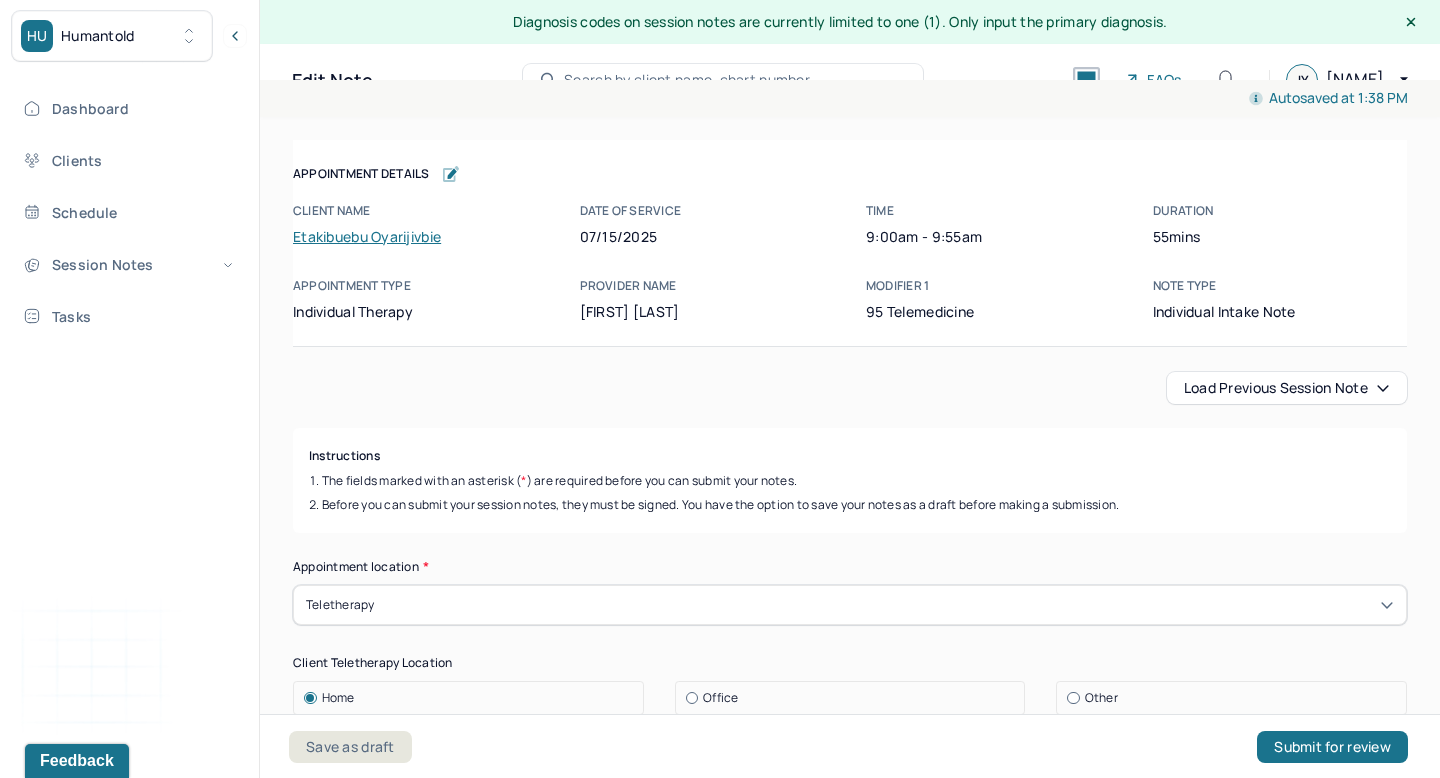 click 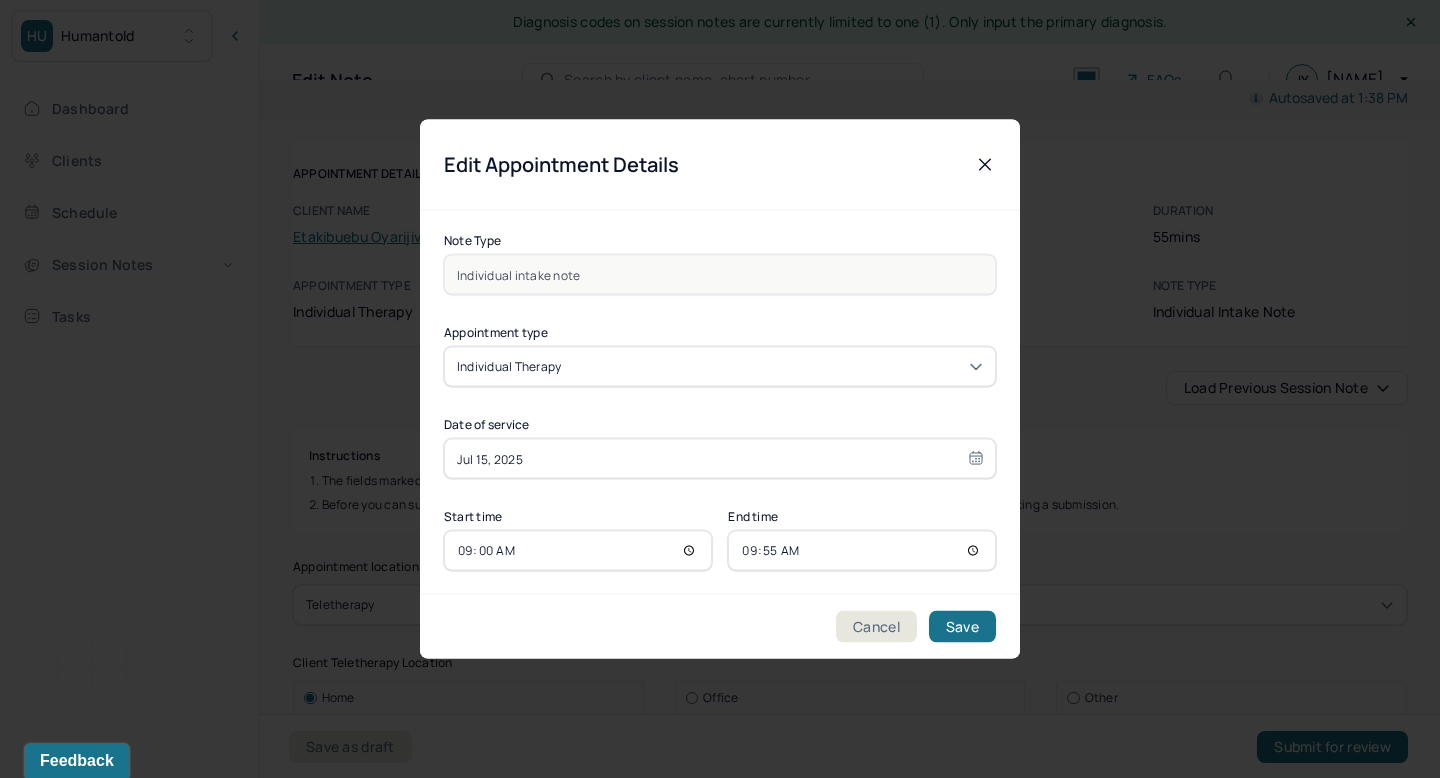 click on "09:55" at bounding box center (862, 551) 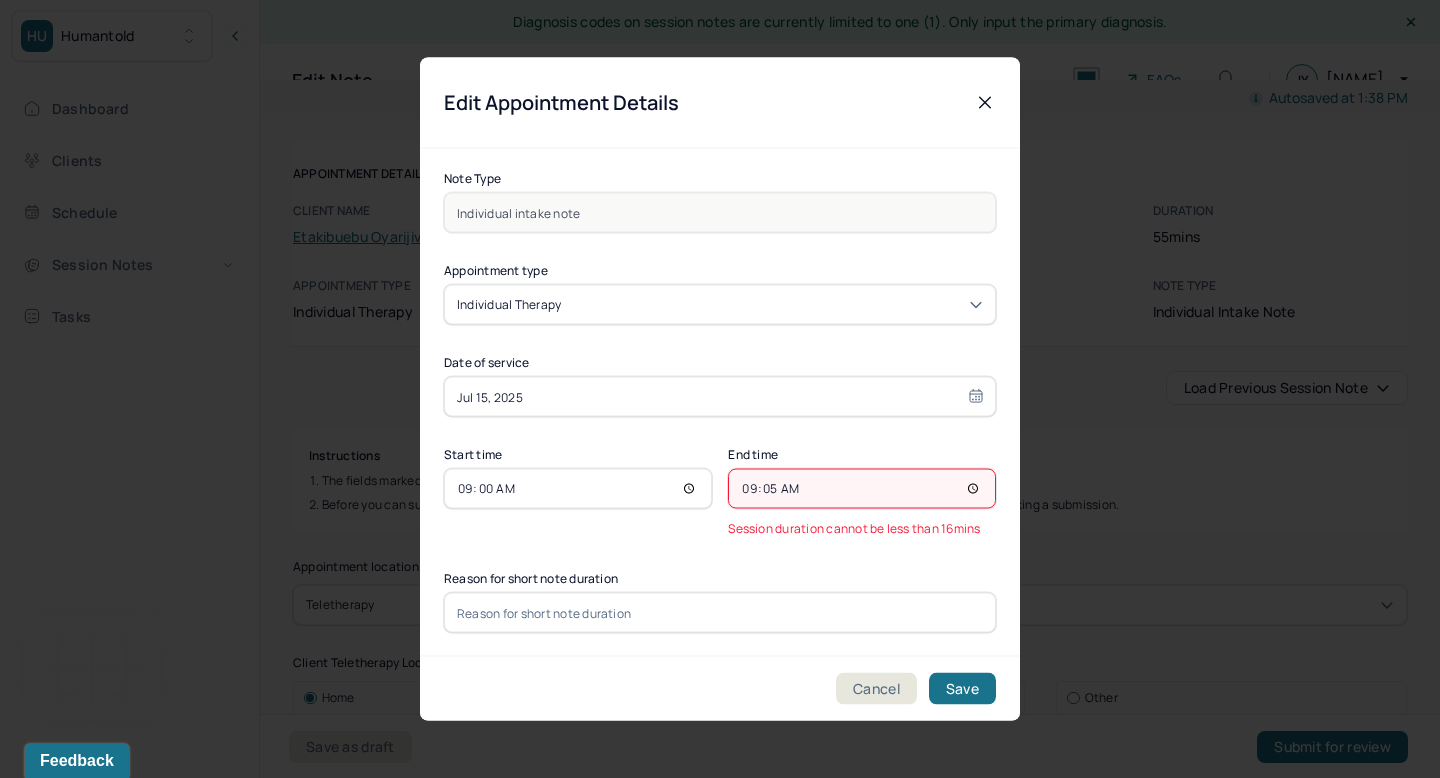 type on "09:56" 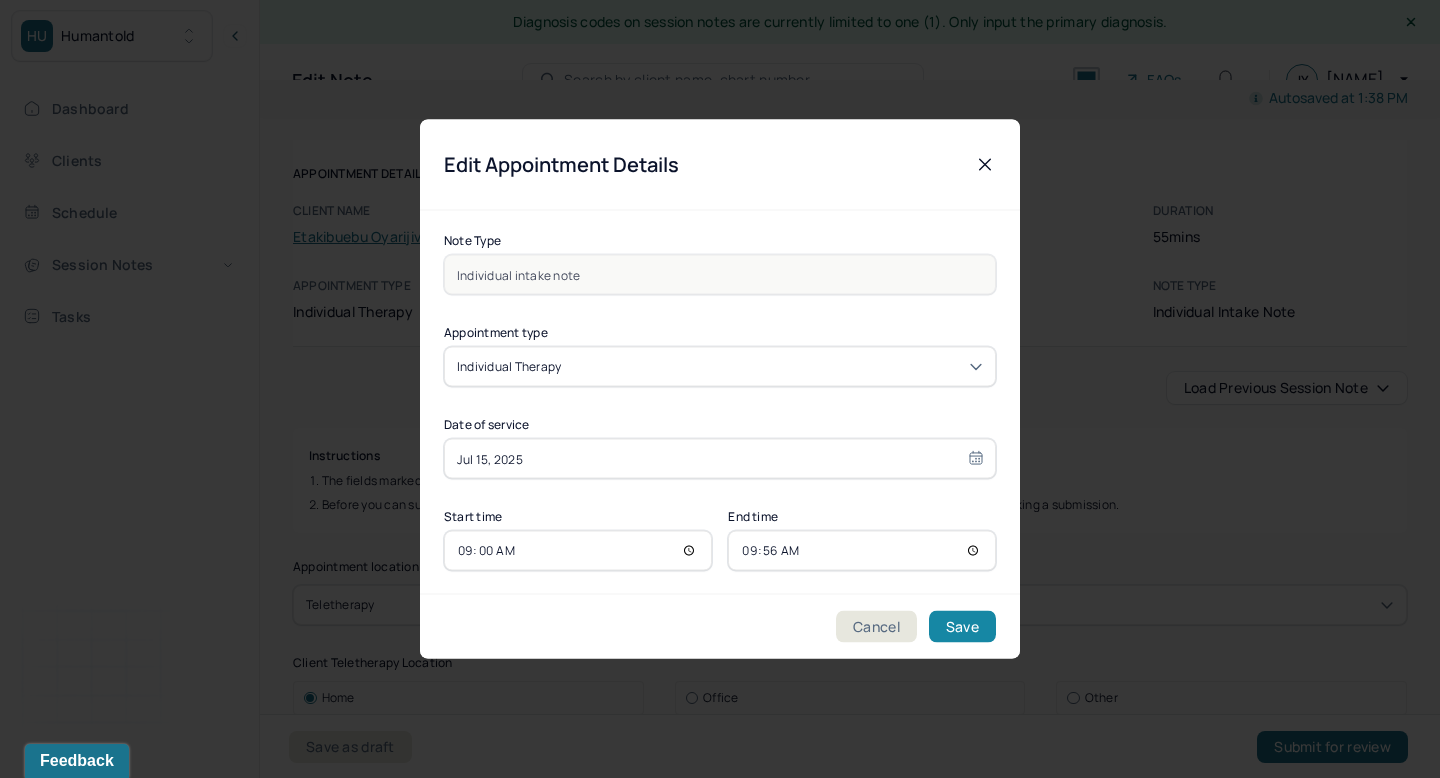 click on "Save" at bounding box center (962, 627) 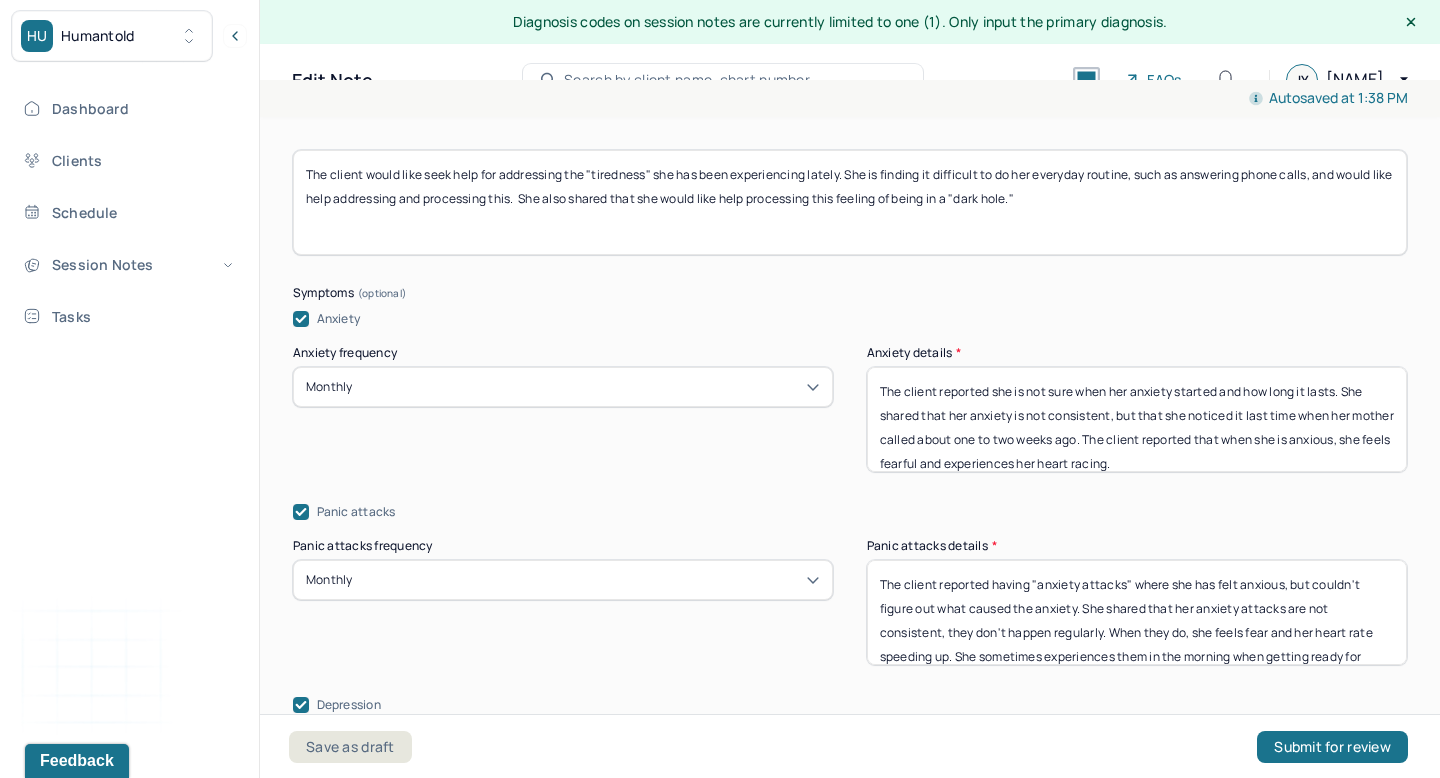 scroll, scrollTop: 2510, scrollLeft: 0, axis: vertical 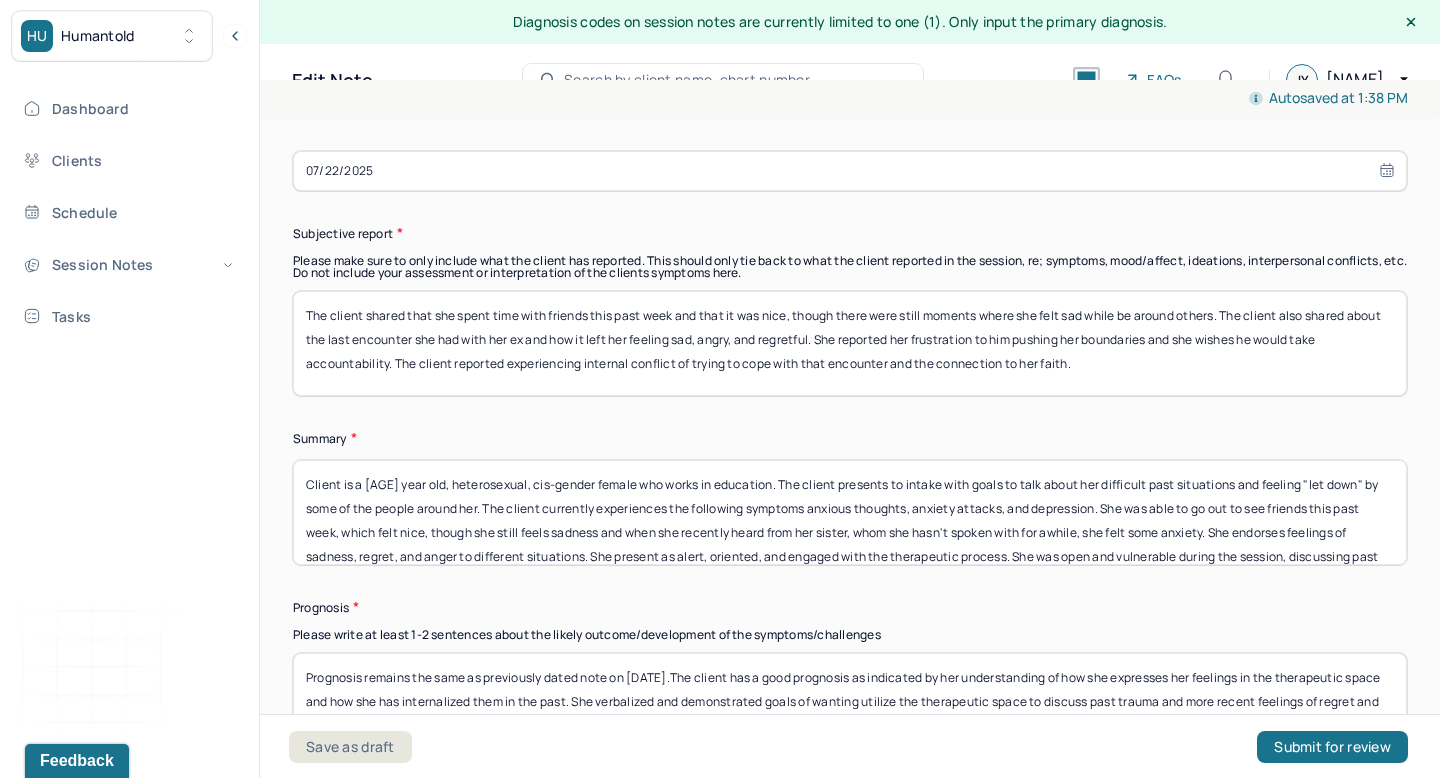 click on "The client shared that she spent time with friends this past week and that it was nice, though there were still moments where she felt sad while be around others. The client also shared about the last encounter she had with her ex and how it left her feeling sad, angry, and regretful. She reported her frustration to him pushing her boundaries and she wishes he would take accountability. The client reported experiencing internal conflict of trying to cope with that encounter and the connection to her faith." at bounding box center (850, 343) 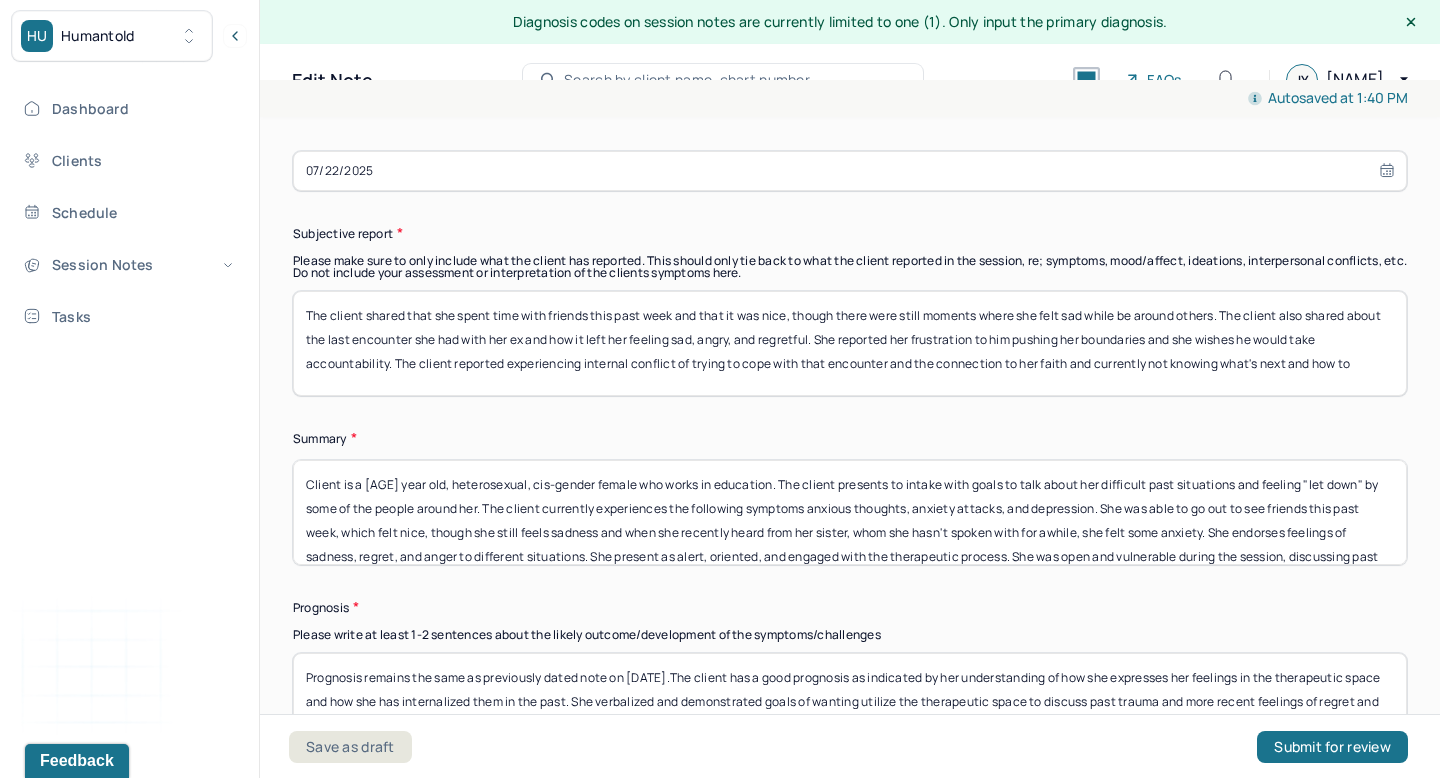 drag, startPoint x: 1377, startPoint y: 344, endPoint x: 1065, endPoint y: 346, distance: 312.0064 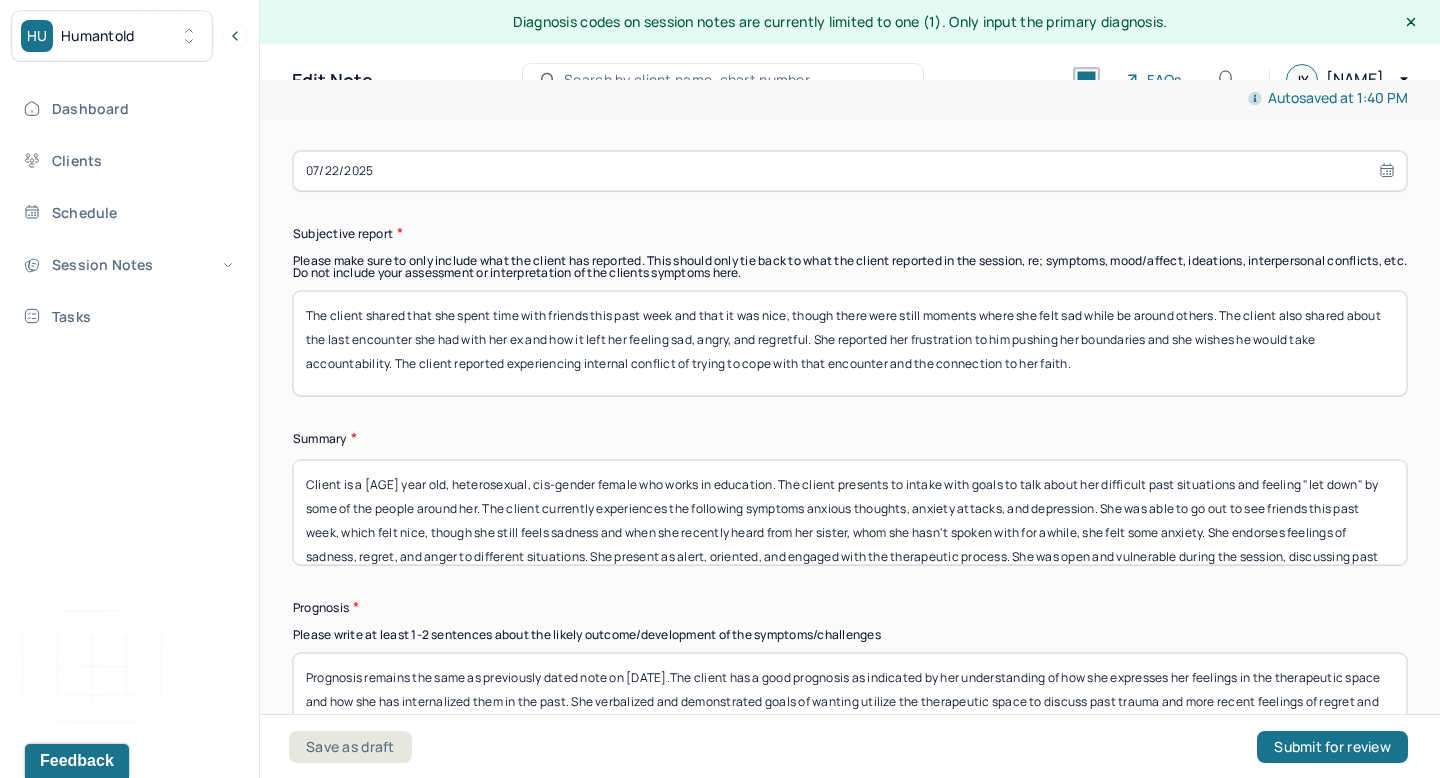 click on "The client shared that she spent time with friends this past week and that it was nice, though there were still moments where she felt sad while be around others. The client also shared about the last encounter she had with her ex and how it left her feeling sad, angry, and regretful. She reported her frustration to him pushing her boundaries and she wishes he would take accountability. The client reported experiencing internal conflict of trying to cope with that encounter and the connection to her faith." at bounding box center [850, 343] 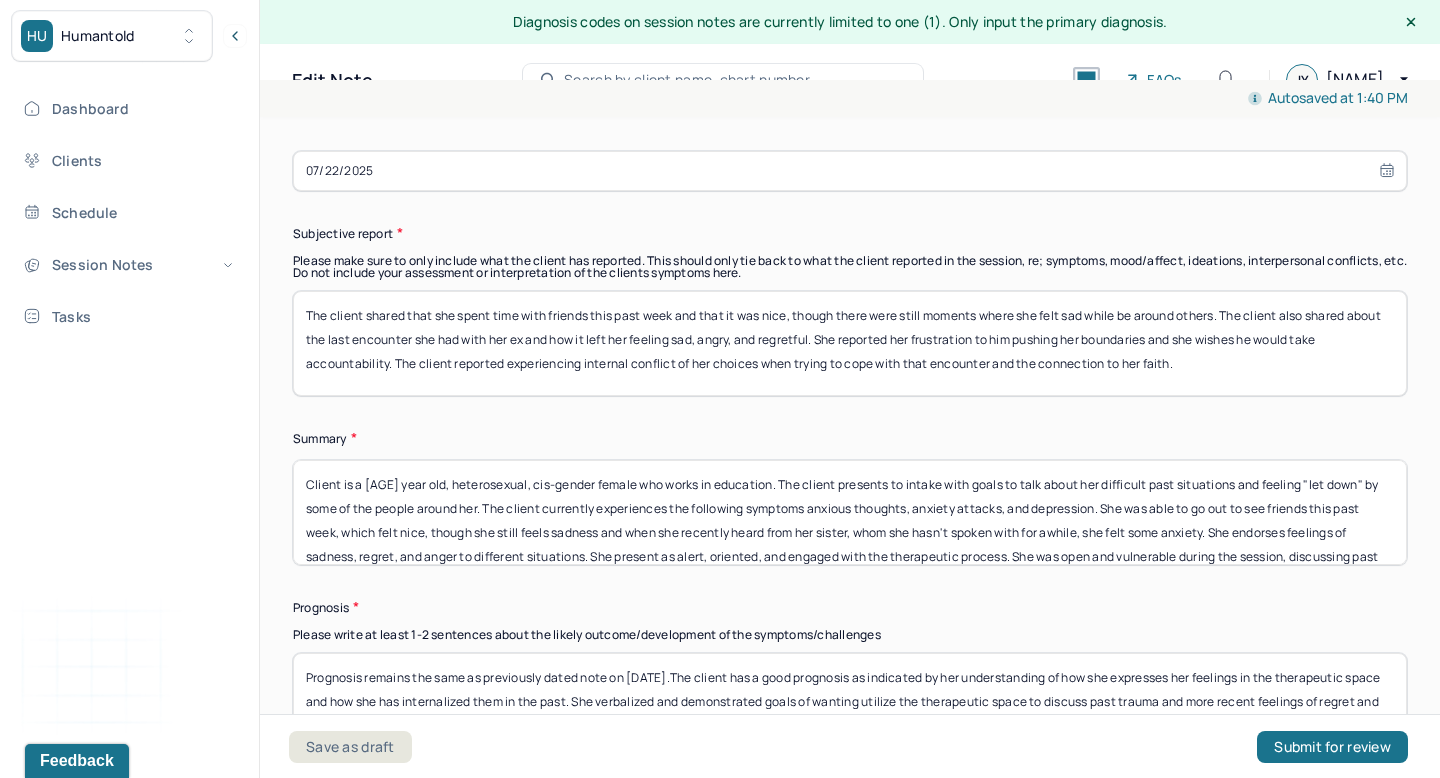click on "The client shared that she spent time with friends this past week and that it was nice, though there were still moments where she felt sad while be around others. The client also shared about the last encounter she had with her ex and how it left her feeling sad, angry, and regretful. She reported her frustration to him pushing her boundaries and she wishes he would take accountability. The client reported experiencing internal conflict of her choices  trying to cope with that encounter and the connection to her faith." at bounding box center (850, 343) 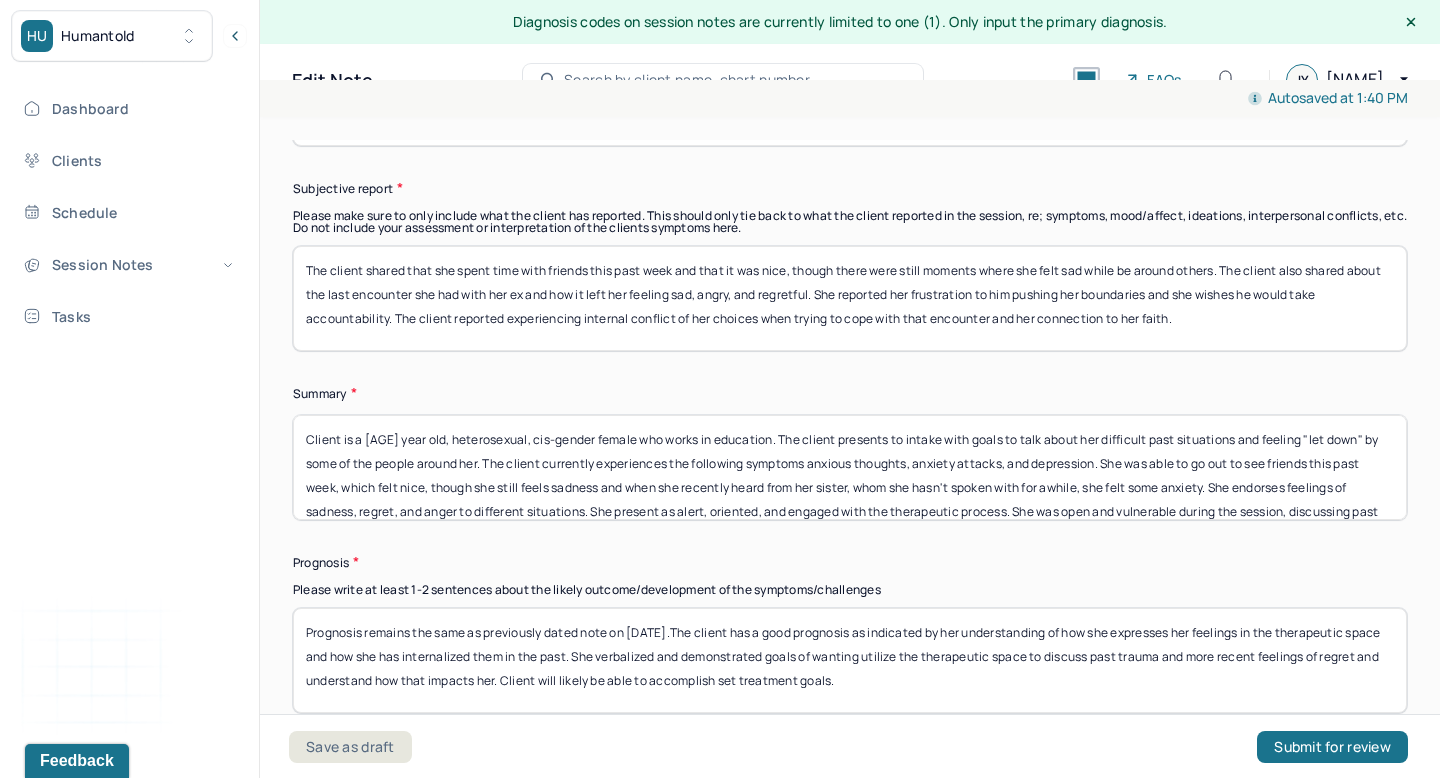 scroll, scrollTop: 10845, scrollLeft: 0, axis: vertical 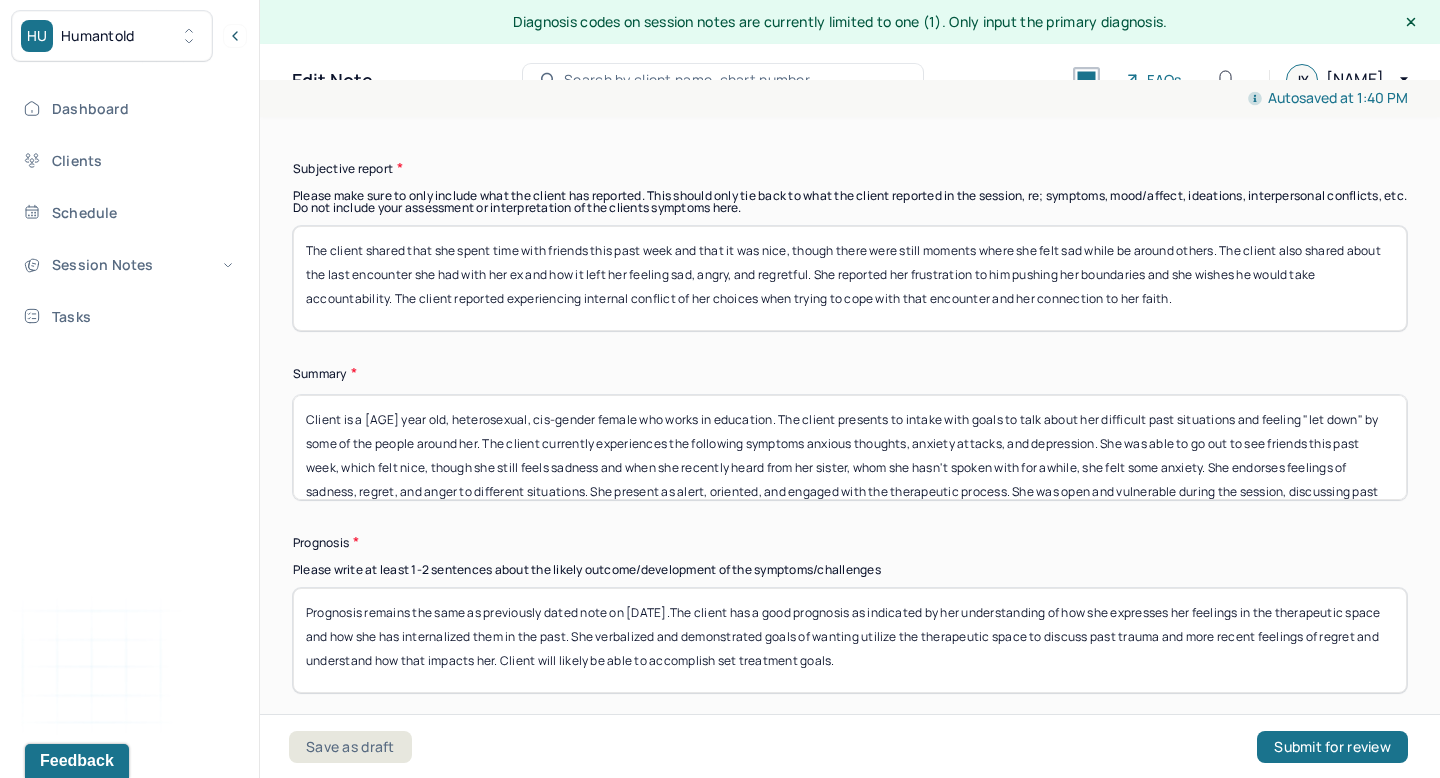click on "The client shared that she spent time with friends this past week and that it was nice, though there were still moments where she felt sad while be around others. The client also shared about the last encounter she had with her ex and how it left her feeling sad, angry, and regretful. She reported her frustration to him pushing her boundaries and she wishes he would take accountability. The client reported experiencing internal conflict of her choices when trying to cope with that encounter and her connection to her faith." at bounding box center (850, 278) 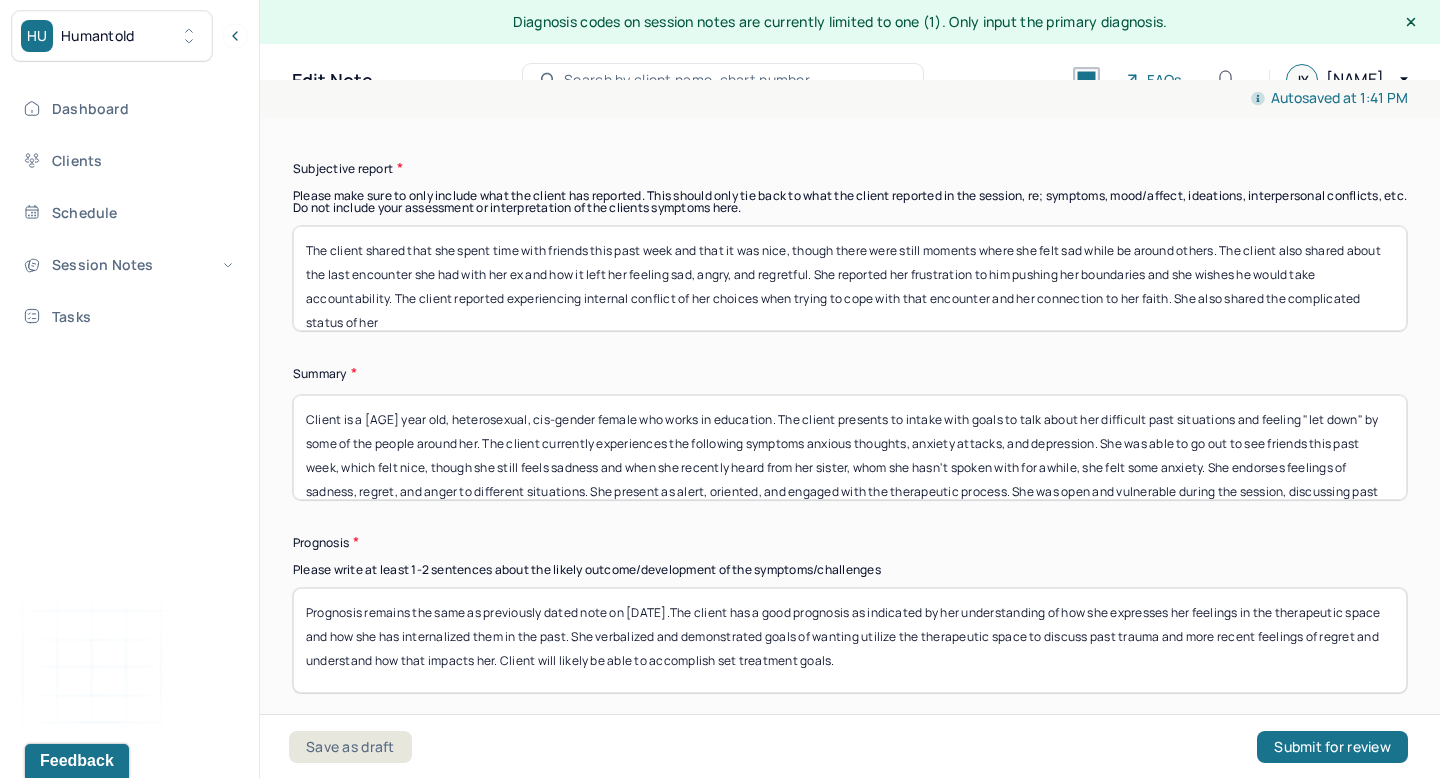 drag, startPoint x: 1173, startPoint y: 304, endPoint x: 1179, endPoint y: 276, distance: 28.635643 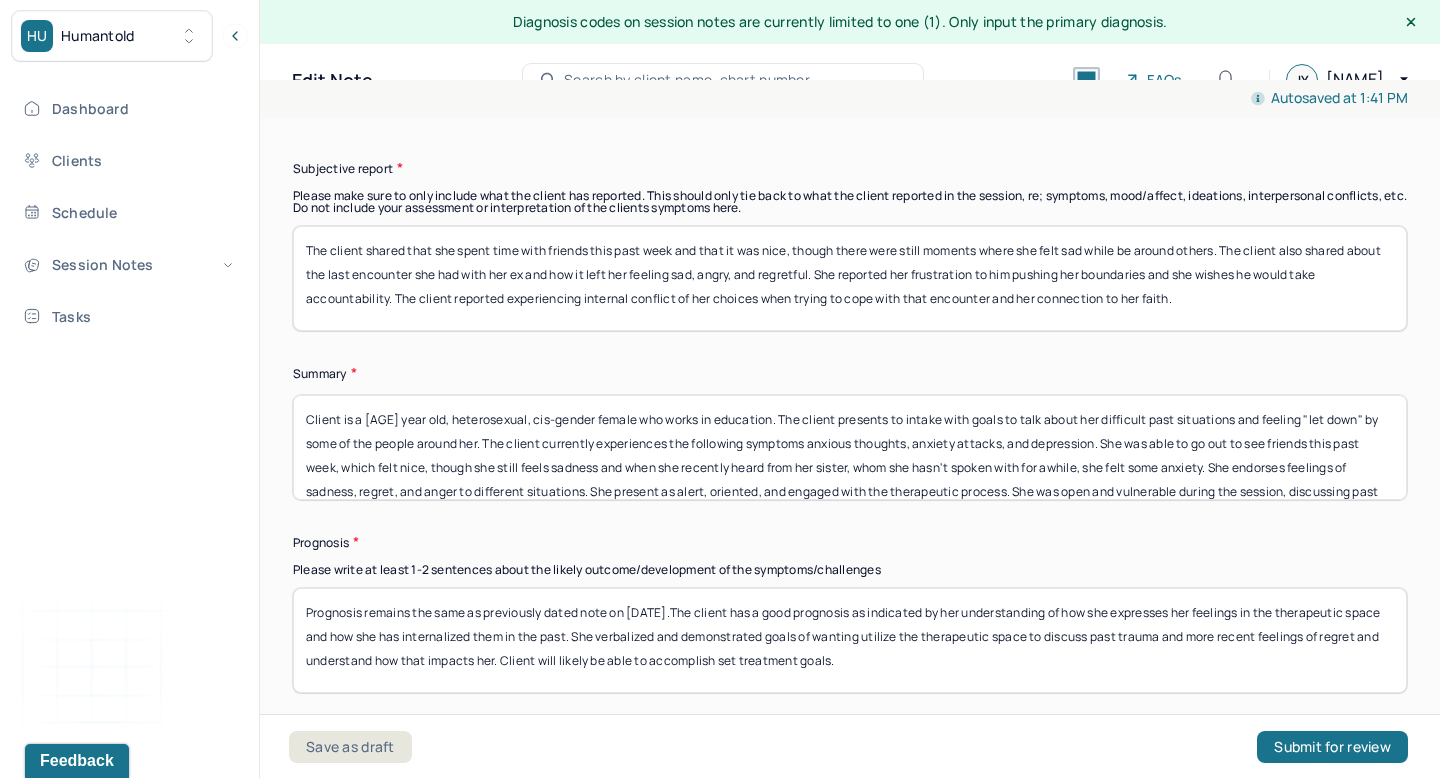 drag, startPoint x: 1059, startPoint y: 223, endPoint x: 1058, endPoint y: 256, distance: 33.01515 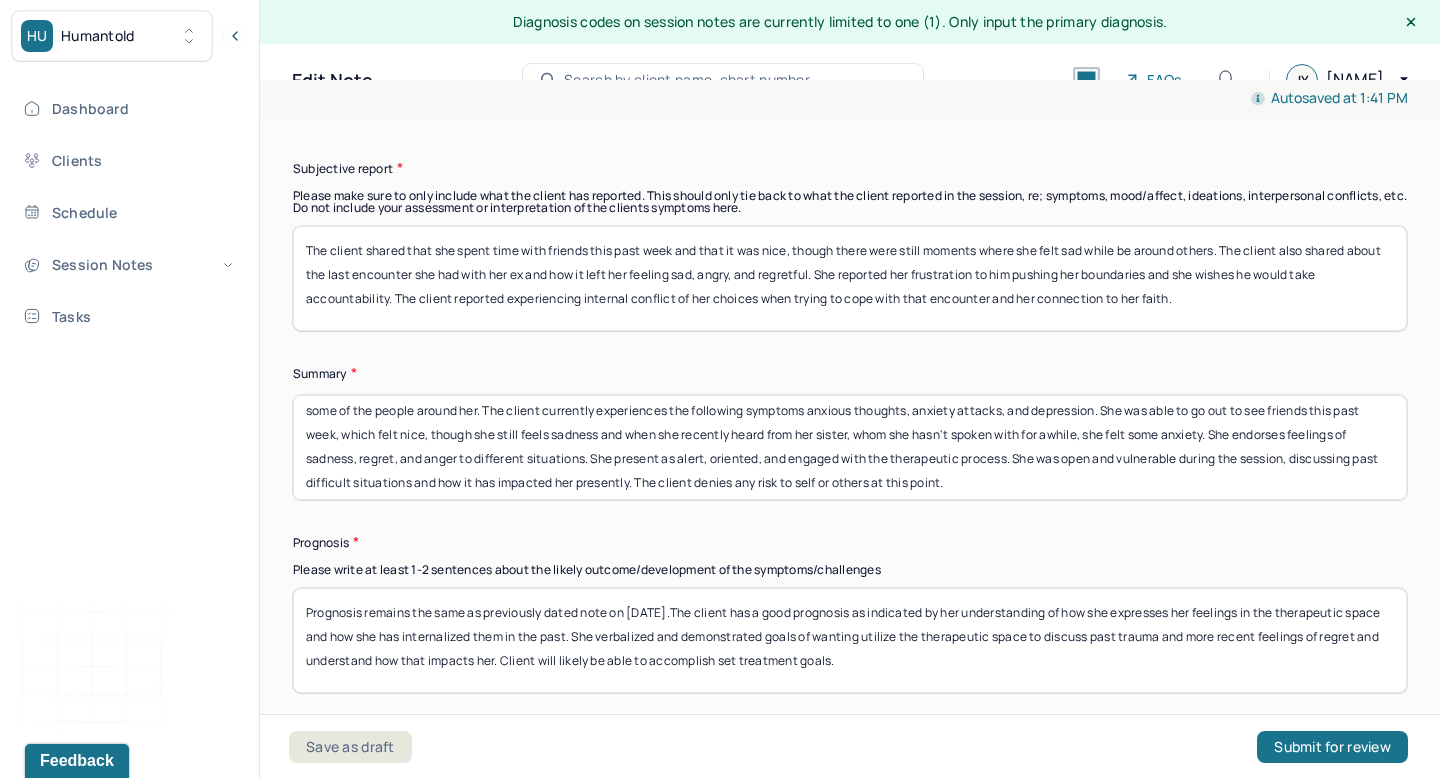 scroll, scrollTop: 40, scrollLeft: 0, axis: vertical 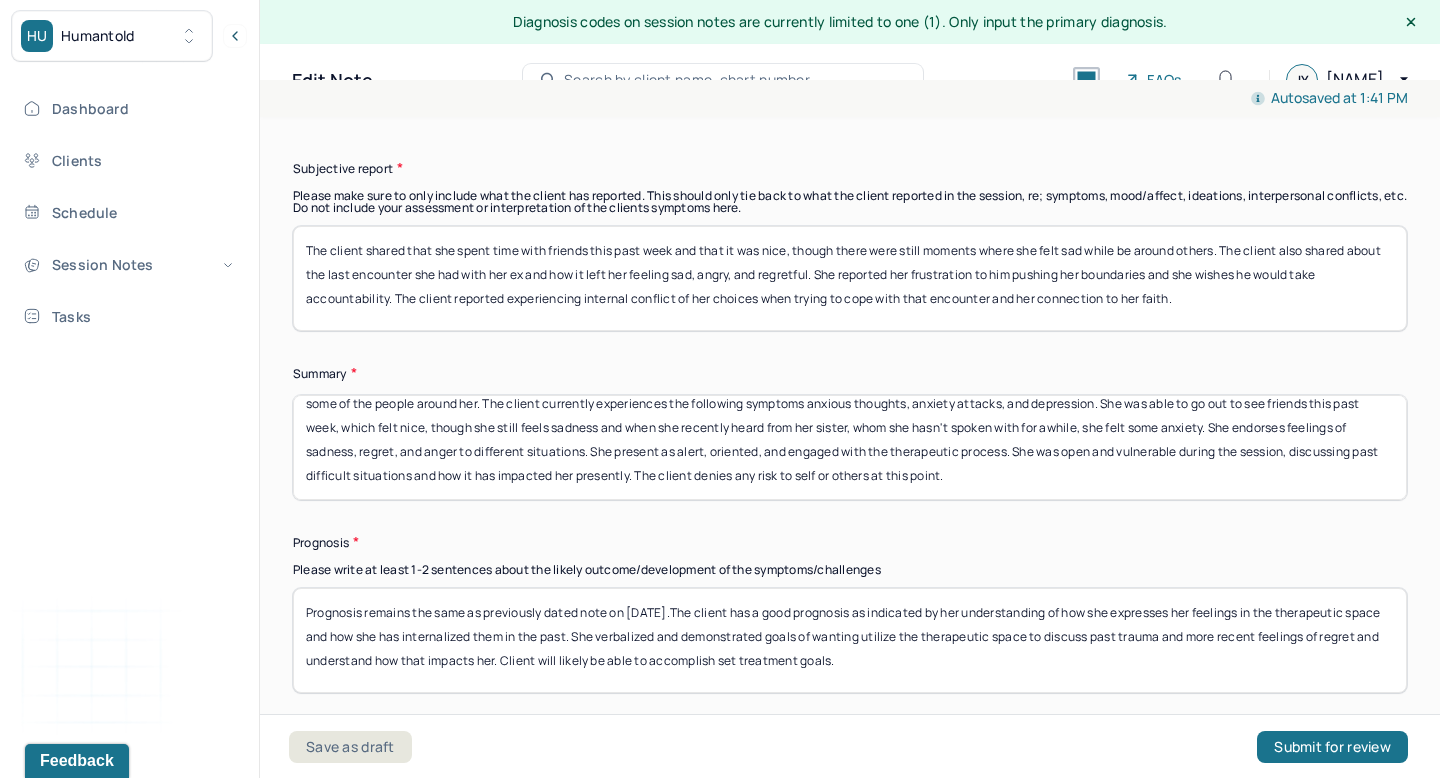 type on "The client shared that she spent time with friends this past week and that it was nice, though there were still moments where she felt sad while be around others. The client also shared about the last encounter she had with her ex and how it left her feeling sad, angry, and regretful. She reported her frustration to him pushing her boundaries and she wishes he would take accountability. The client reported experiencing internal conflict of her choices when trying to cope with that encounter and her connection to her faith." 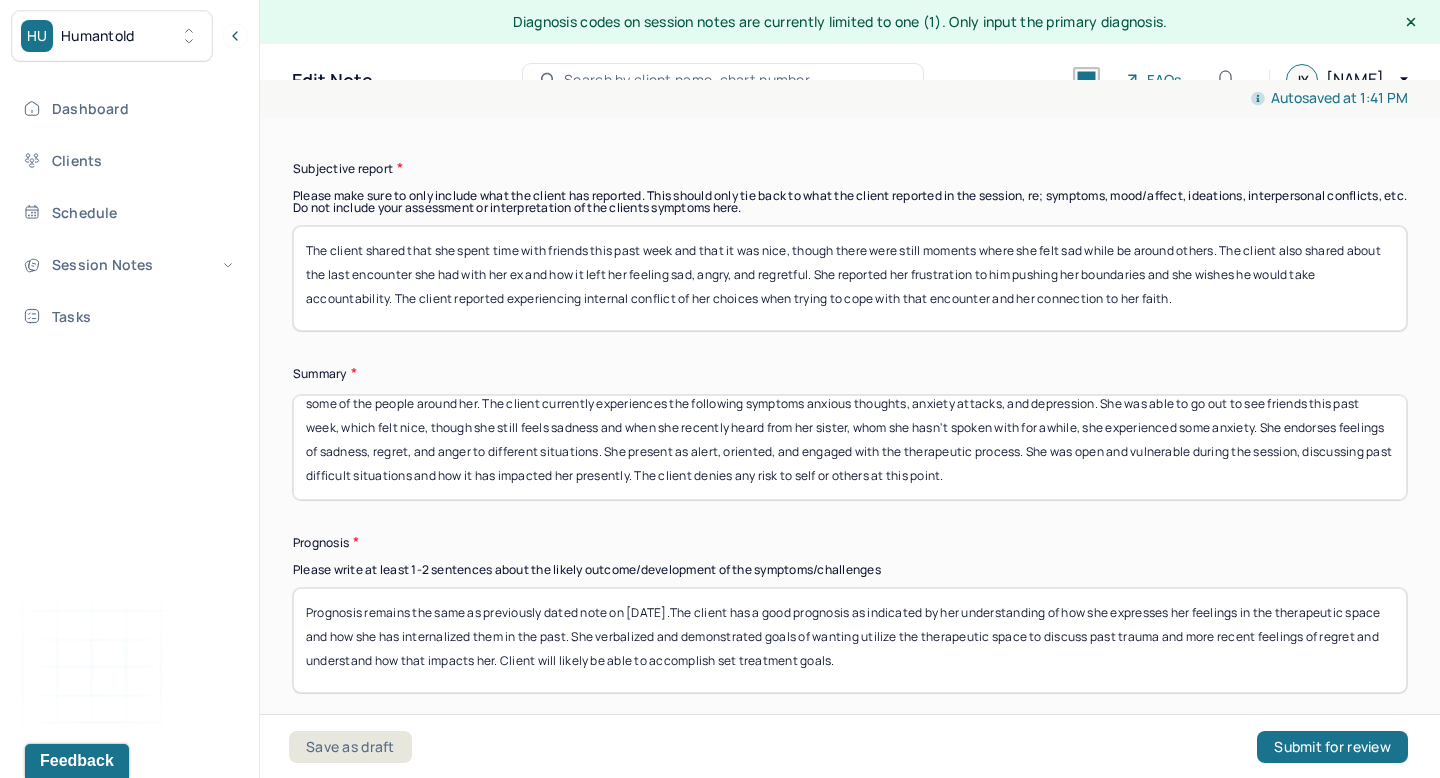 click on "Client is a [AGE] year old, heterosexual, cis-gender female who works in education. The client presents to intake with goals to talk about her difficult past situations and feeling "let down" by some of the people around her. The client currently experiences the following symptoms anxious thoughts, anxiety attacks, and depression. She was able to go out to see friends this past week, which felt nice, though she still feels sadness and when she recently heard from her sister, whom she hasn't spoken with for awhile, she felt some anxiety. She endorses feelings of sadness, regret, and anger to different situations. She present as alert, oriented, and engaged with the therapeutic process. She was open and vulnerable during the session, discussing past difficult situations and how it has impacted her presently. The client denies any risk to self or others at this point." at bounding box center [850, 447] 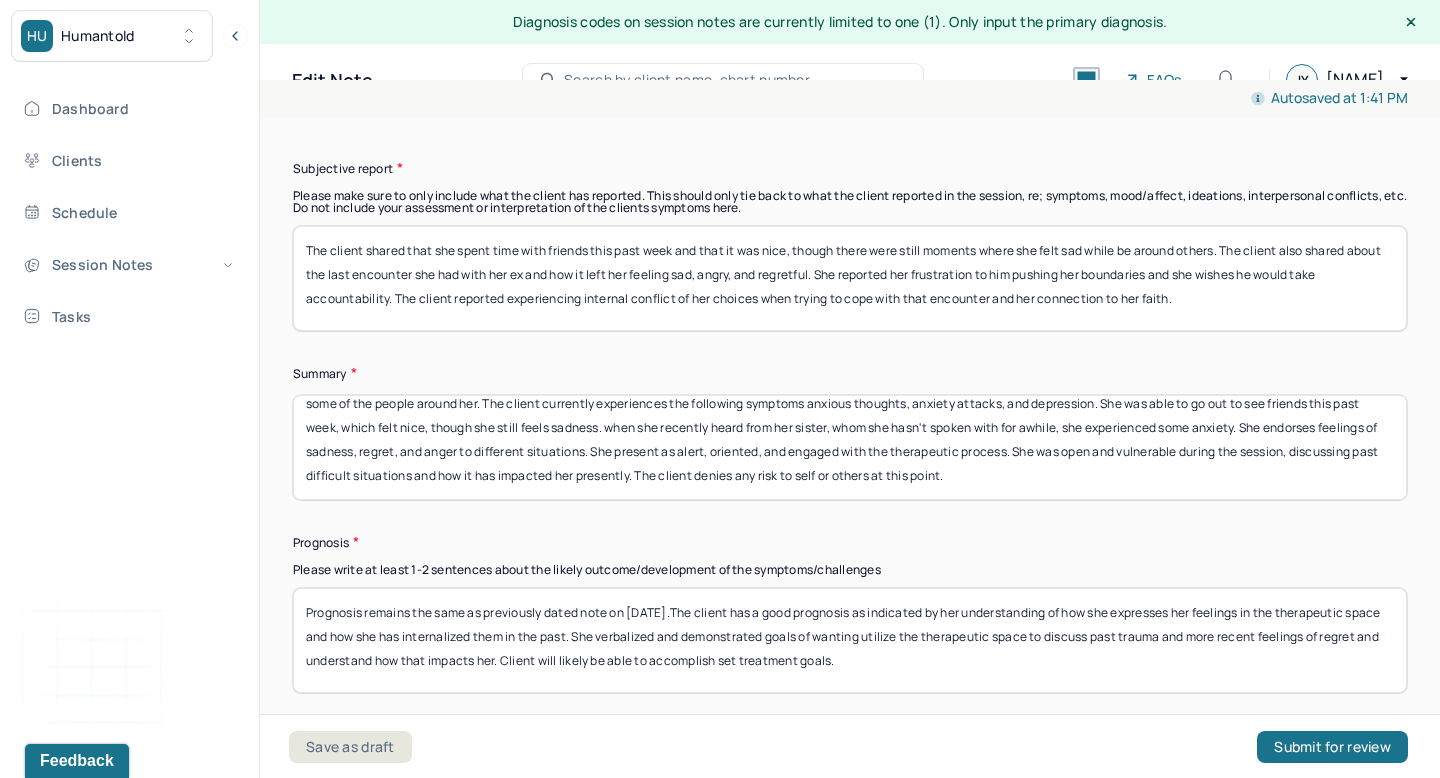 click on "Client is a 34 year old, heterosexual, cis-gender female who works in education. The client presents to intake with goals to talk about her difficult past situations and feeling "let down" by some of the people around her. The client currently experiences the following symptoms anxious thoughts, anxiety attacks, and depression. She was able to go out to see friends this past week, which felt nice, though she still feels sadness and when she recently heard from her sister, whom she hasn't spoken with for awhile, she experienced some anxiety. She endorses feelings of sadness, regret, and anger to different situations. She present as alert, oriented, and engaged with the therapeutic process. She was open and vulnerable during the session, discussing past difficult situations and how it has impacted her presently. The client denies any risk to self or others at this point." at bounding box center (850, 447) 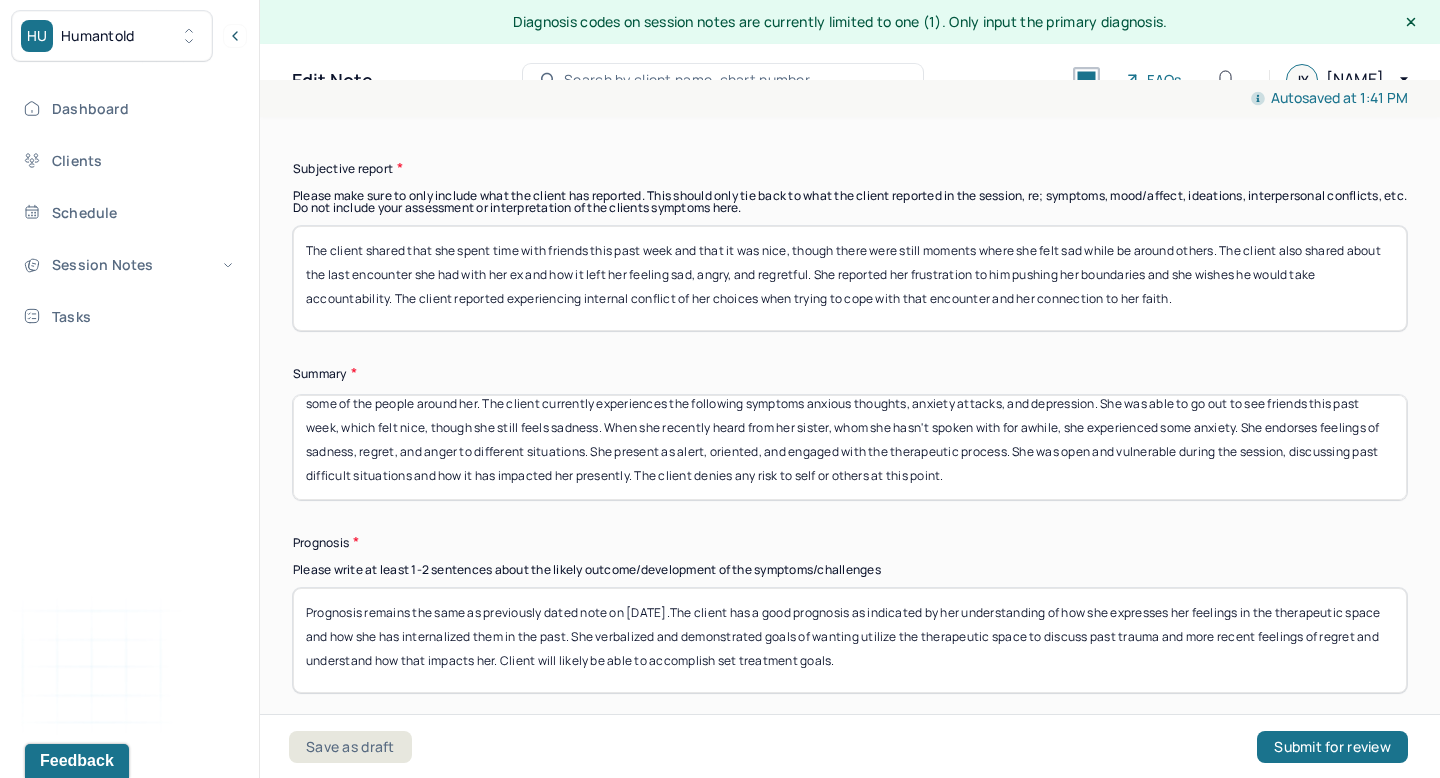 click on "Client is a 34 year old, heterosexual, cis-gender female who works in education. The client presents to intake with goals to talk about her difficult past situations and feeling "let down" by some of the people around her. The client currently experiences the following symptoms anxious thoughts, anxiety attacks, and depression. She was able to go out to see friends this past week, which felt nice, though she still feels sadness. when she recently heard from her sister, whom she hasn't spoken with for awhile, she experienced some anxiety. She endorses feelings of sadness, regret, and anger to different situations. She present as alert, oriented, and engaged with the therapeutic process. She was open and vulnerable during the session, discussing past difficult situations and how it has impacted her presently. The client denies any risk to self or others at this point." at bounding box center (850, 447) 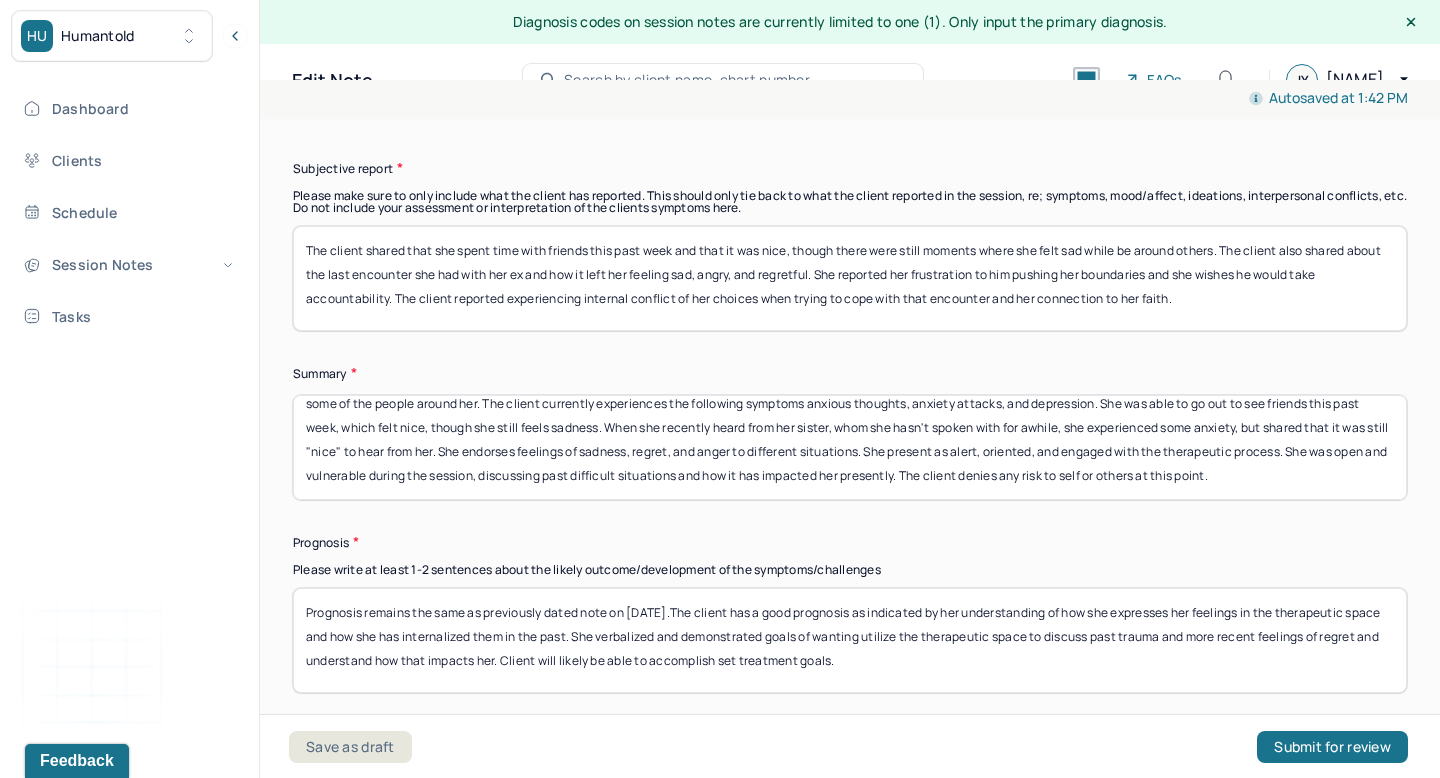 click on "Client is a 34 year old, heterosexual, cis-gender female who works in education. The client presents to intake with goals to talk about her difficult past situations and feeling "let down" by some of the people around her. The client currently experiences the following symptoms anxious thoughts, anxiety attacks, and depression. She was able to go out to see friends this past week, which felt nice, though she still feels sadness. When she recently heard from her sister, whom she hasn't spoken with for awhile, she experienced some anxiety, but shared that it was still "nice" to hear from her. She endorses feelings of sadness, regret, and anger to different situations. She present as alert, oriented, and engaged with the therapeutic process. She was open and vulnerable during the session, discussing past difficult situations and how it has impacted her presently. The client denies any risk to self or others at this point." at bounding box center (850, 447) 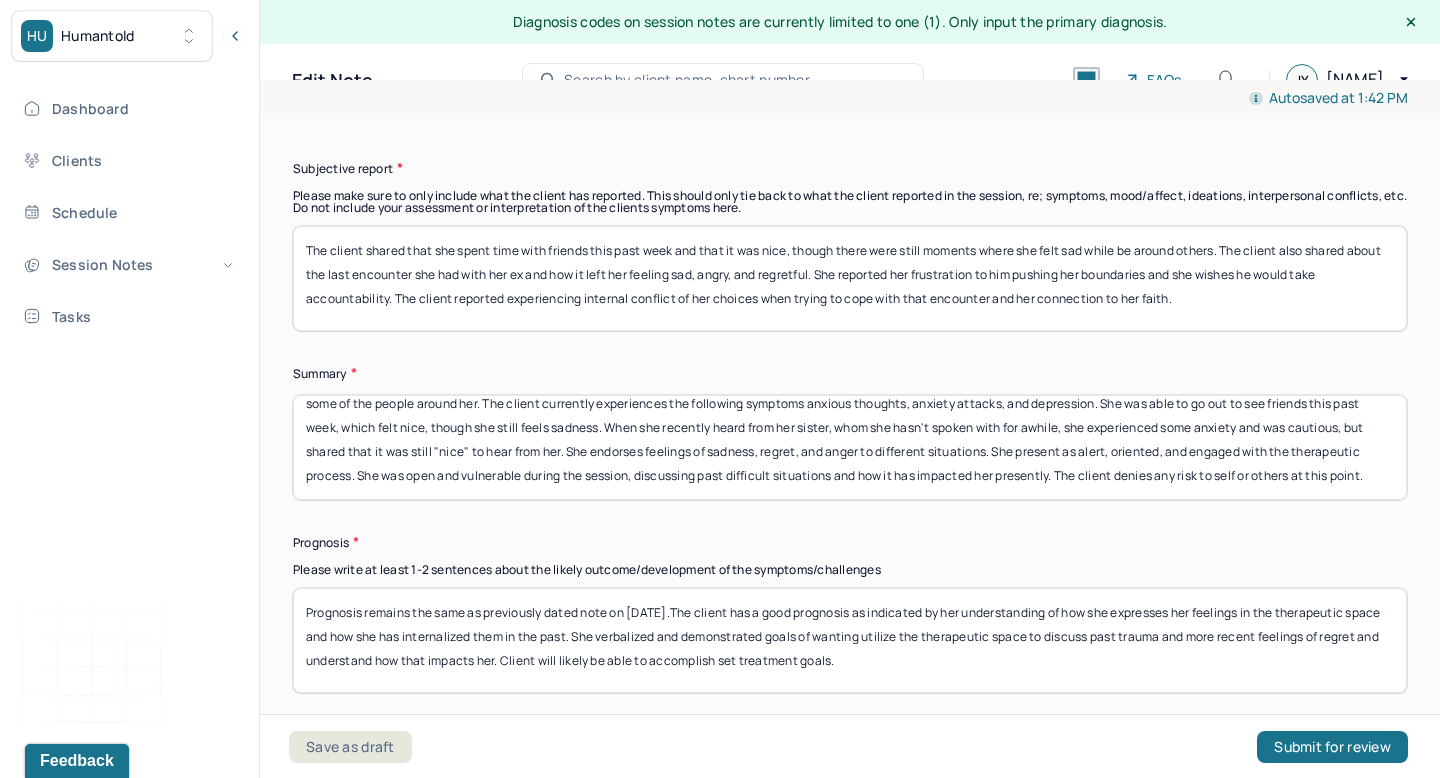 drag, startPoint x: 943, startPoint y: 418, endPoint x: 944, endPoint y: 453, distance: 35.014282 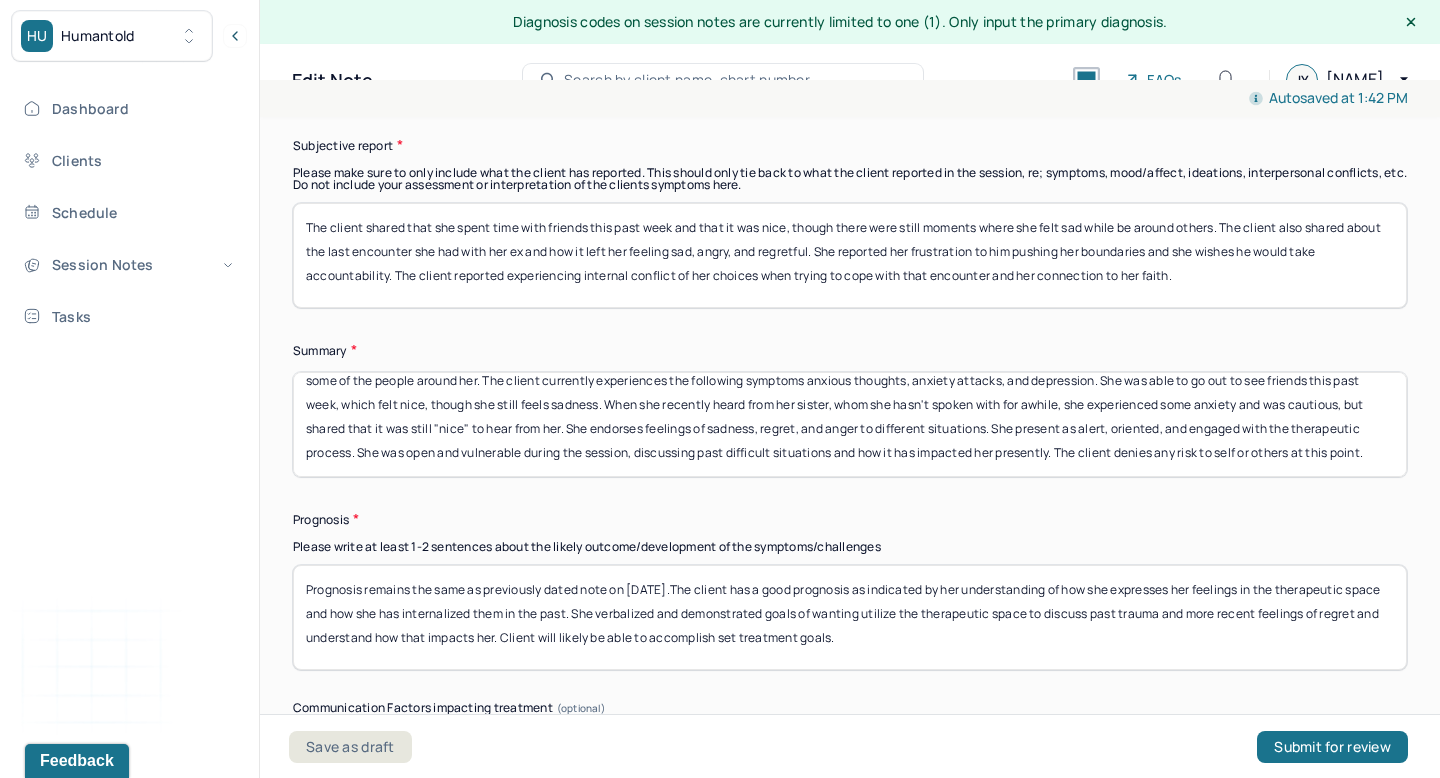 scroll, scrollTop: 10872, scrollLeft: 0, axis: vertical 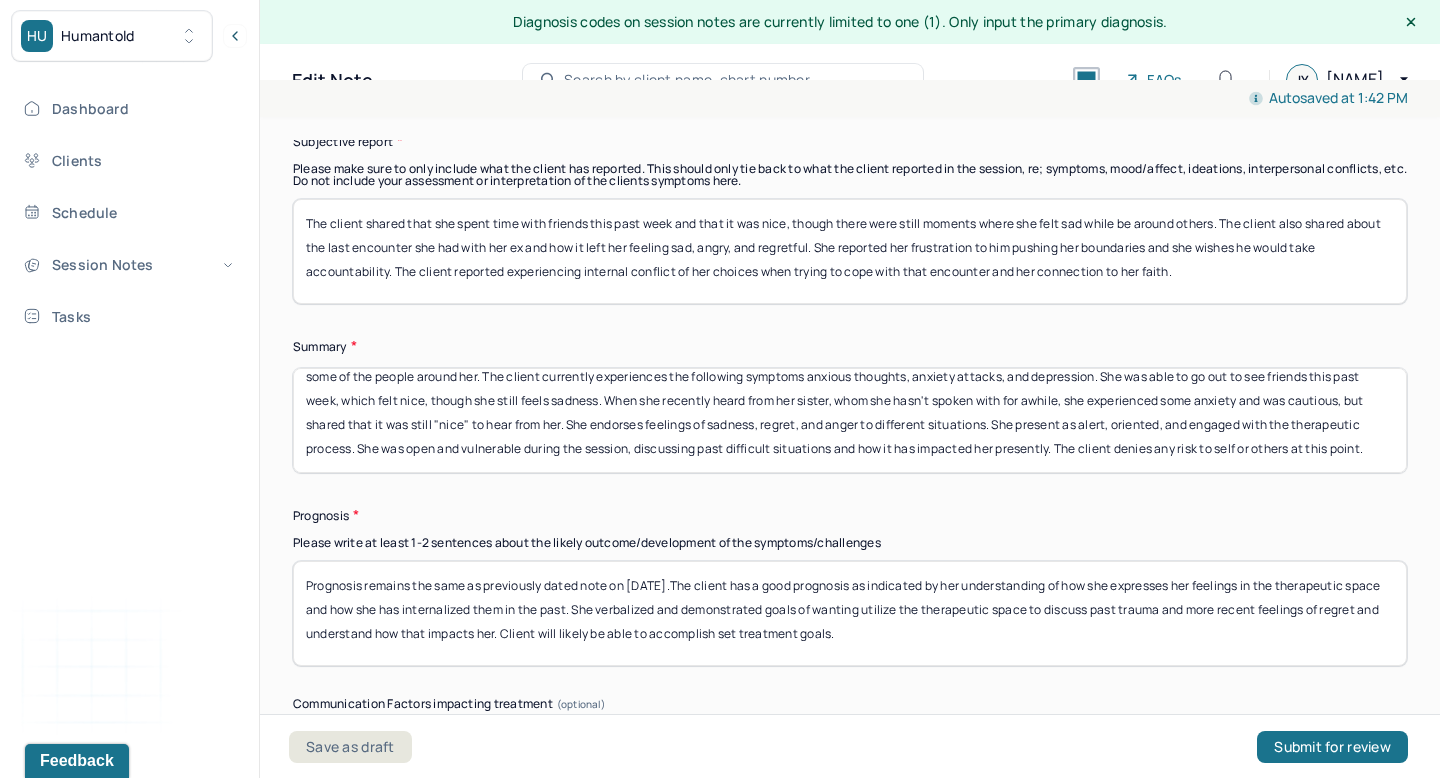 click on "Client is a 34 year old, heterosexual, cis-gender female who works in education. The client presents to intake with goals to talk about her difficult past situations and feeling "let down" by some of the people around her. The client currently experiences the following symptoms anxious thoughts, anxiety attacks, and depression. She was able to go out to see friends this past week, which felt nice, though she still feels sadness. When she recently heard from her sister, whom she hasn't spoken with for awhile, she experienced some anxiety and was cautious, but shared that it was still "nice" to hear from her. She endorses feelings of sadness, regret, and anger to different situations. She present as alert, oriented, and engaged with the therapeutic process. She was open and vulnerable during the session, discussing past difficult situations and how it has impacted her presently. The client denies any risk to self or others at this point." at bounding box center (850, 420) 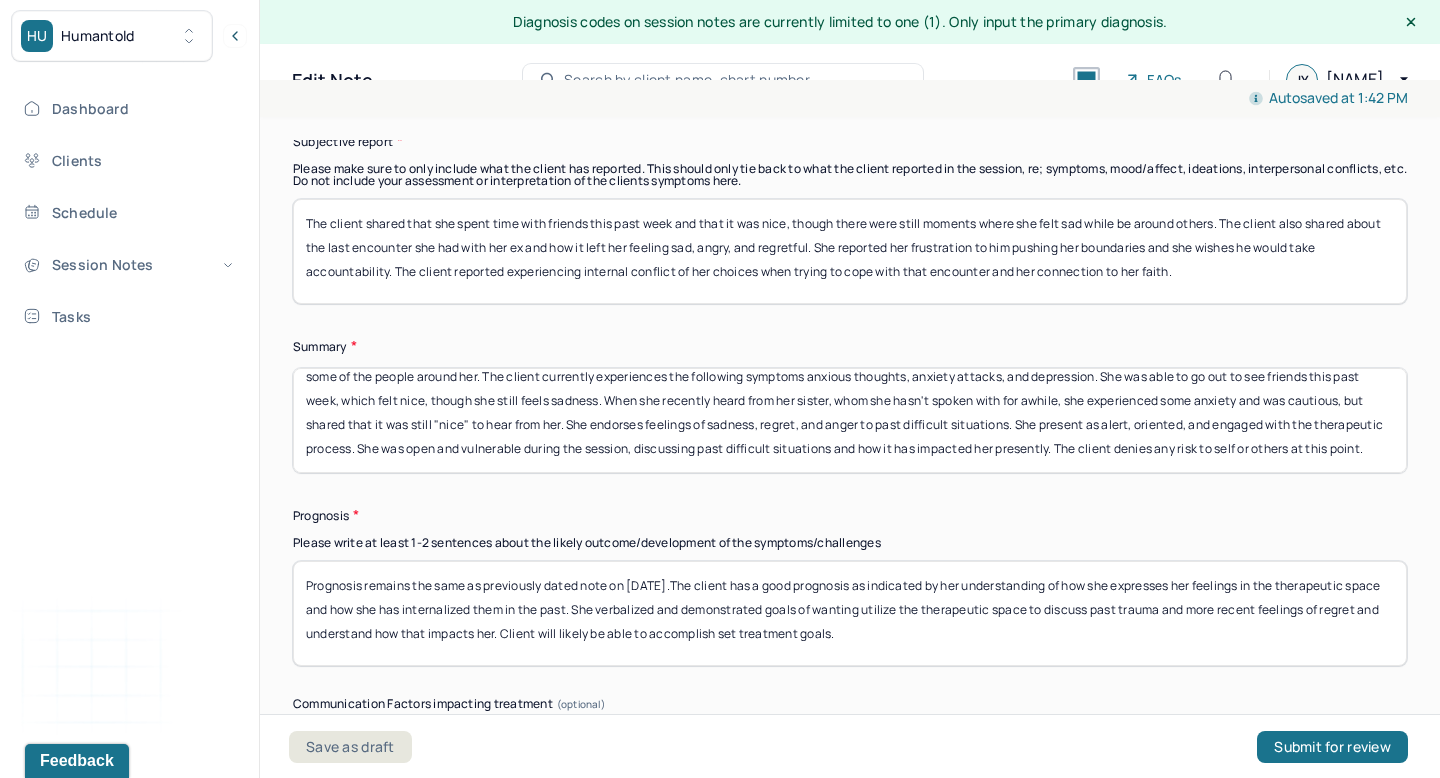 click on "Client is a 34 year old, heterosexual, cis-gender female who works in education. The client presents to intake with goals to talk about her difficult past situations and feeling "let down" by some of the people around her. The client currently experiences the following symptoms anxious thoughts, anxiety attacks, and depression. She was able to go out to see friends this past week, which felt nice, though she still feels sadness. When she recently heard from her sister, whom she hasn't spoken with for awhile, she experienced some anxiety and was cautious, but shared that it was still "nice" to hear from her. She endorses feelings of sadness, regret, and anger to past difficult situations. She present as alert, oriented, and engaged with the therapeutic process. She was open and vulnerable during the session, discussing past difficult situations and how it has impacted her presently. The client denies any risk to self or others at this point." at bounding box center (850, 420) 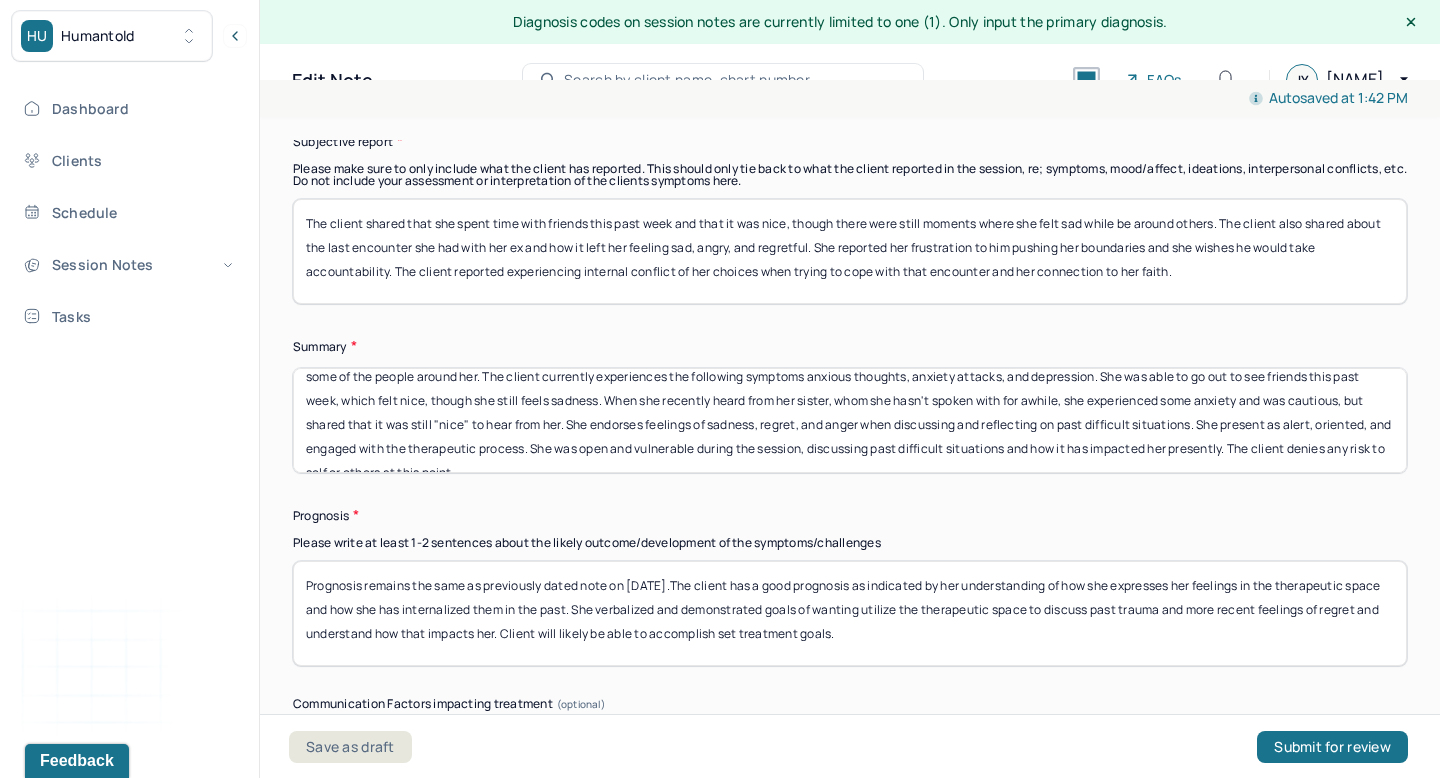 scroll, scrollTop: 64, scrollLeft: 0, axis: vertical 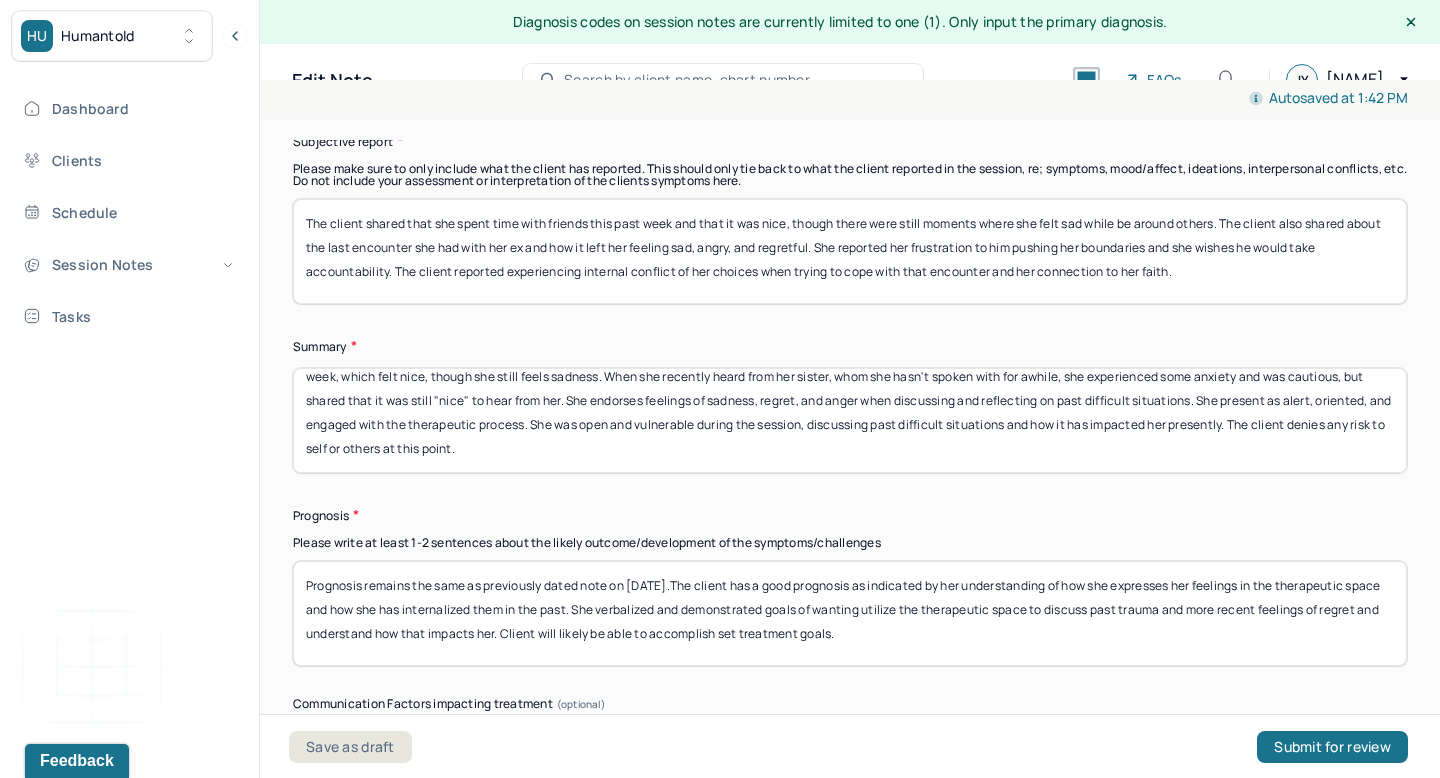 drag, startPoint x: 957, startPoint y: 400, endPoint x: 971, endPoint y: 425, distance: 28.653097 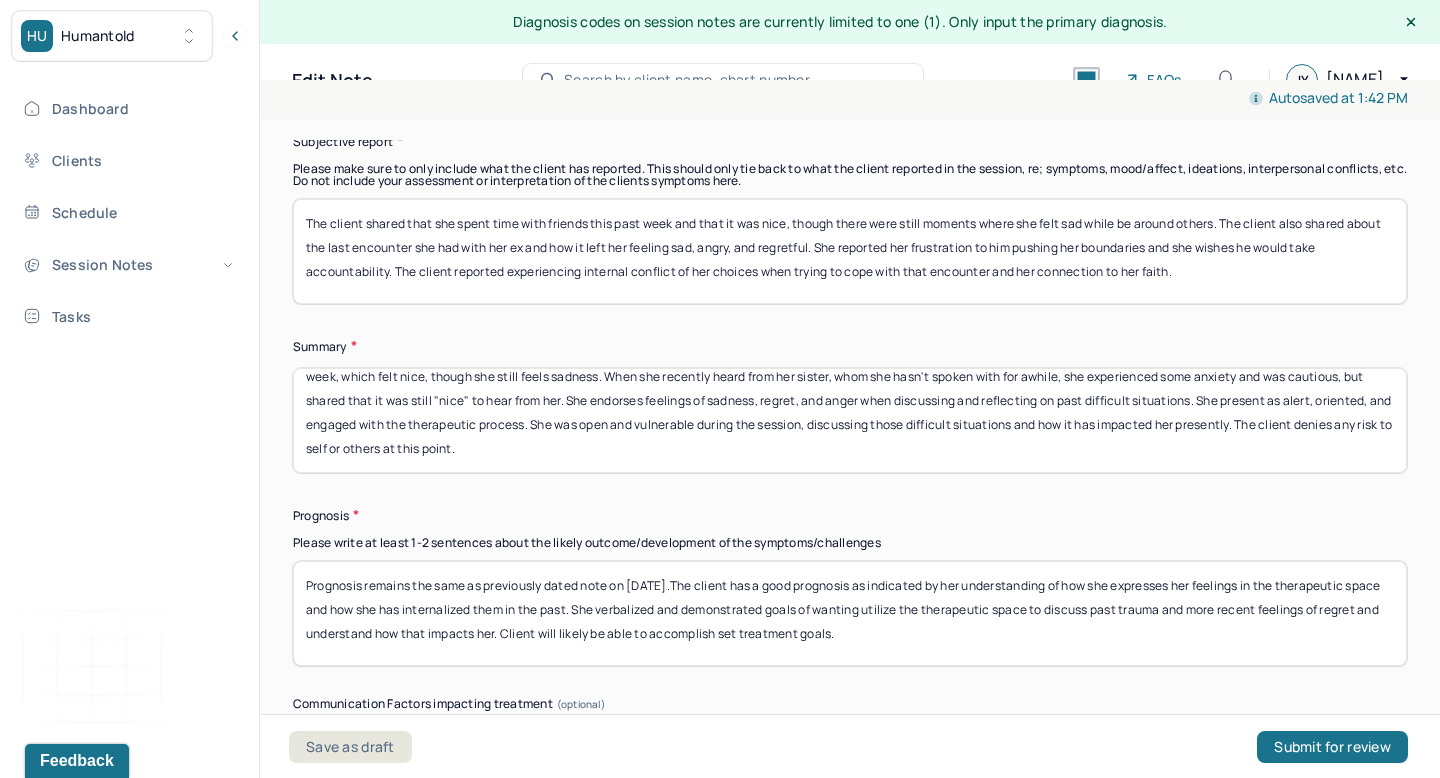 drag, startPoint x: 964, startPoint y: 405, endPoint x: 1011, endPoint y: 413, distance: 47.67599 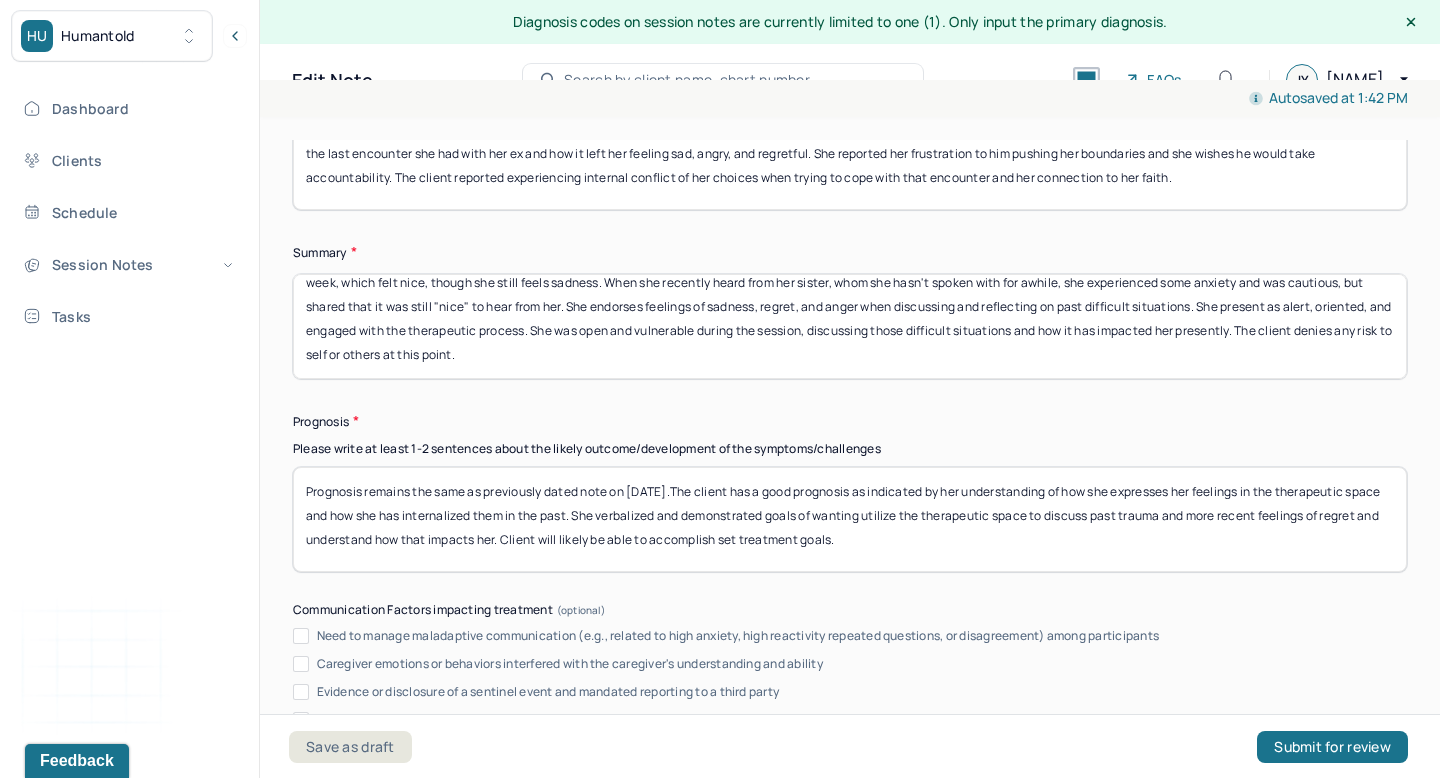 scroll, scrollTop: 10967, scrollLeft: 0, axis: vertical 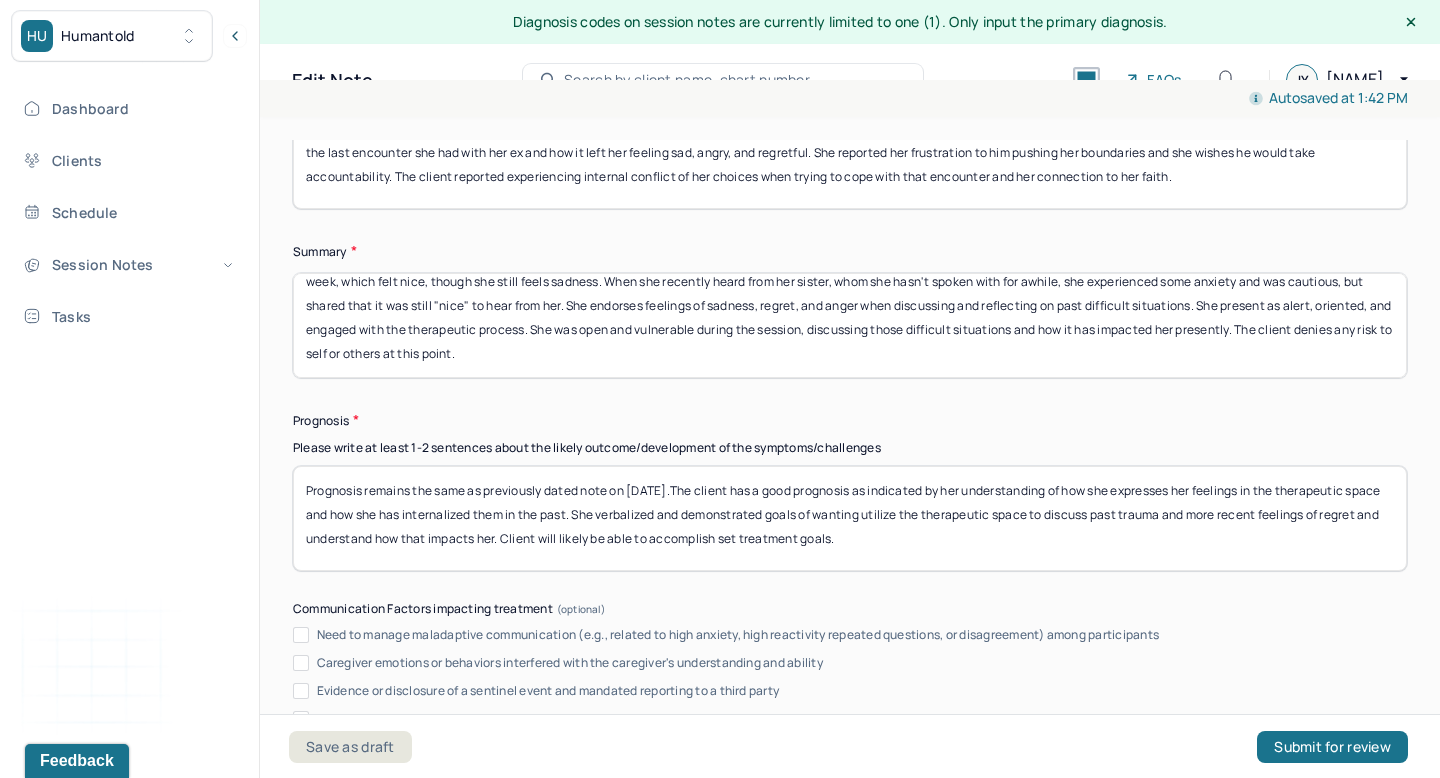 type on "Client is a 34 year old, heterosexual, cis-gender female who works in education. The client presents to intake with goals to talk about her difficult past situations and feeling "let down" by some of the people around her. The client currently experiences the following symptoms anxious thoughts, anxiety attacks, and depression. She was able to go out to see friends this past week, which felt nice, though she still feels sadness. When she recently heard from her sister, whom she hasn't spoken with for awhile, she experienced some anxiety and was cautious, but shared that it was still "nice" to hear from her. She endorses feelings of sadness, regret, and anger when discussing and reflecting on past difficult situations. She present as alert, oriented, and engaged with the therapeutic process. She was open and vulnerable during the session, discussing those difficult situations and how it has impacted her presently. The client denies any risk to self or others at this point." 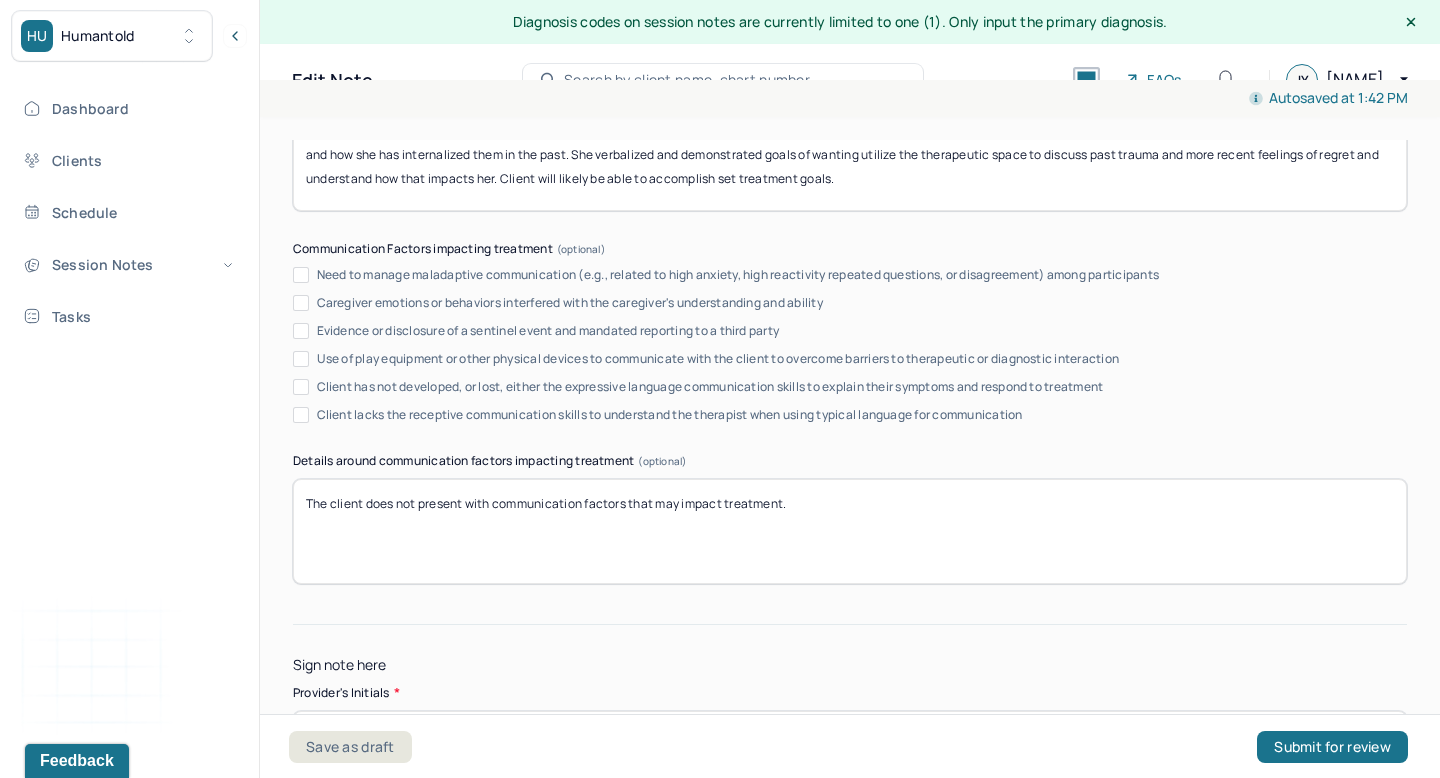 scroll, scrollTop: 11417, scrollLeft: 0, axis: vertical 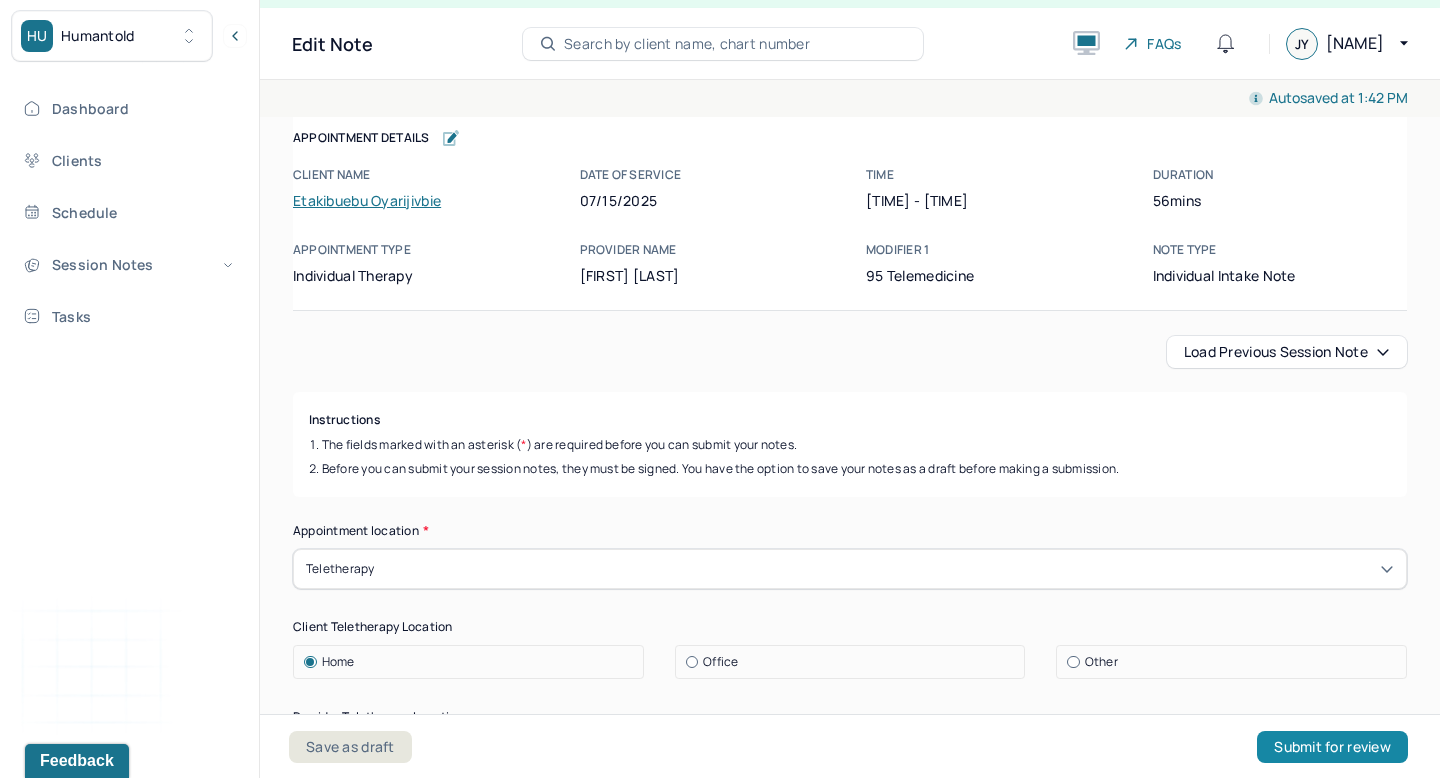 type on "Prognosis remains the same as previously dated note on 07/08/25.The client has a good prognosis as indicated by her understanding of how she expresses her feelings in the therapeutic space and how she has internalized them in the past. She verbalized and demonstrated goals of wanting utilize the therapeutic space to discuss past trauma and more recent feelings of regret and understand how that impacts her. Client will likely be able to accomplish set treatment goals." 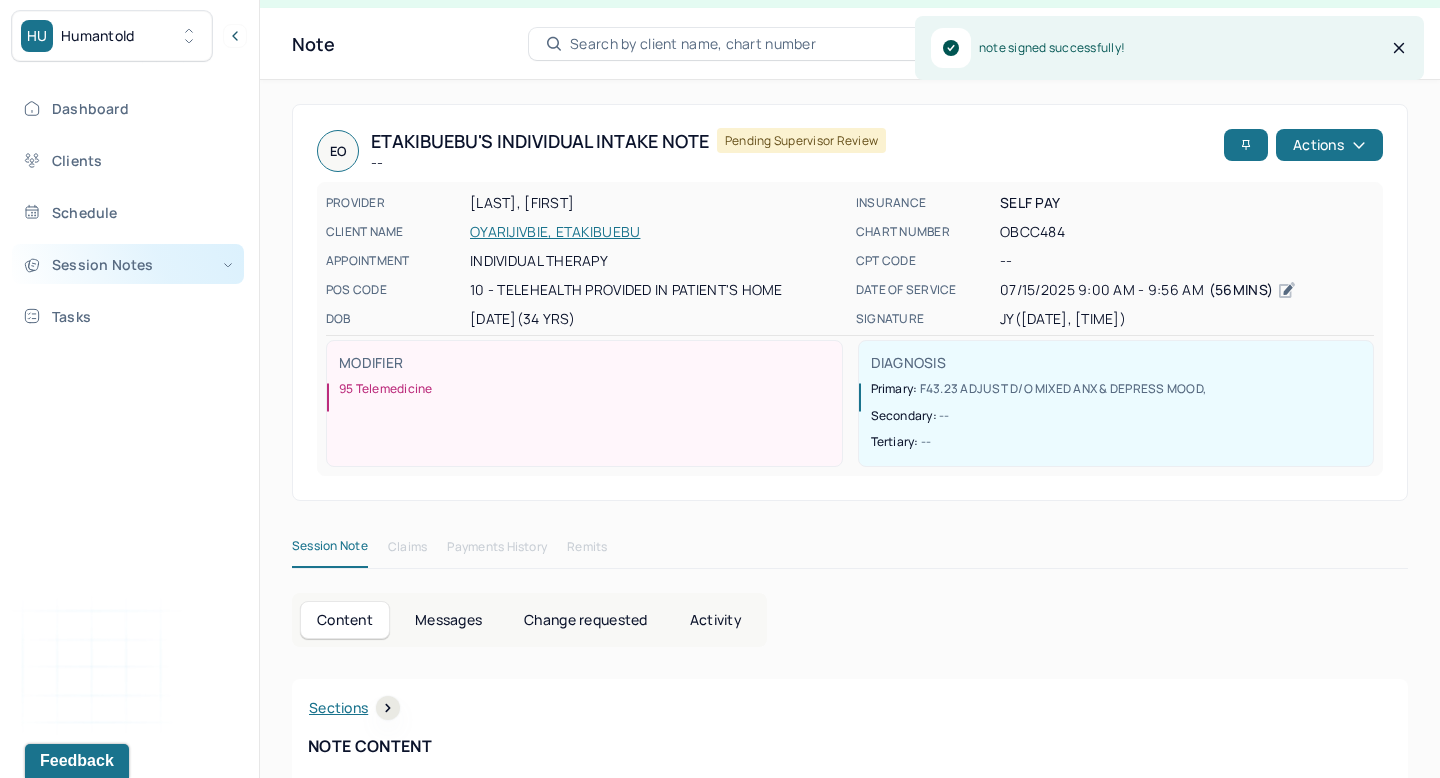click on "Session Notes" at bounding box center (128, 264) 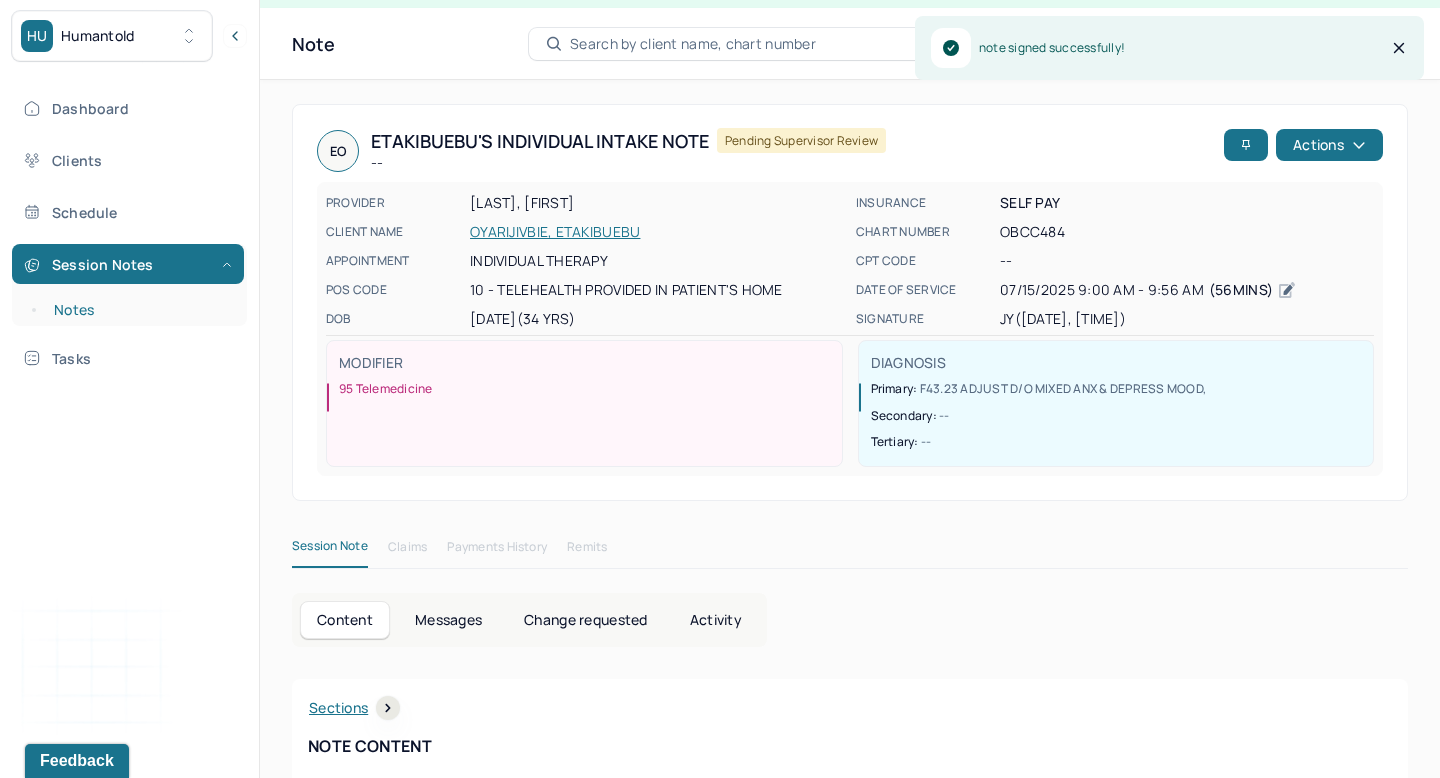 click on "Notes" at bounding box center [139, 310] 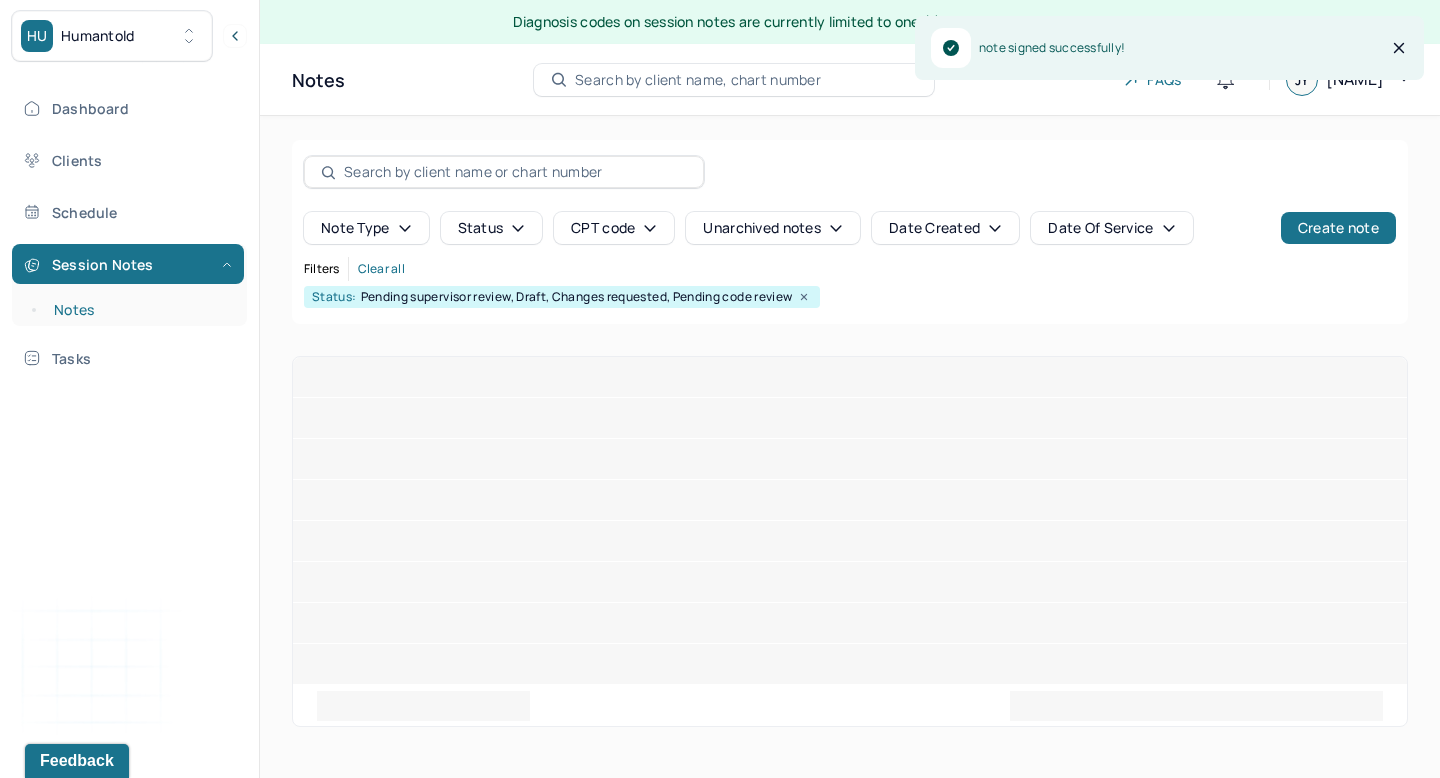 scroll, scrollTop: 0, scrollLeft: 0, axis: both 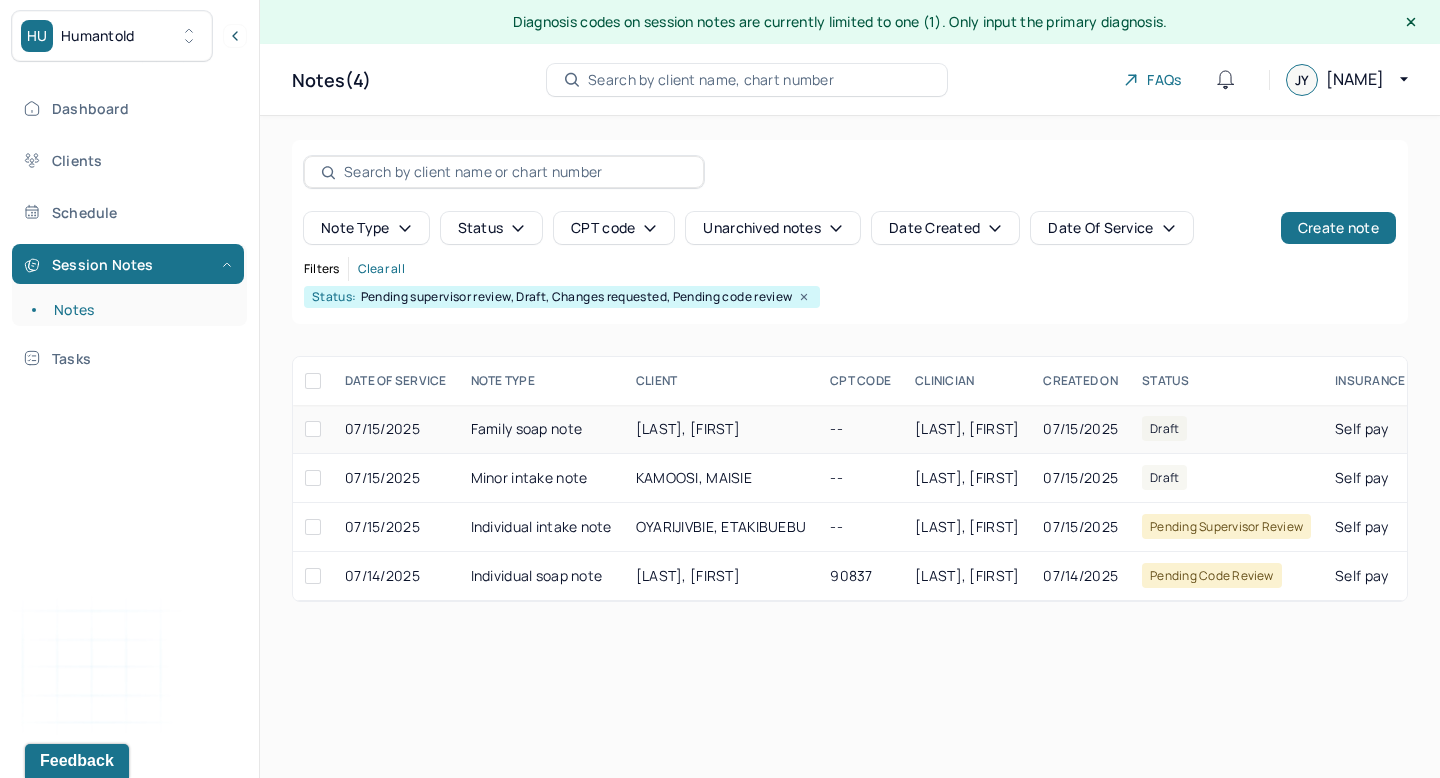 click at bounding box center (313, 429) 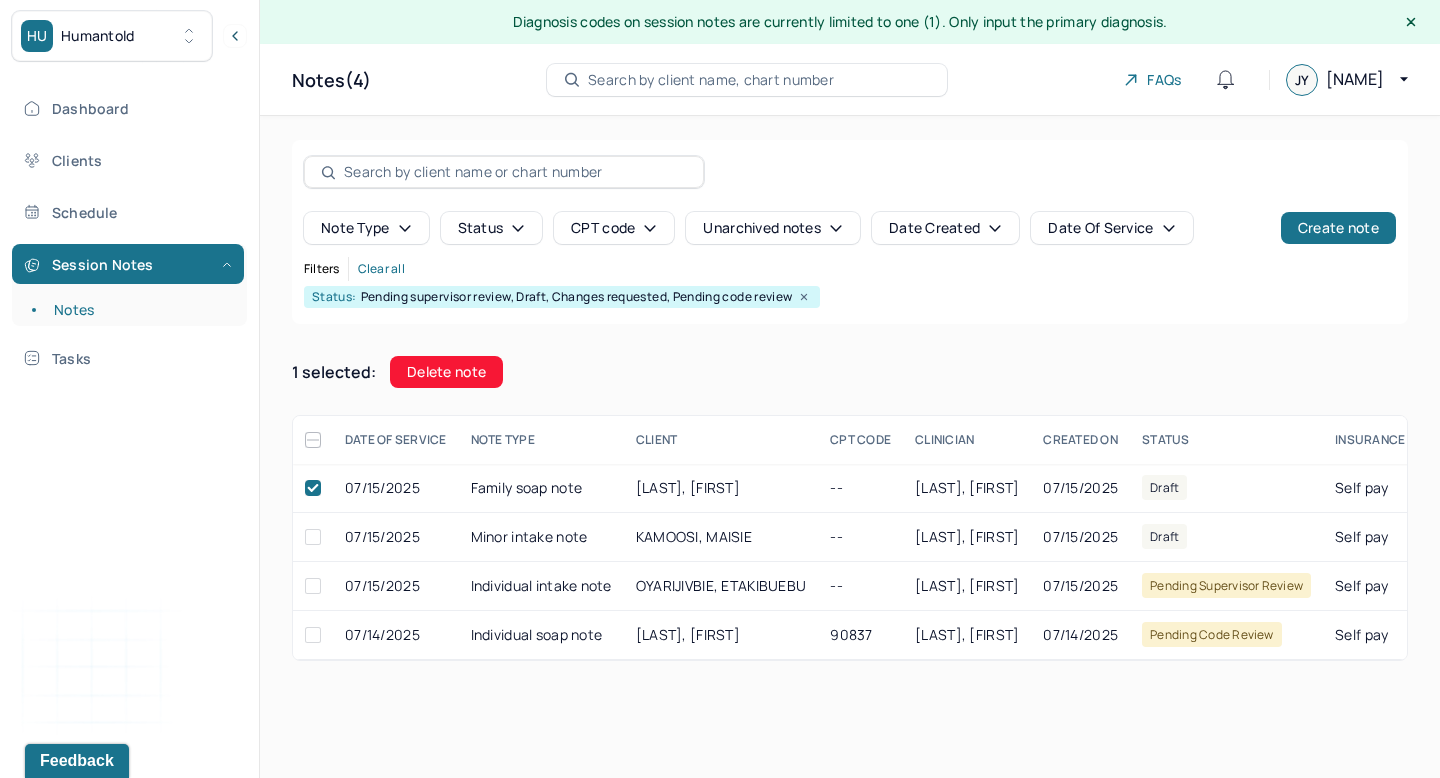 click on "Delete note" at bounding box center [446, 372] 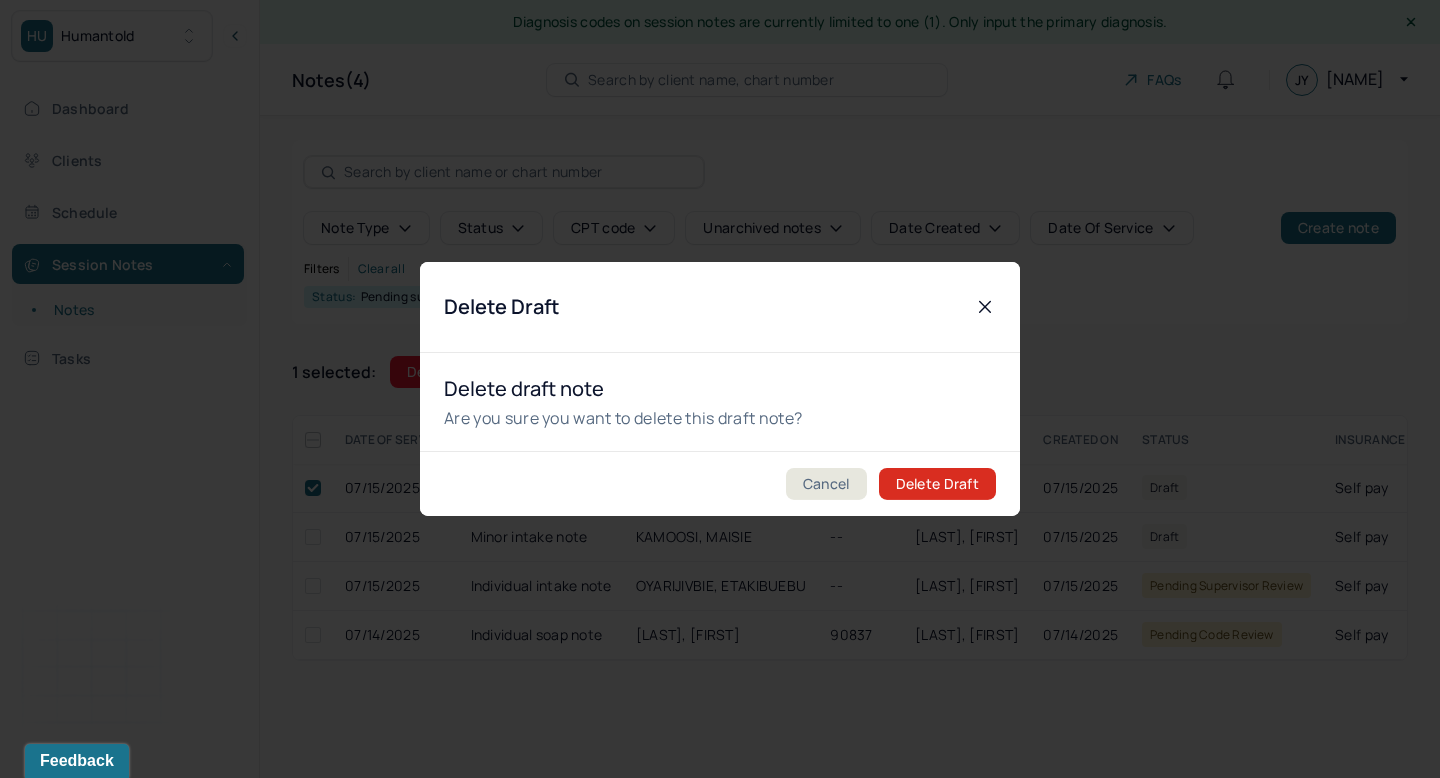 click on "Delete Draft" at bounding box center [937, 484] 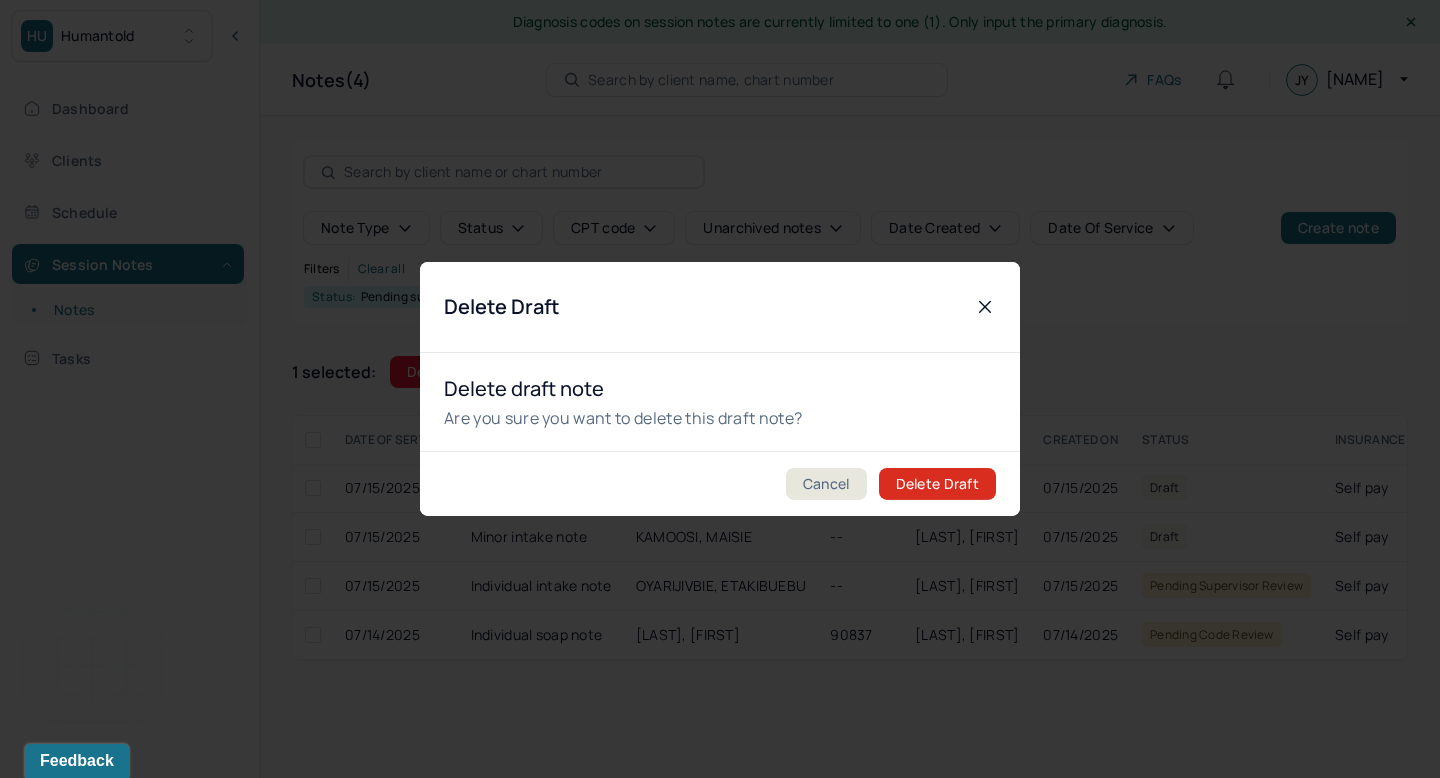 checkbox on "false" 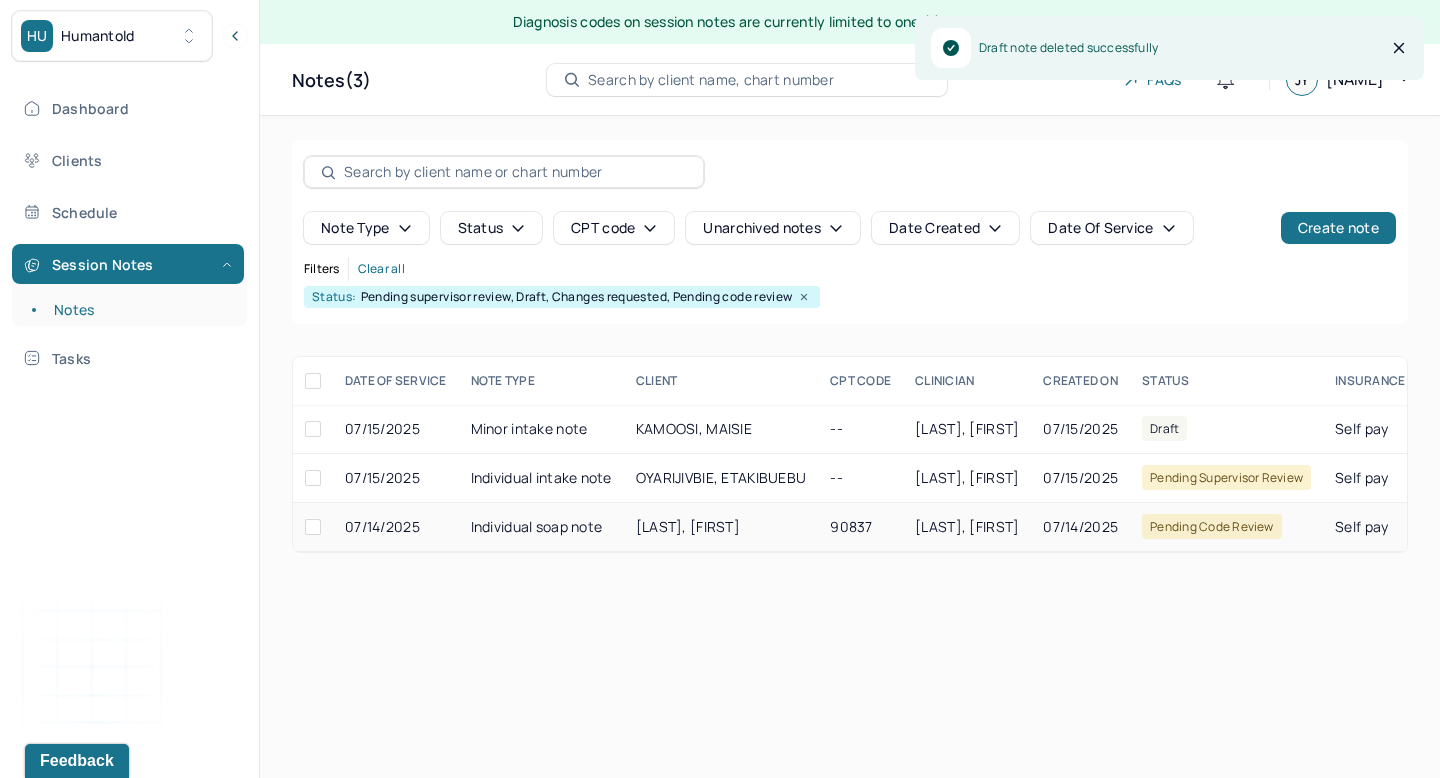 click on "[LAST_NAME], [FIRST_NAME]" at bounding box center (721, 527) 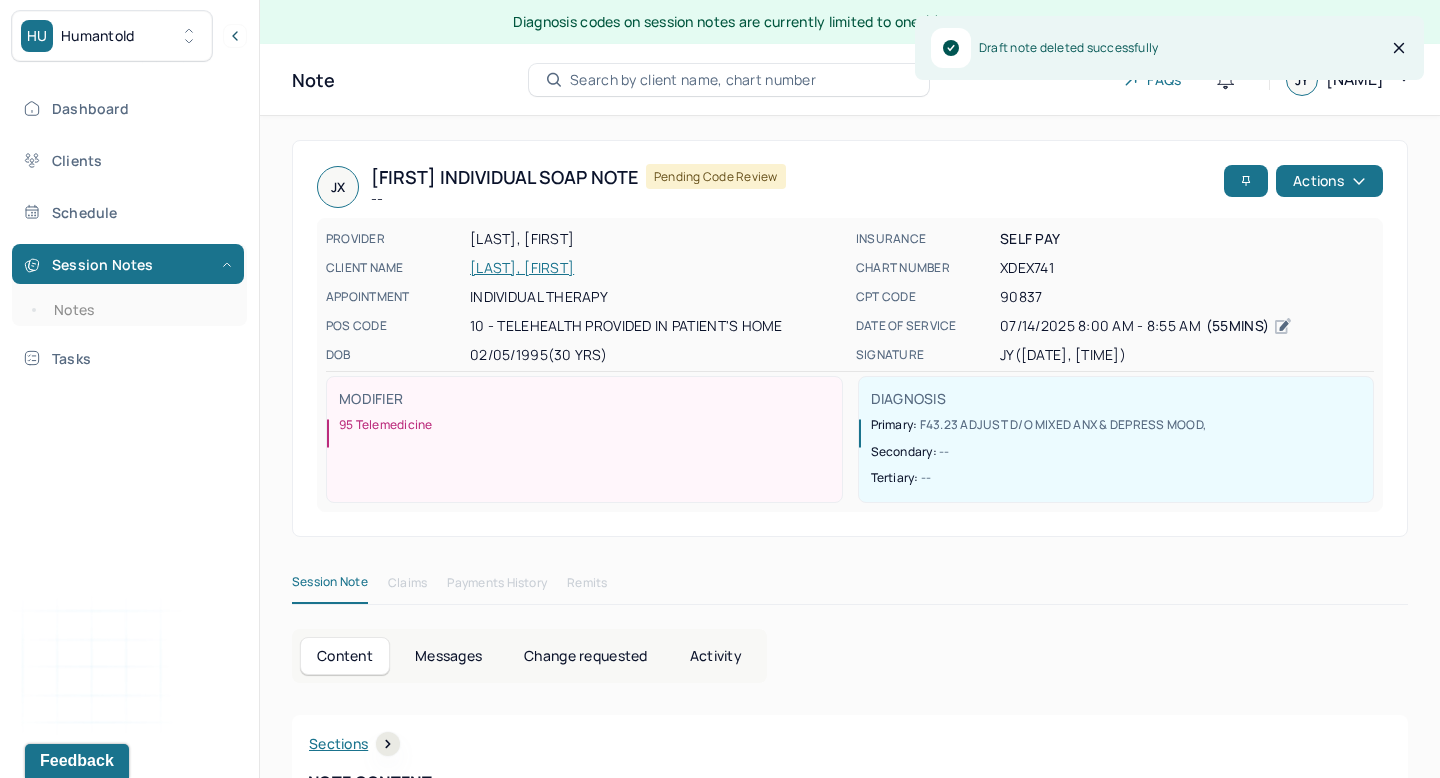 click on "Activity" at bounding box center (716, 656) 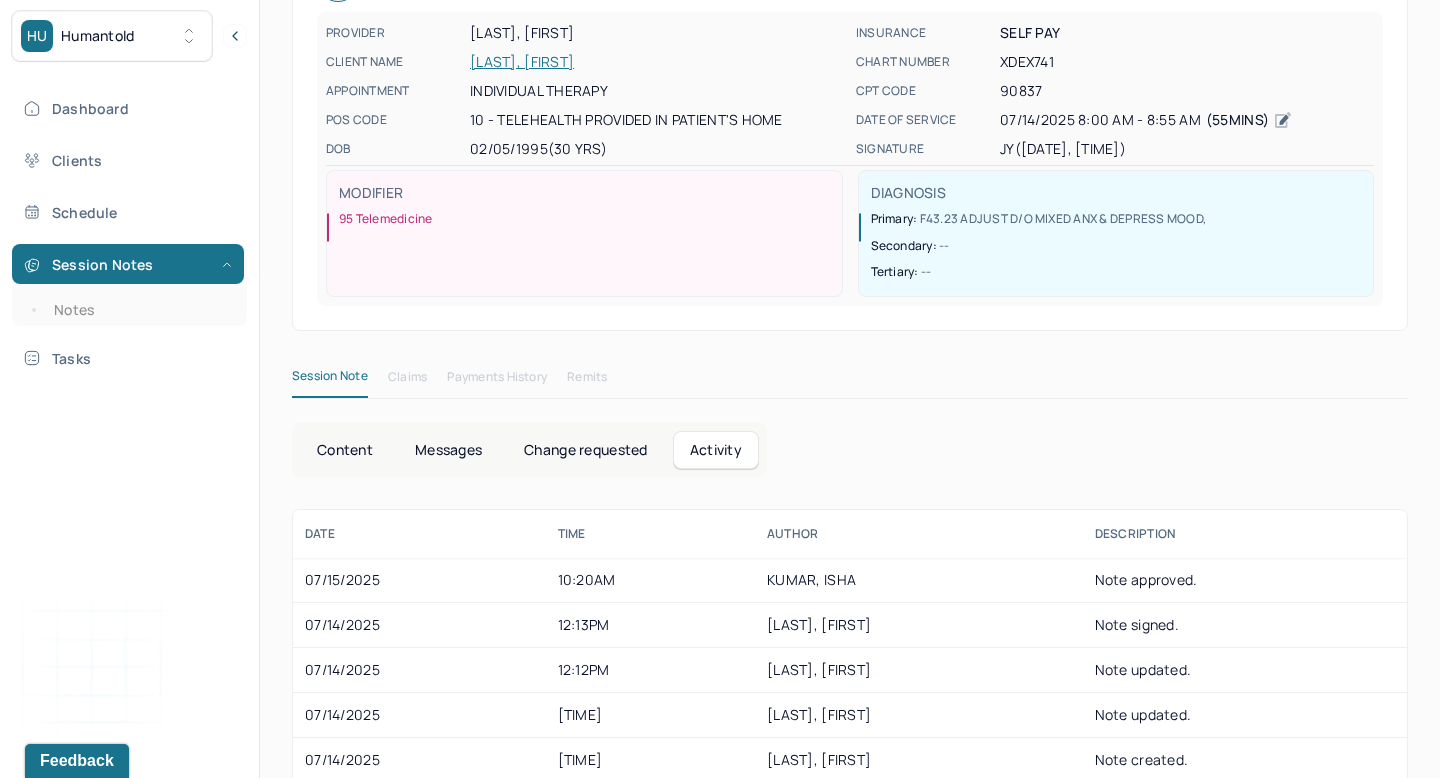 scroll, scrollTop: 211, scrollLeft: 0, axis: vertical 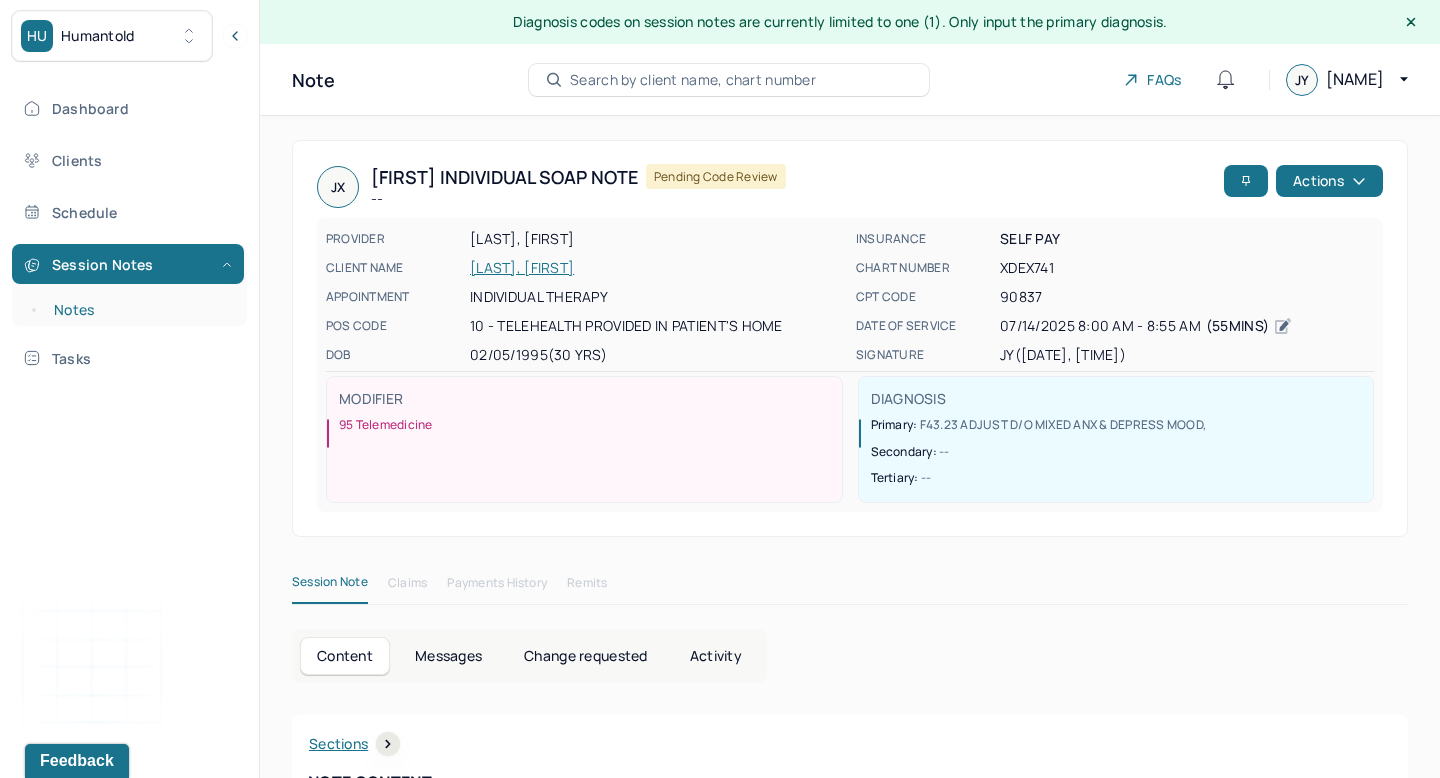 click on "Notes" at bounding box center (139, 310) 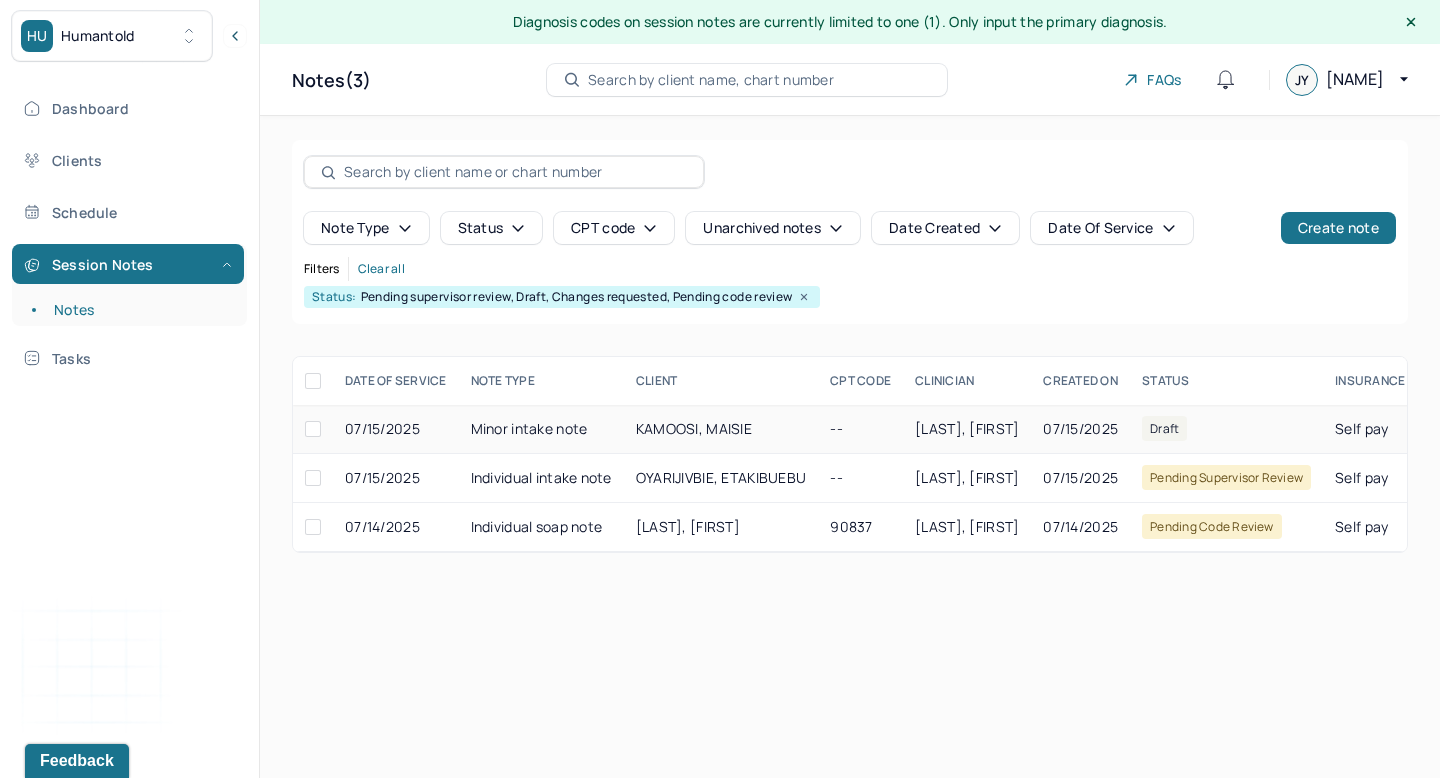 click on "Minor intake note" at bounding box center (541, 429) 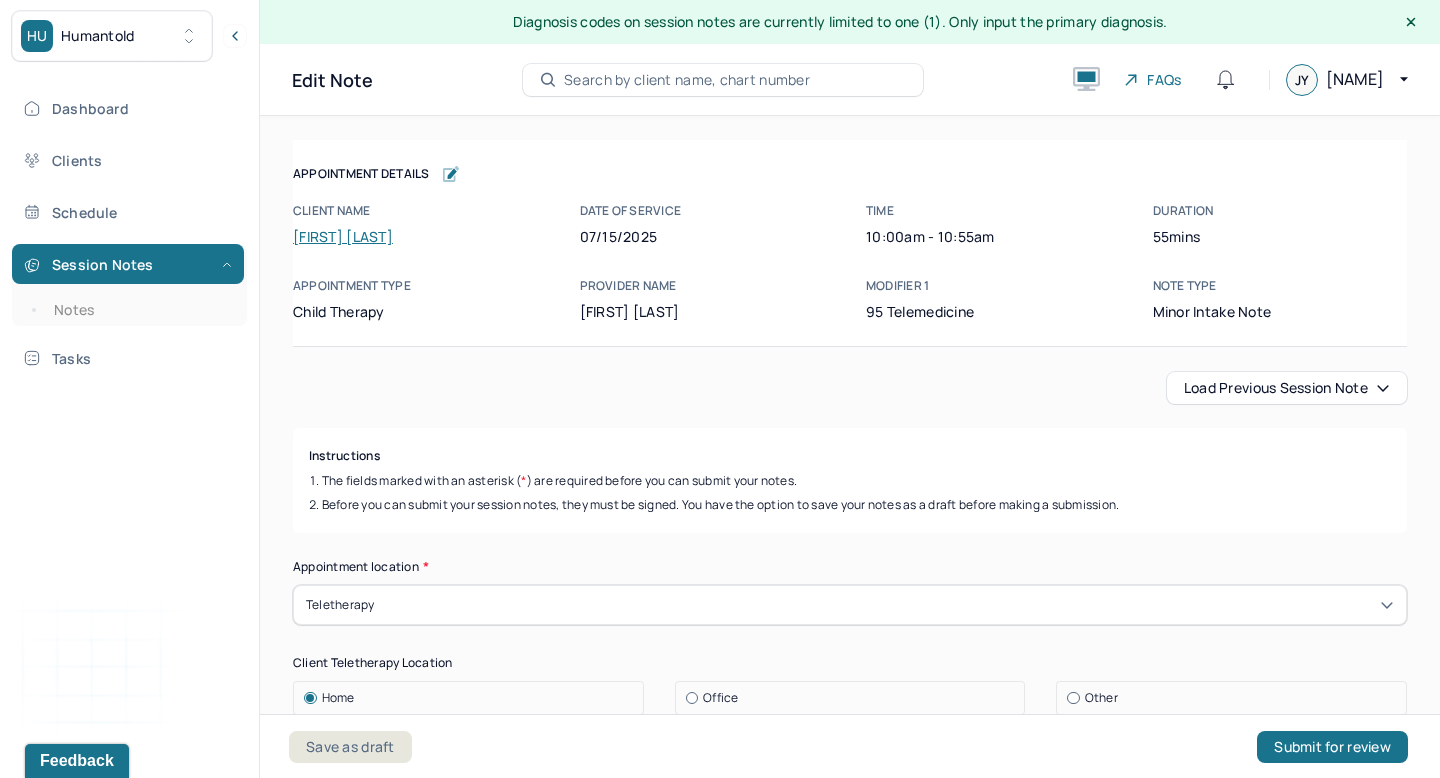 click on "[FIRST] [LAST]" at bounding box center (343, 236) 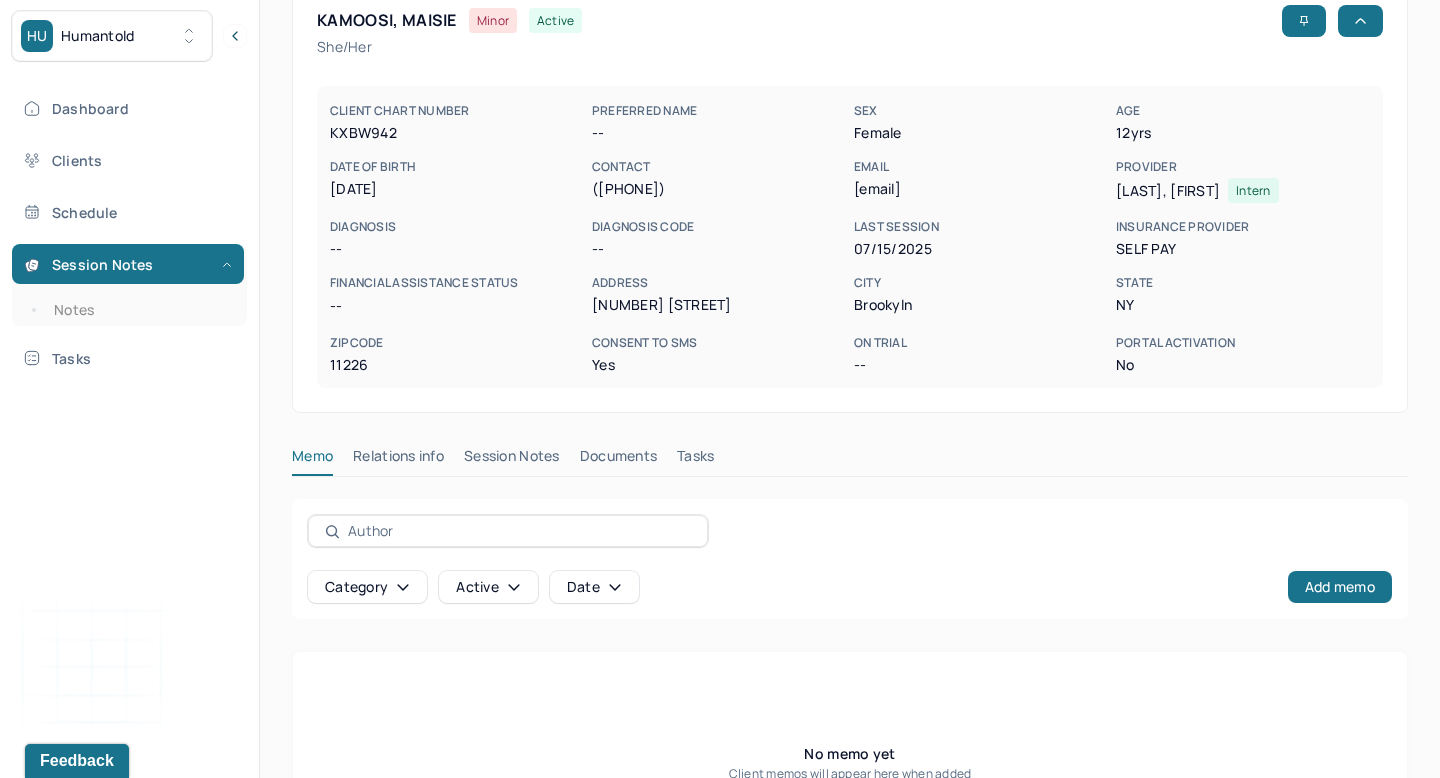 scroll, scrollTop: 171, scrollLeft: 0, axis: vertical 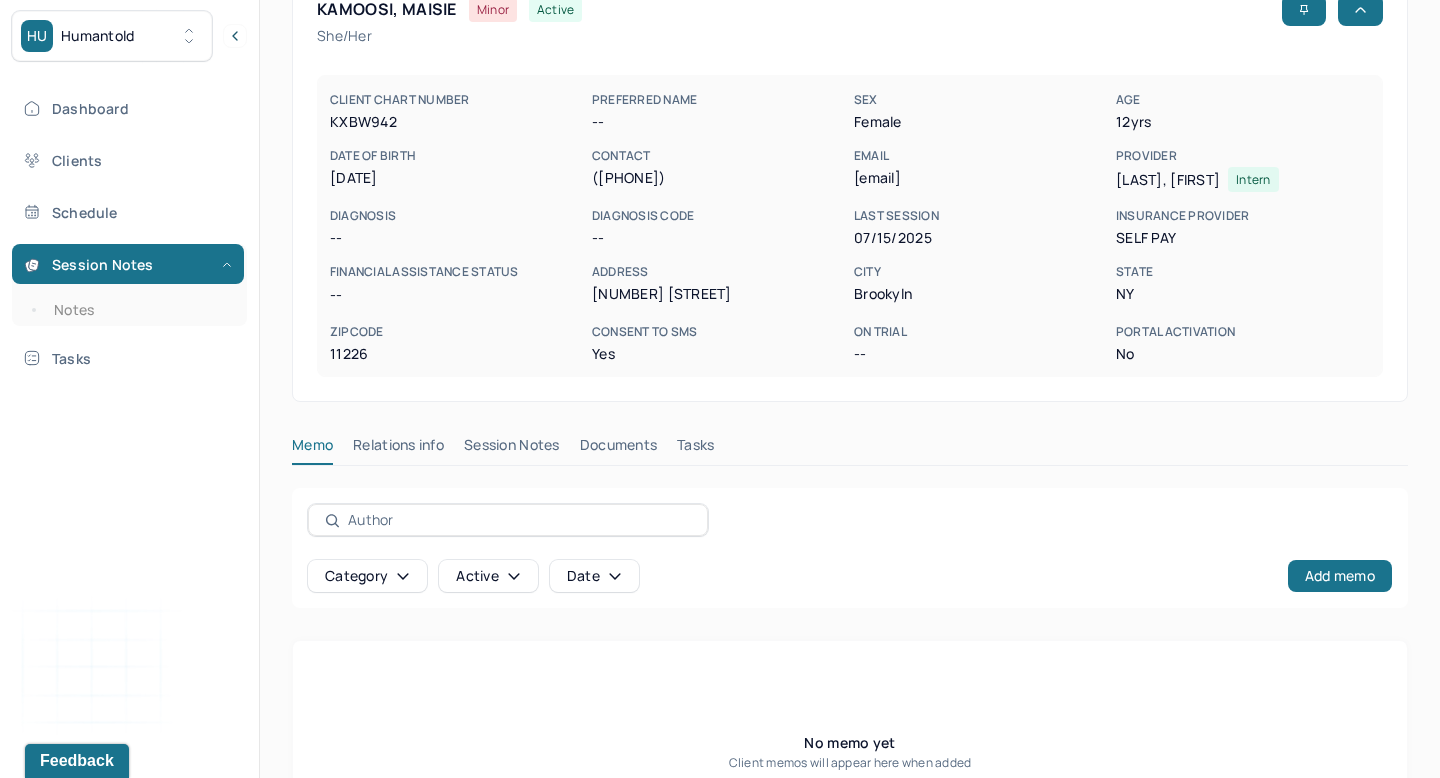 click on "Session Notes" at bounding box center (512, 449) 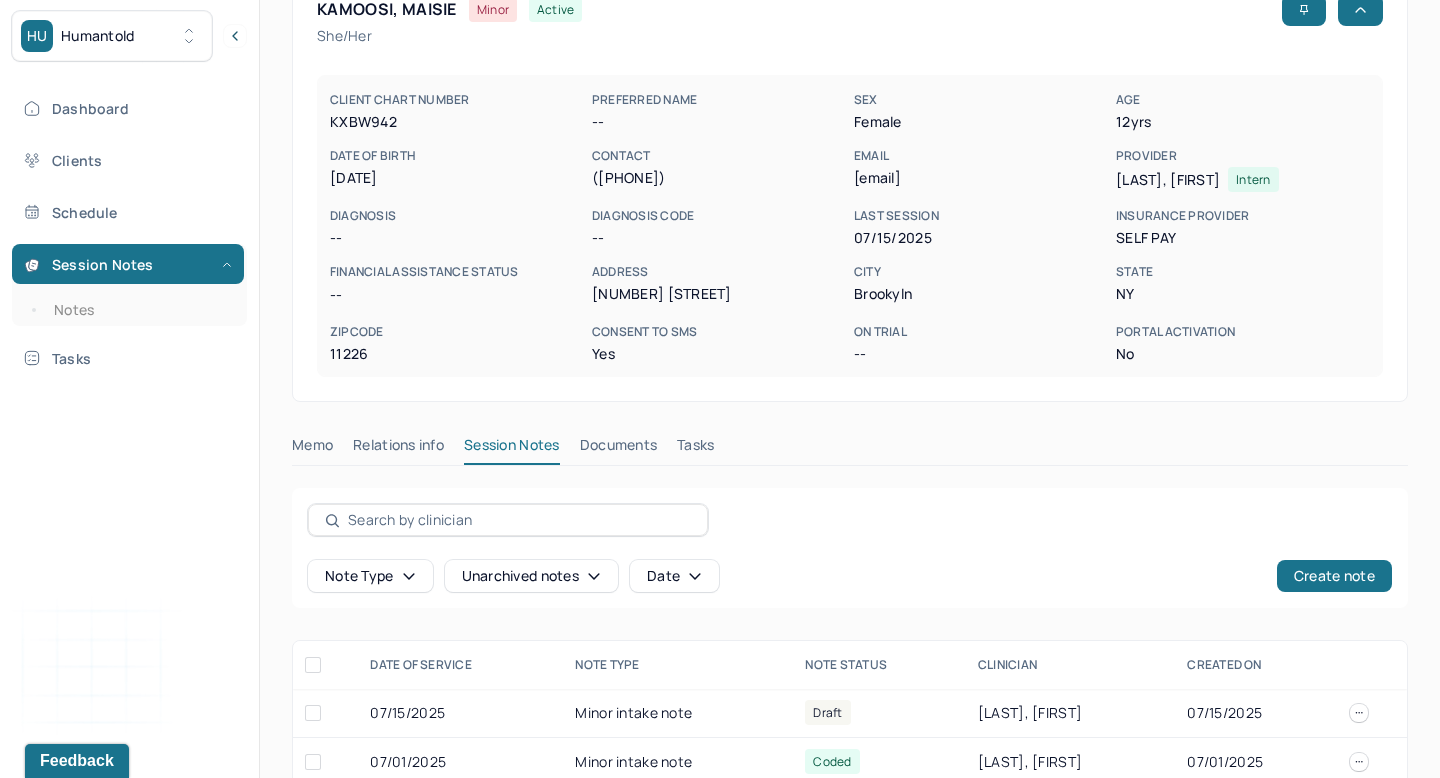 scroll, scrollTop: 205, scrollLeft: 0, axis: vertical 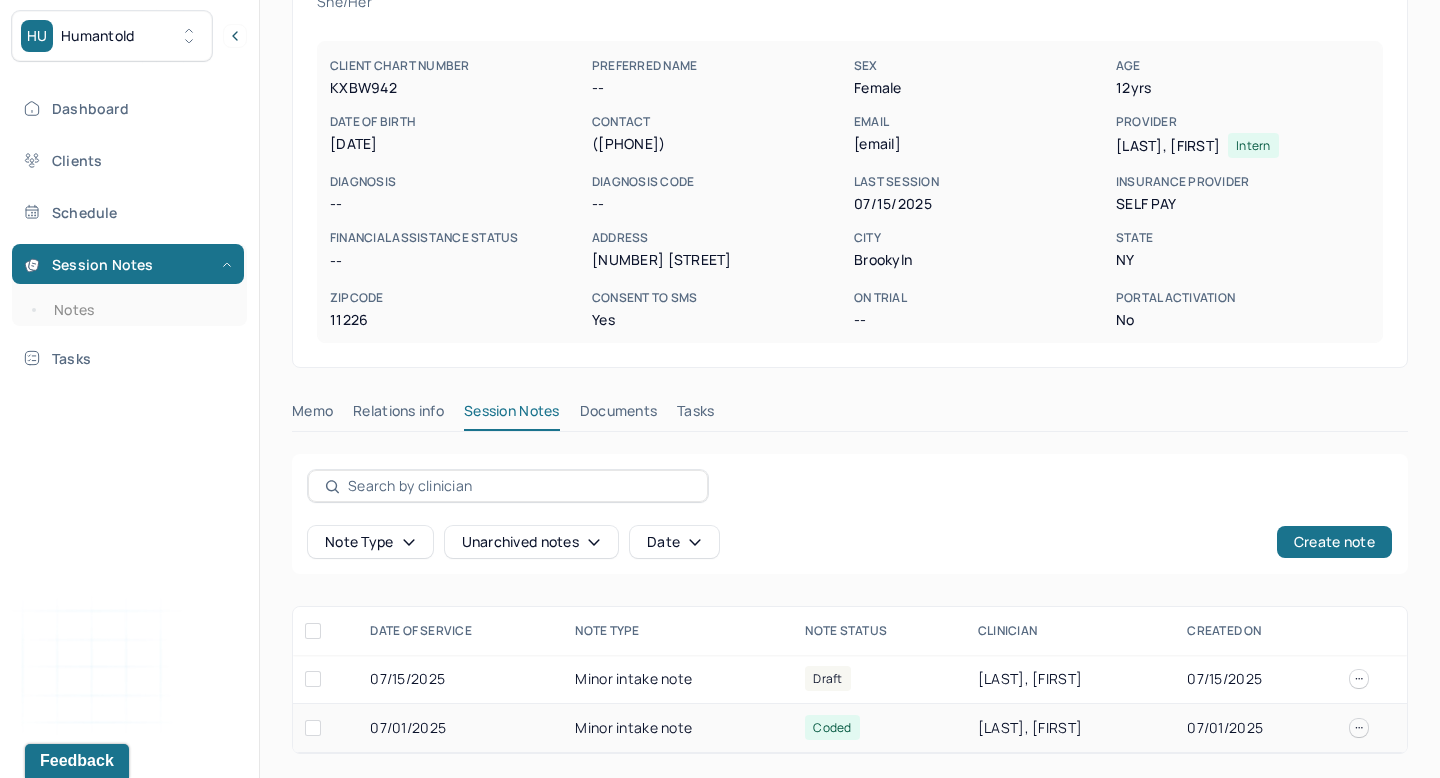 click on "Minor intake note" at bounding box center [678, 728] 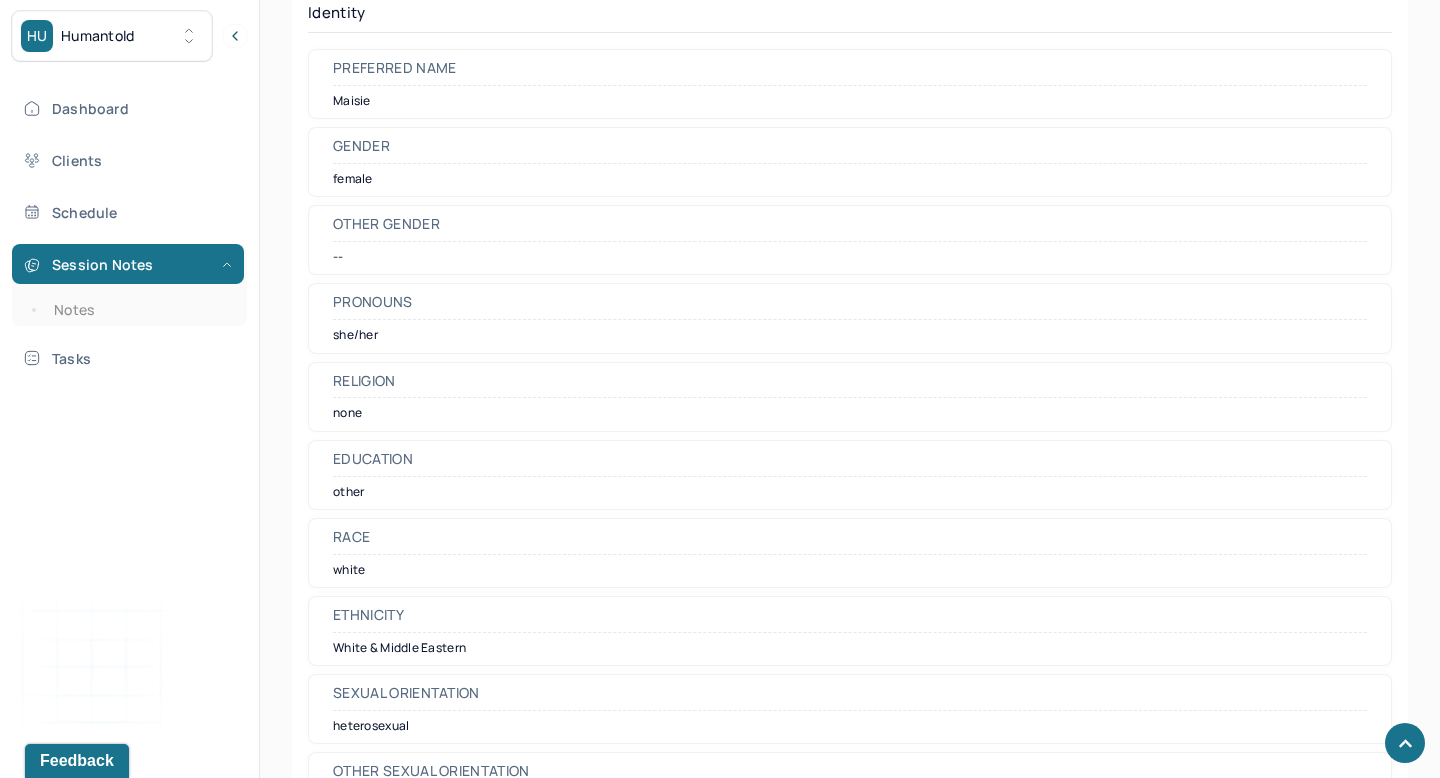 scroll, scrollTop: 1594, scrollLeft: 0, axis: vertical 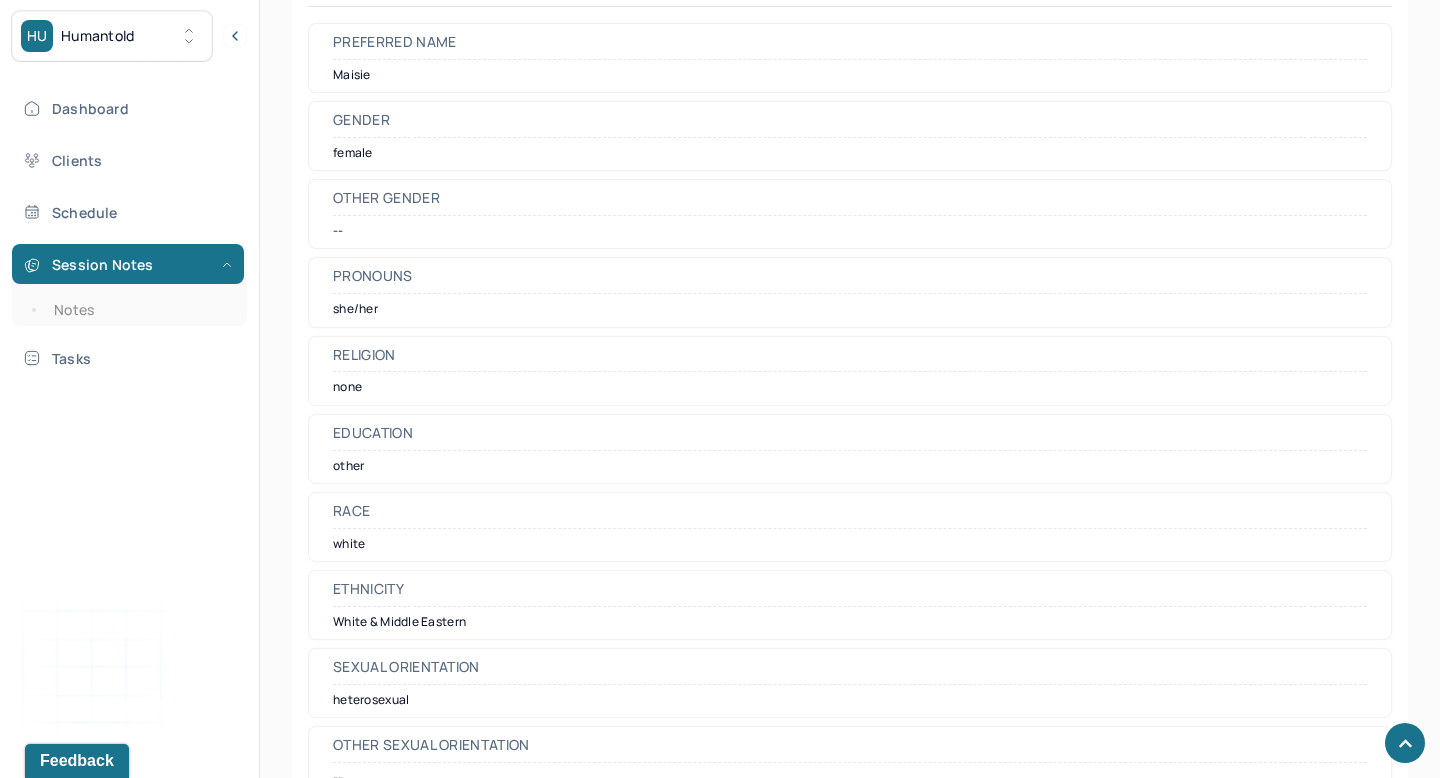 click on "White & Middle Eastern" at bounding box center [850, 622] 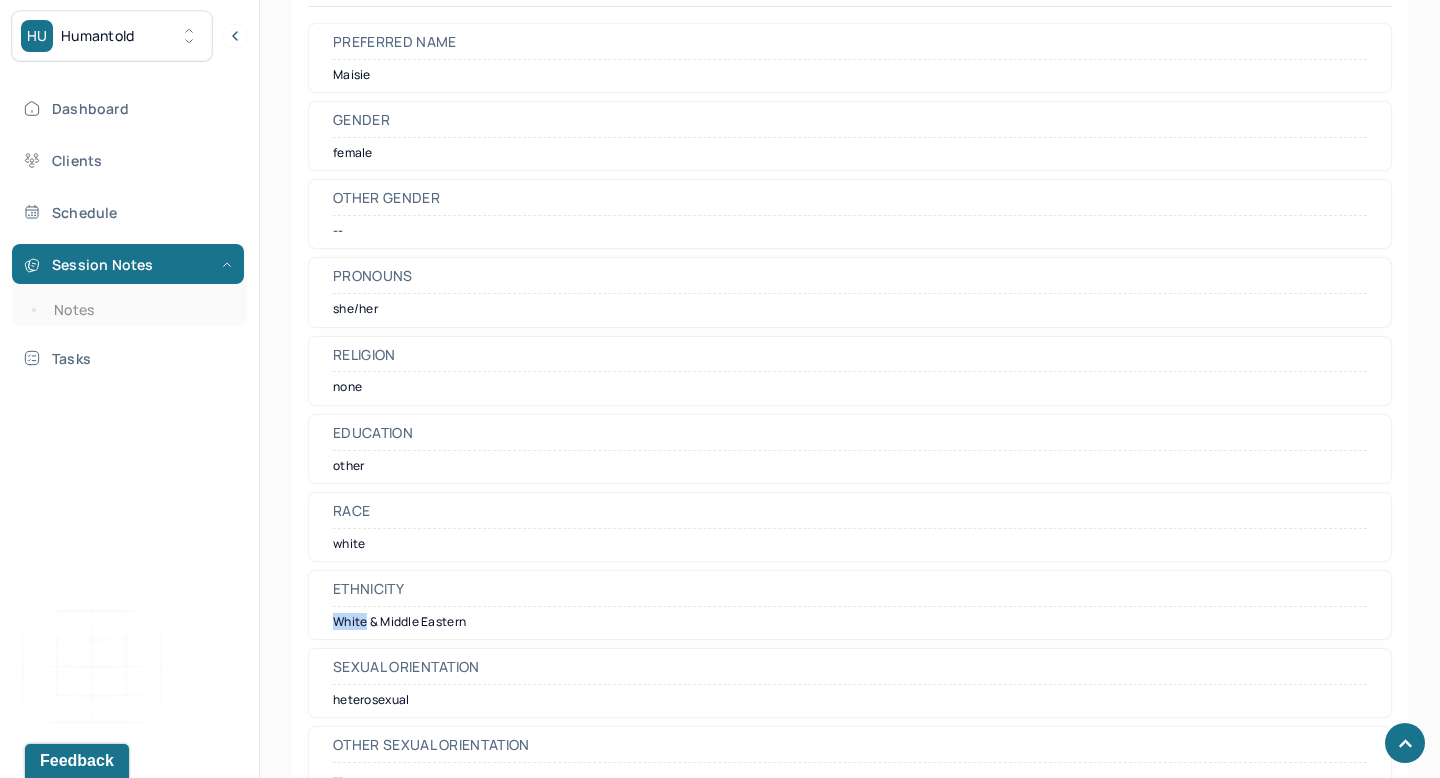 click on "White & Middle Eastern" at bounding box center (850, 622) 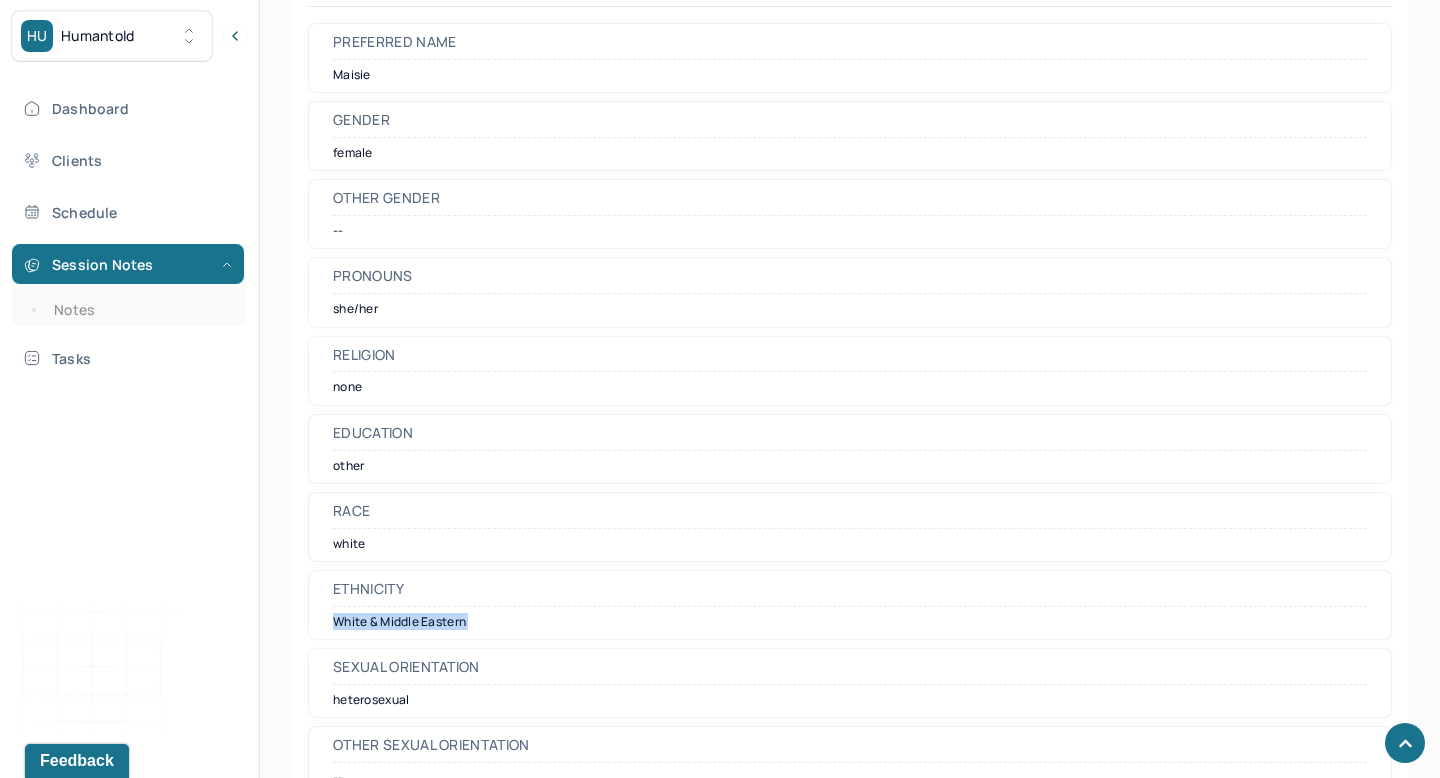 click on "White & Middle Eastern" at bounding box center [850, 622] 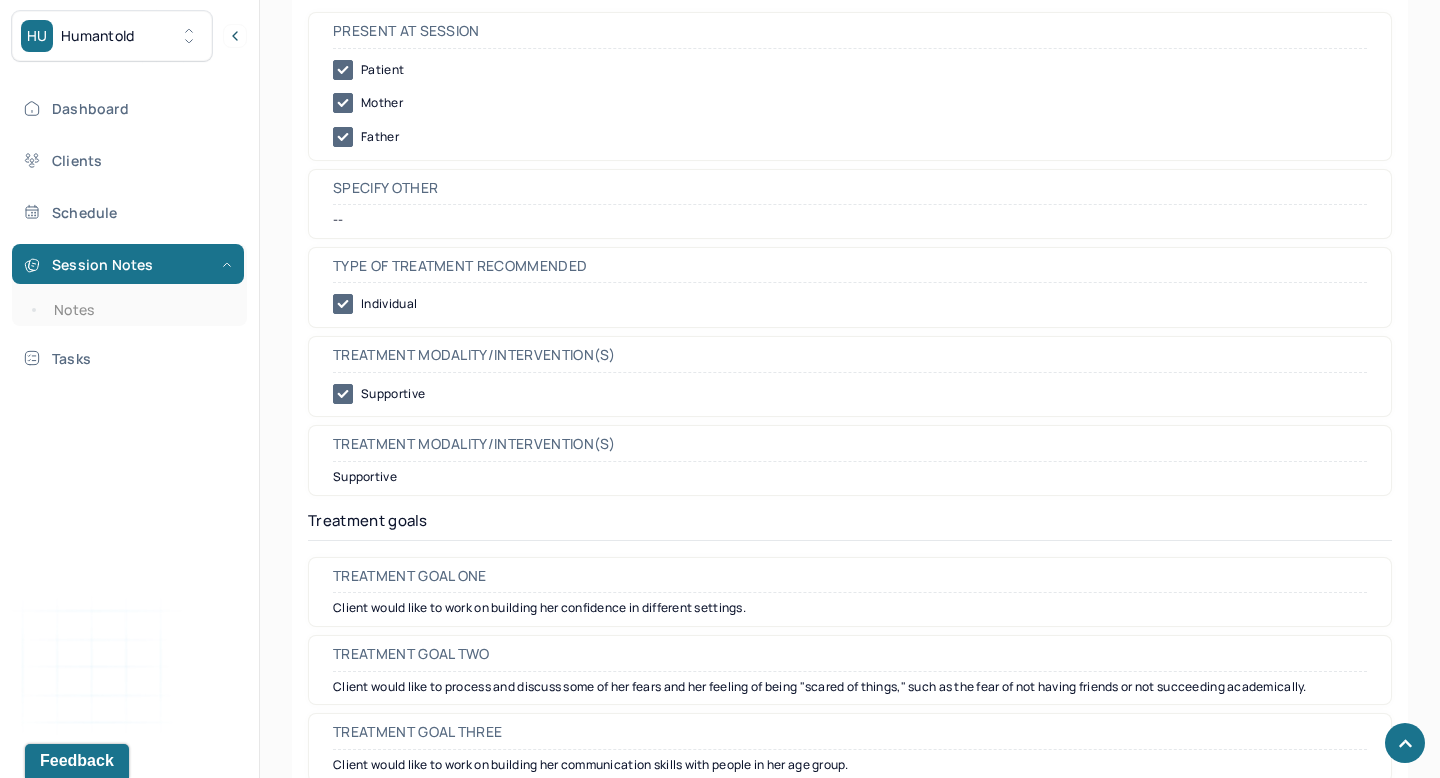 scroll, scrollTop: 6673, scrollLeft: 0, axis: vertical 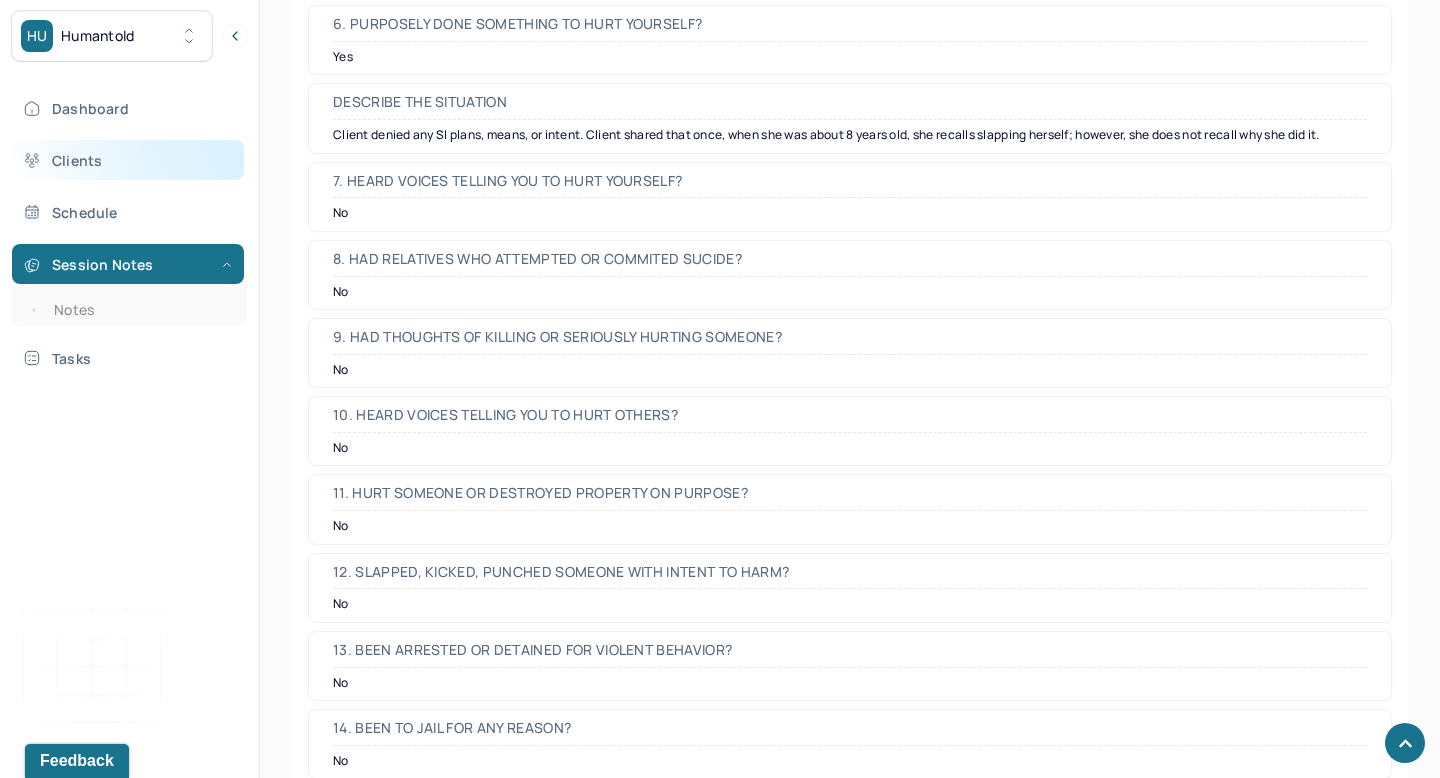 click on "Clients" at bounding box center [128, 160] 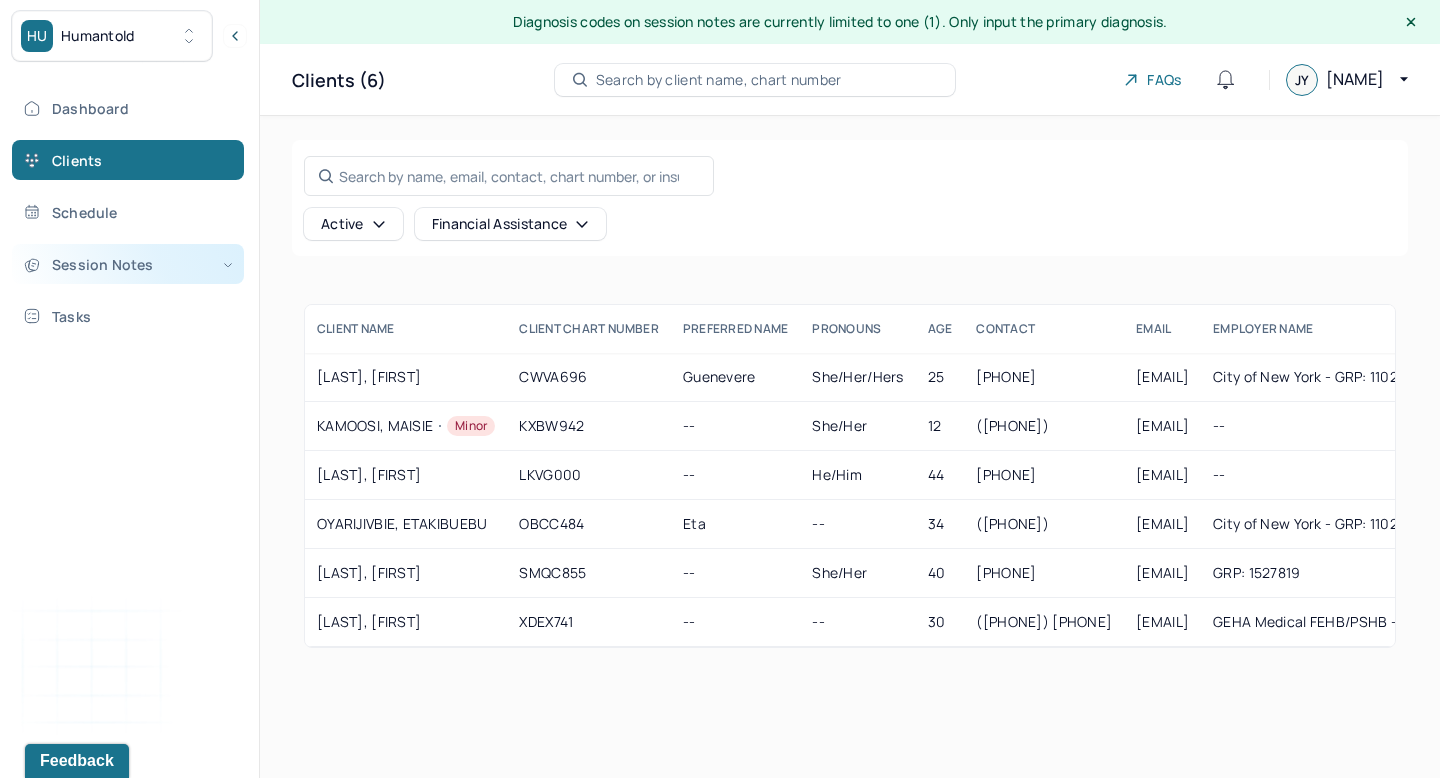 click on "Session Notes" at bounding box center (128, 264) 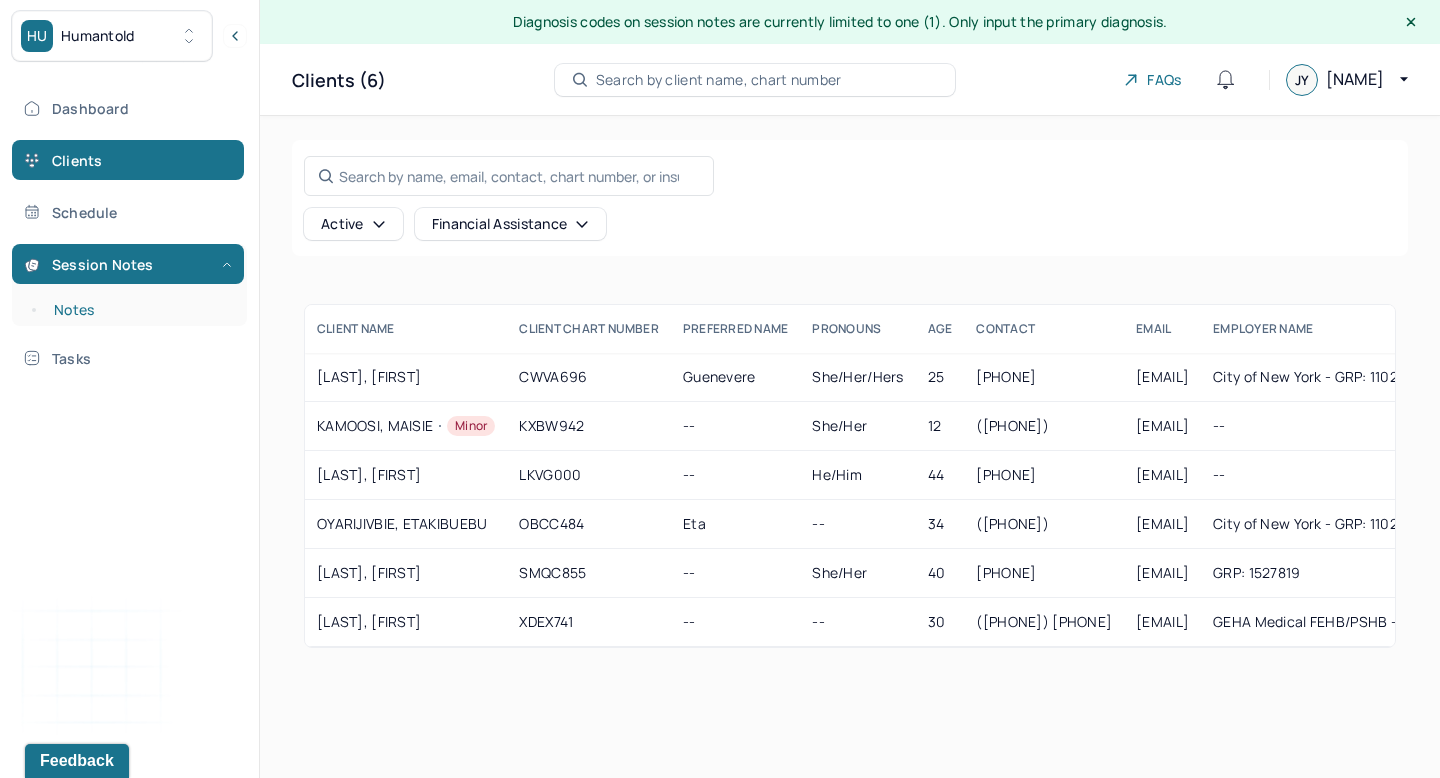 click on "Notes" at bounding box center (139, 310) 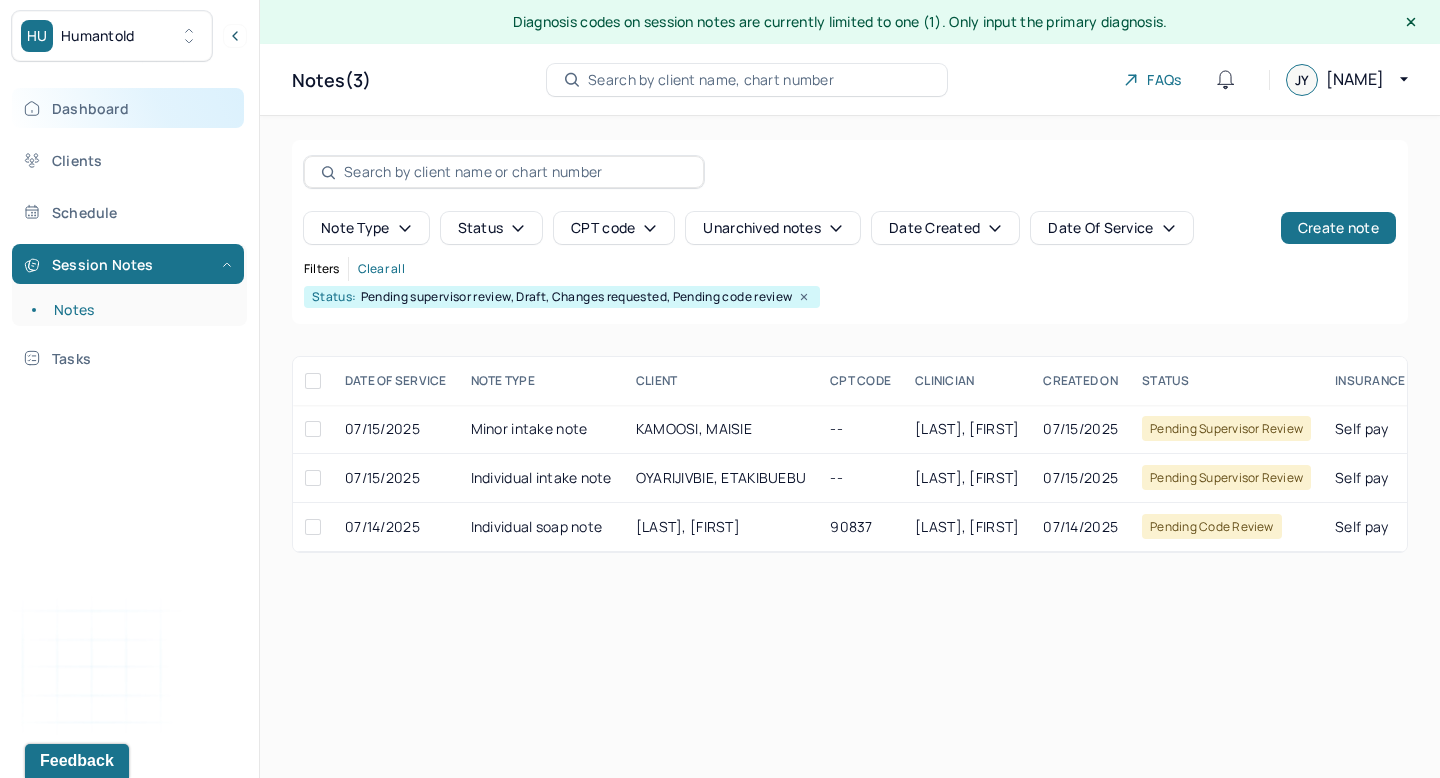 click on "Dashboard" at bounding box center (128, 108) 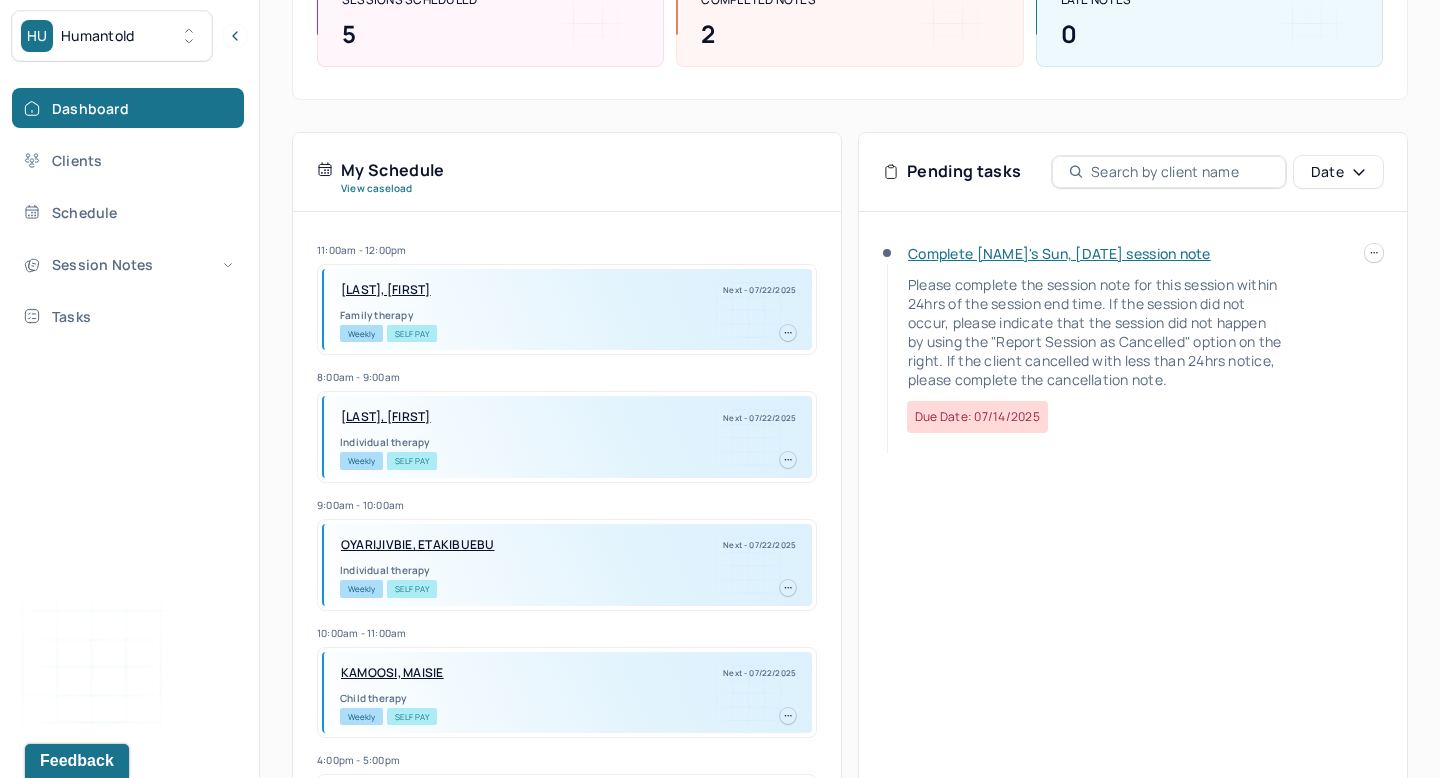 scroll, scrollTop: 431, scrollLeft: 0, axis: vertical 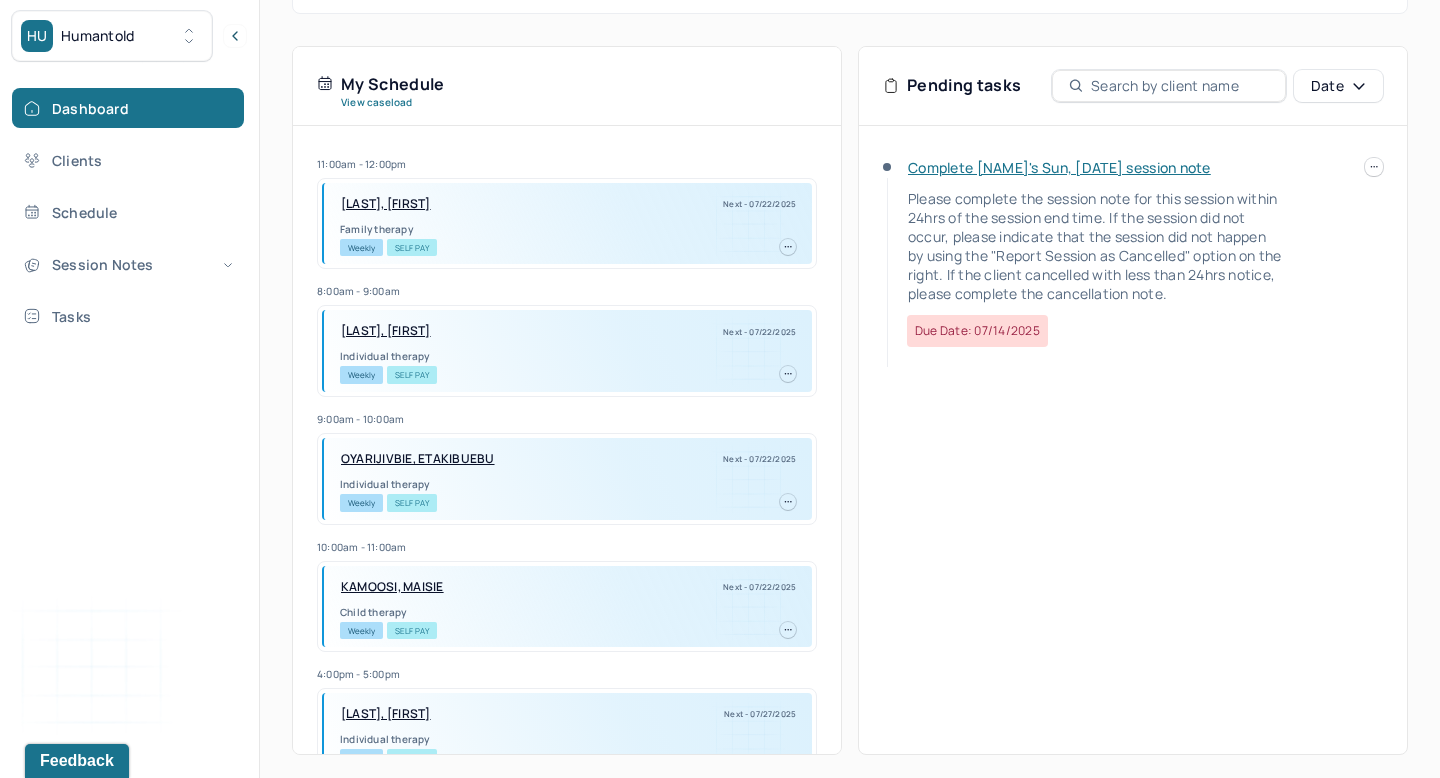 click on "View caseload" at bounding box center [377, 102] 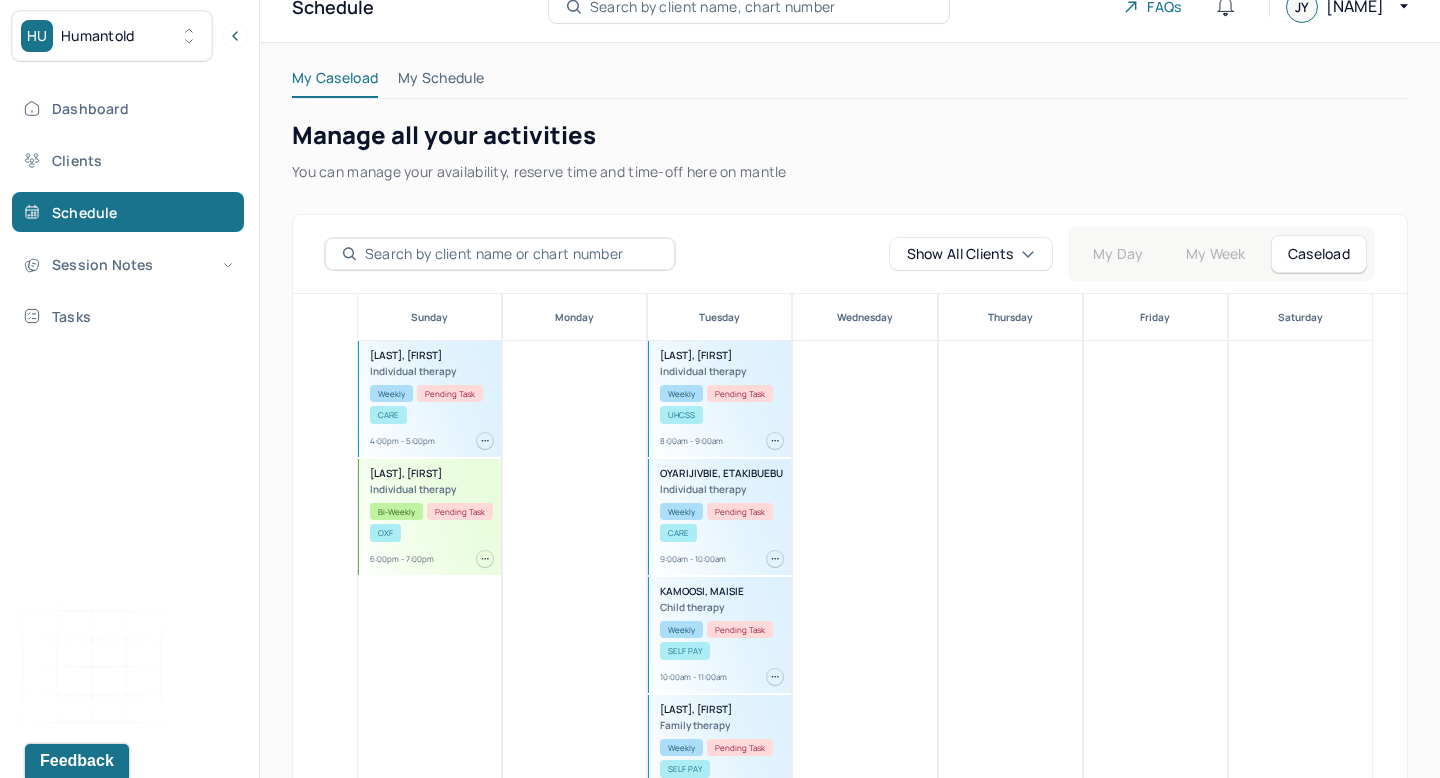 scroll, scrollTop: 0, scrollLeft: 0, axis: both 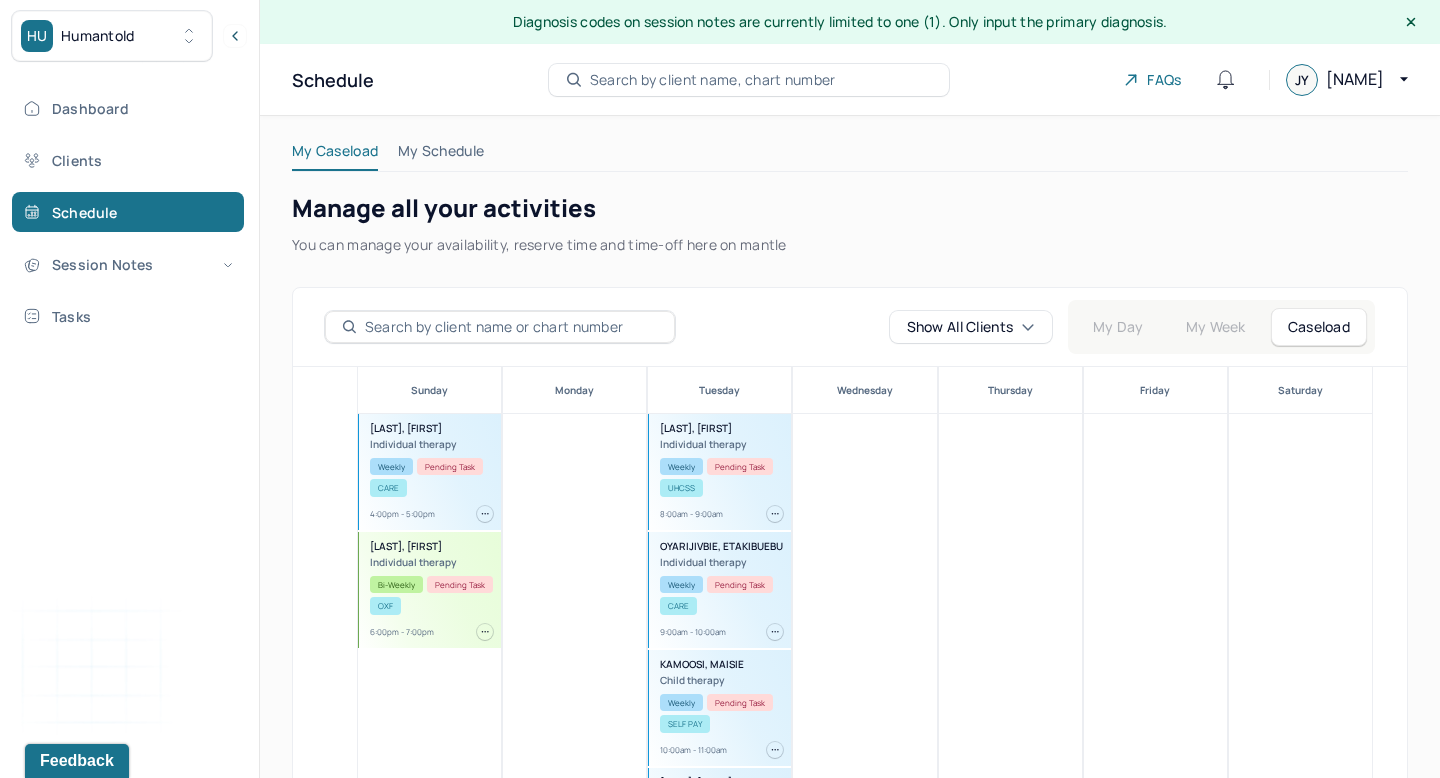 click on "My Schedule" at bounding box center [441, 155] 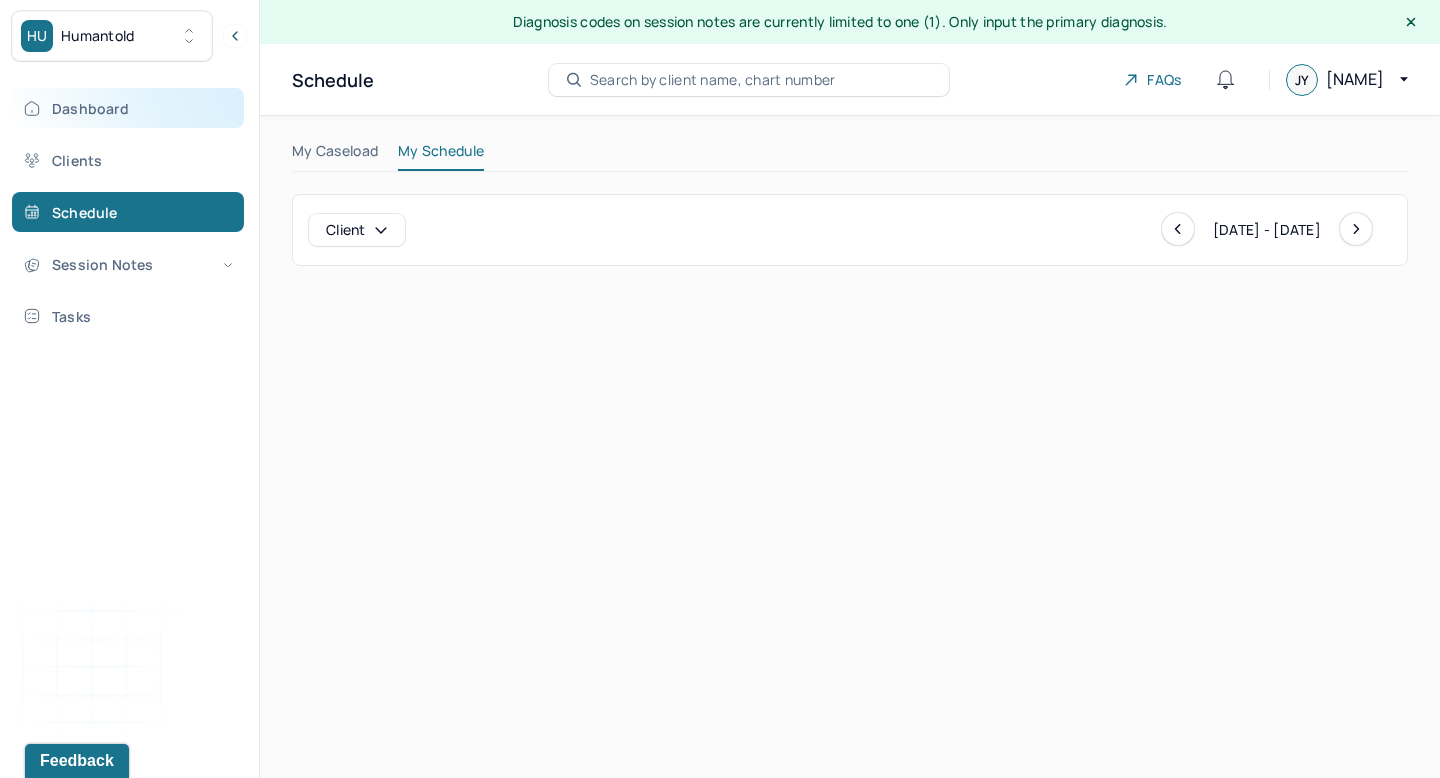 click on "Dashboard" at bounding box center (128, 108) 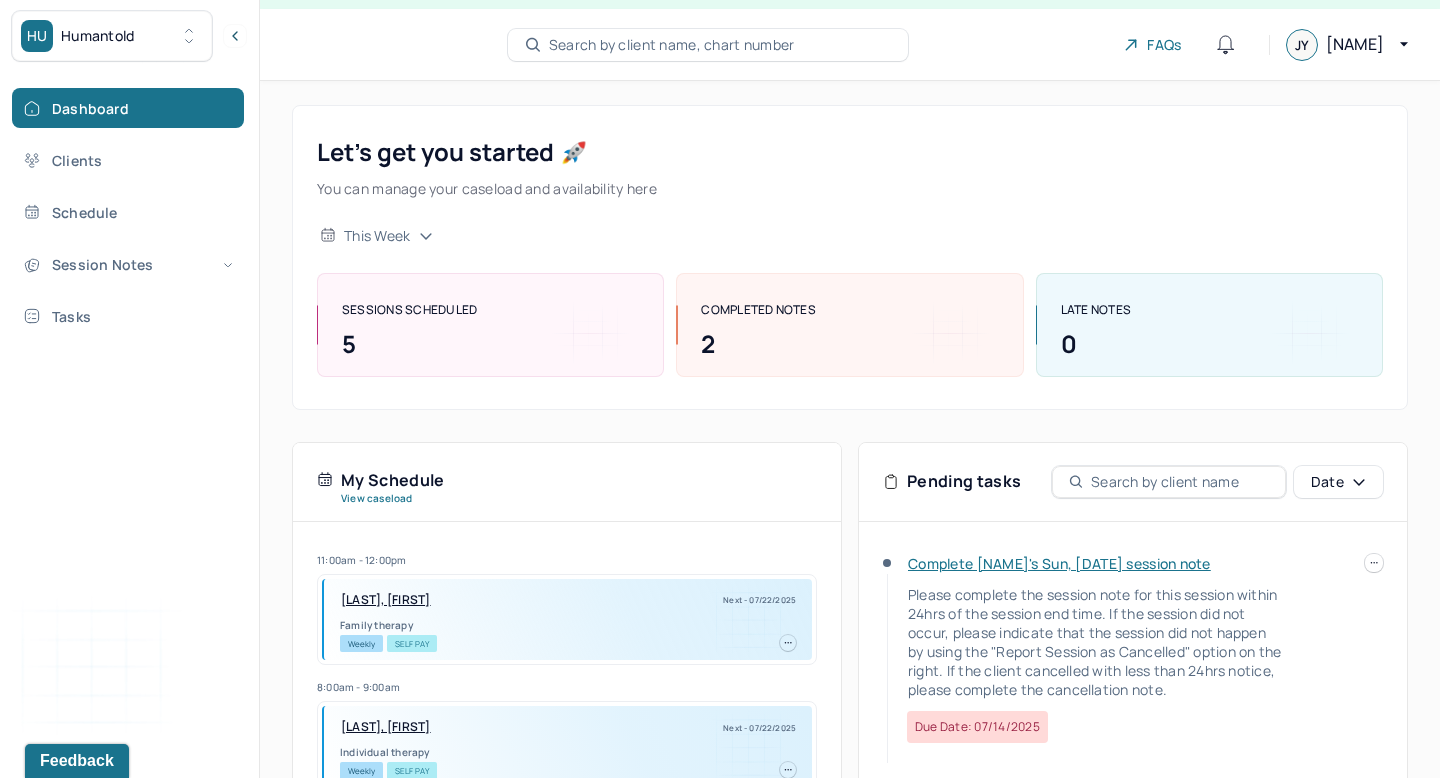 scroll, scrollTop: 36, scrollLeft: 0, axis: vertical 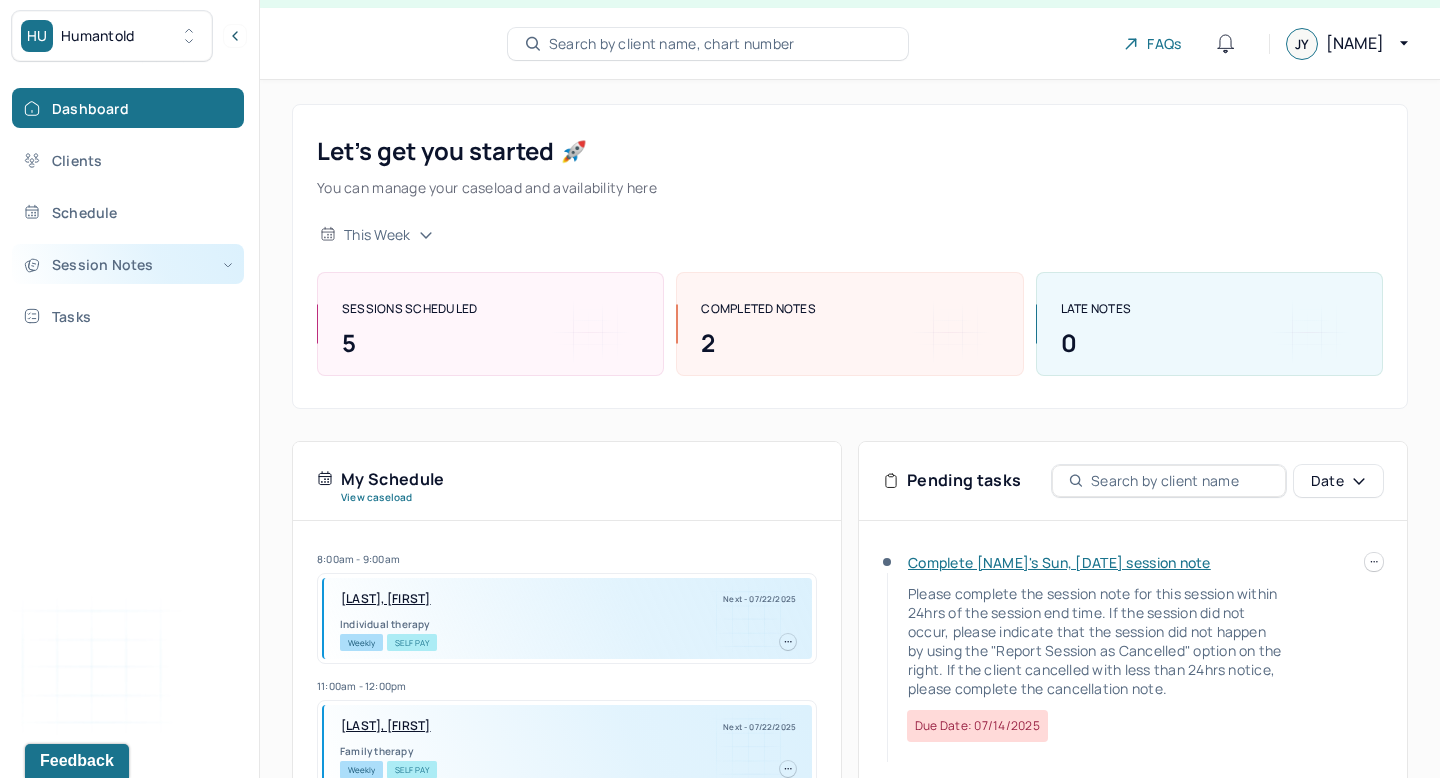 click on "Session Notes" at bounding box center (128, 264) 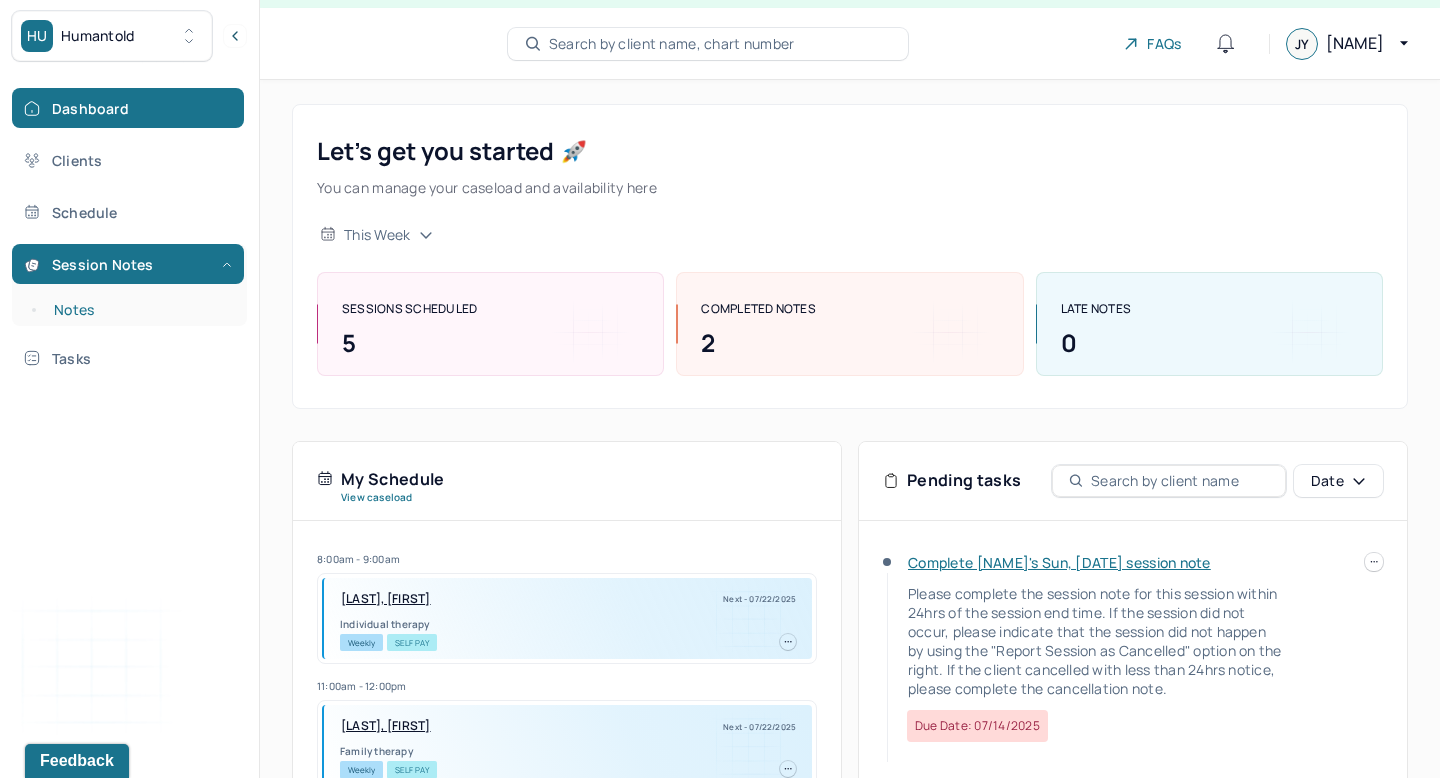 click on "Notes" at bounding box center [139, 310] 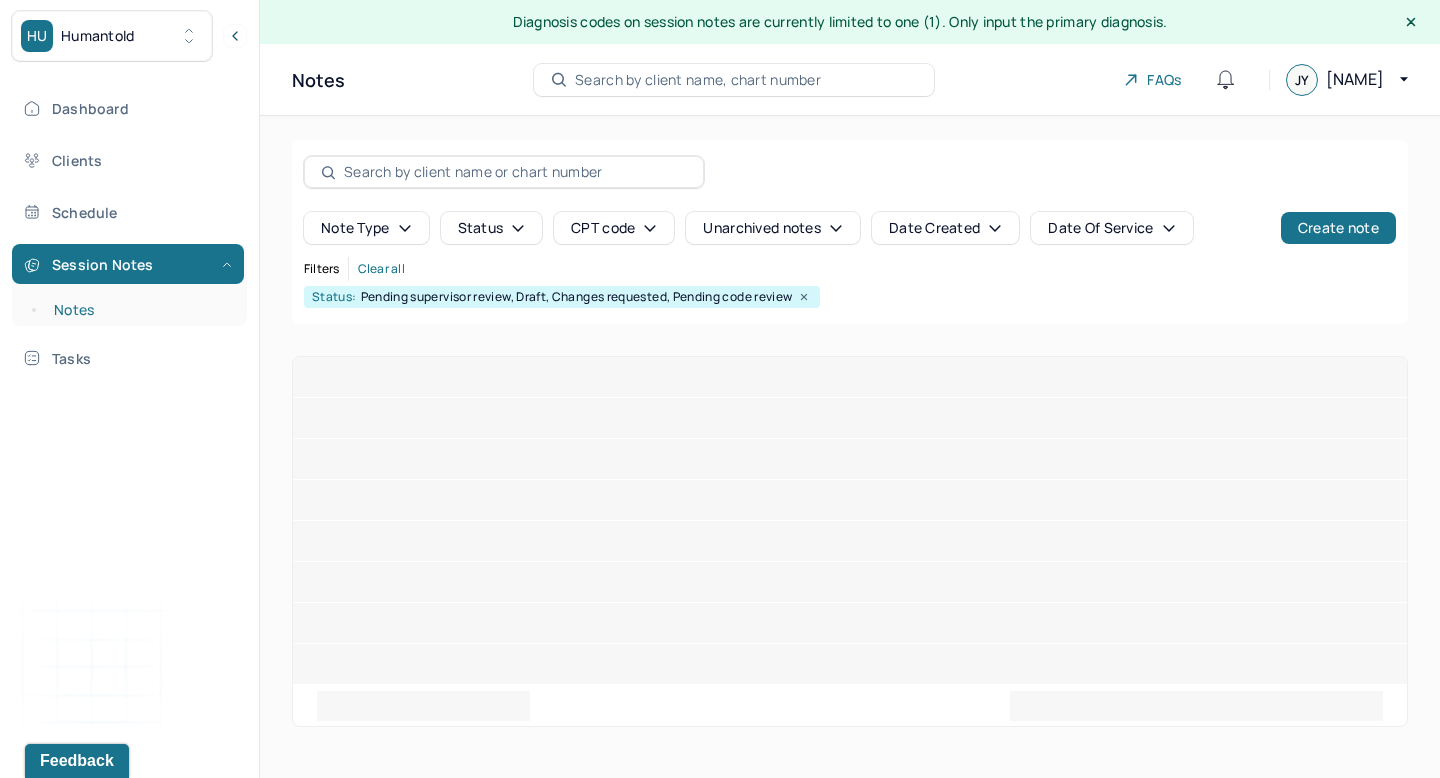 scroll, scrollTop: 0, scrollLeft: 0, axis: both 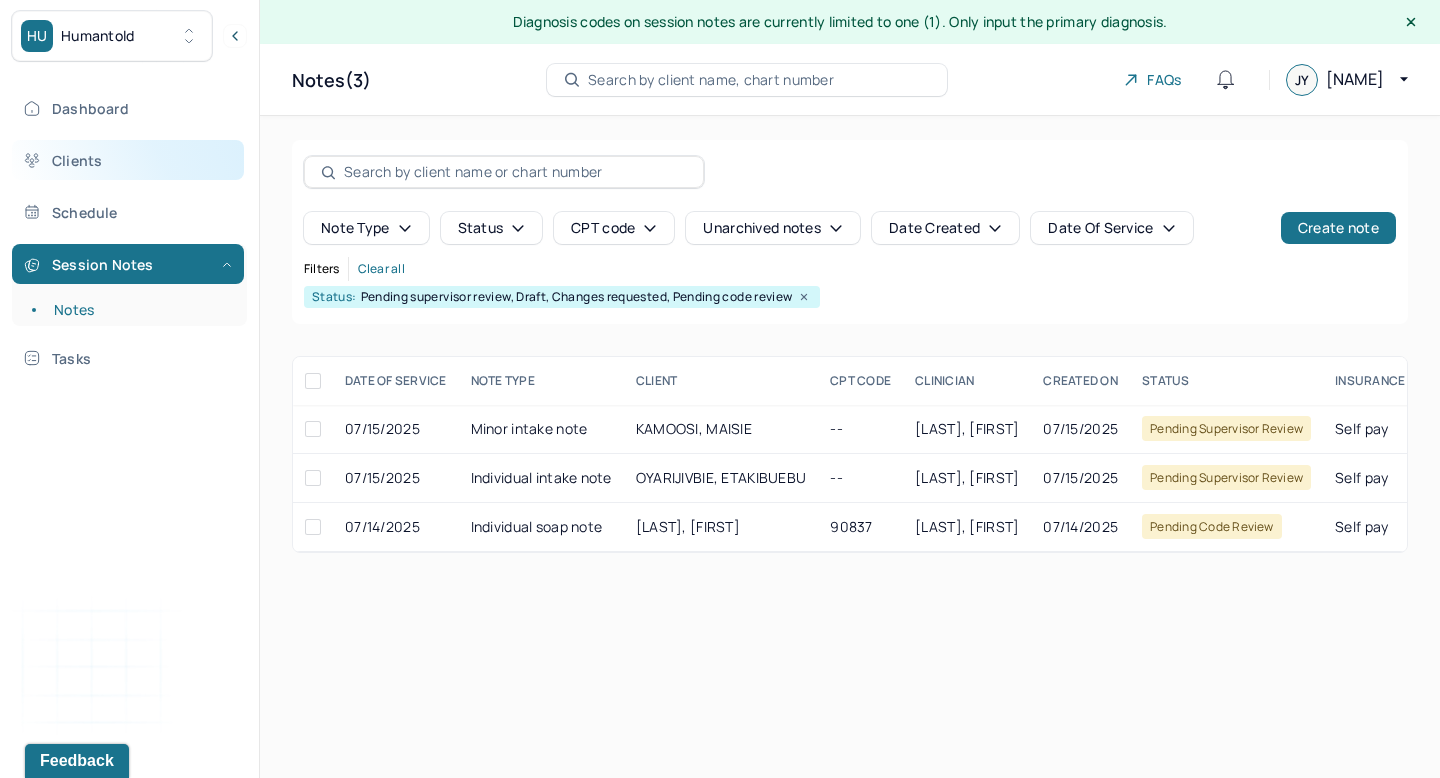 click on "Clients" at bounding box center [128, 160] 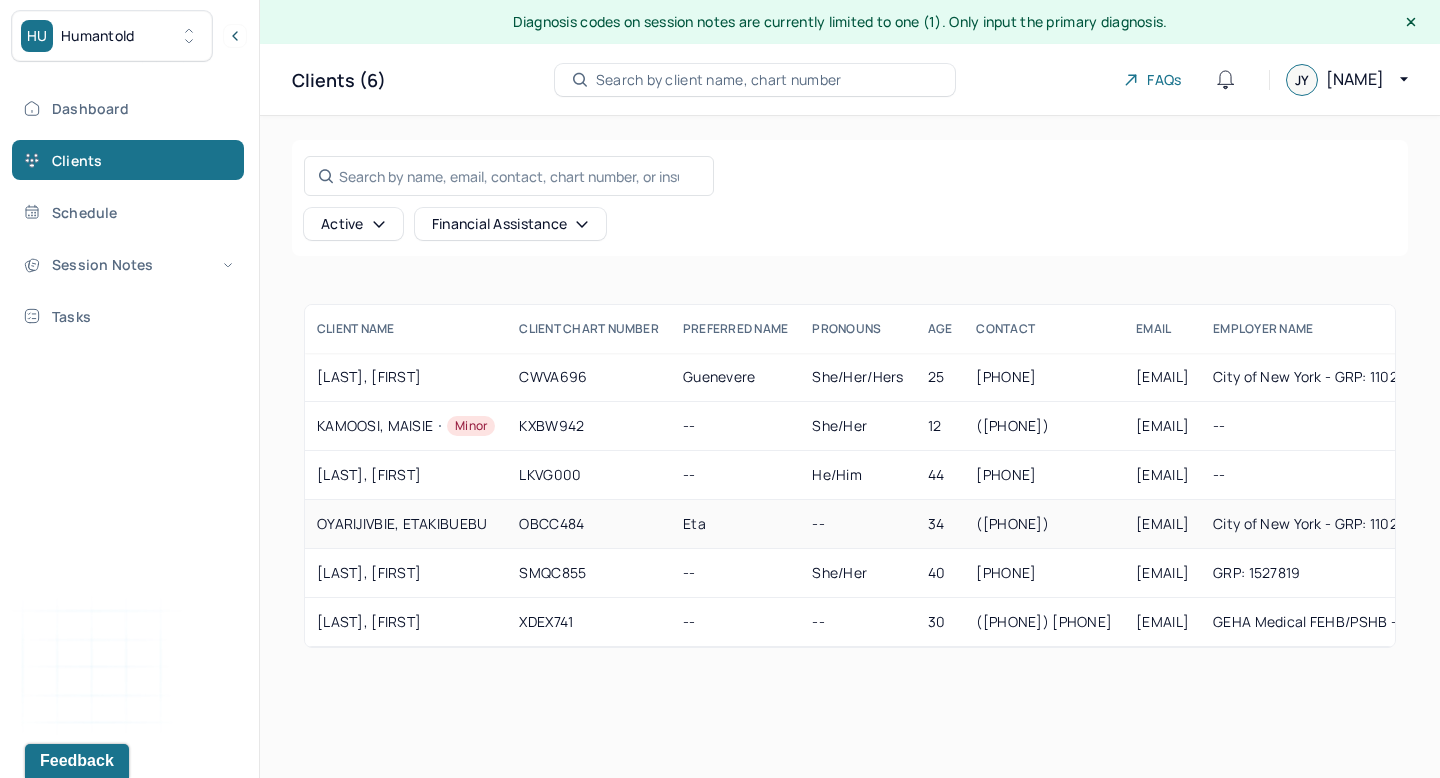 click on "OYARIJIVBIE, ETAKIBUEBU" at bounding box center (406, 524) 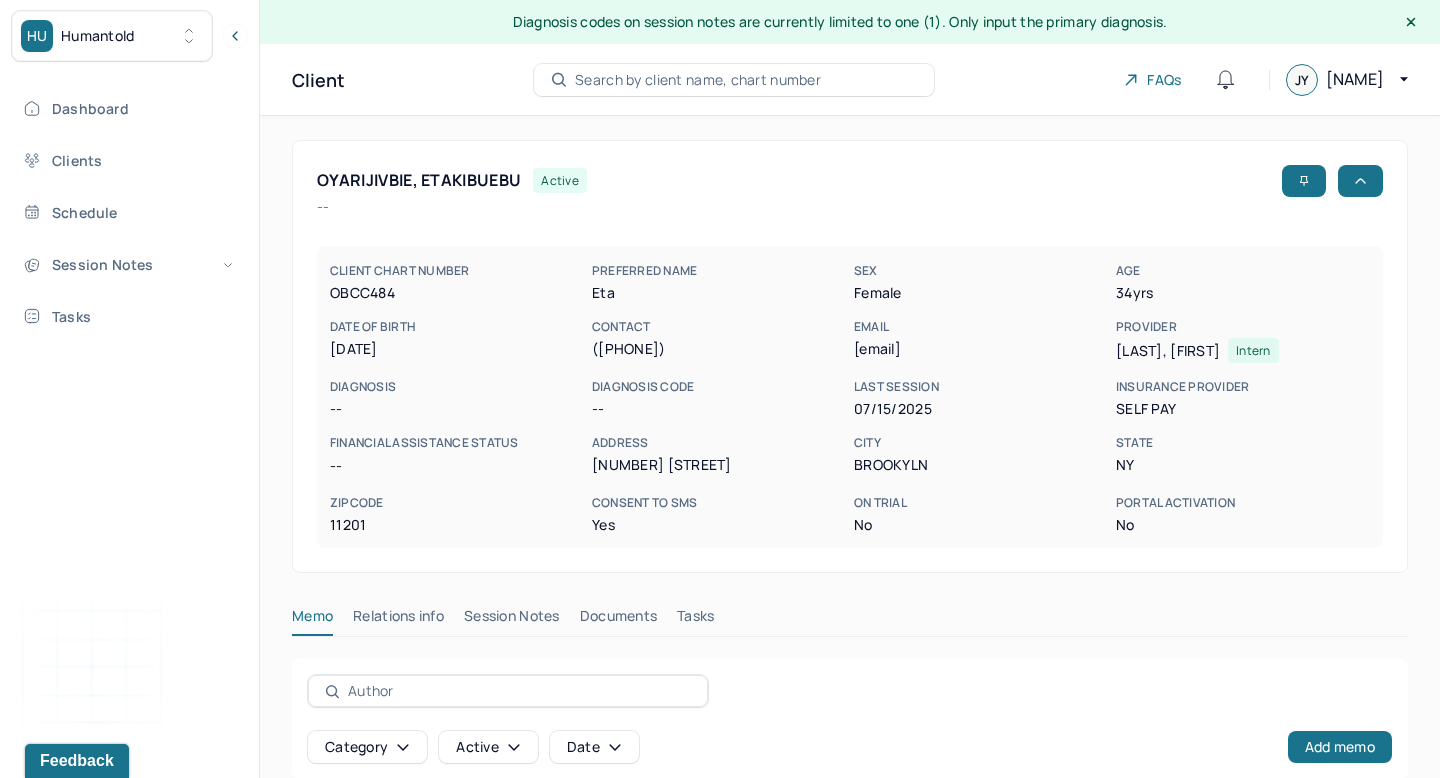 click on "Session Notes" at bounding box center (512, 620) 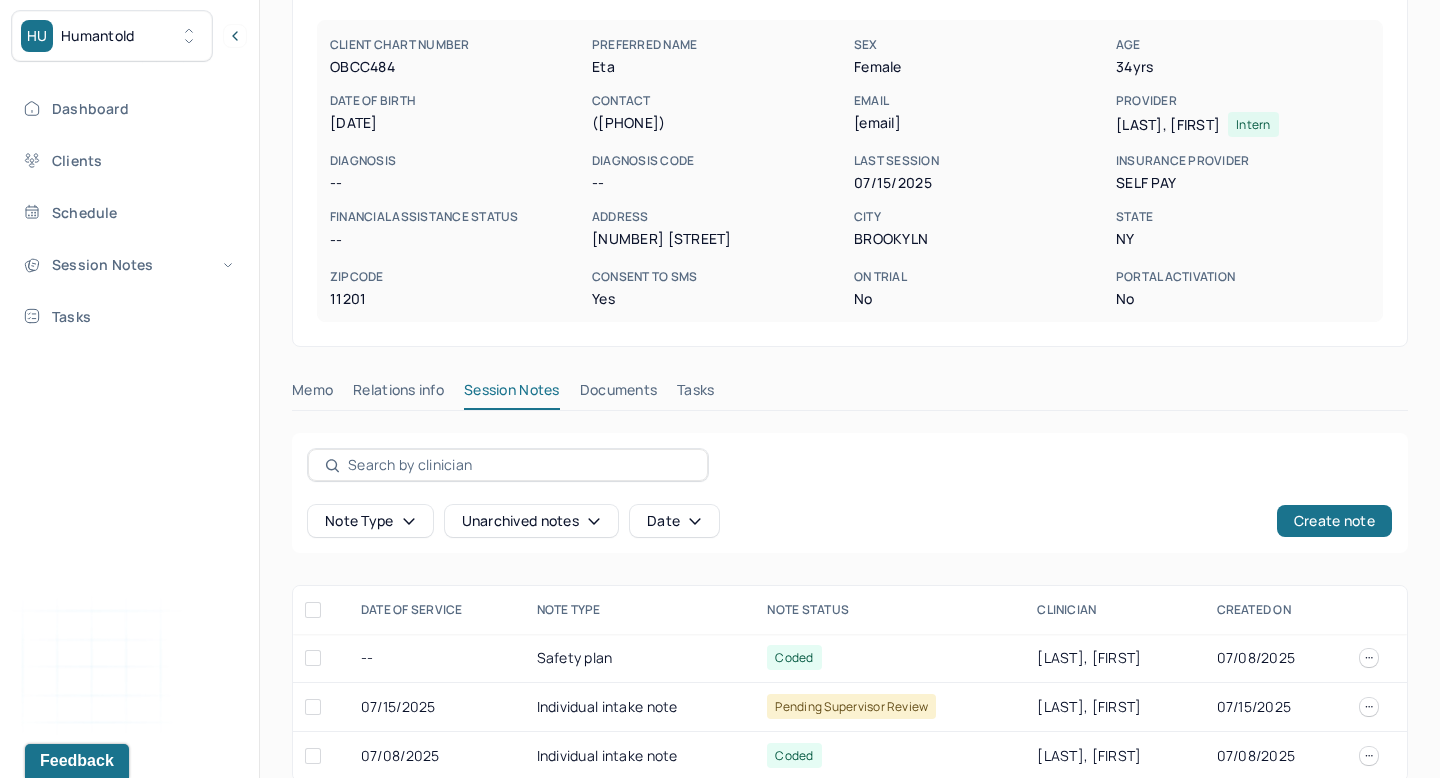 scroll, scrollTop: 254, scrollLeft: 0, axis: vertical 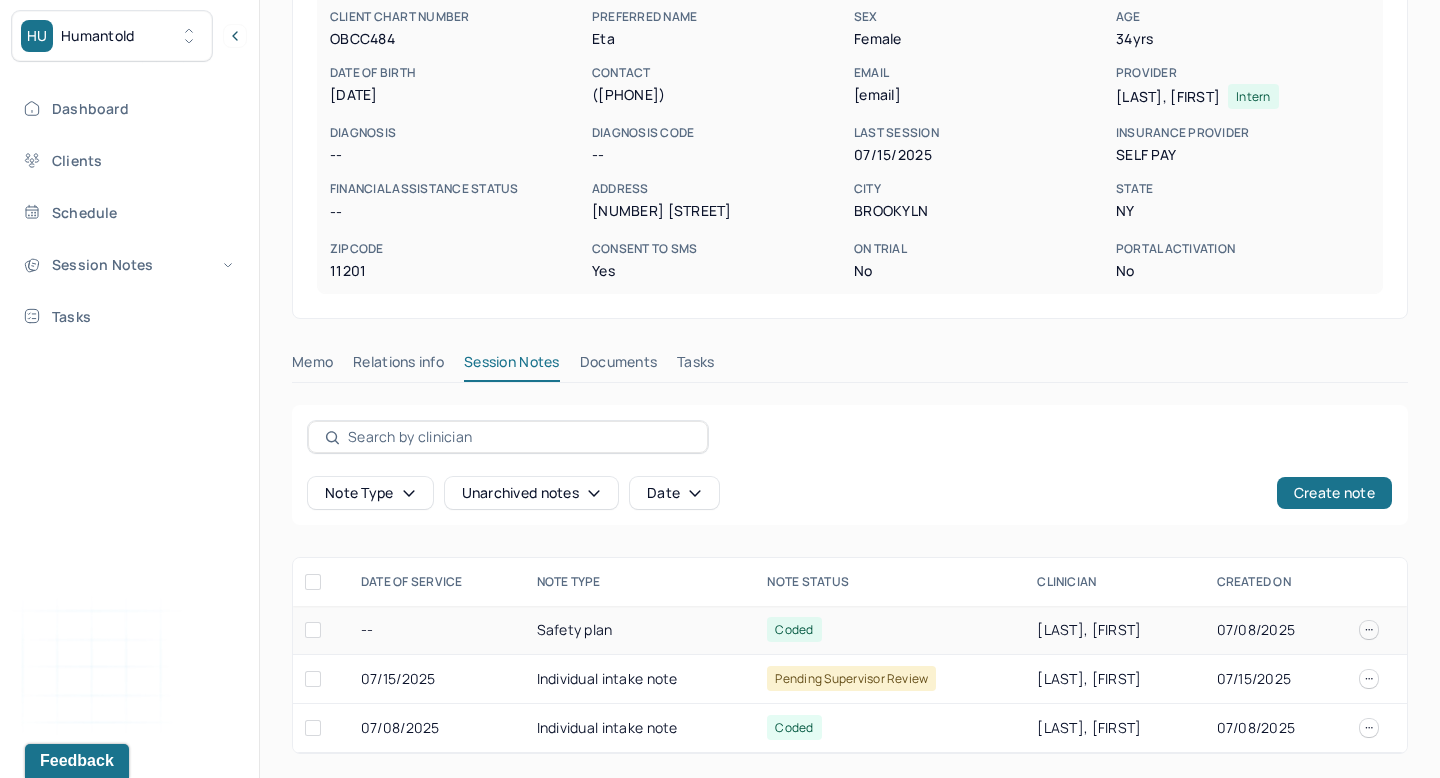 click on "Safety plan" at bounding box center (640, 630) 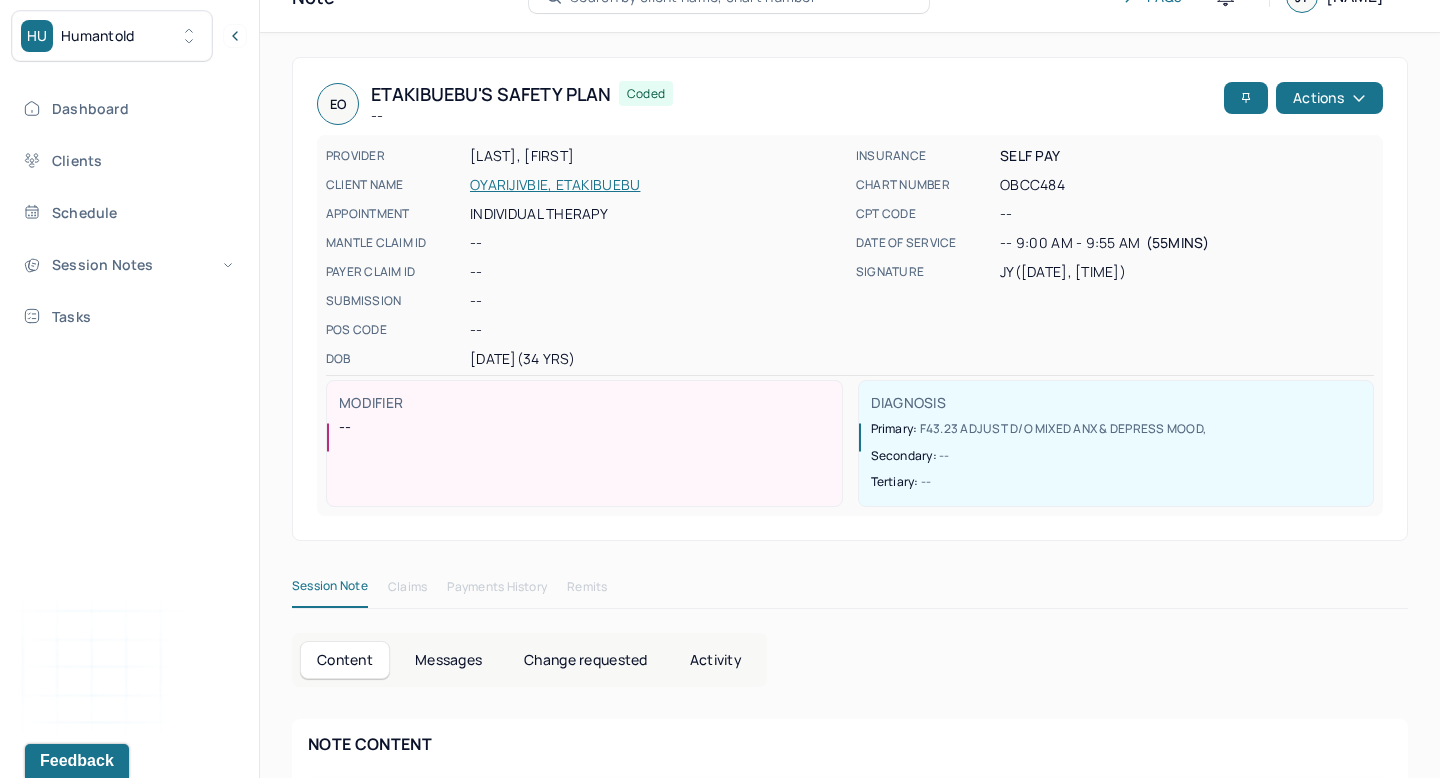 scroll, scrollTop: 0, scrollLeft: 0, axis: both 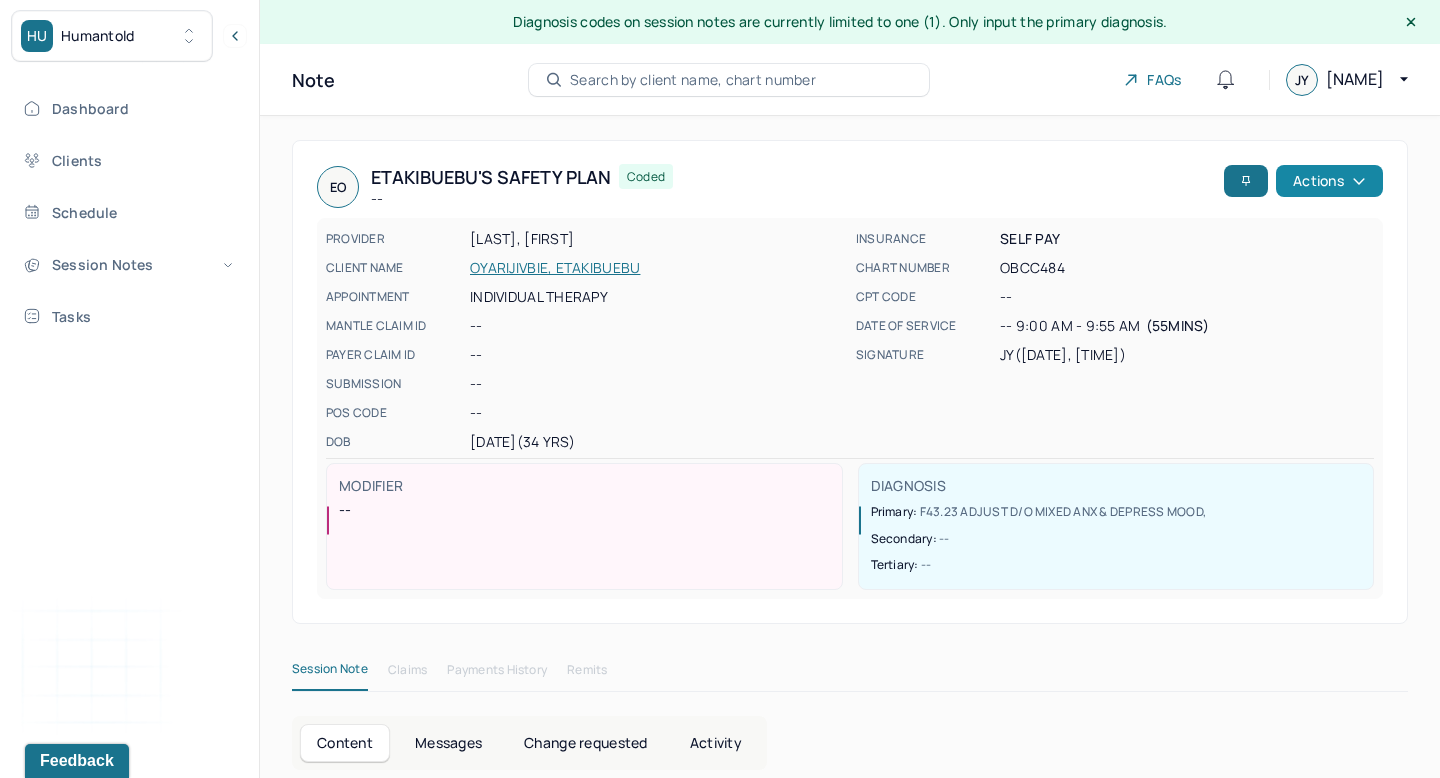click on "Actions" at bounding box center (1329, 181) 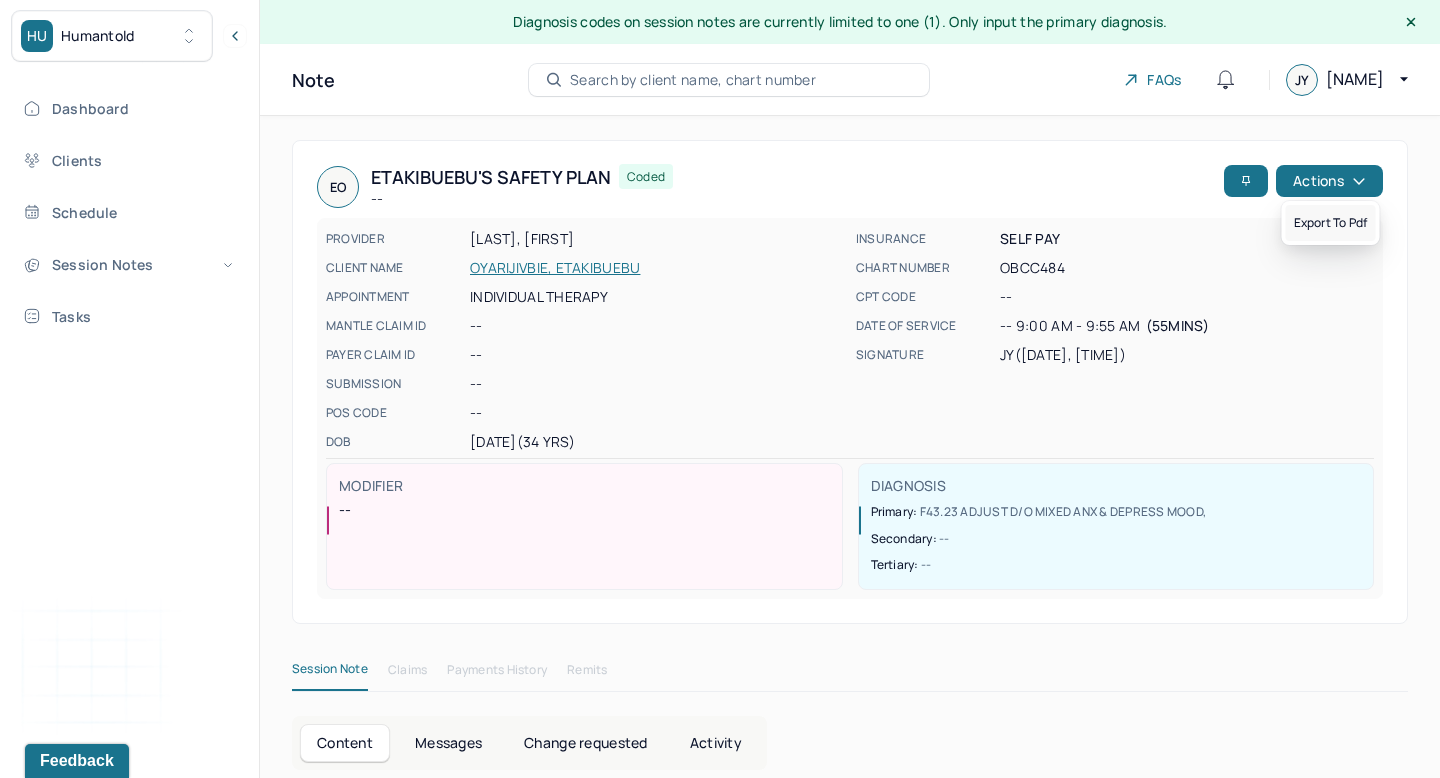 click on "Export to pdf" at bounding box center (1331, 223) 